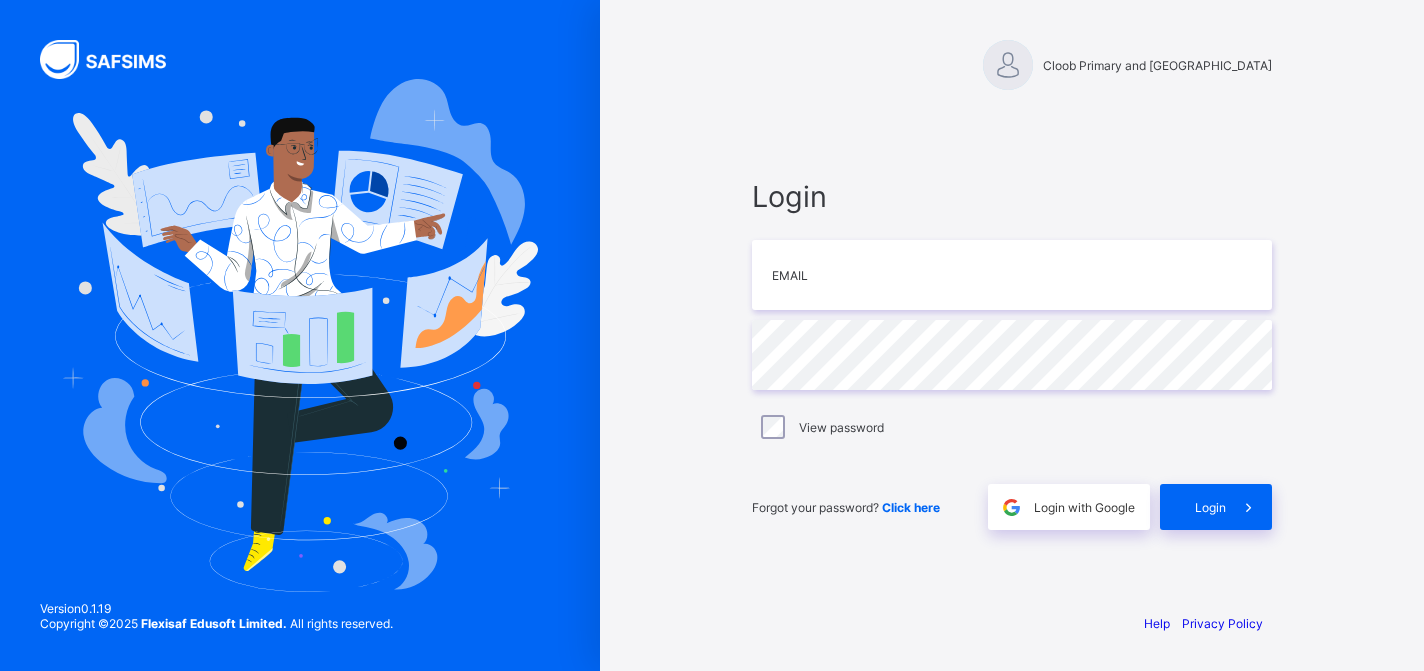 scroll, scrollTop: 0, scrollLeft: 0, axis: both 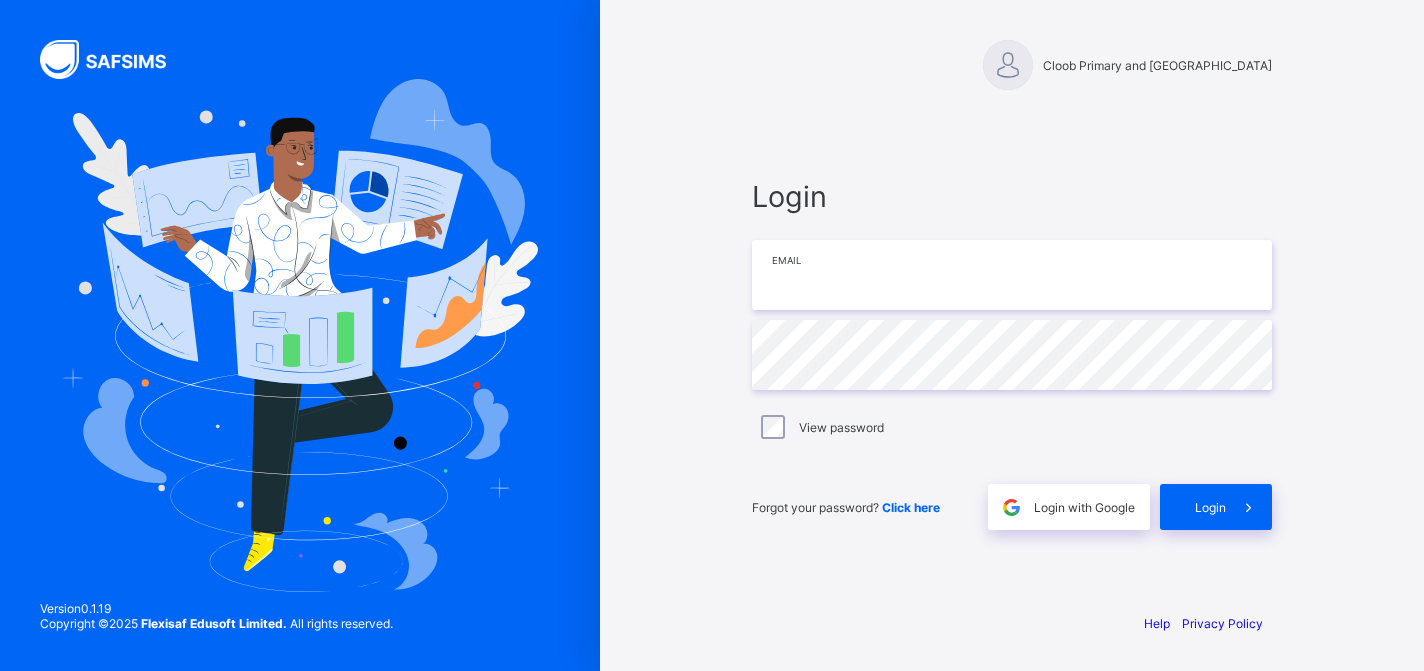click at bounding box center (1012, 275) 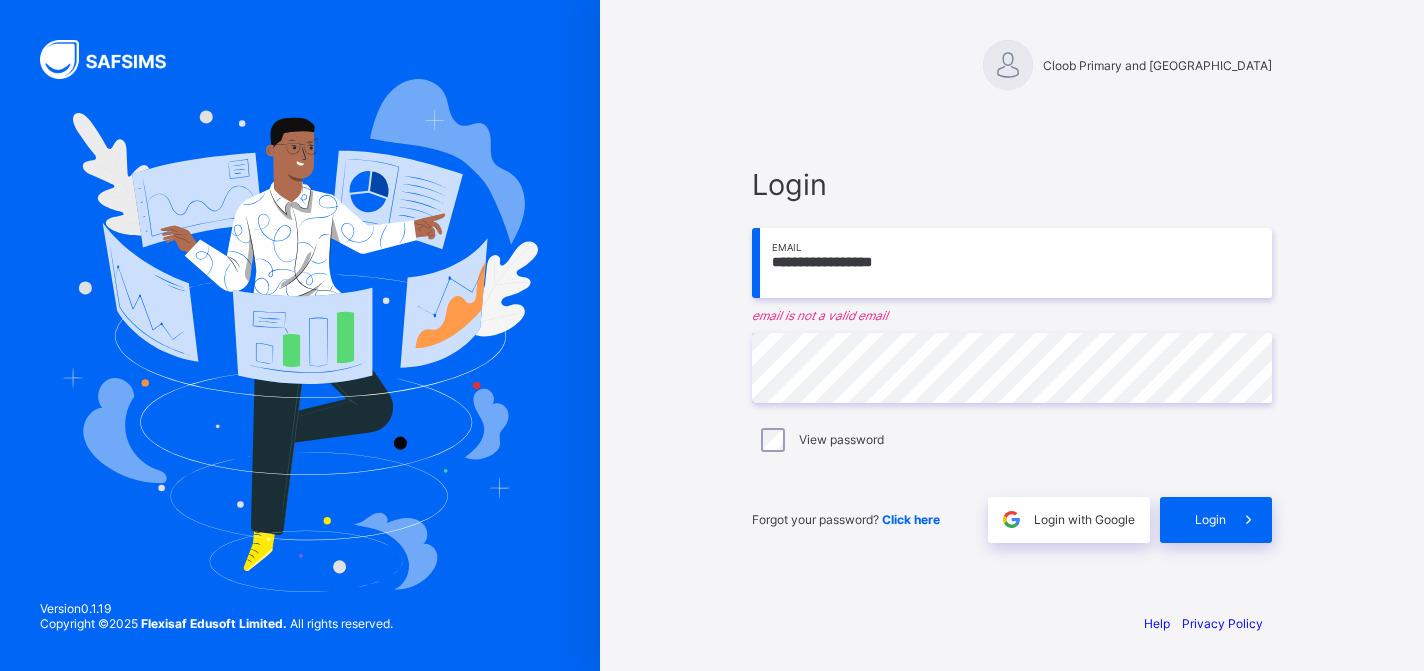 drag, startPoint x: 927, startPoint y: 244, endPoint x: 718, endPoint y: 267, distance: 210.26175 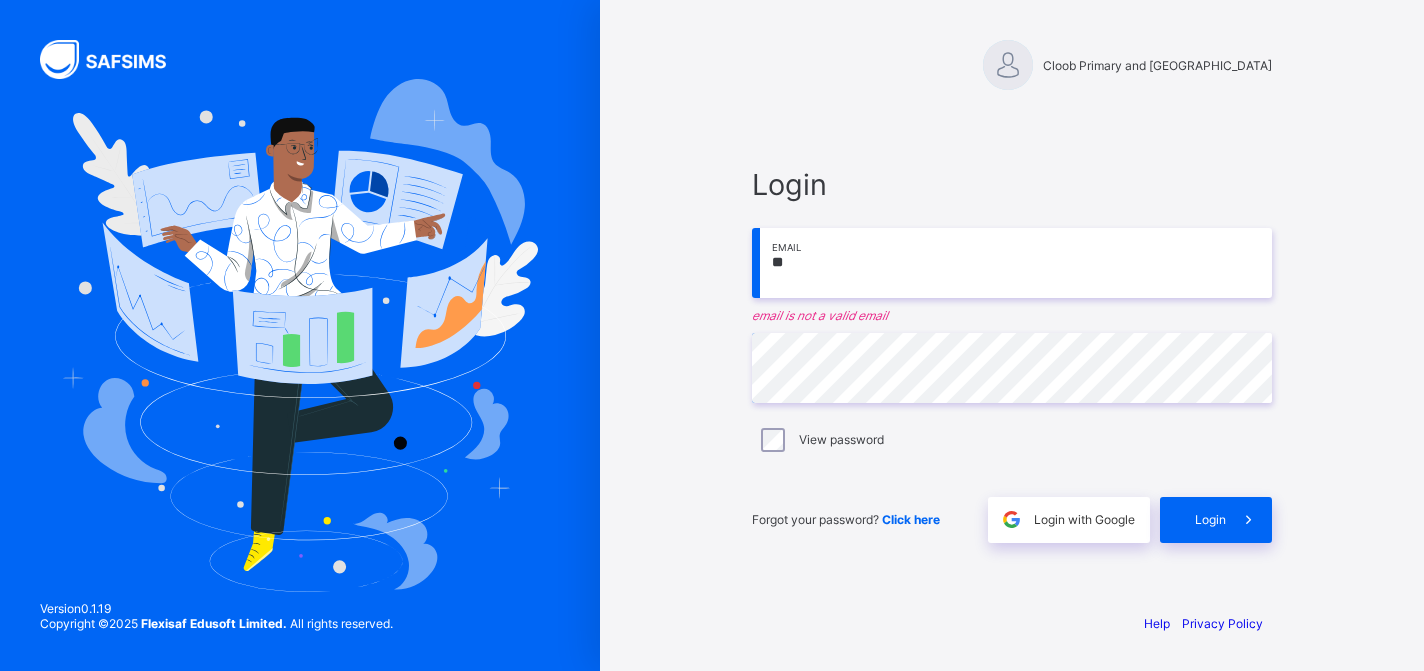 type on "*" 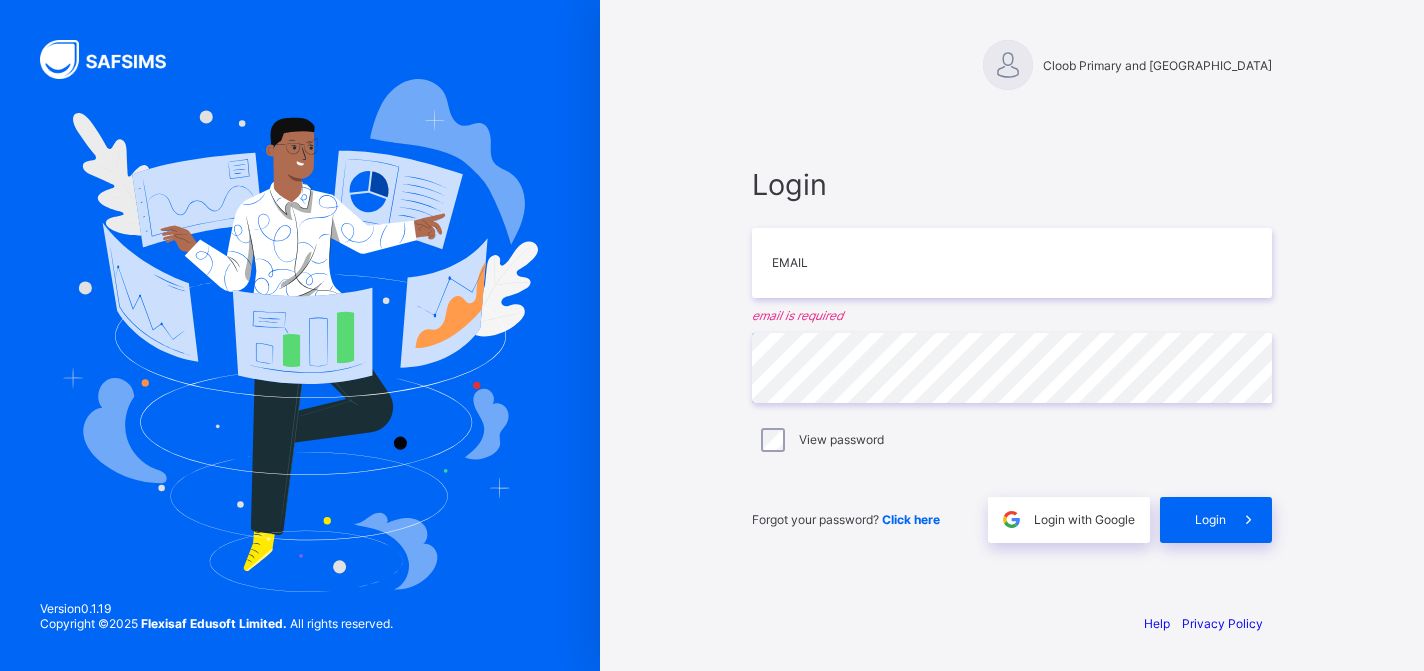 type 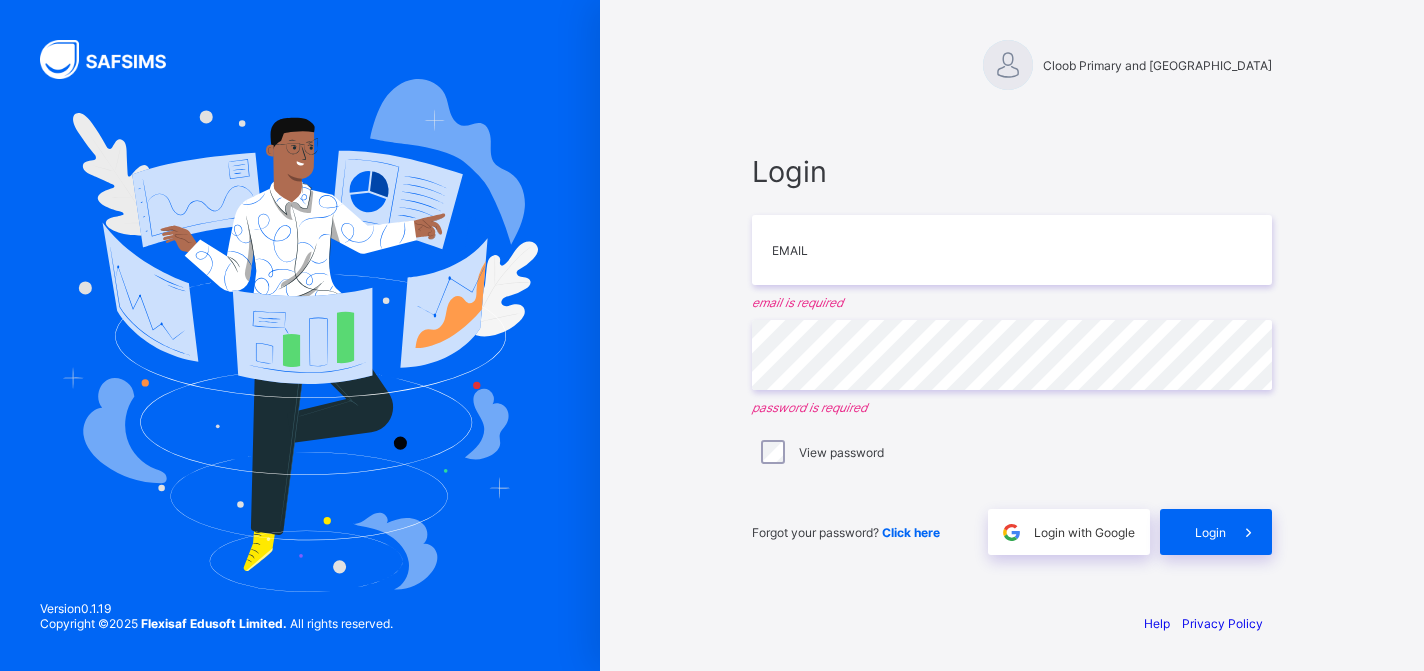 click on "Cloob Primary and Nursery School Login Email email is required Password password is required View password Forgot your password?   Click here Login with Google Login   Help       Privacy Policy     Version  0.1.19 Copyright ©  2025   Flexisaf Edusoft Limited.   All rights reserved." at bounding box center (1012, 335) 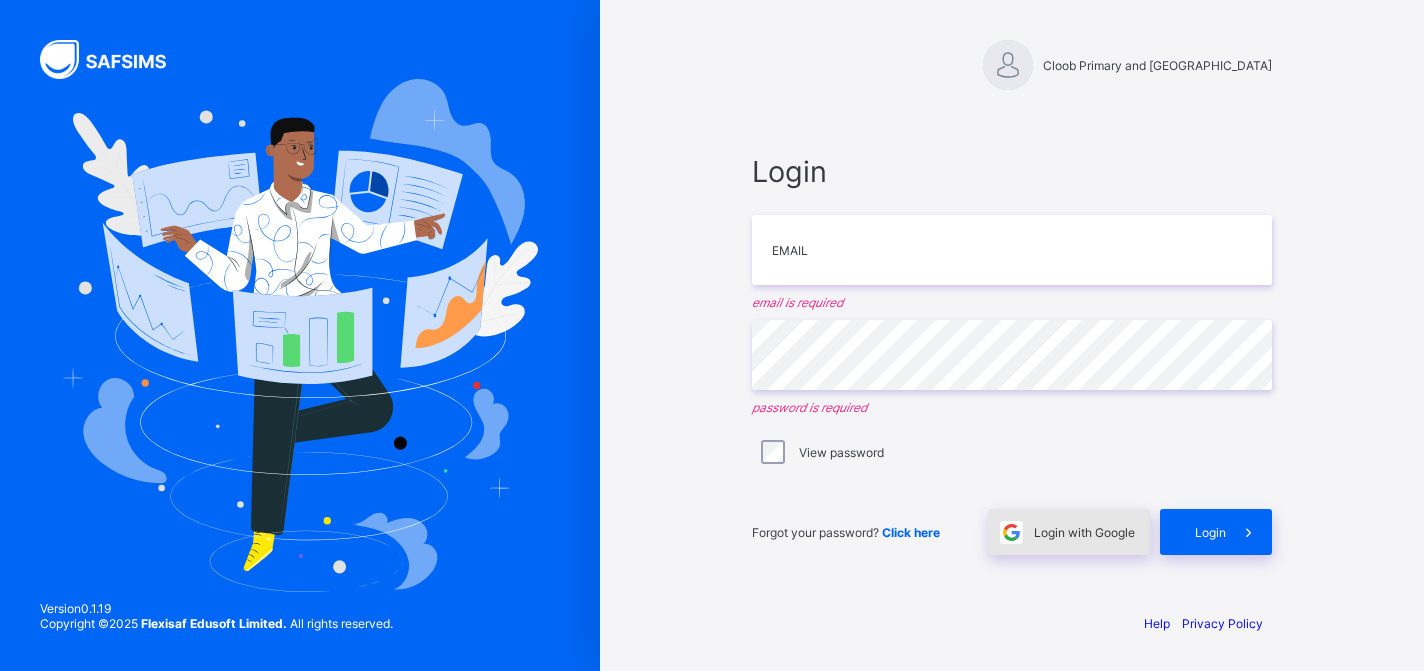 click on "Login with Google" at bounding box center (1069, 532) 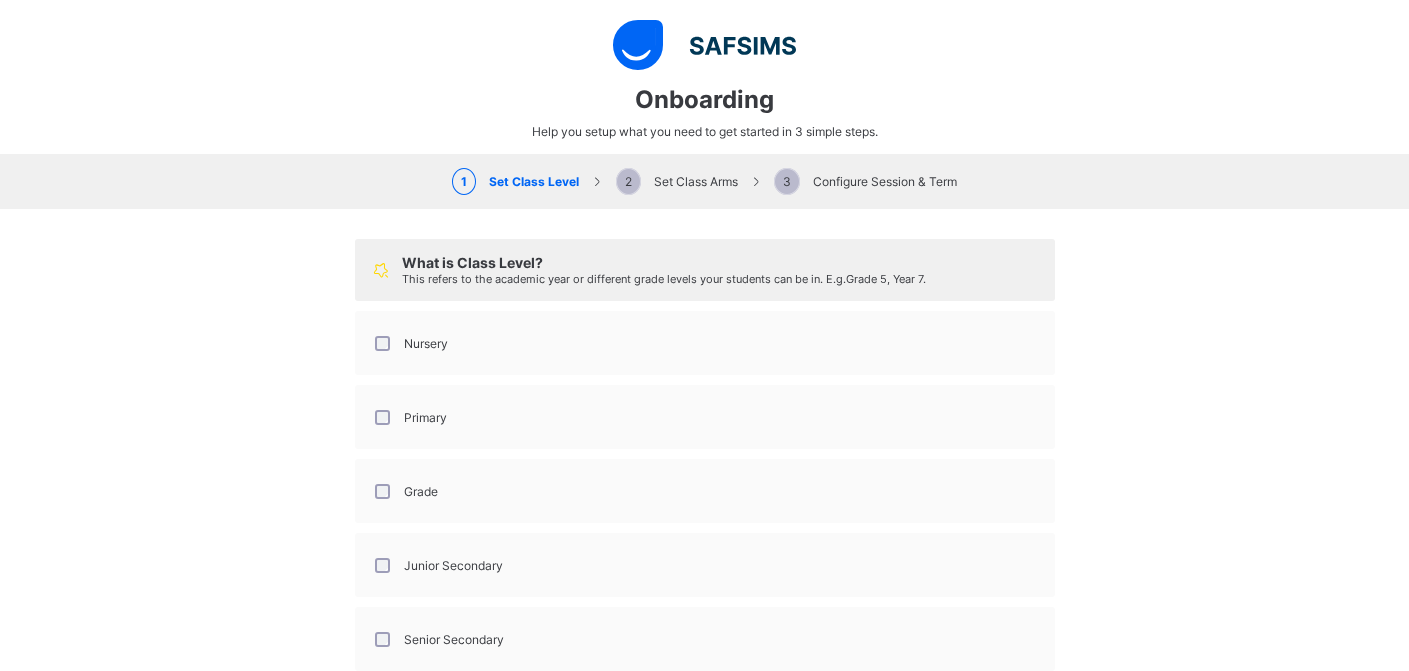select on "**" 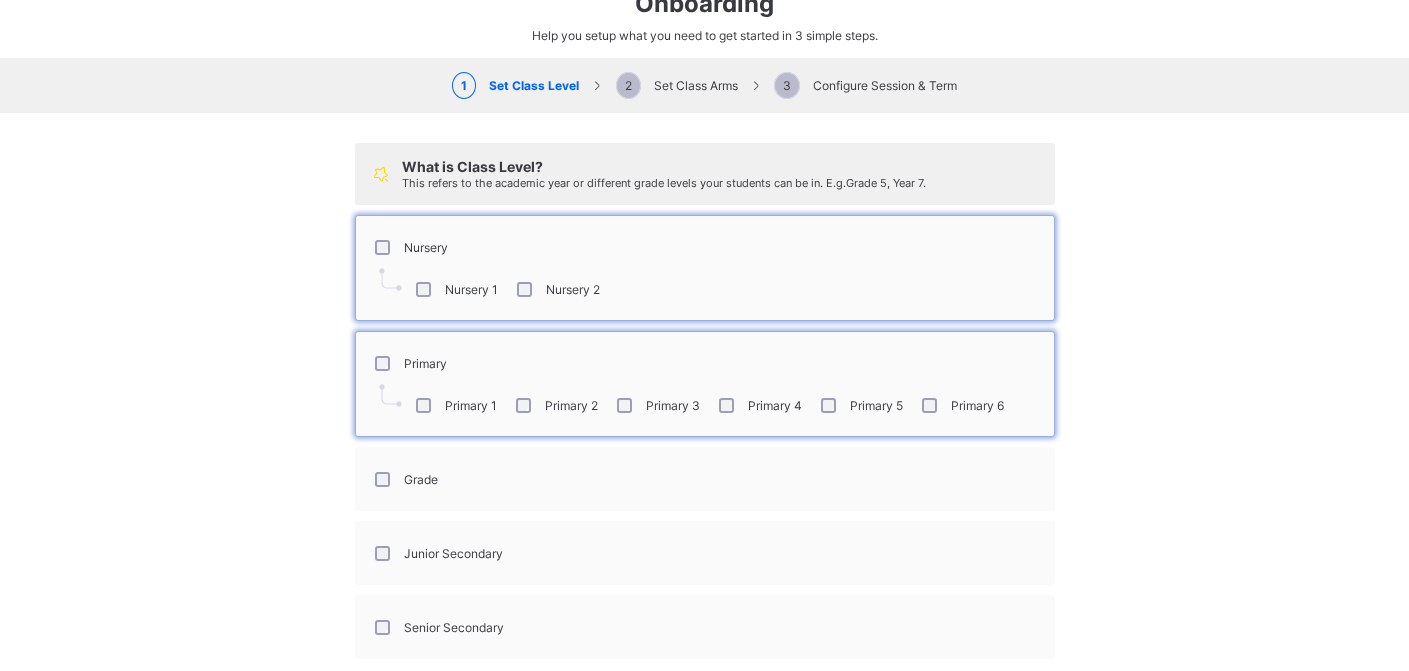 scroll, scrollTop: 180, scrollLeft: 0, axis: vertical 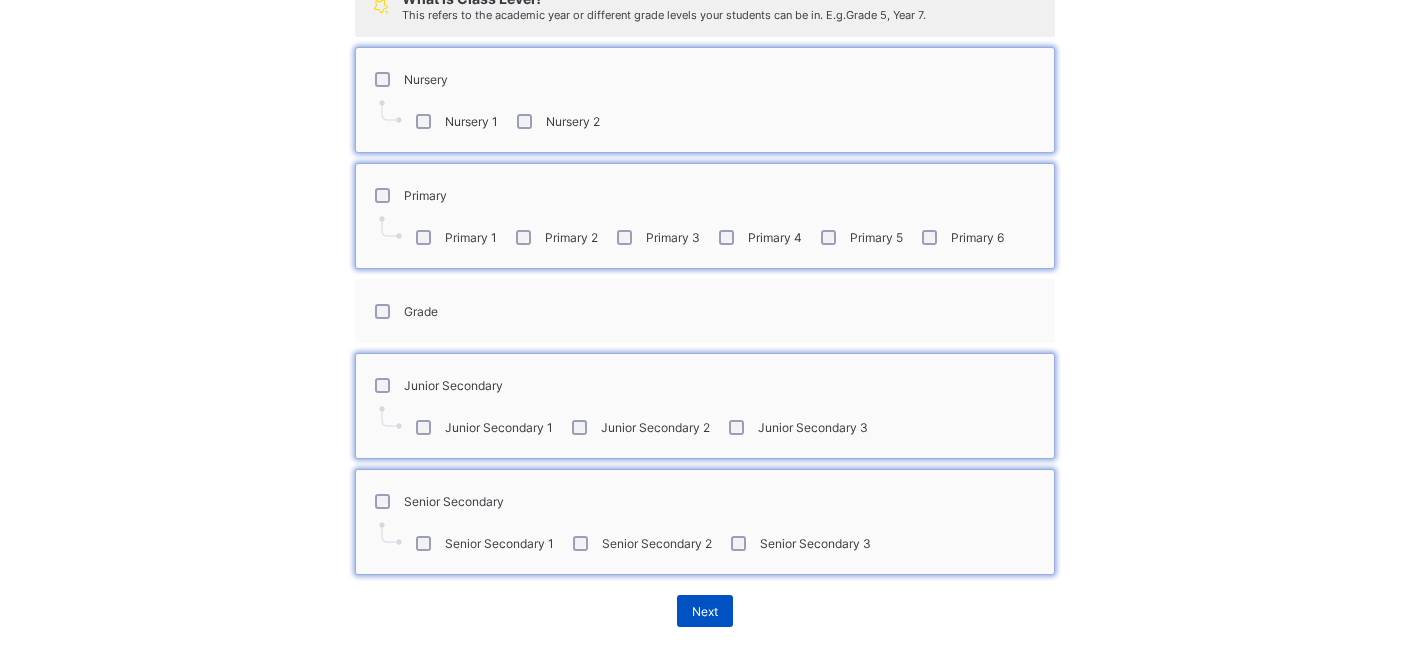 click on "Next" at bounding box center (705, 611) 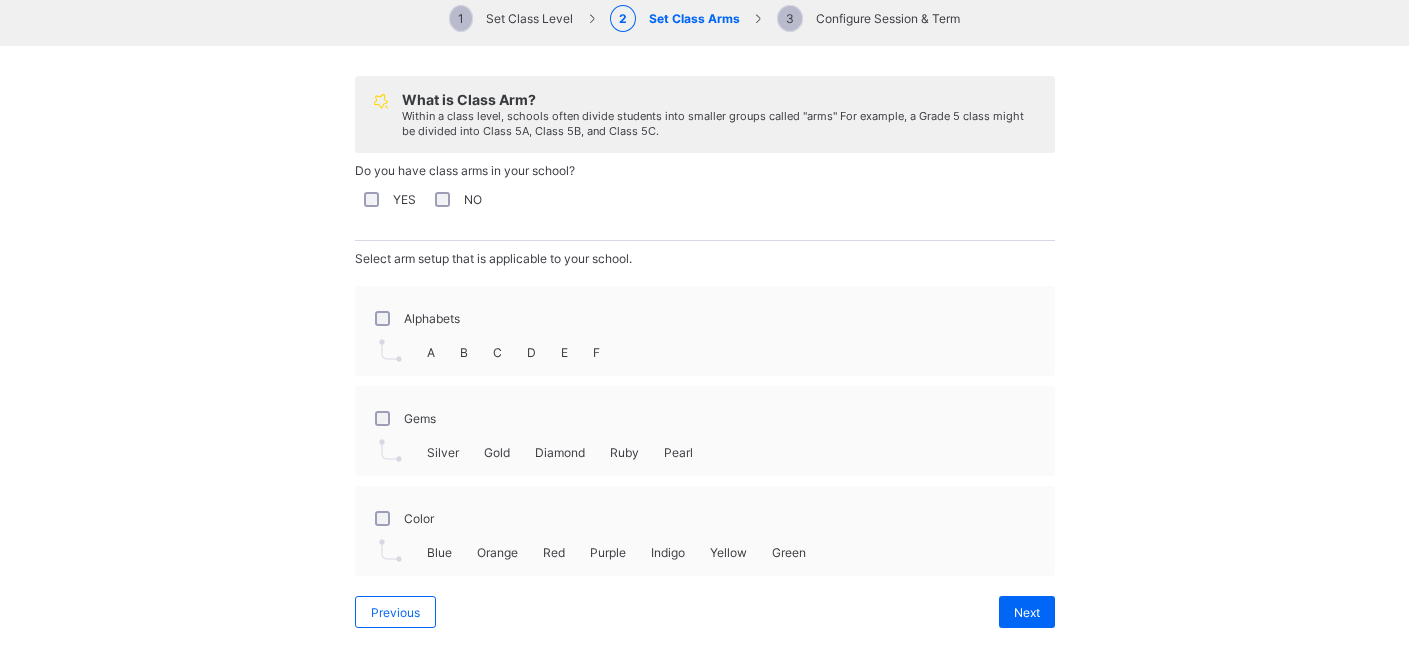 scroll, scrollTop: 164, scrollLeft: 0, axis: vertical 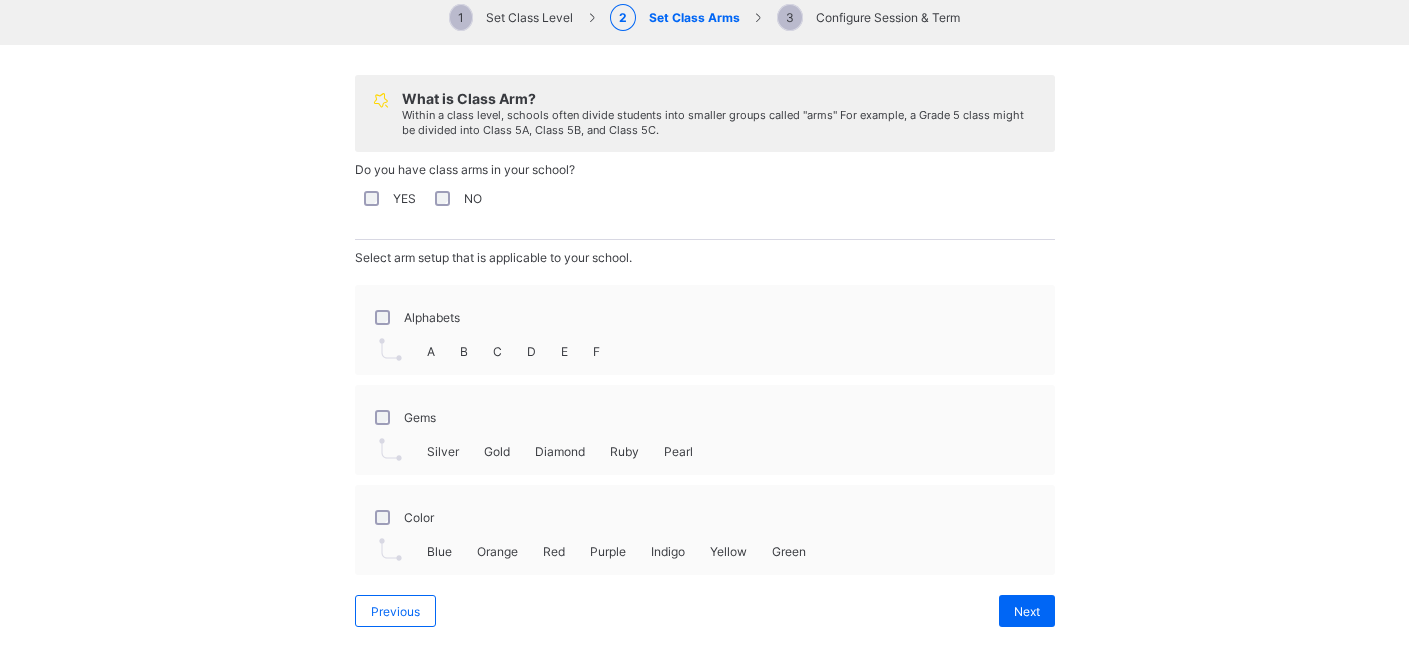 click on "Alphabets" at bounding box center (415, 317) 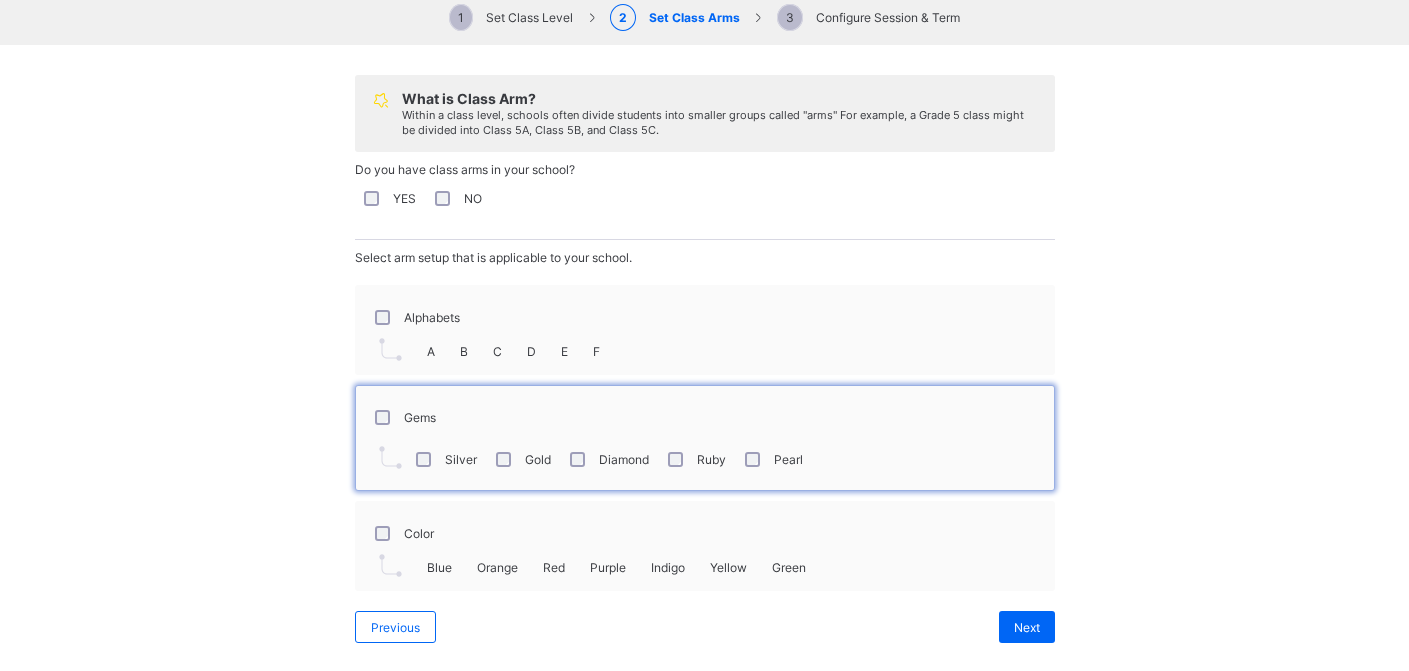 scroll, scrollTop: 180, scrollLeft: 0, axis: vertical 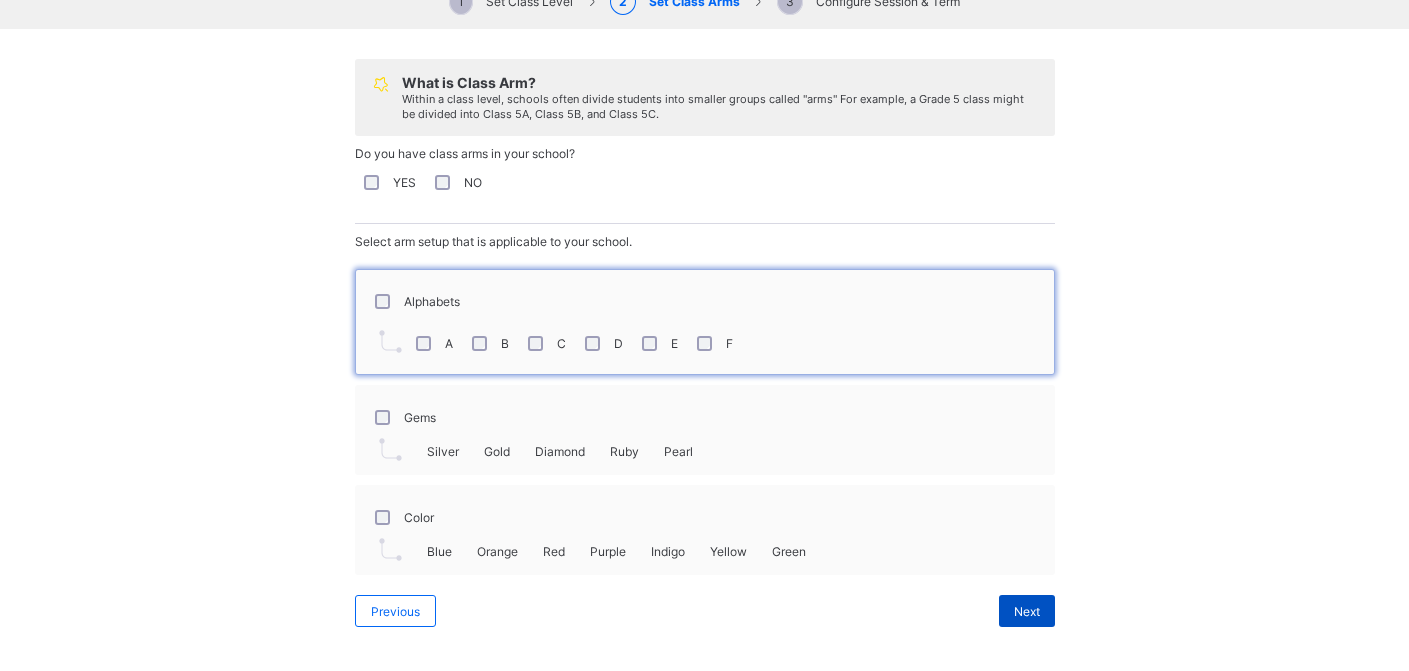 click on "Next" at bounding box center (1027, 611) 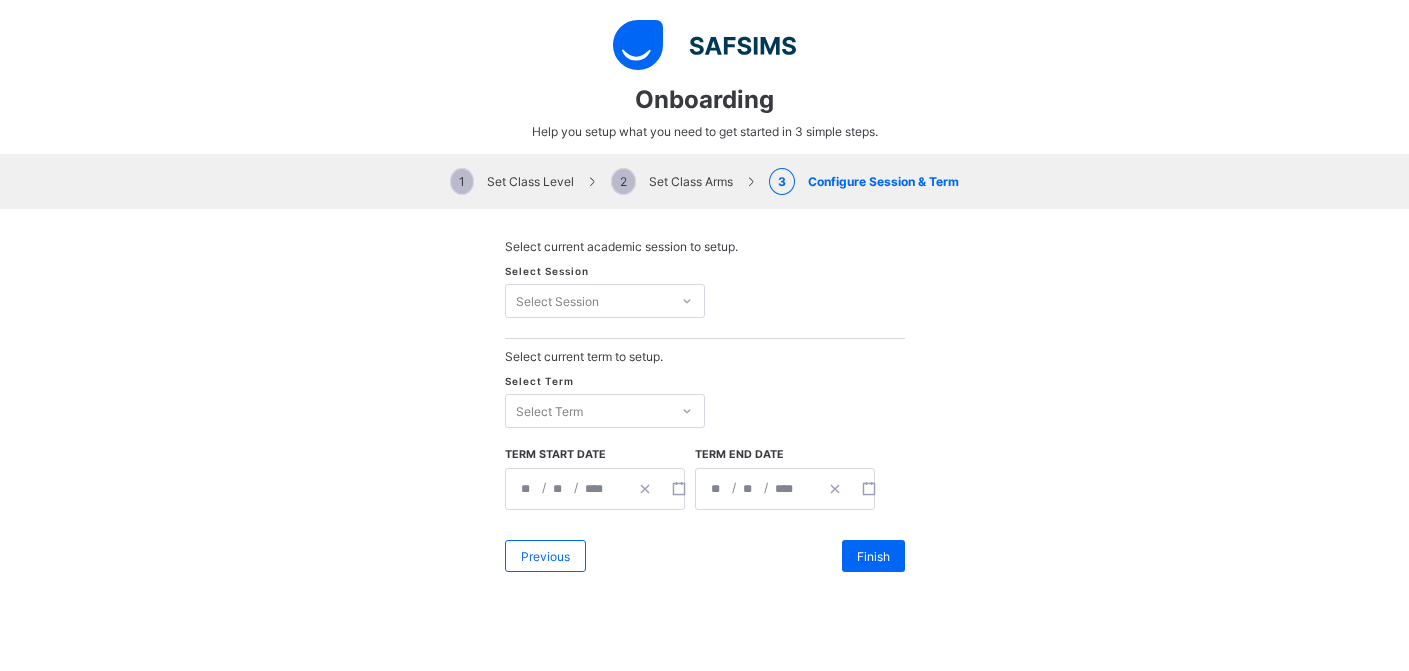 scroll, scrollTop: 0, scrollLeft: 0, axis: both 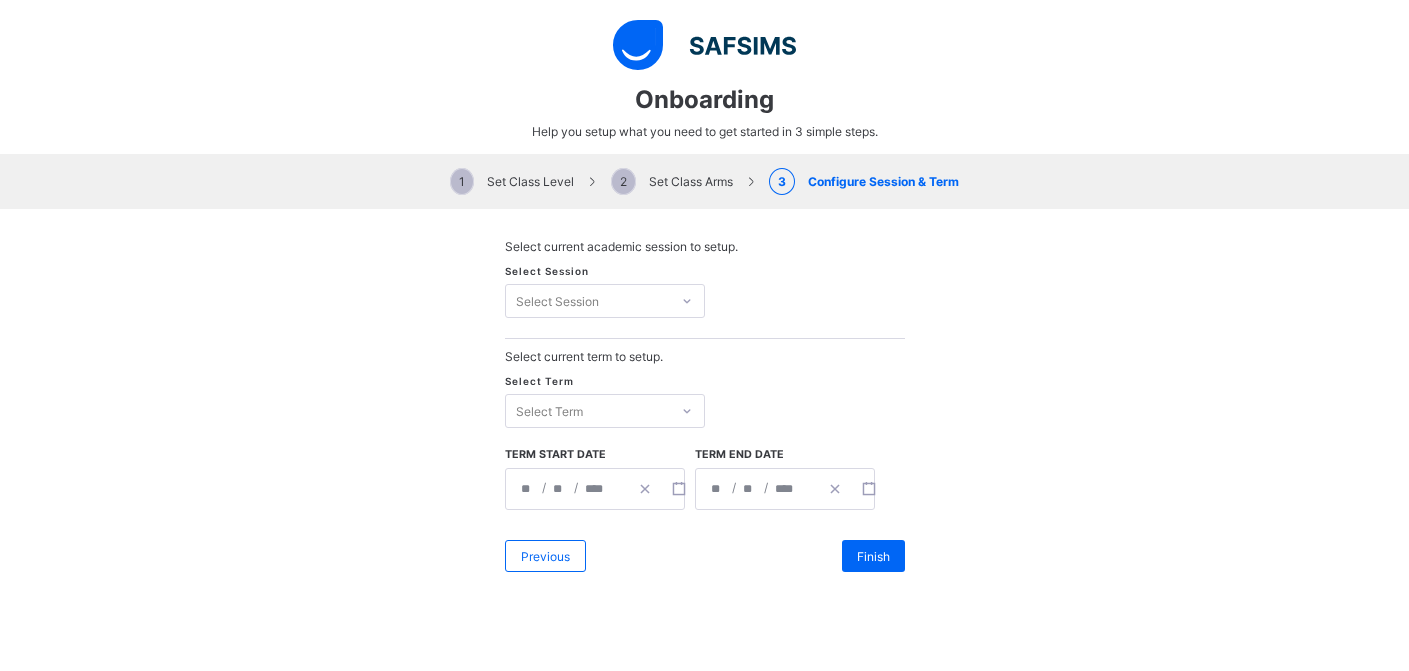 click at bounding box center (687, 301) 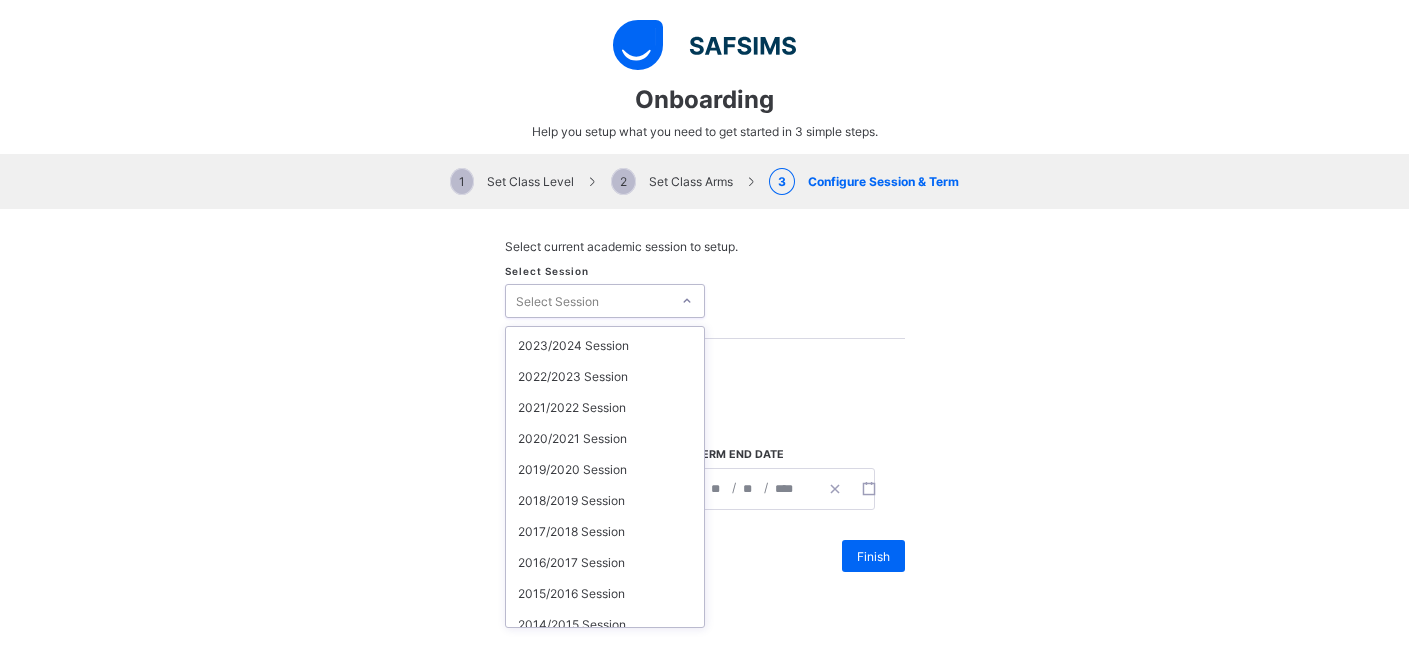 scroll, scrollTop: 0, scrollLeft: 0, axis: both 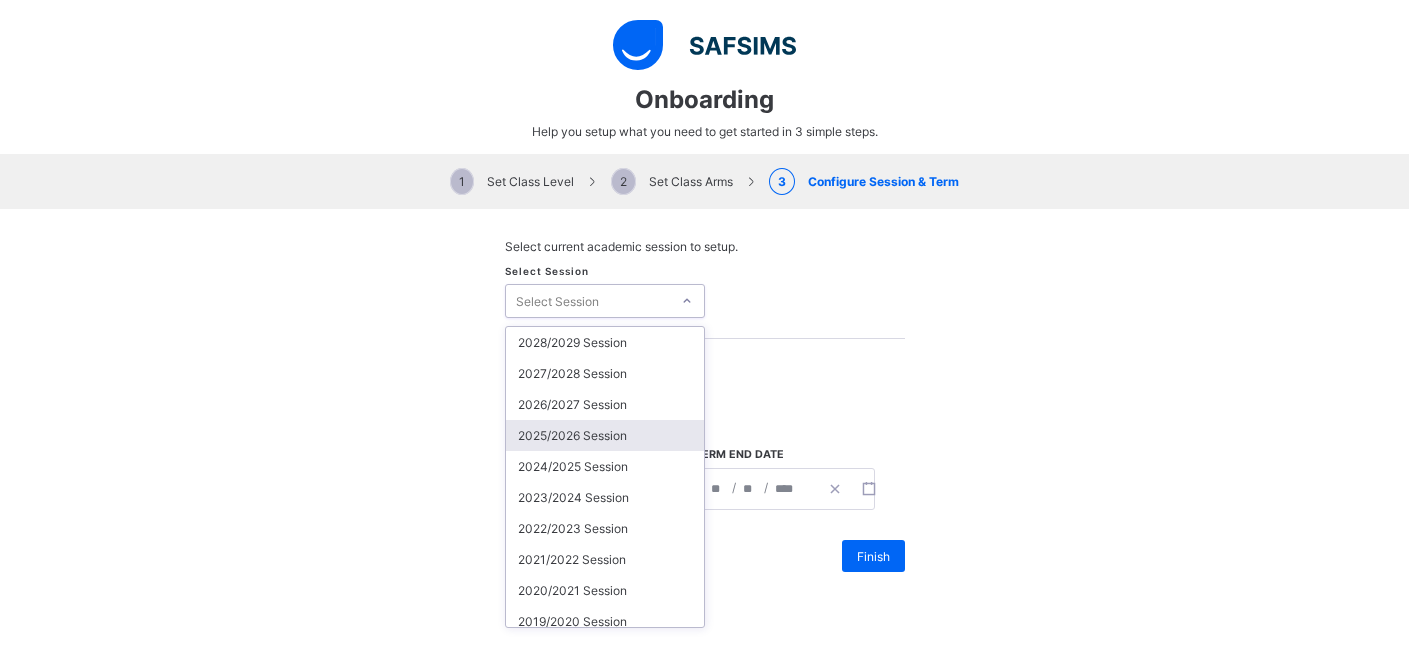 click on "2025/2026 Session" at bounding box center [605, 435] 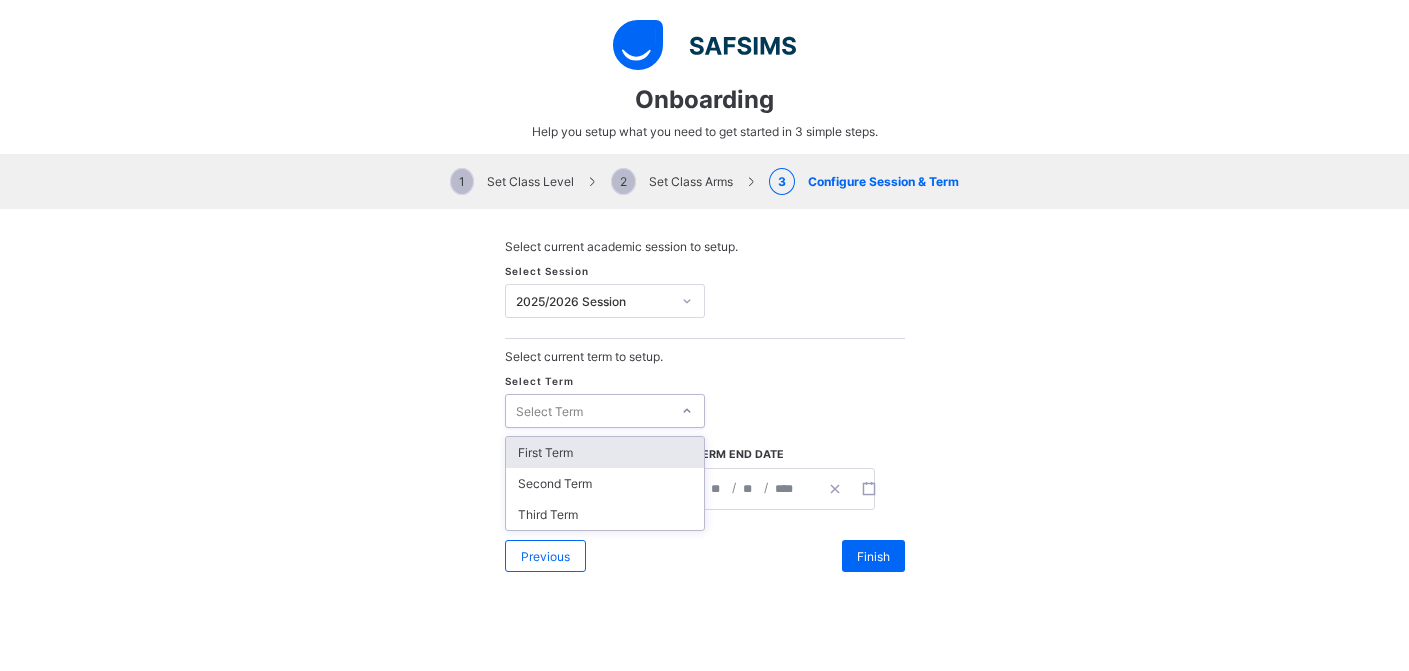 click on "Select Term" at bounding box center (588, 411) 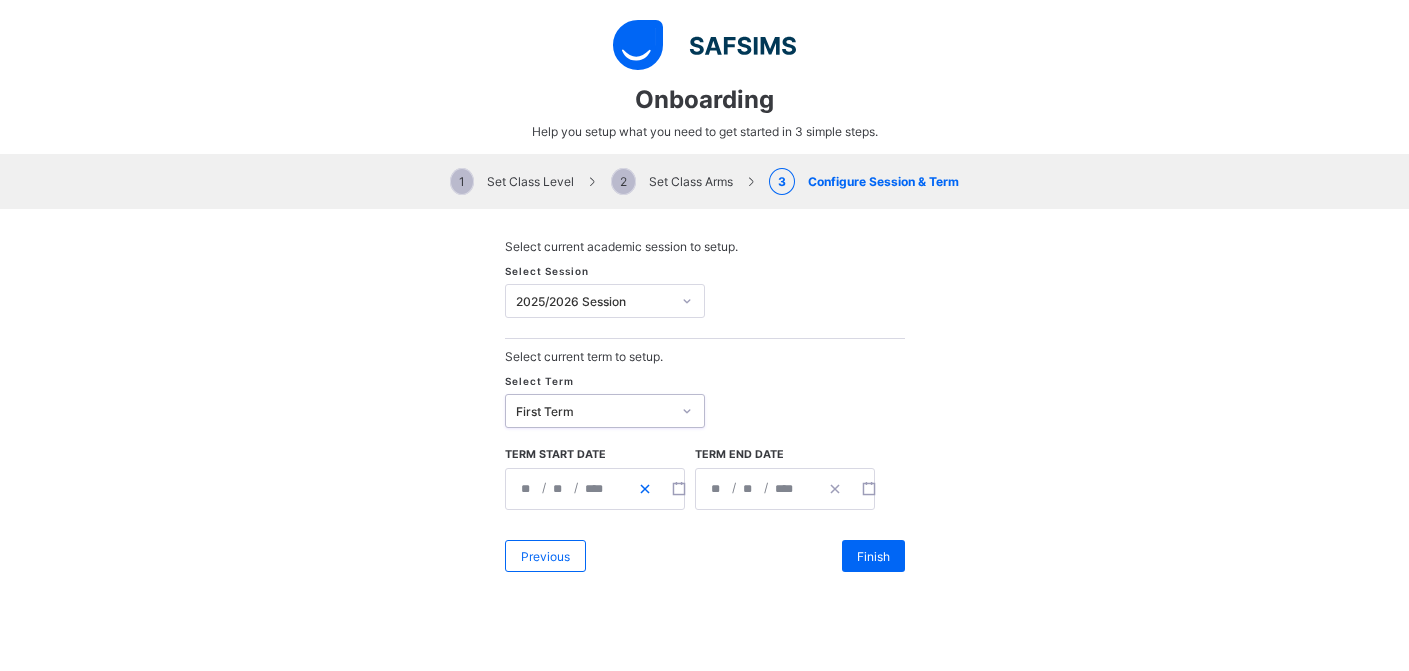 scroll, scrollTop: 1075, scrollLeft: 0, axis: vertical 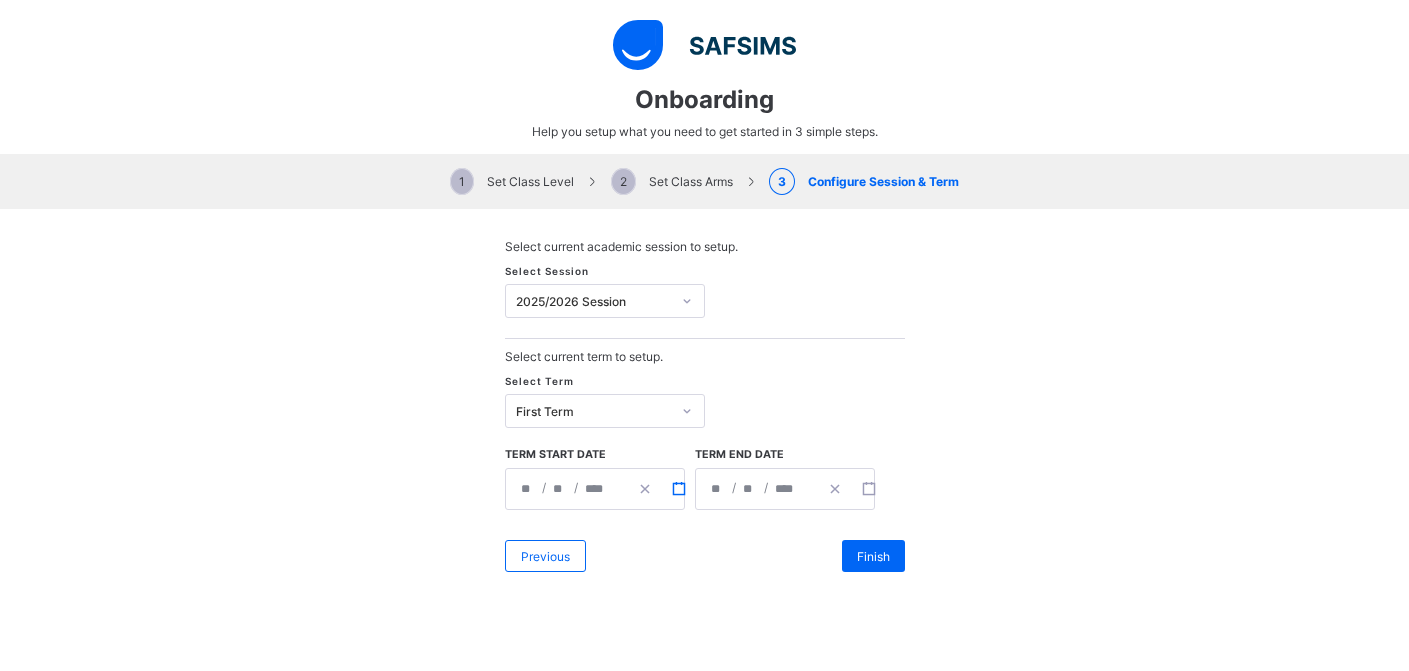 click 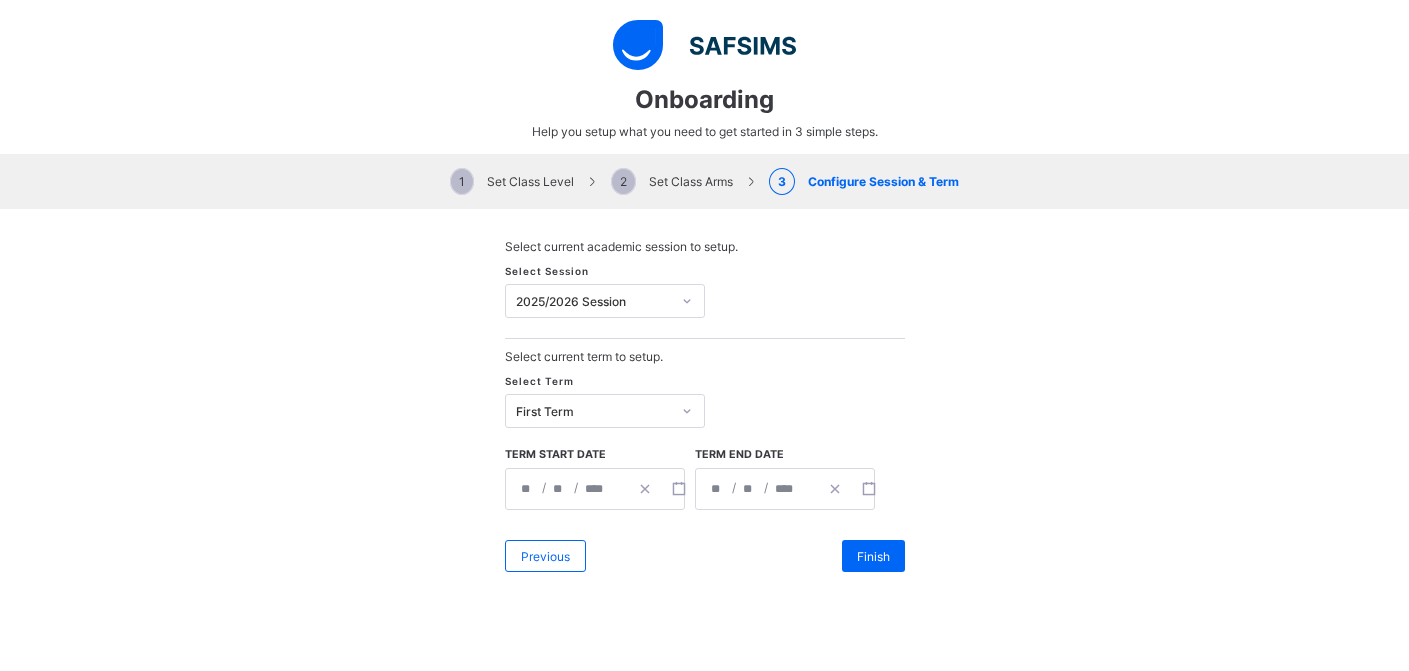 click on "Previous Finish" at bounding box center (705, 556) 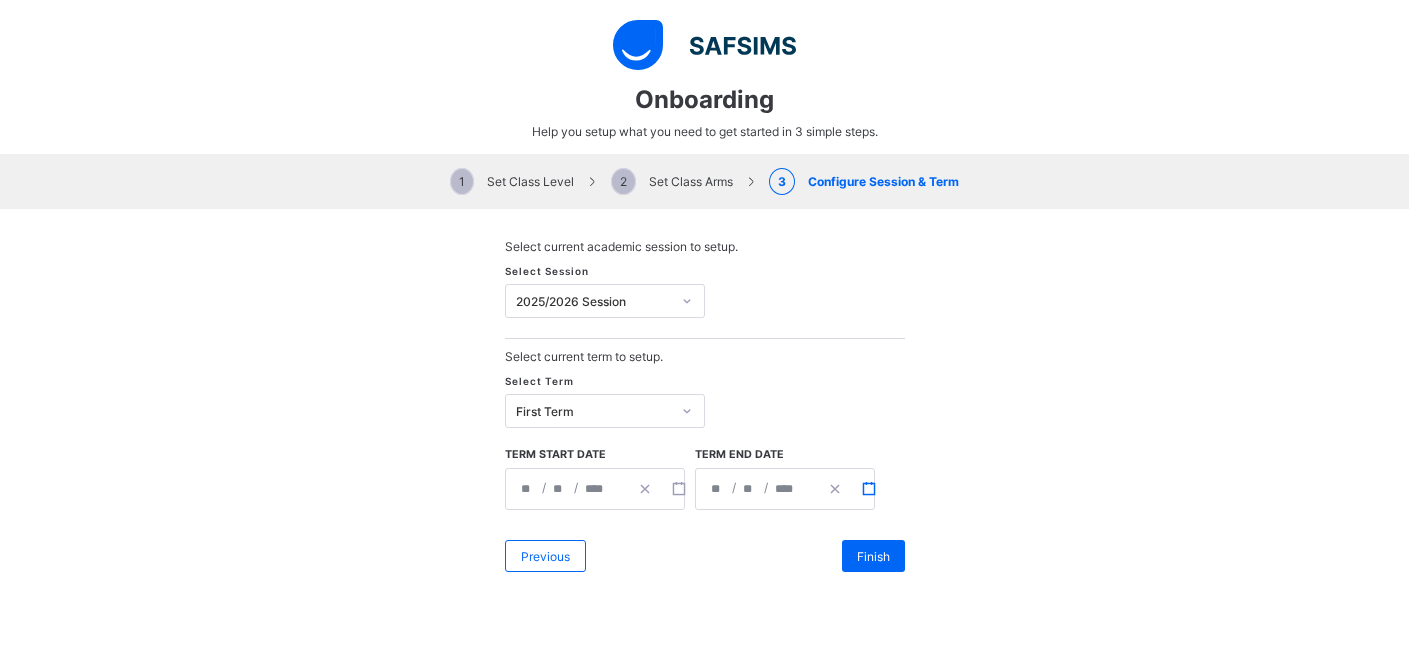 click 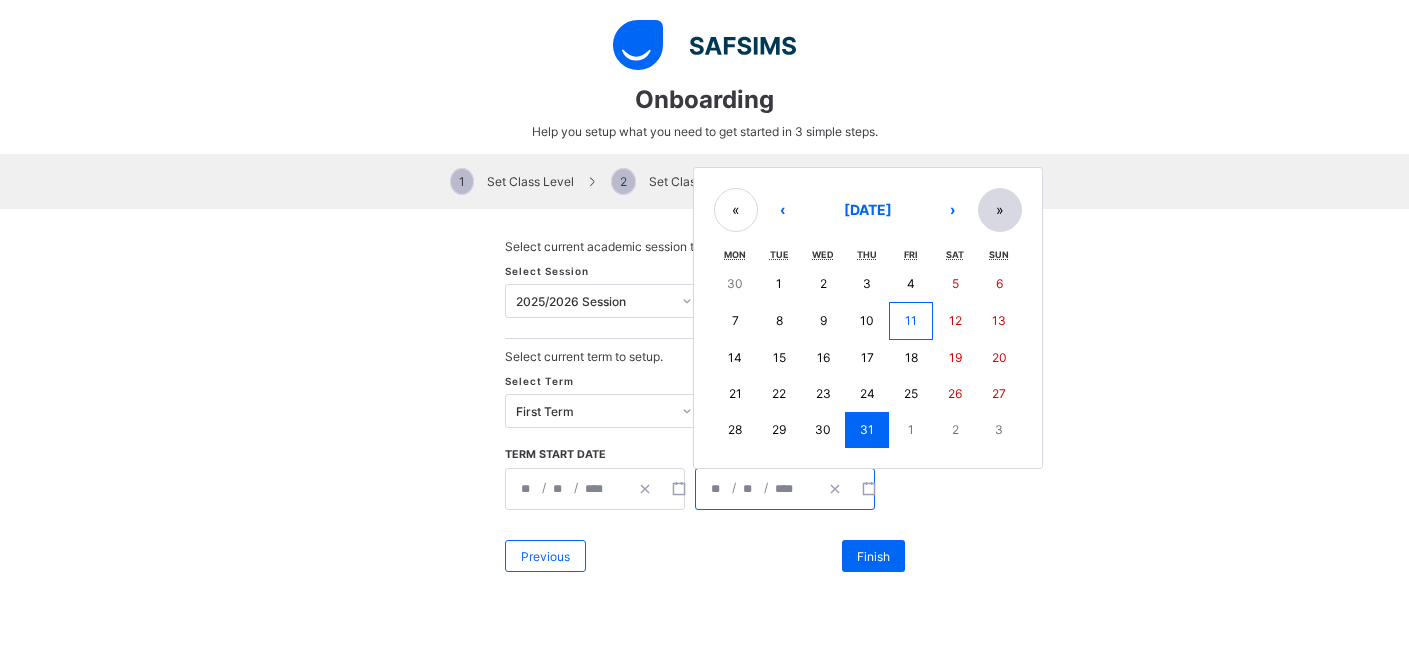 click on "»" at bounding box center [1000, 210] 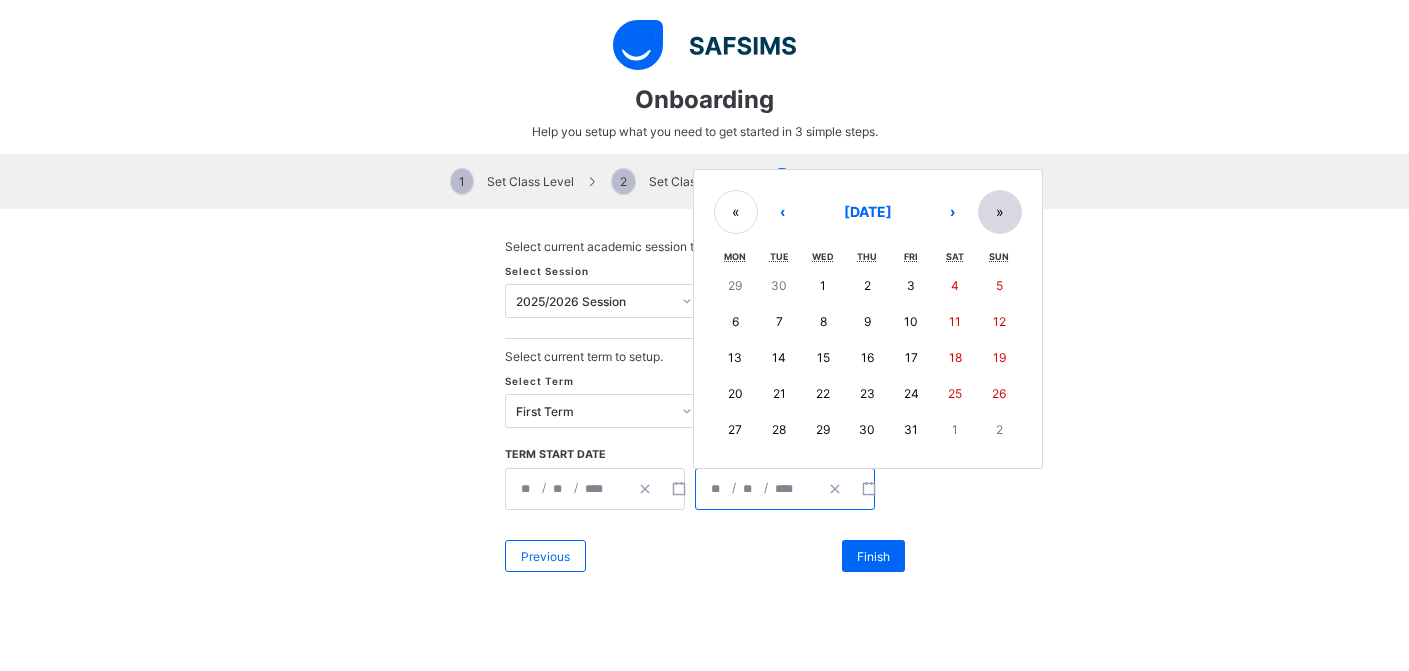 click on "»" at bounding box center (1000, 212) 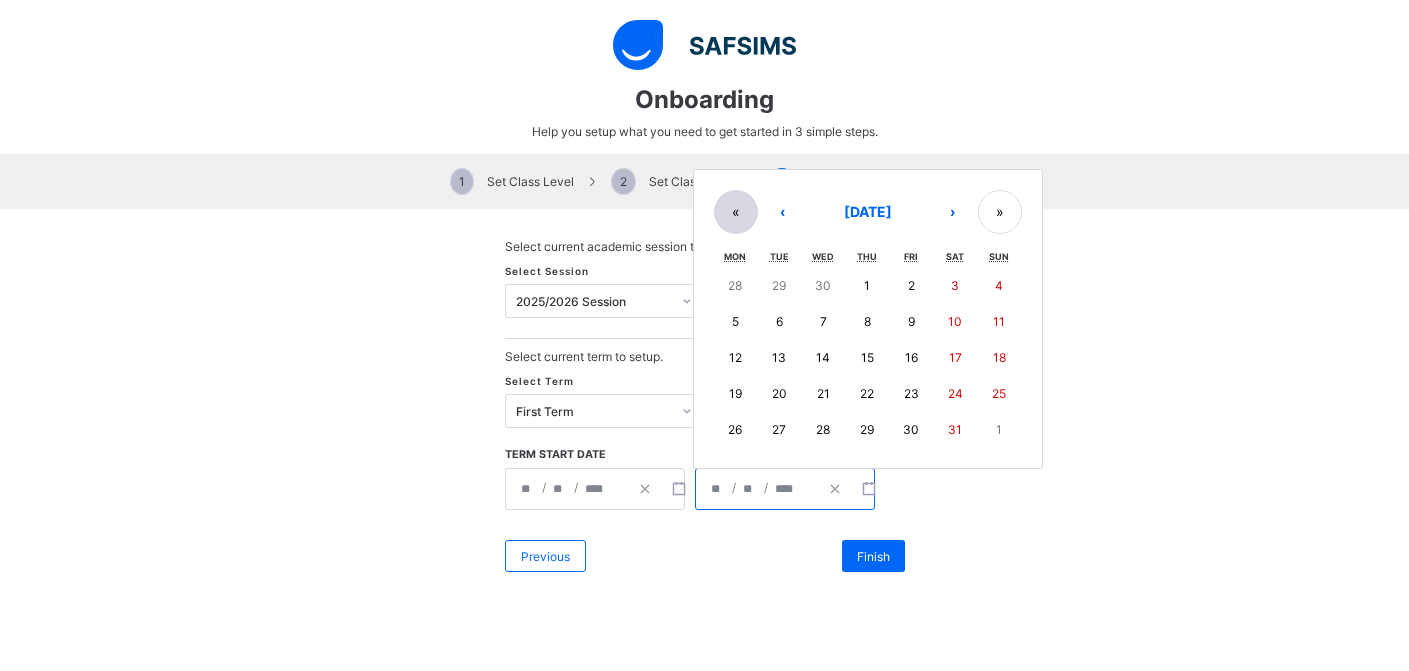click on "«" at bounding box center [736, 212] 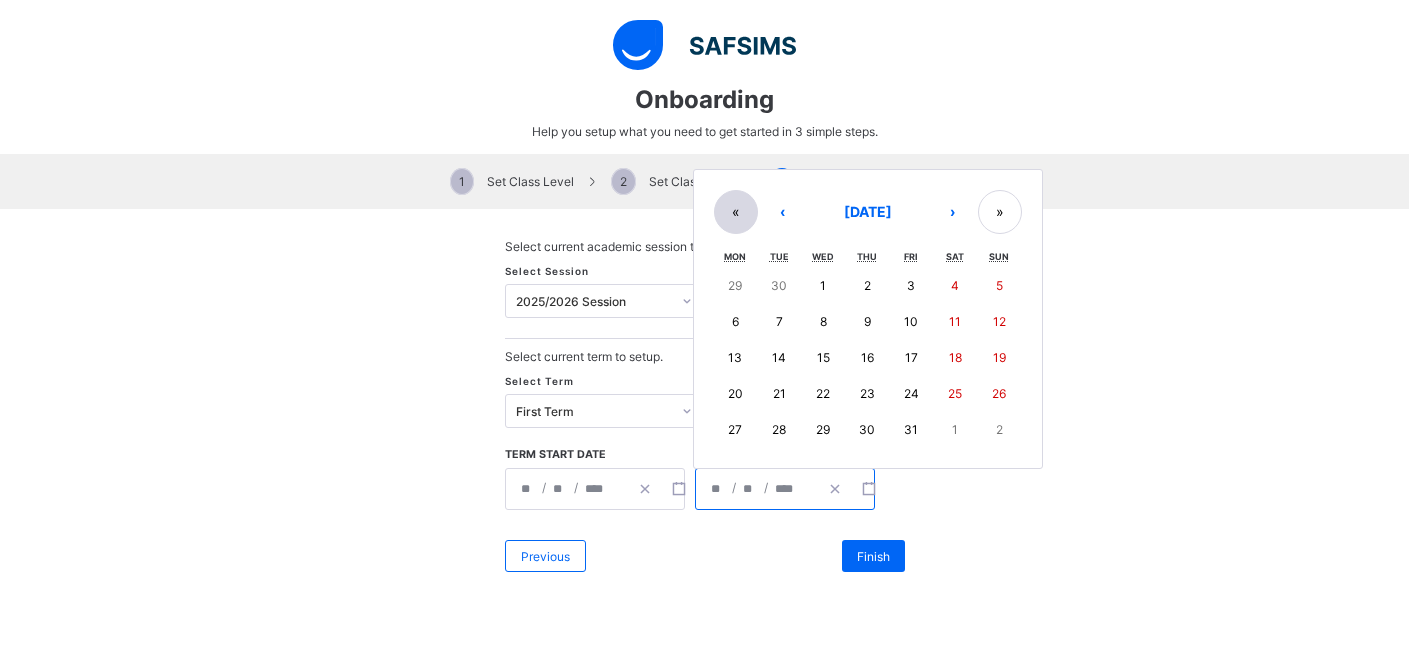 click on "«" at bounding box center [736, 212] 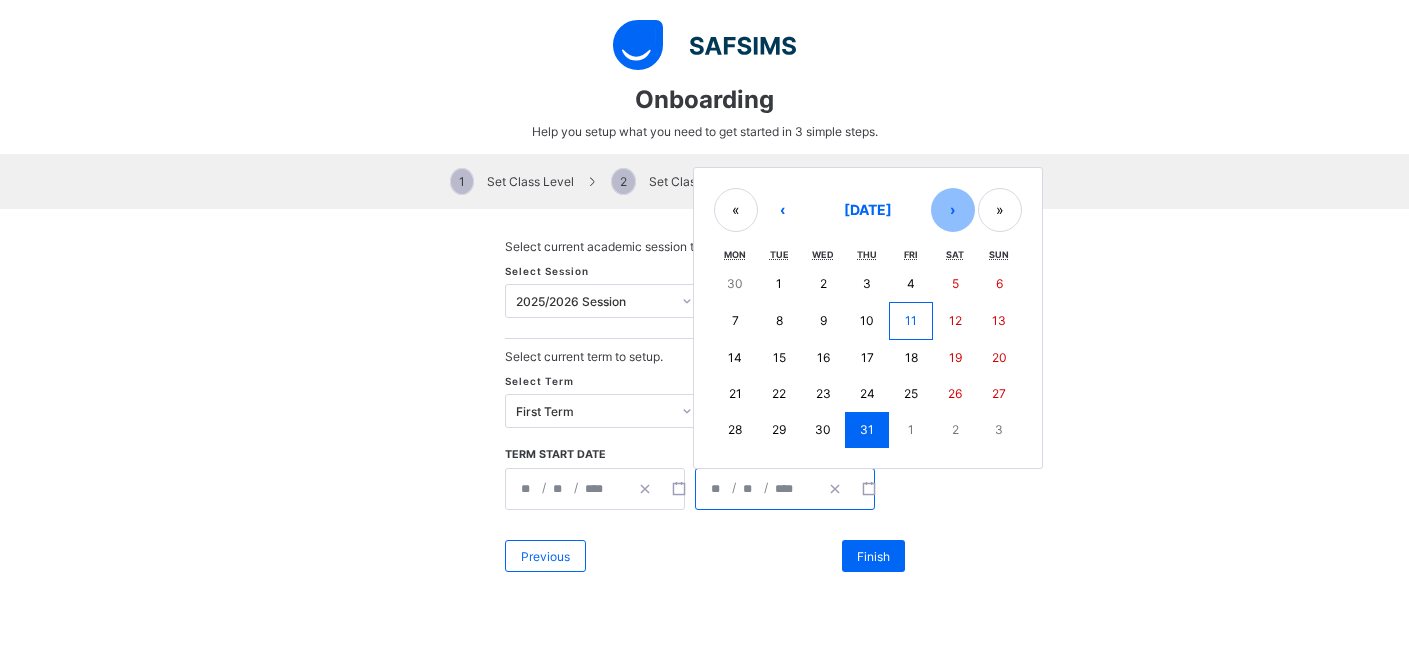 click on "›" at bounding box center (953, 210) 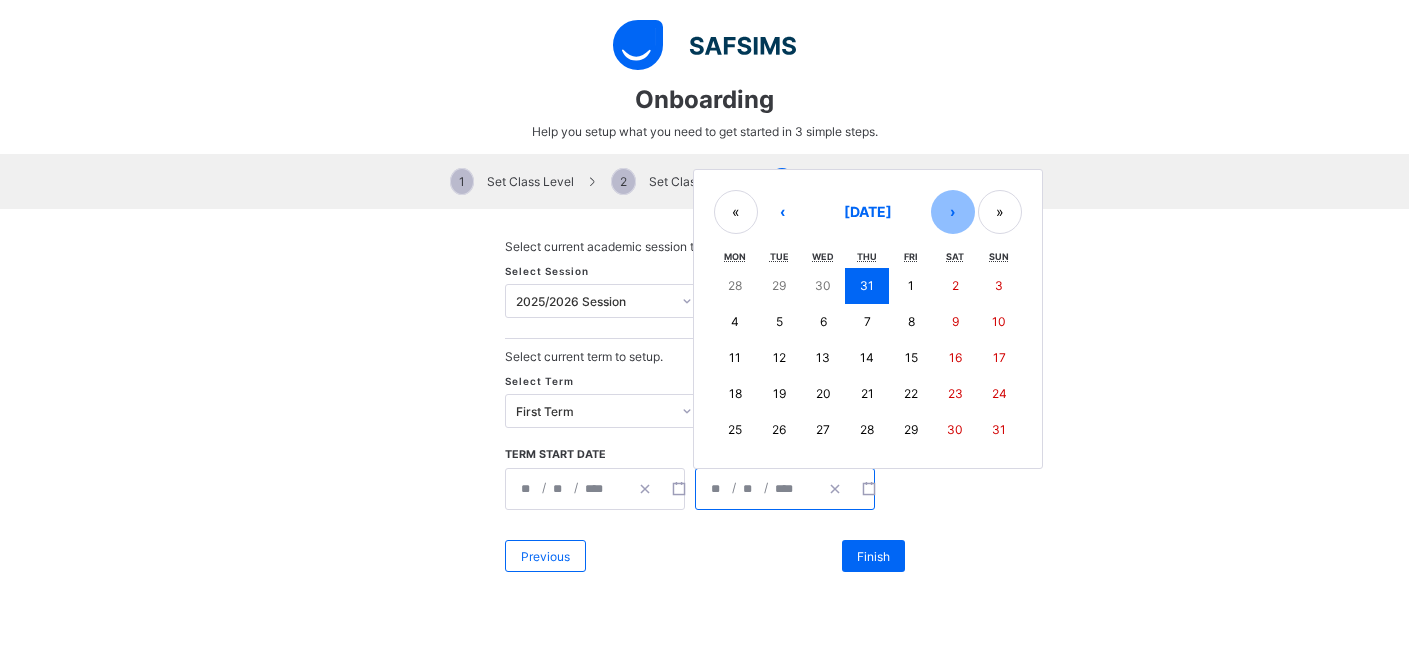 click on "›" at bounding box center (953, 212) 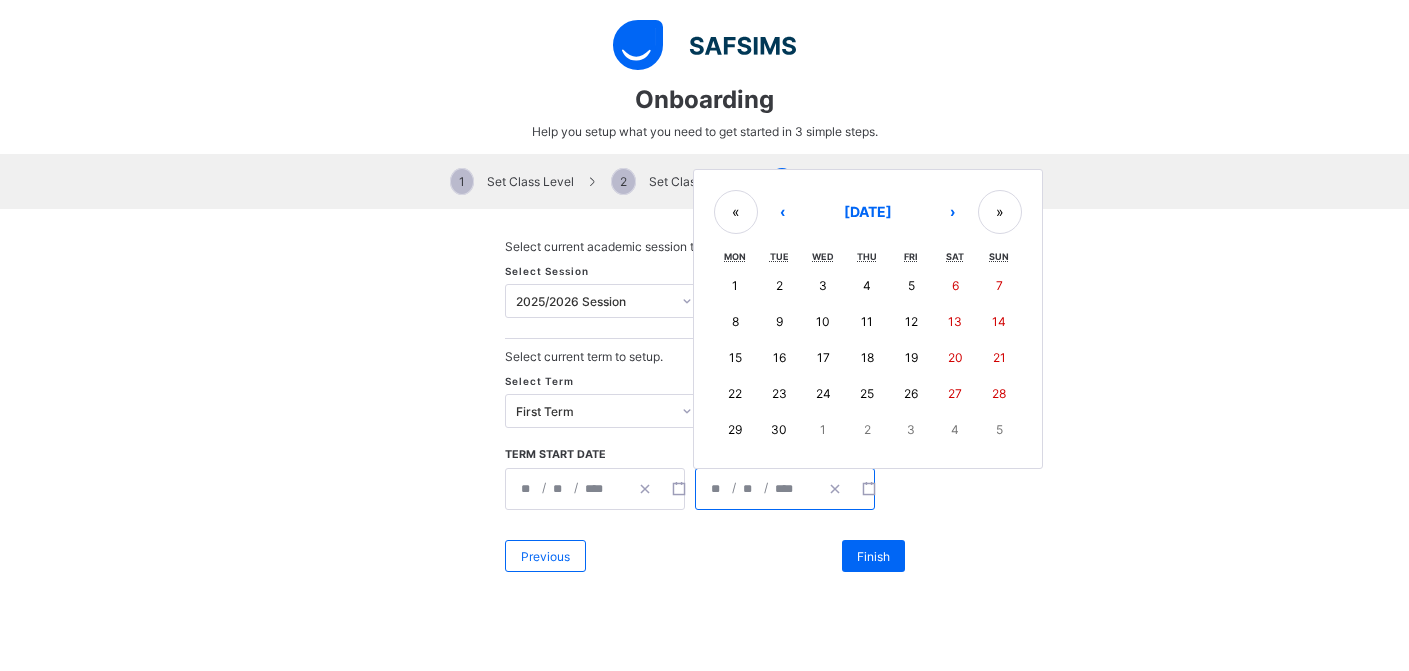 click on "30" at bounding box center [779, 429] 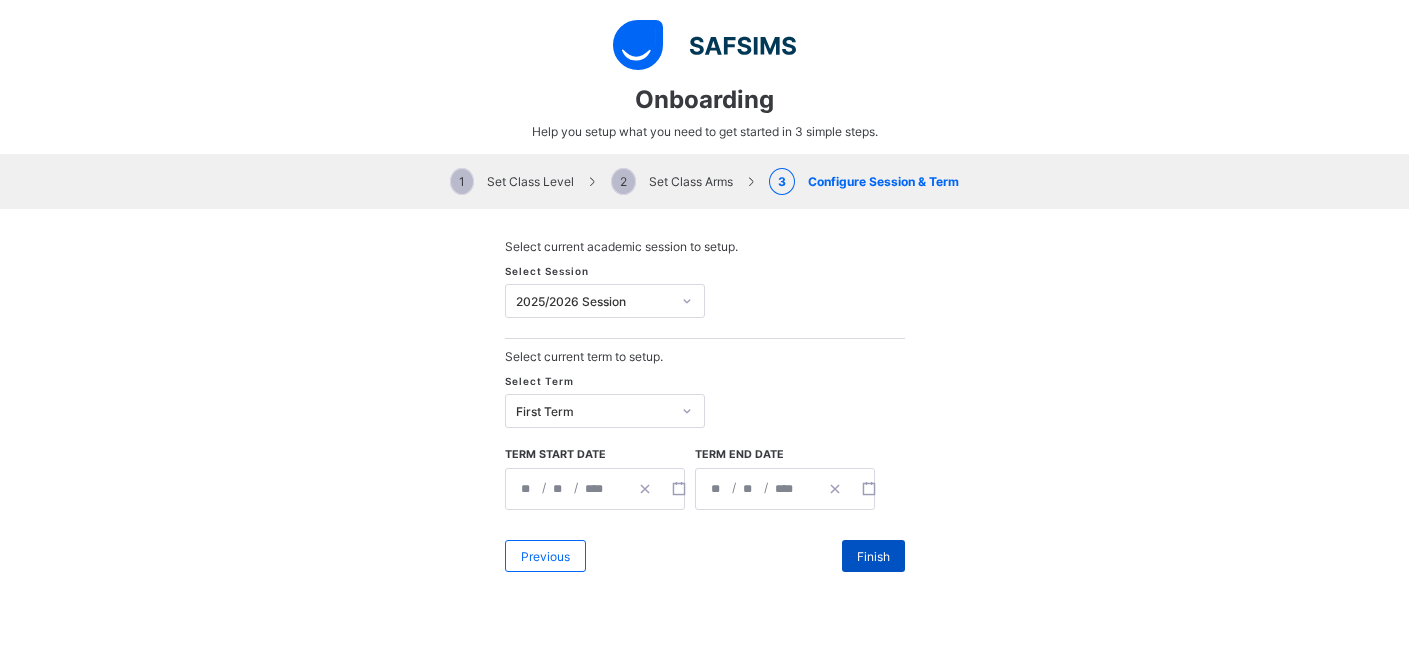 click on "Finish" at bounding box center [873, 556] 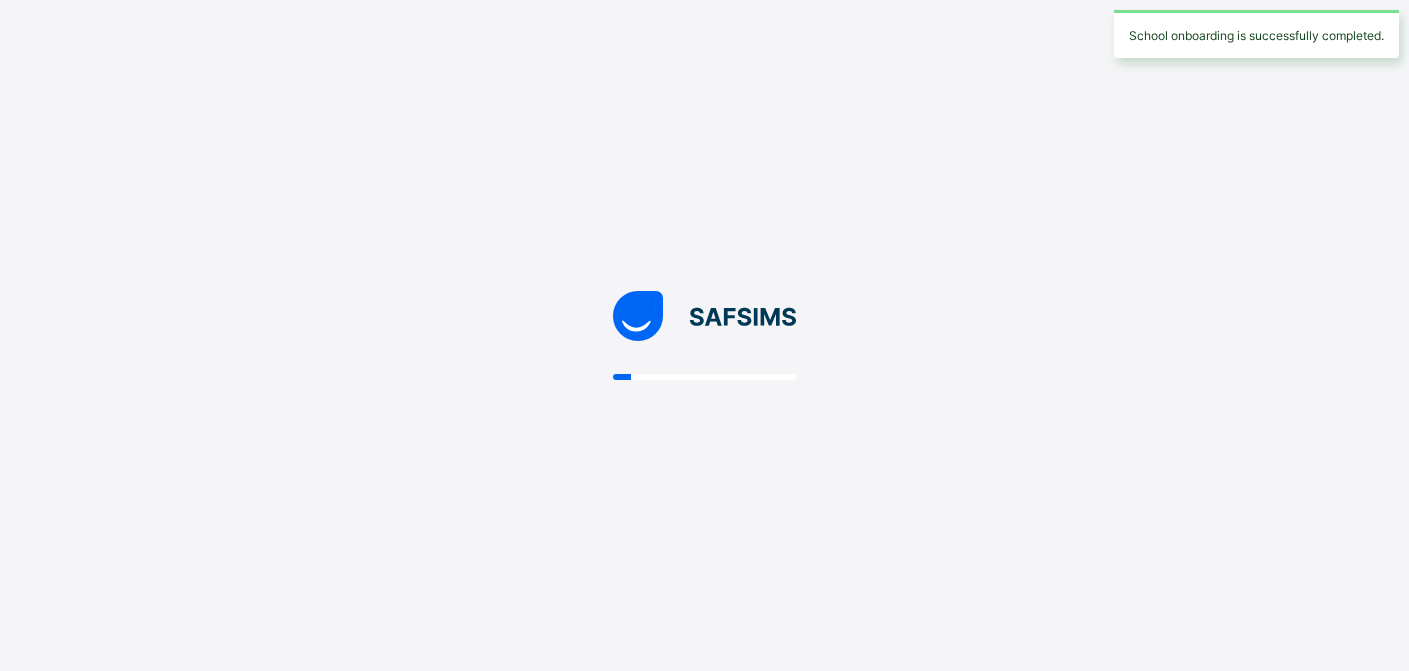 scroll, scrollTop: 0, scrollLeft: 0, axis: both 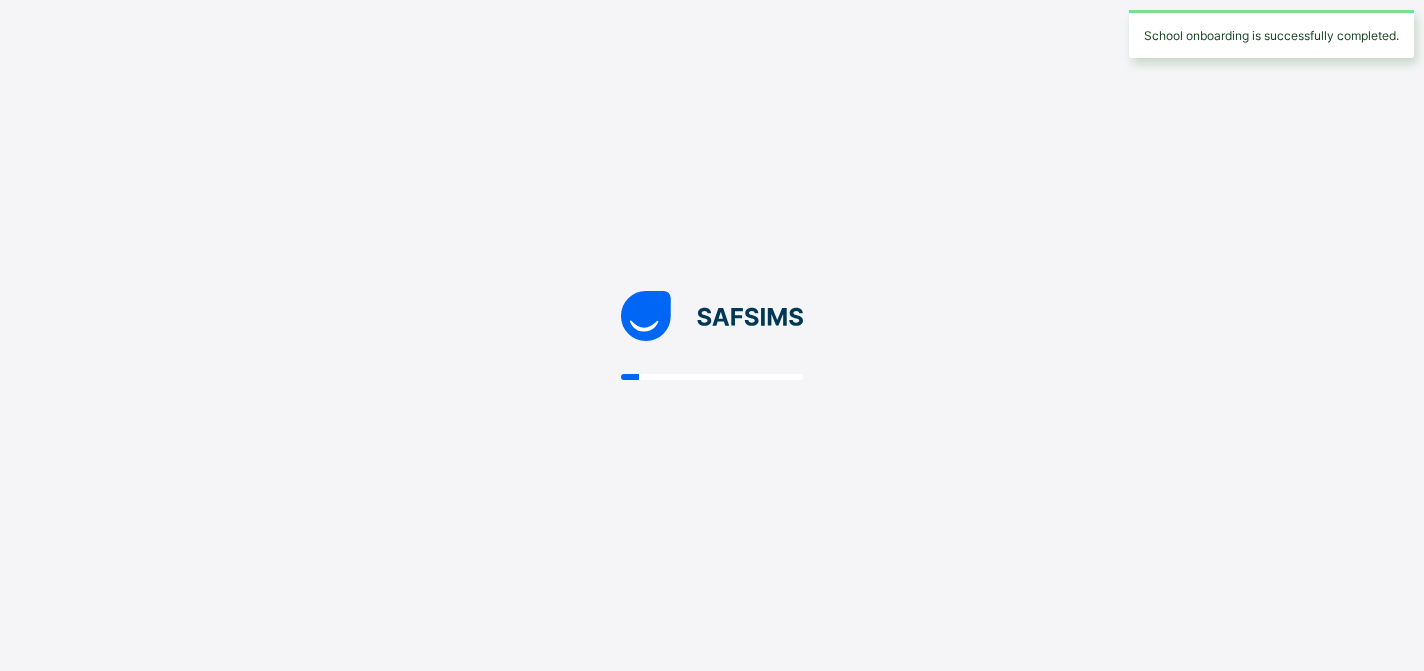 select on "**" 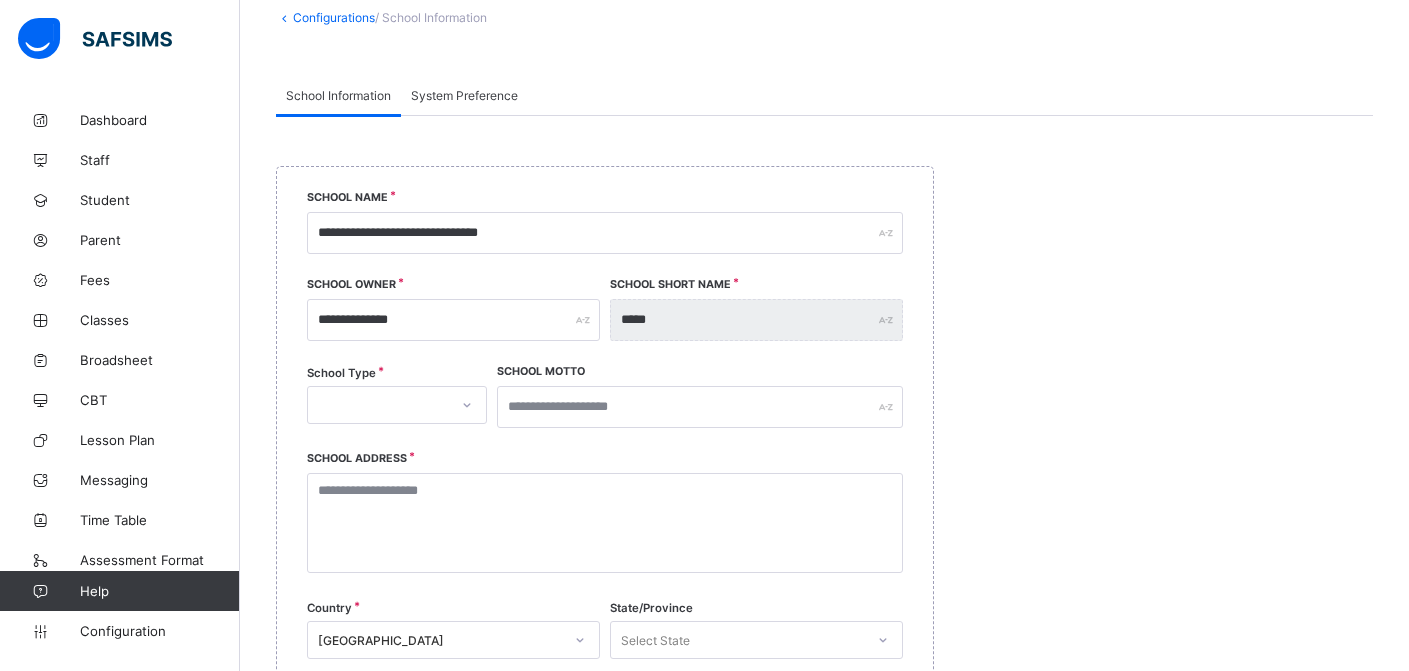 scroll, scrollTop: 240, scrollLeft: 0, axis: vertical 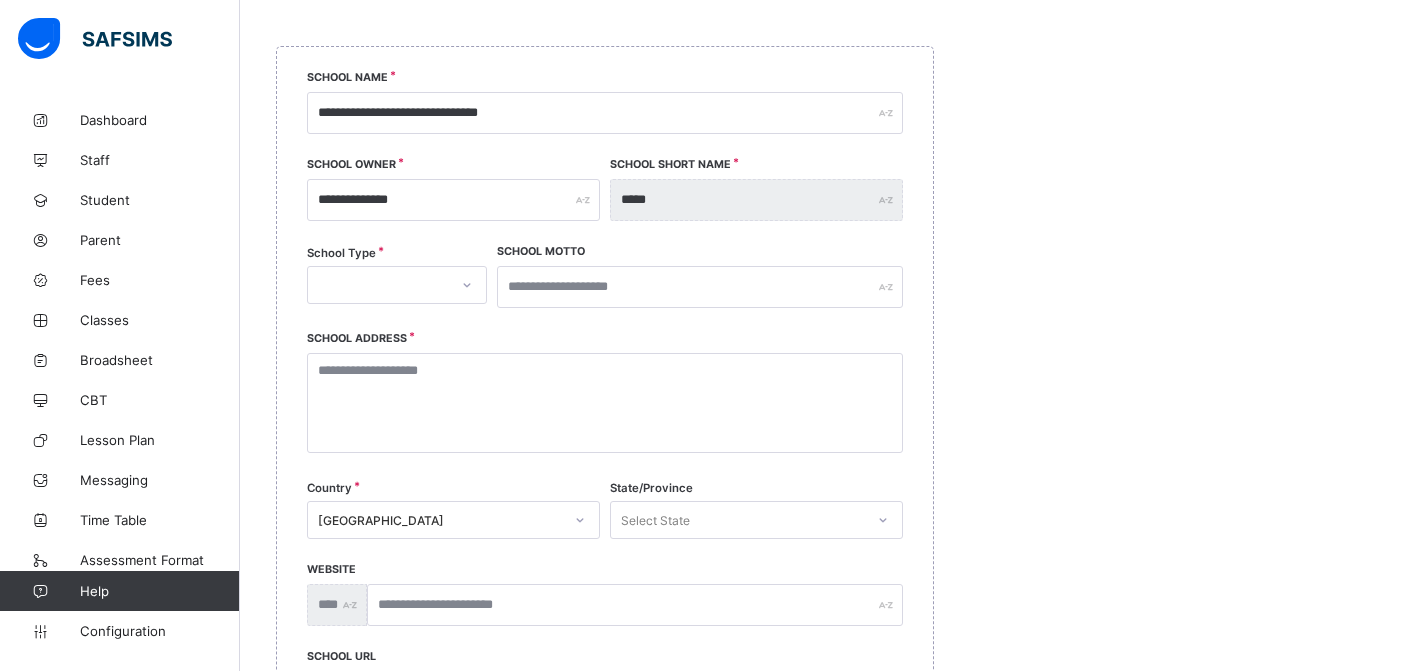 click at bounding box center [467, 285] 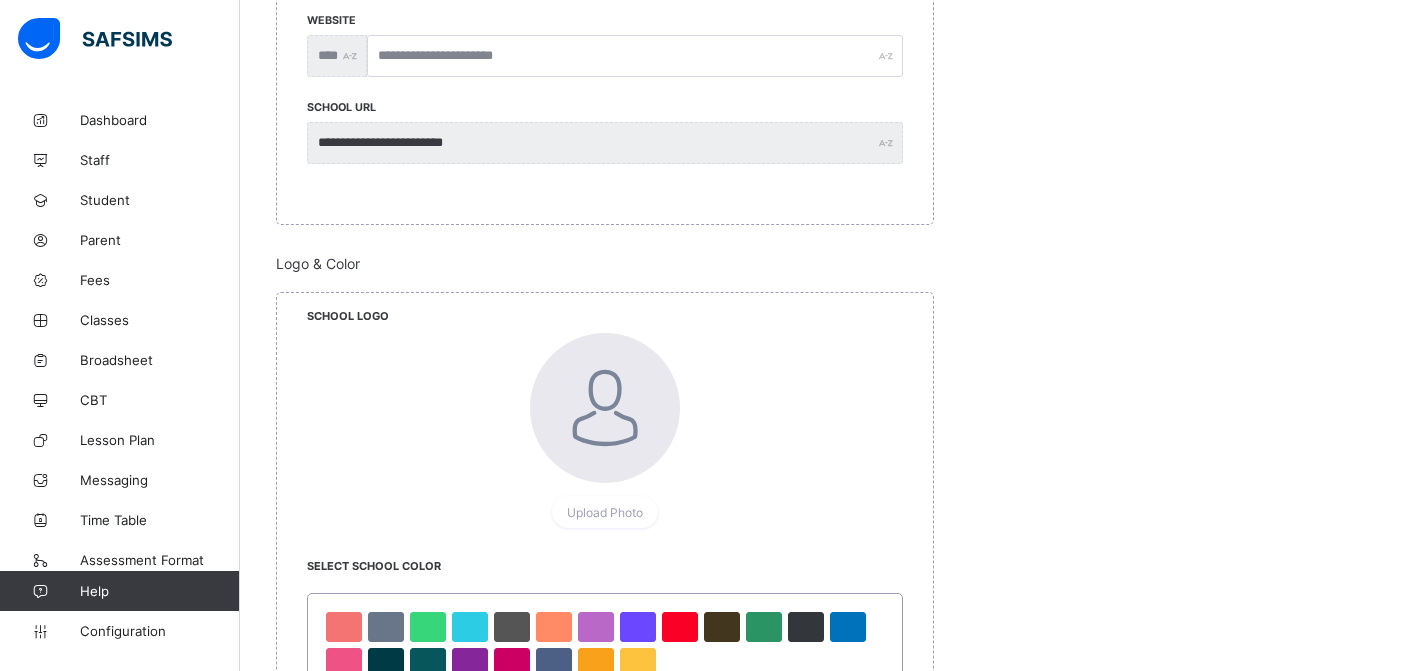 scroll, scrollTop: 821, scrollLeft: 0, axis: vertical 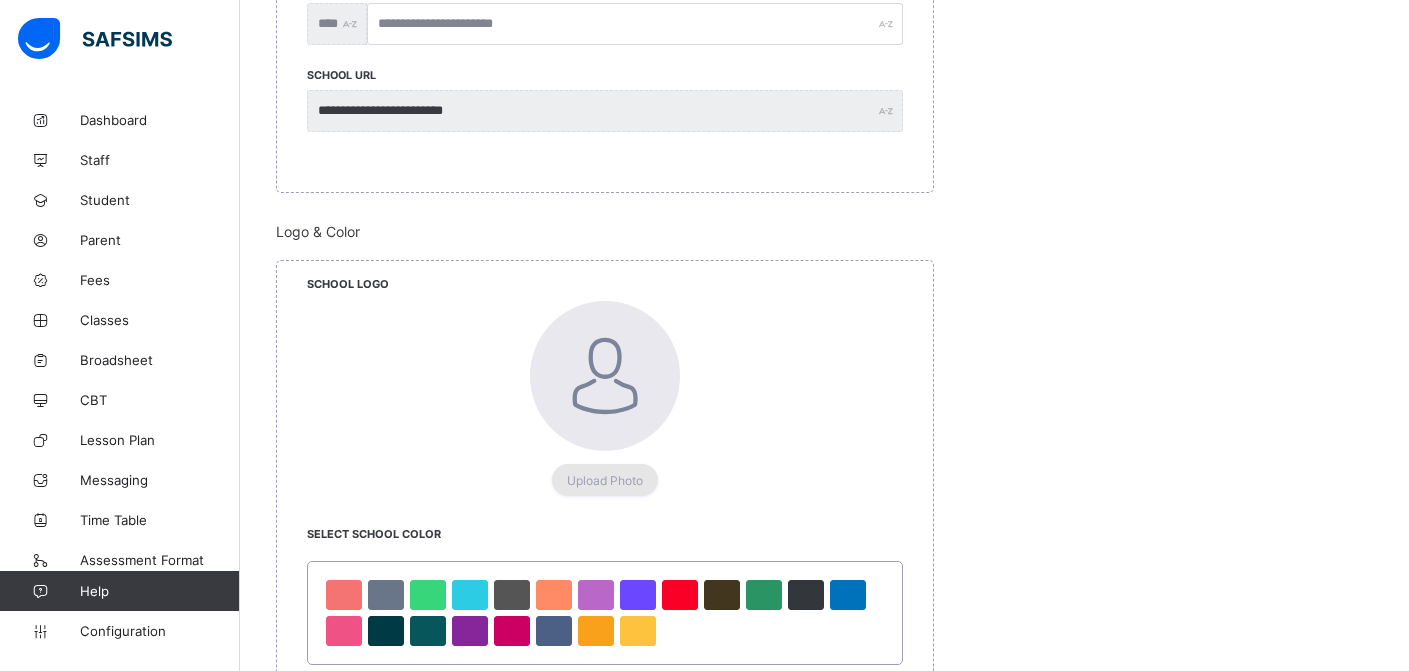 click on "Upload Photo" at bounding box center [605, 480] 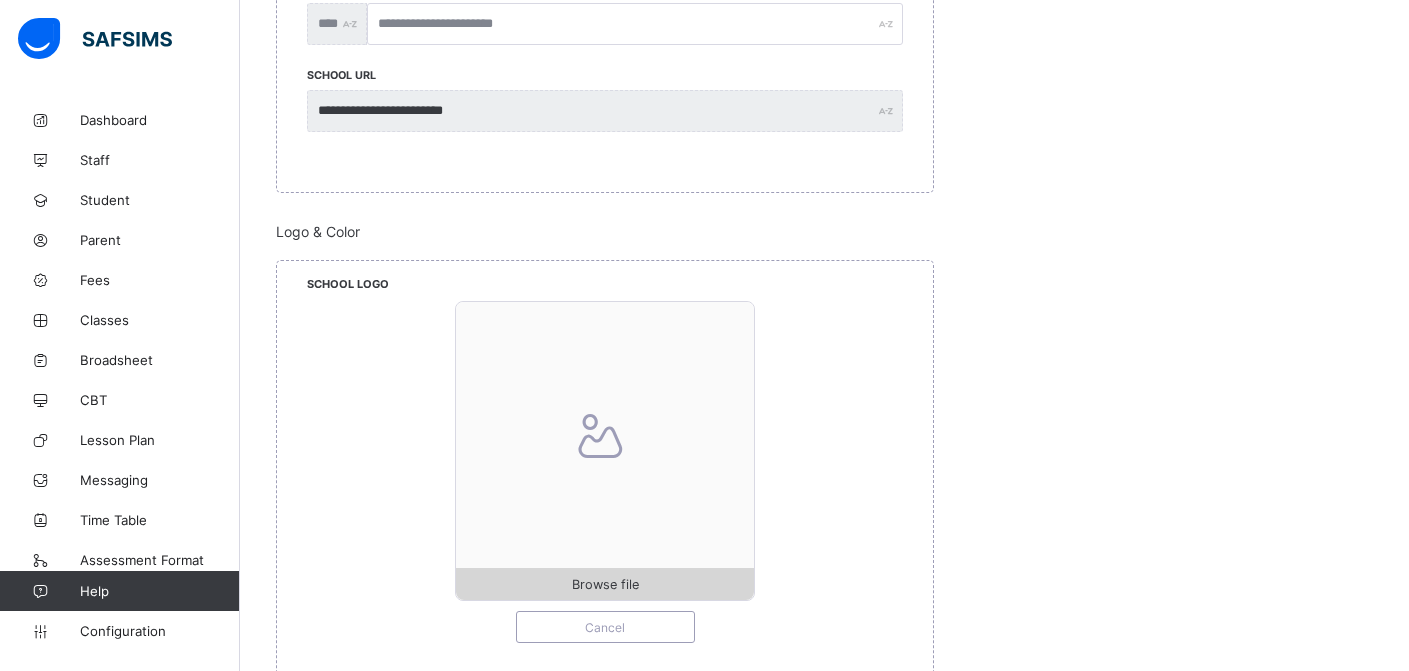 click on "Browse file" at bounding box center [605, 584] 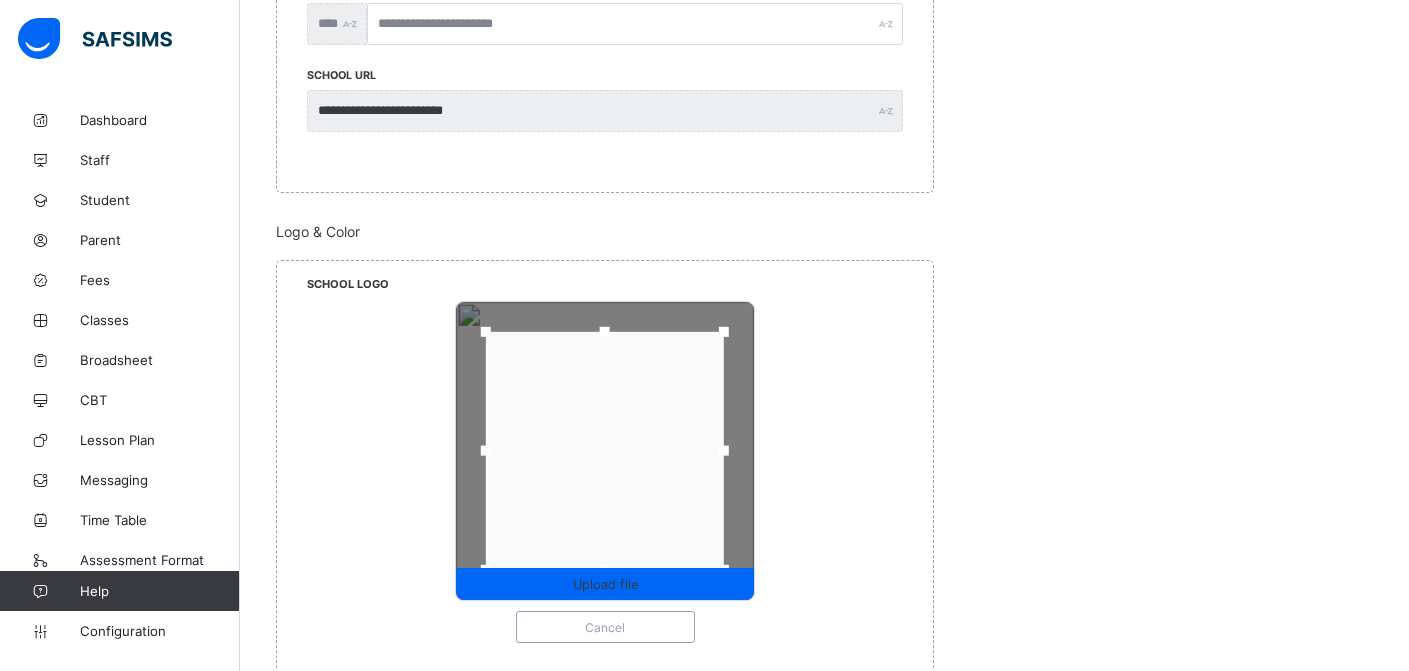 click on "Upload file Cancel" at bounding box center (605, 472) 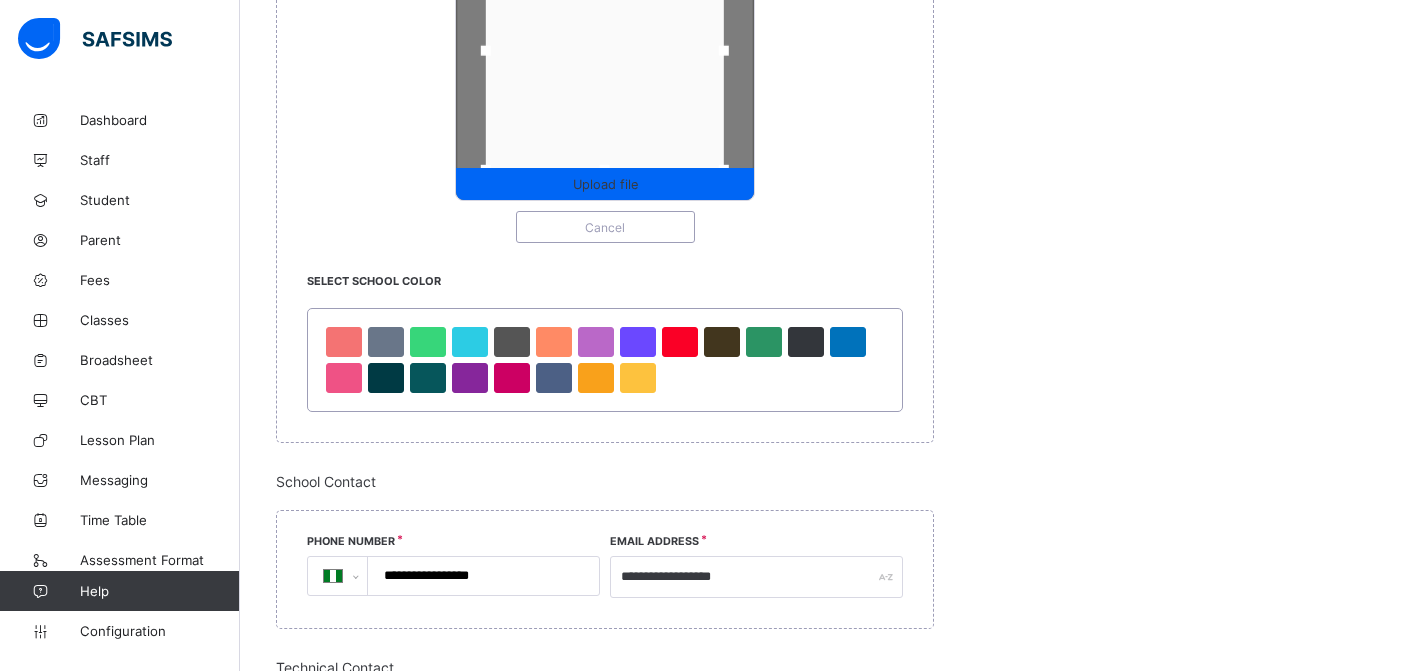 scroll, scrollTop: 1301, scrollLeft: 0, axis: vertical 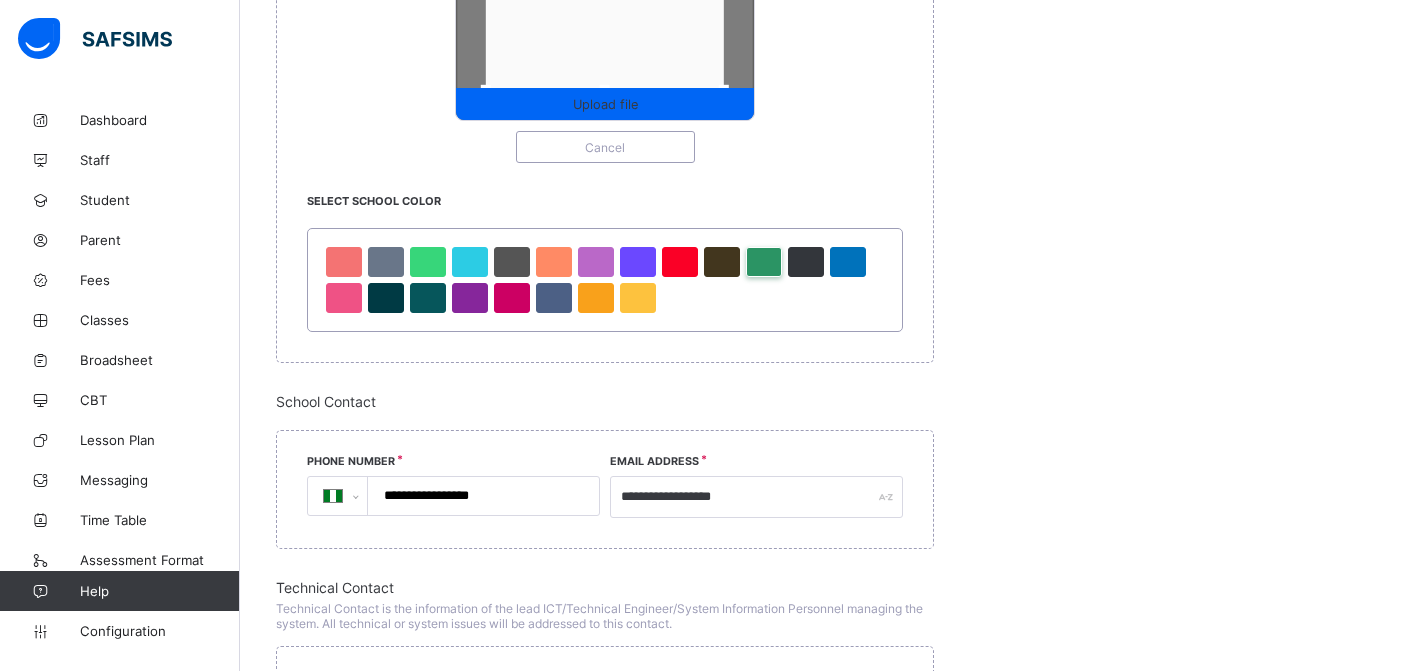 click at bounding box center (764, 262) 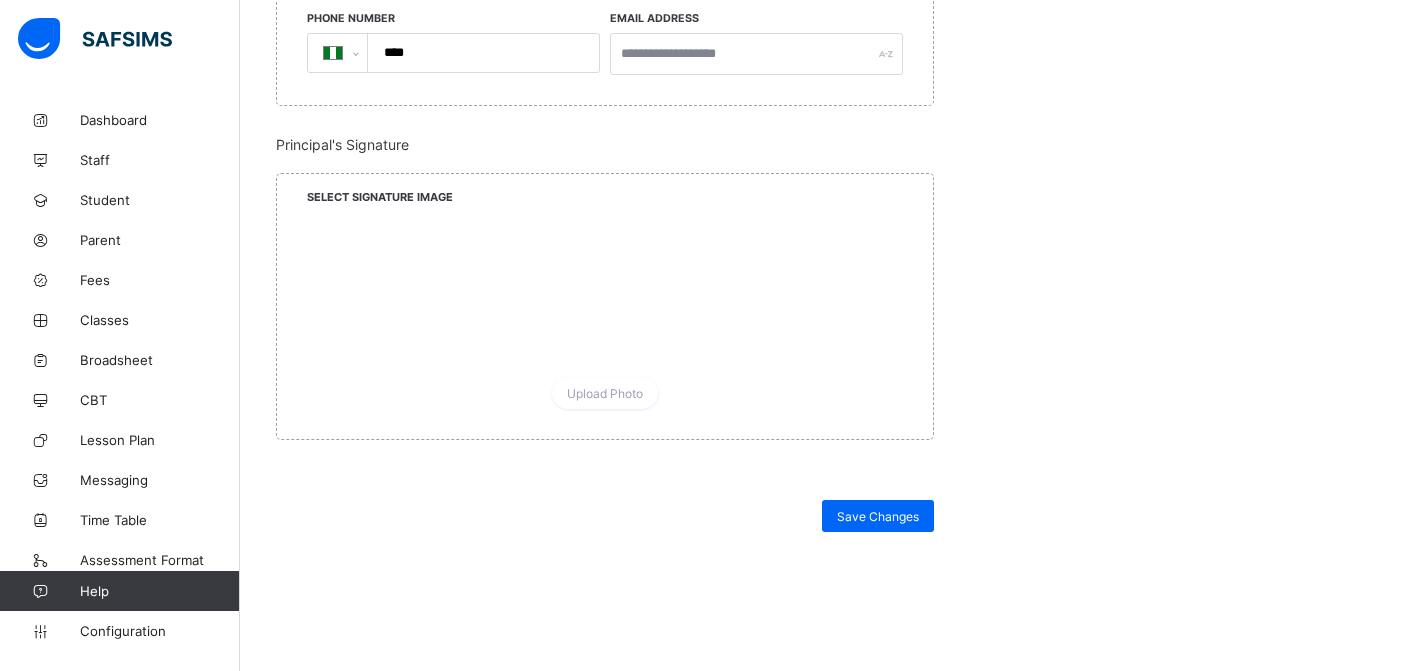 scroll, scrollTop: 1928, scrollLeft: 0, axis: vertical 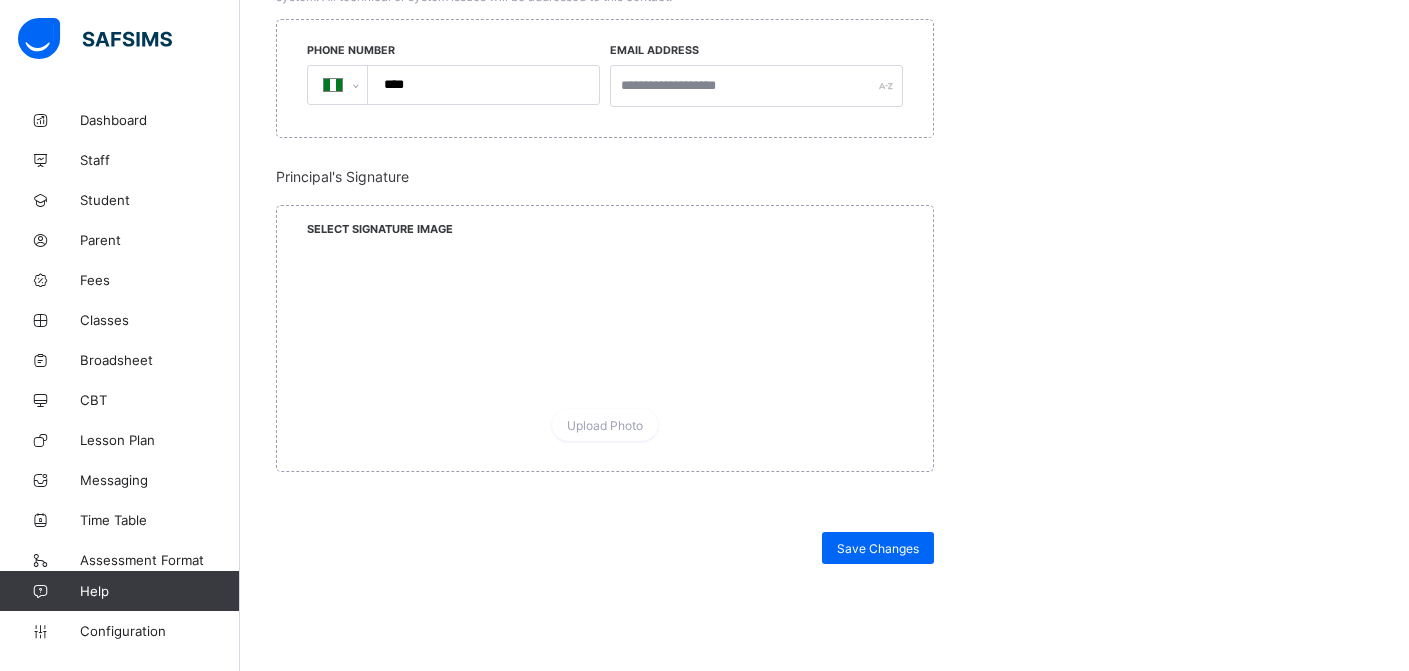 click at bounding box center (40, 591) 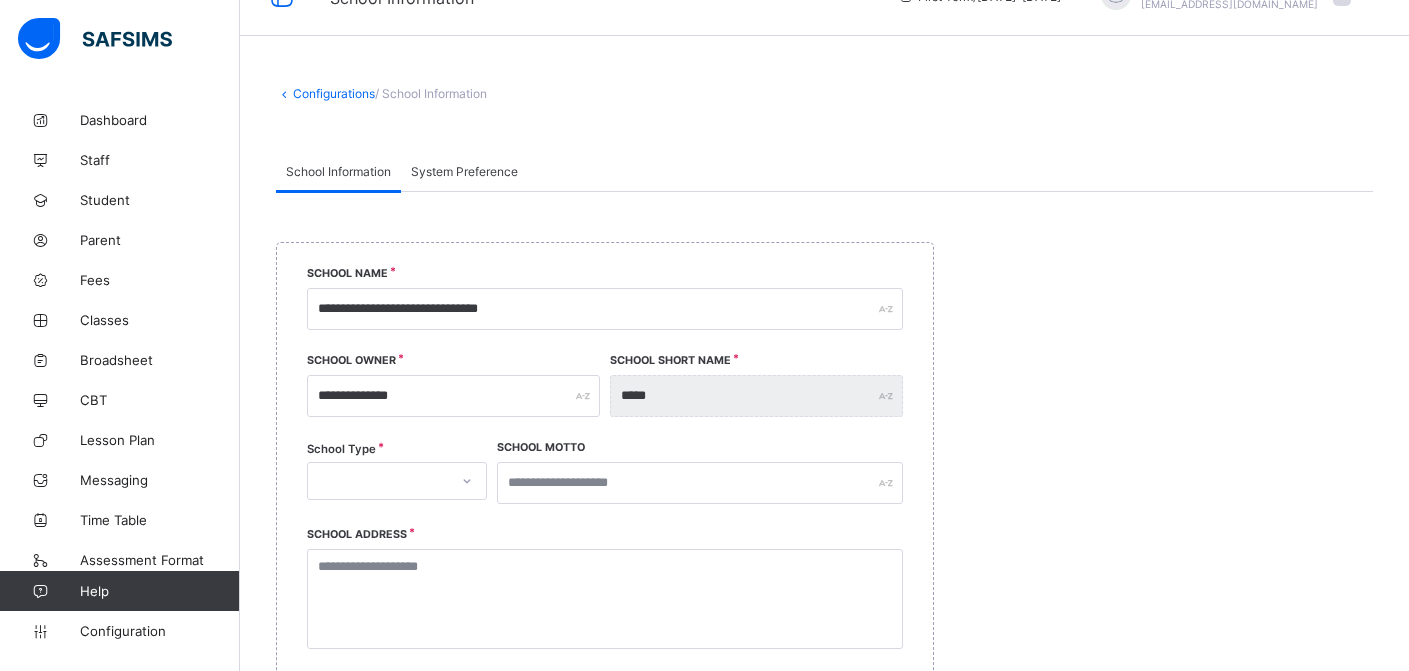scroll, scrollTop: 0, scrollLeft: 0, axis: both 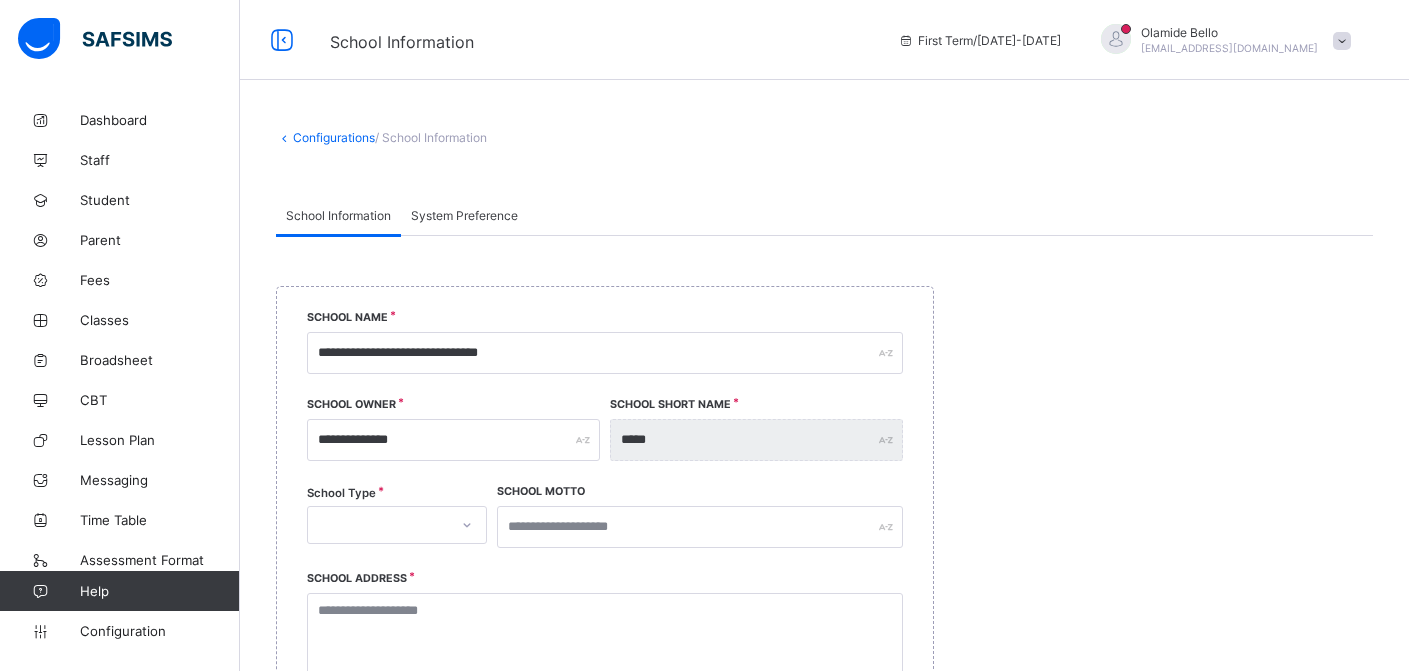 click on "System Preference" at bounding box center (464, 215) 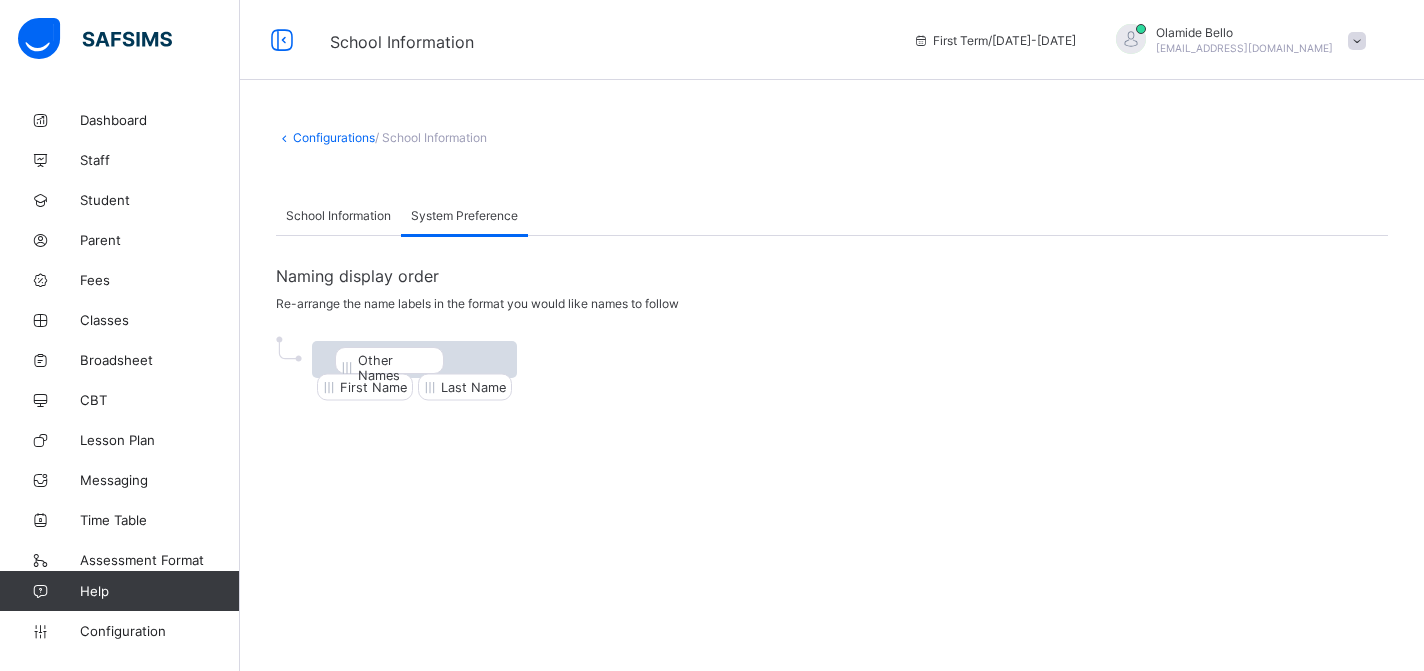 drag, startPoint x: 441, startPoint y: 359, endPoint x: 331, endPoint y: 361, distance: 110.01818 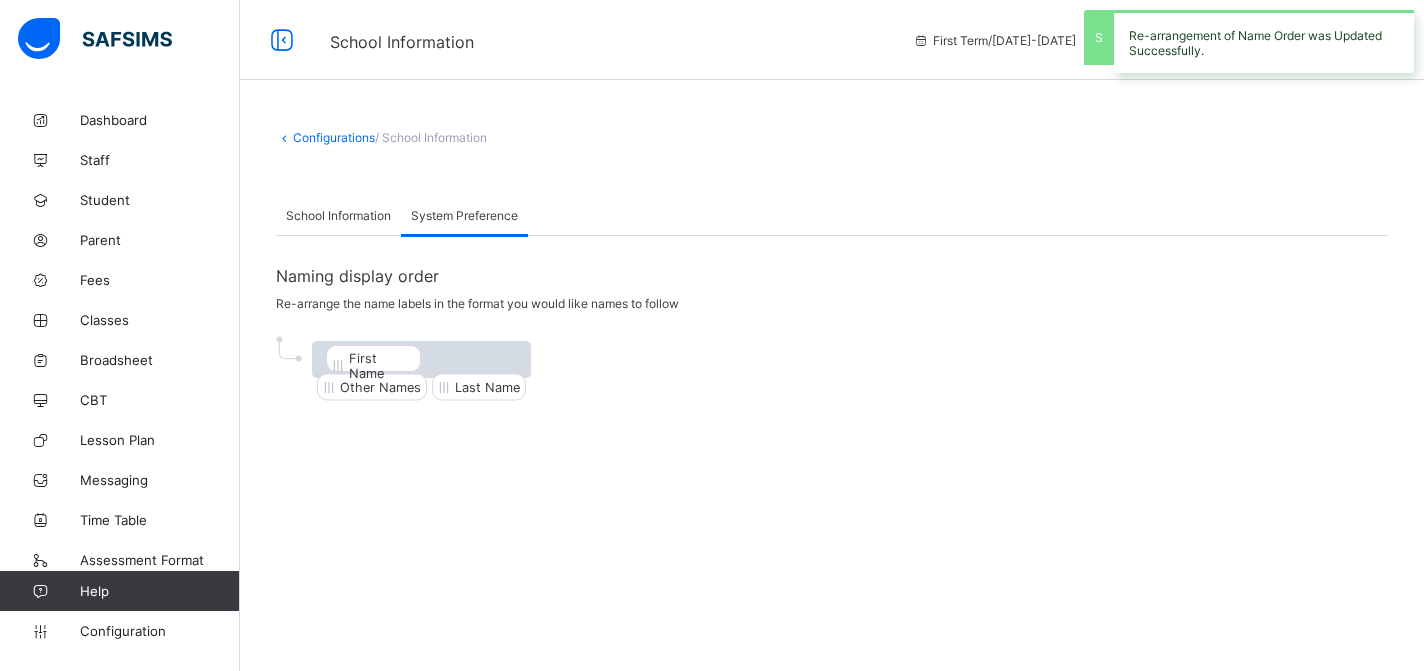 drag, startPoint x: 479, startPoint y: 360, endPoint x: 359, endPoint y: 363, distance: 120.03749 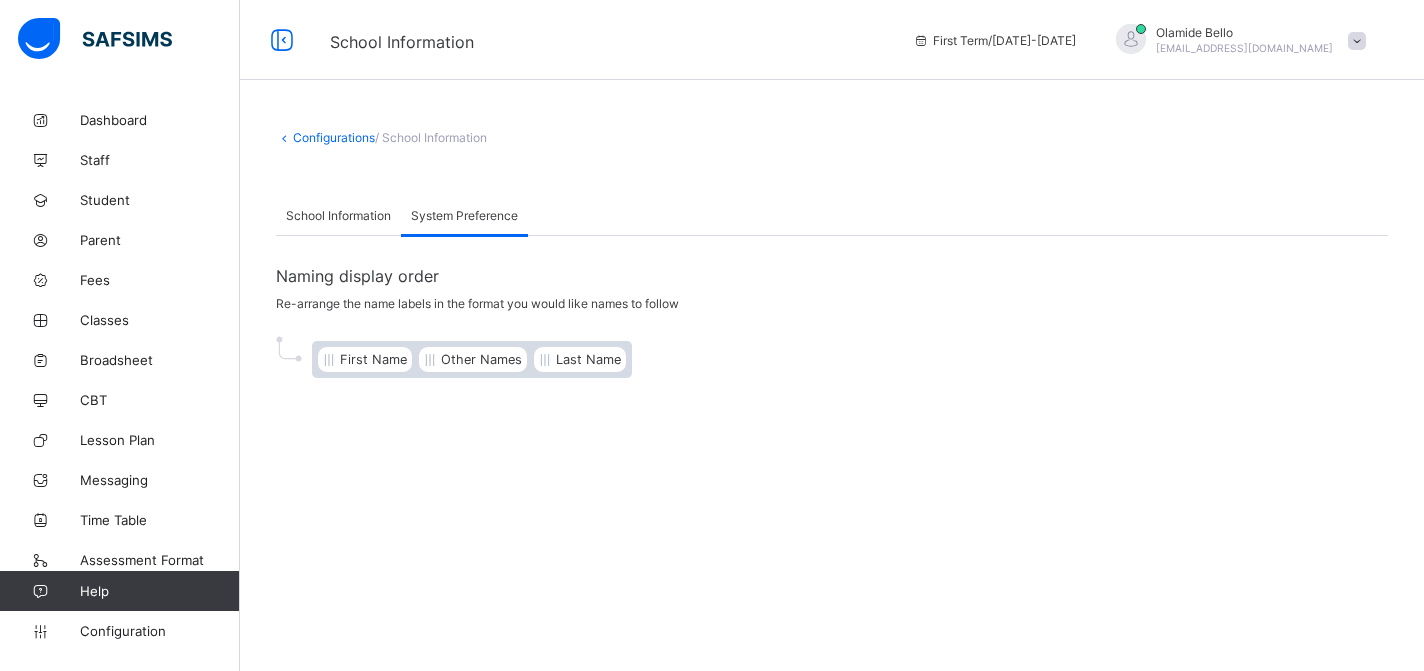 click on "School Information" at bounding box center (338, 215) 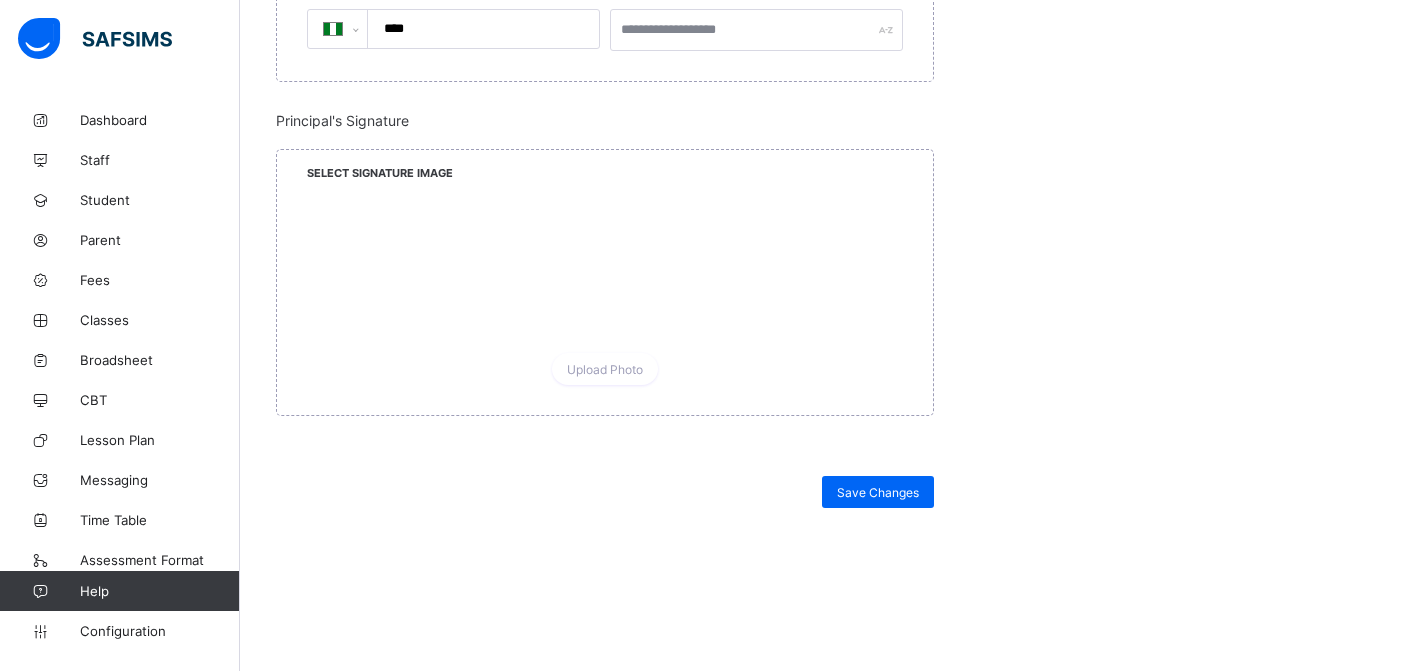 scroll, scrollTop: 2048, scrollLeft: 0, axis: vertical 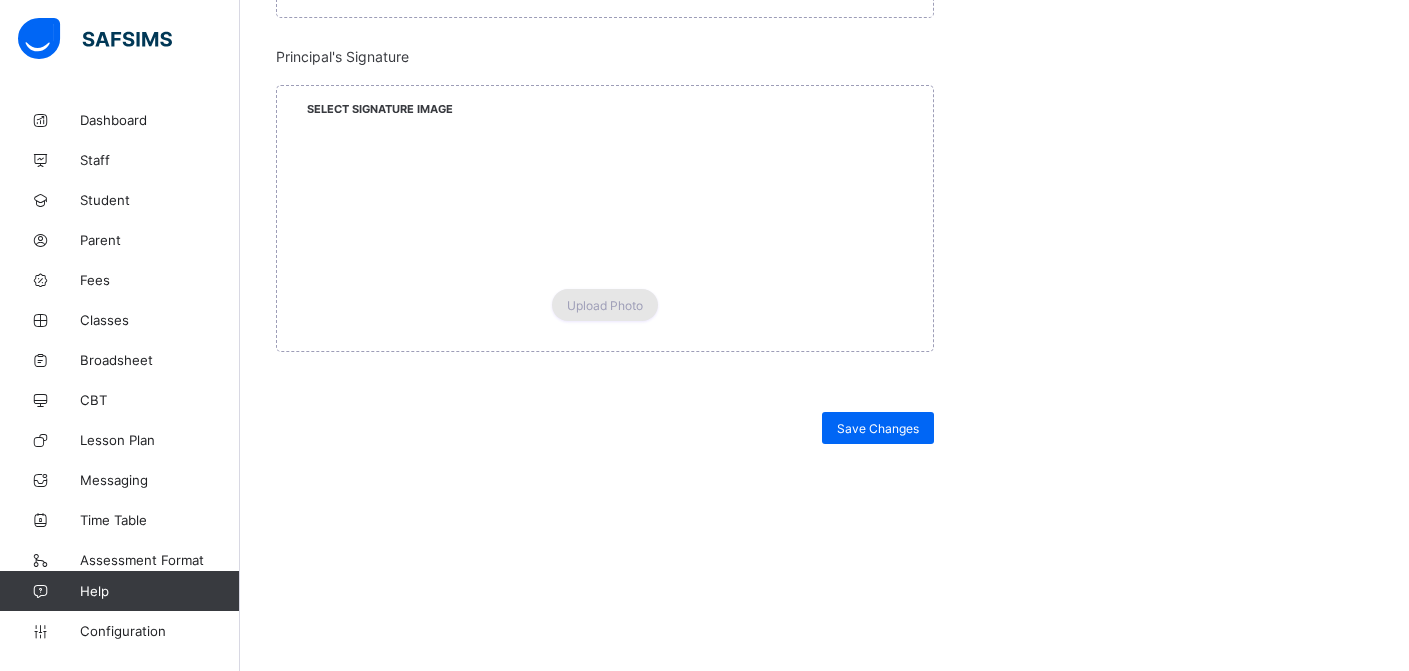click on "Upload Photo" at bounding box center (605, 305) 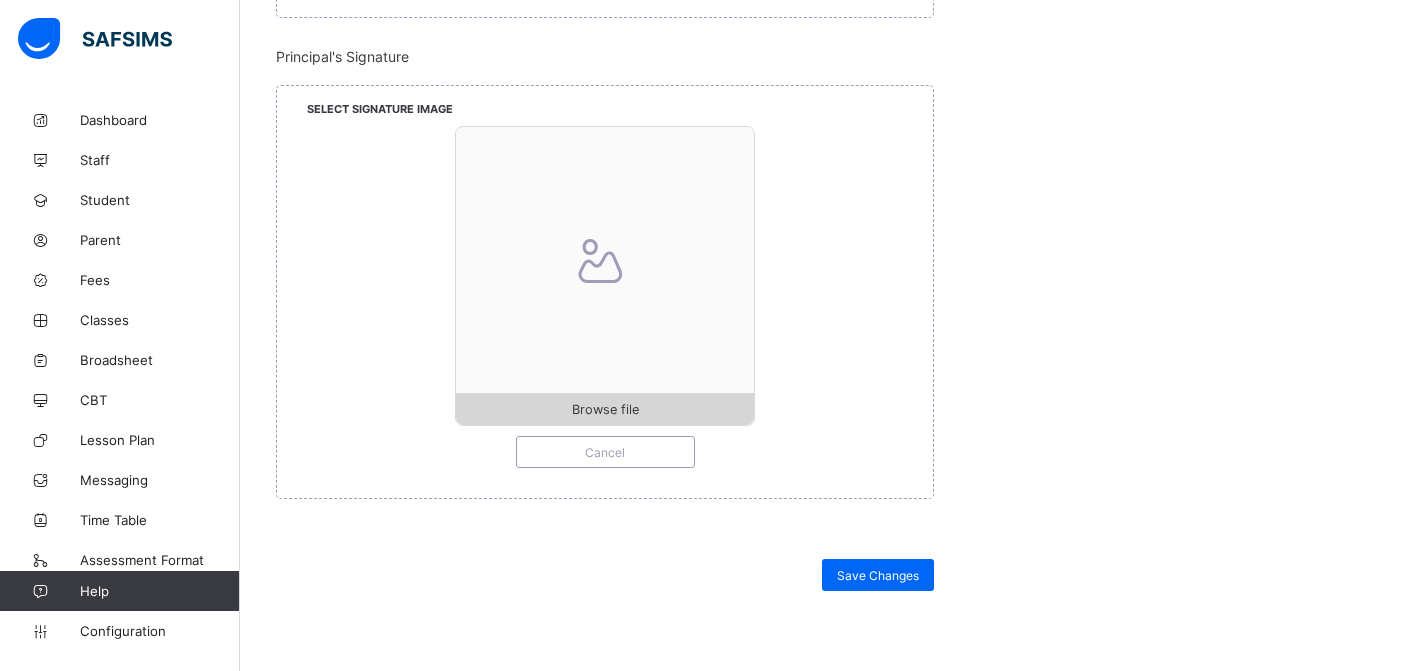 click on "Browse file" at bounding box center (605, 409) 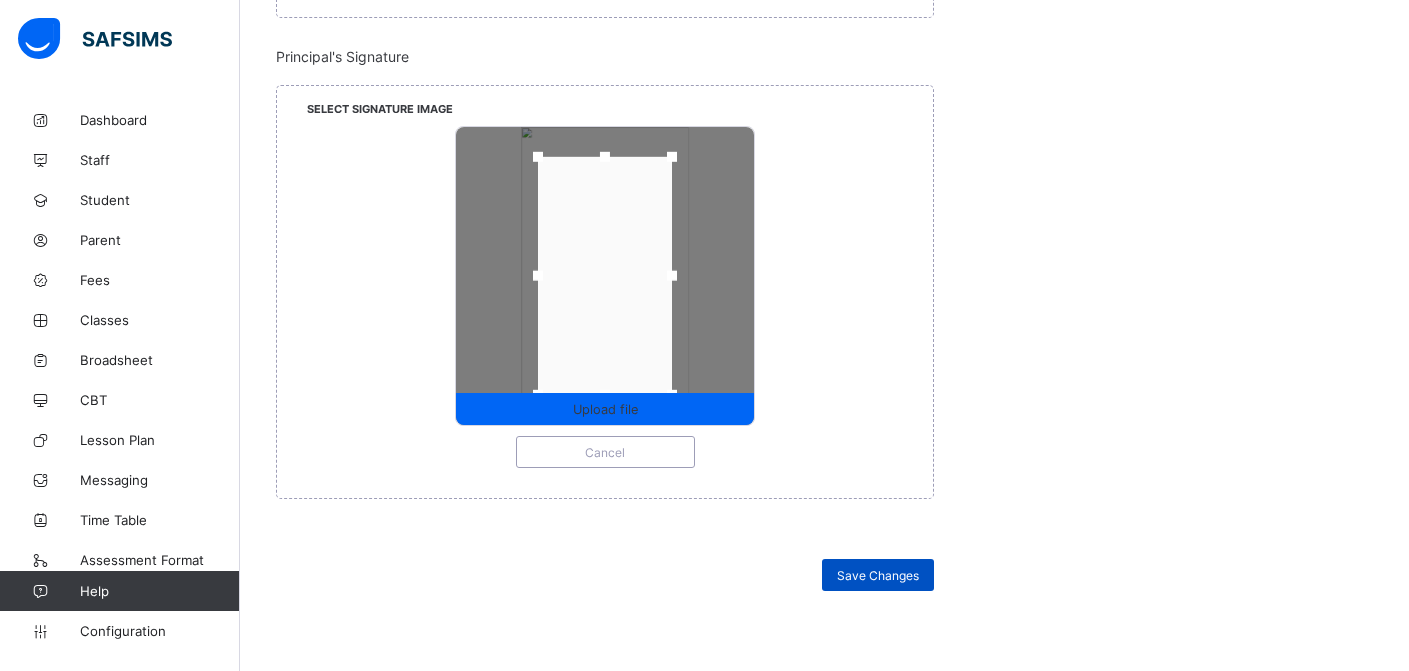 click on "Save Changes" at bounding box center [878, 575] 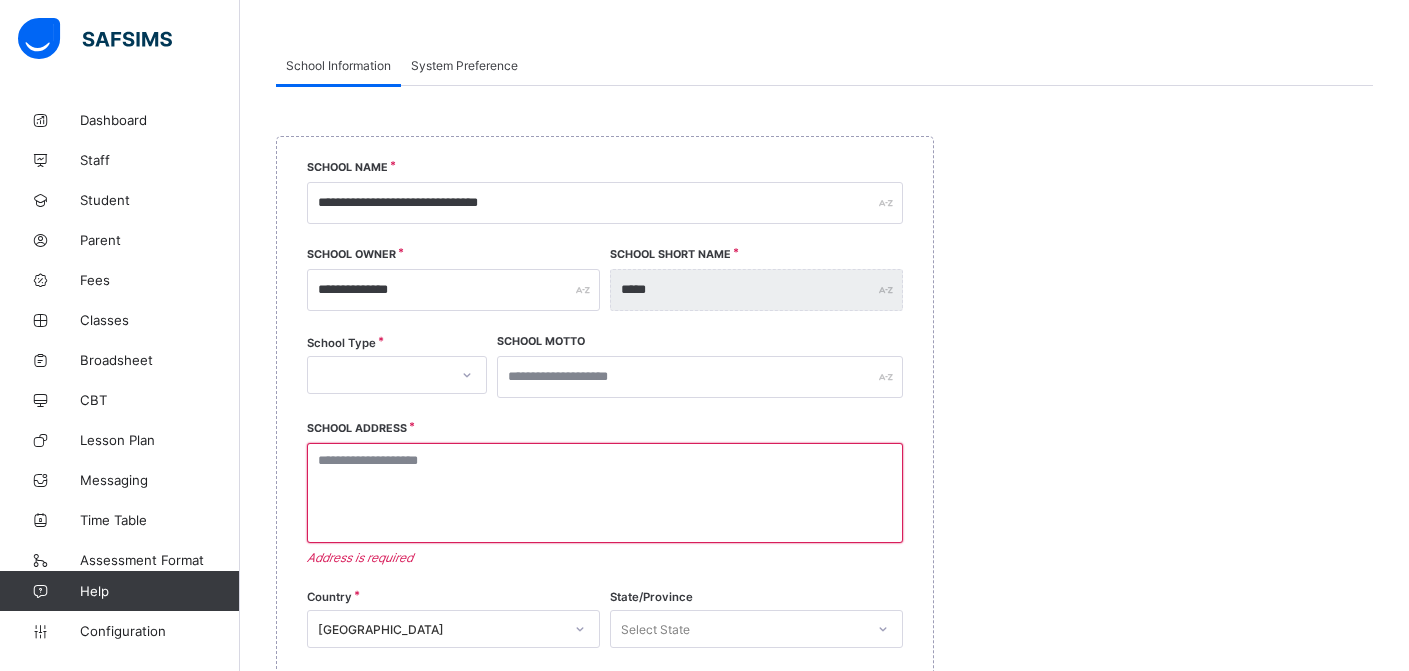 scroll, scrollTop: 146, scrollLeft: 0, axis: vertical 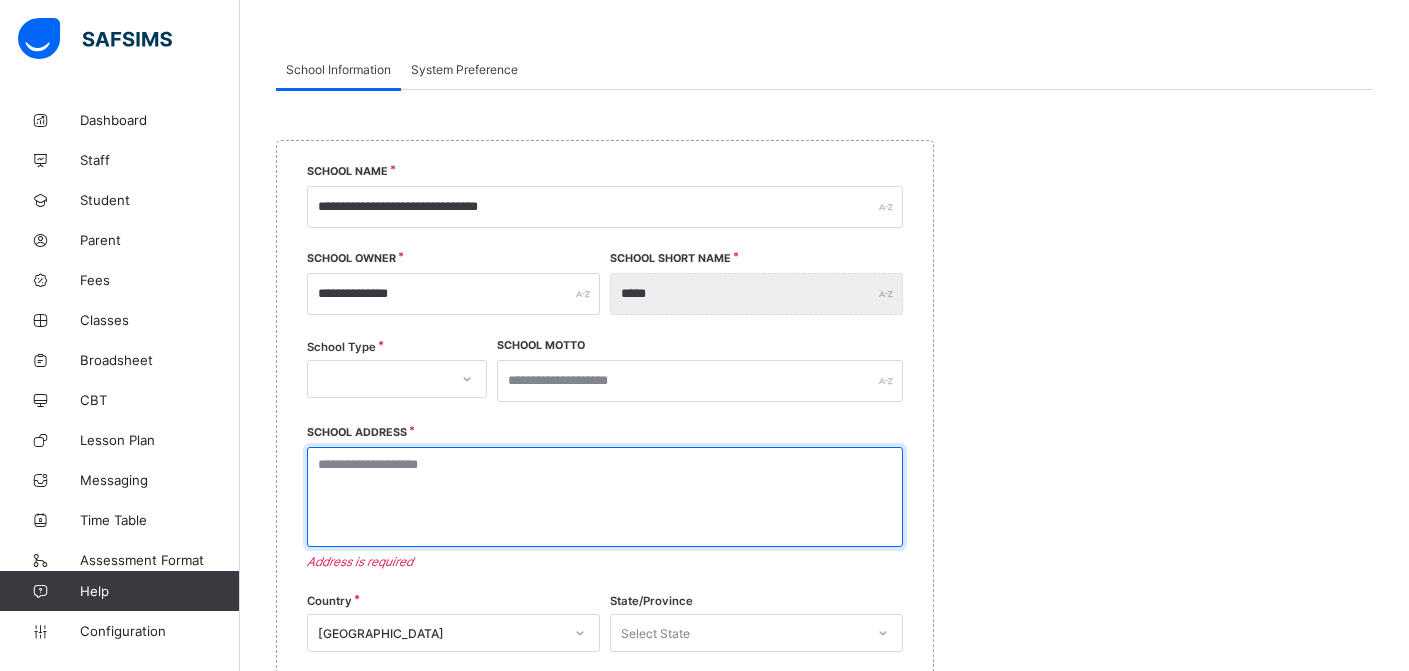 click at bounding box center (605, 497) 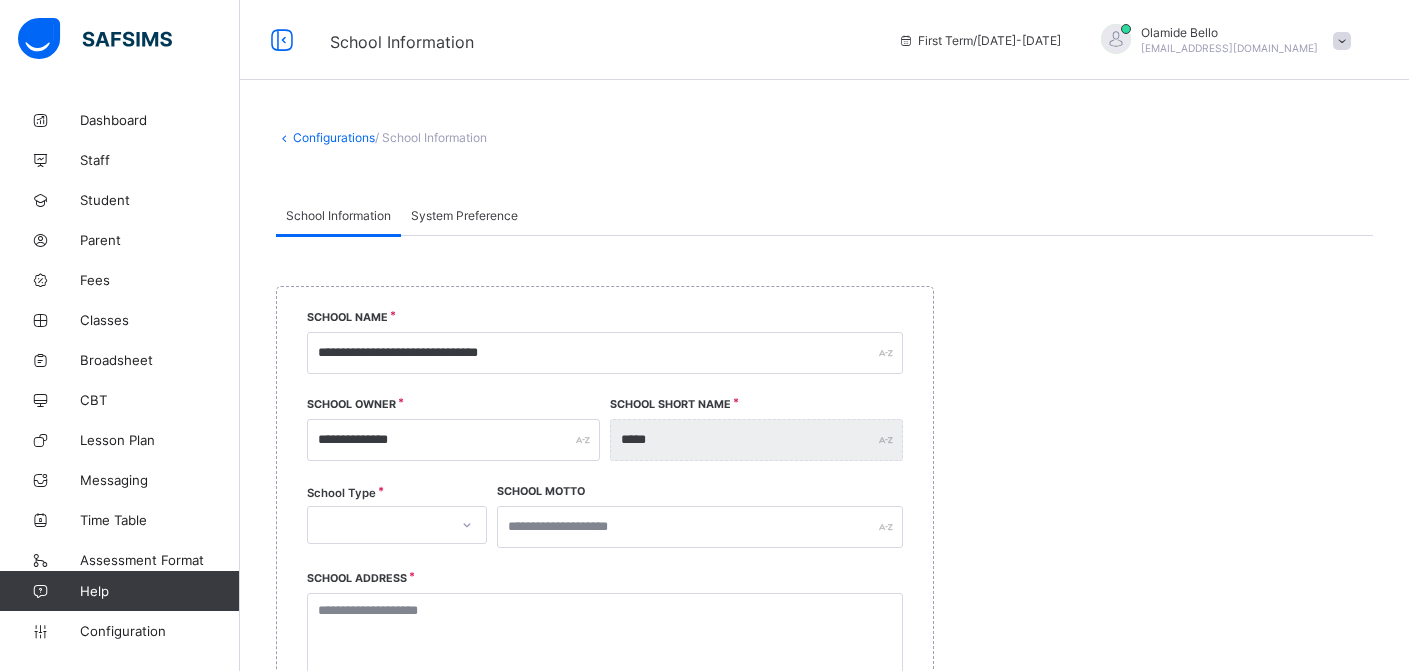 select on "**" 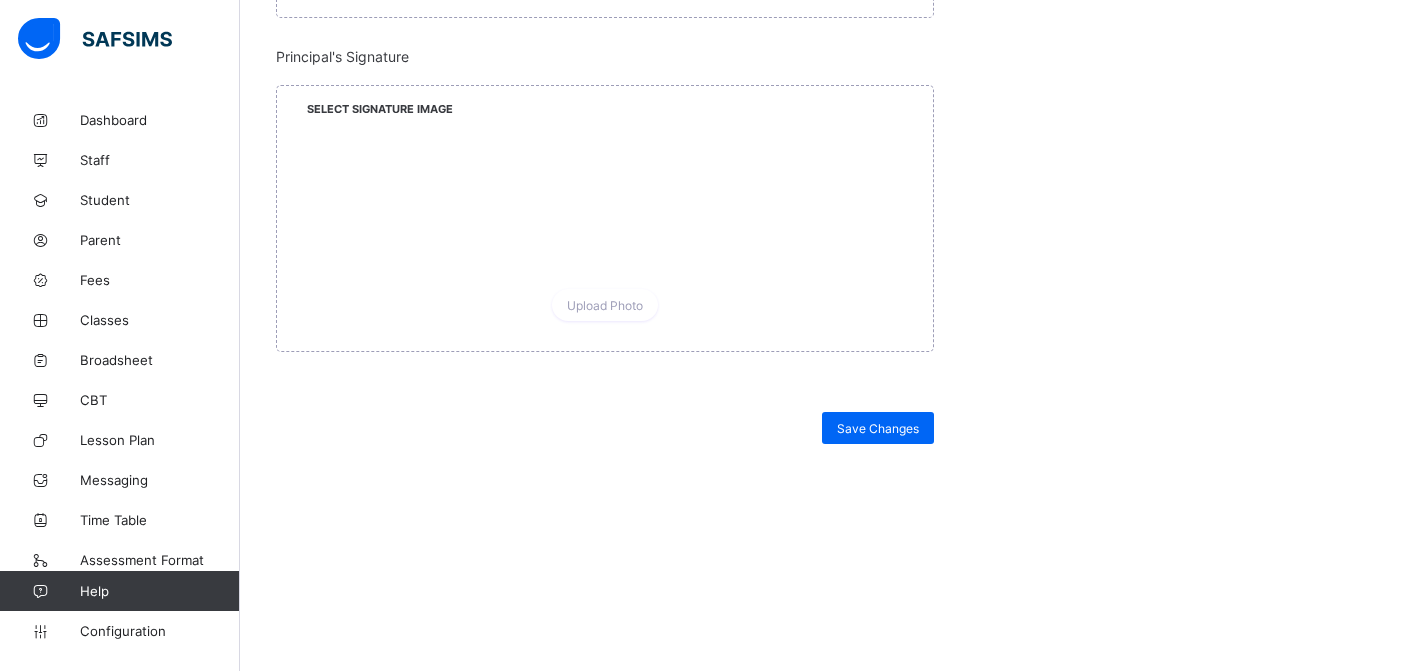 click on "Save Changes" at bounding box center [605, 543] 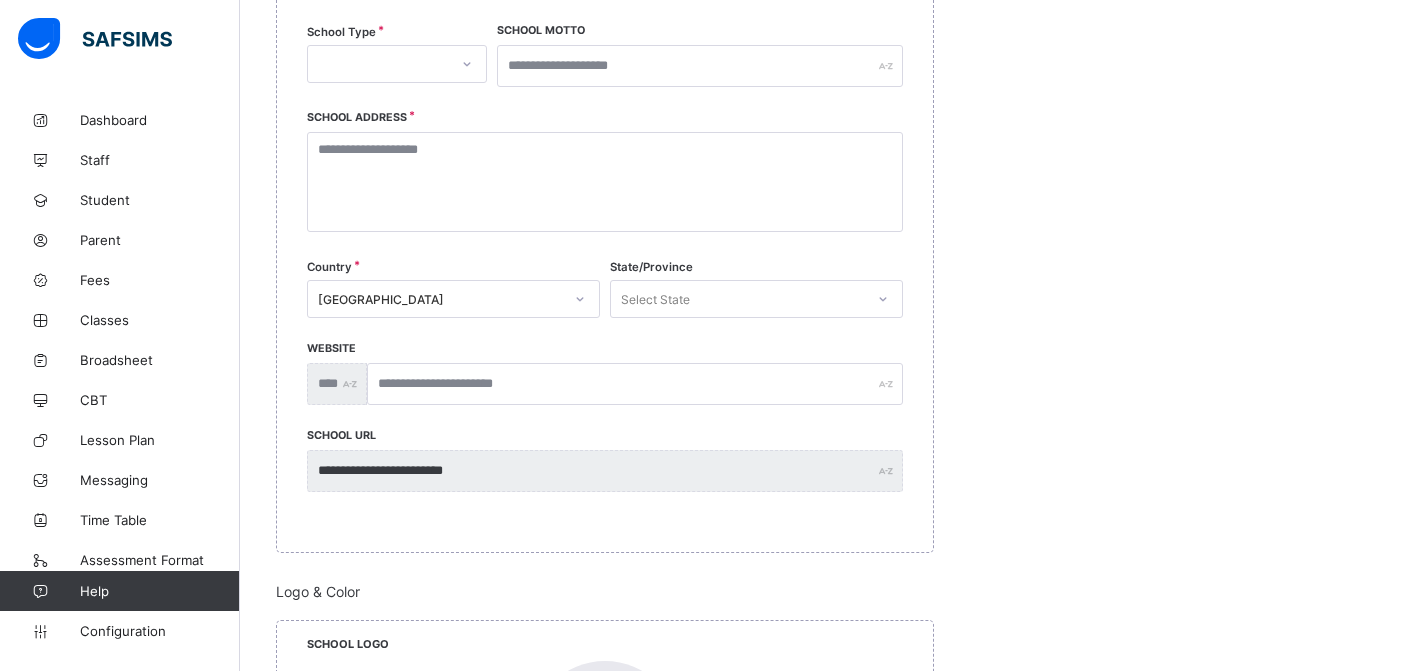 scroll, scrollTop: 0, scrollLeft: 0, axis: both 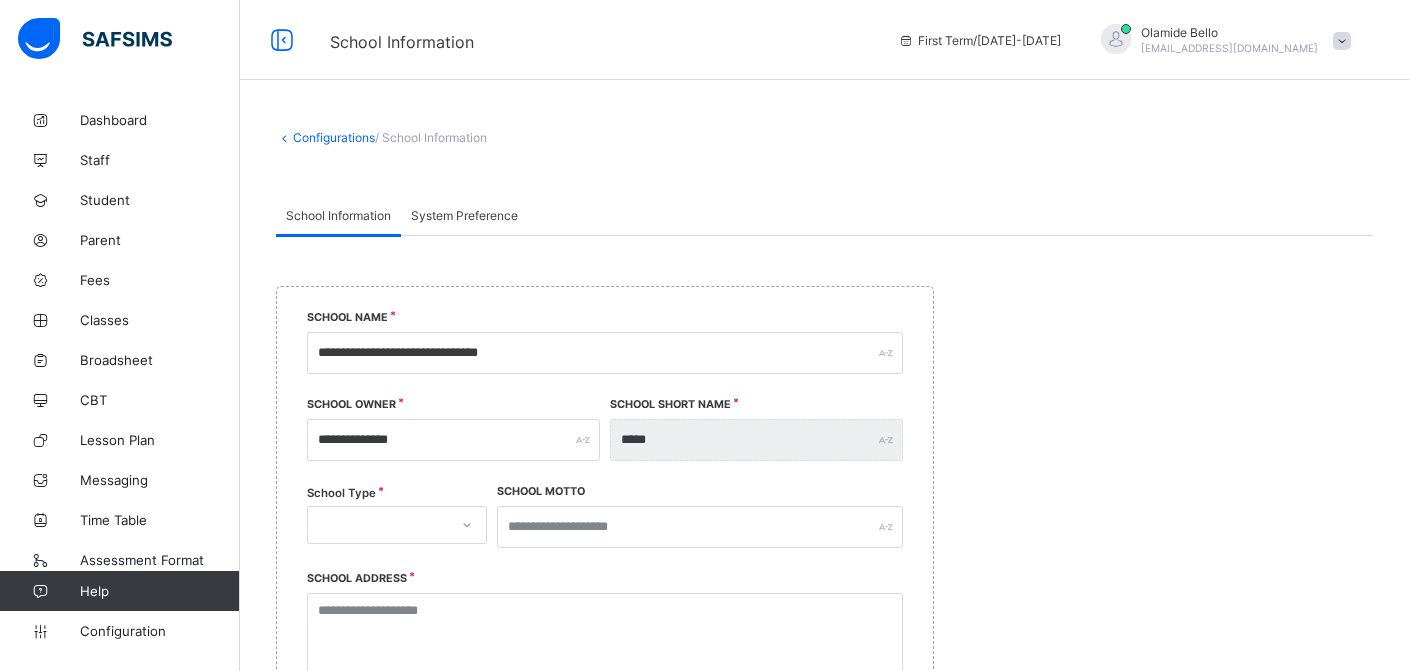 click at bounding box center (1342, 41) 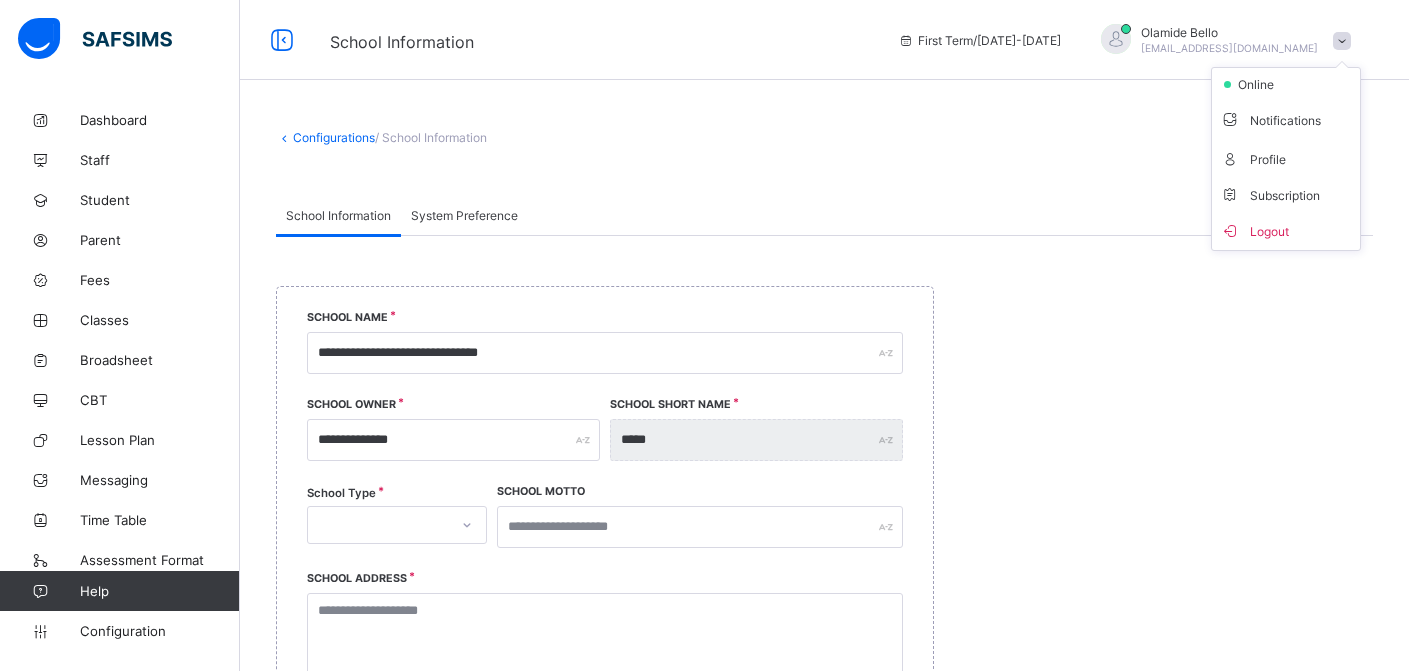 click on "[PERSON_NAME] [EMAIL_ADDRESS][DOMAIN_NAME]" at bounding box center (1221, 40) 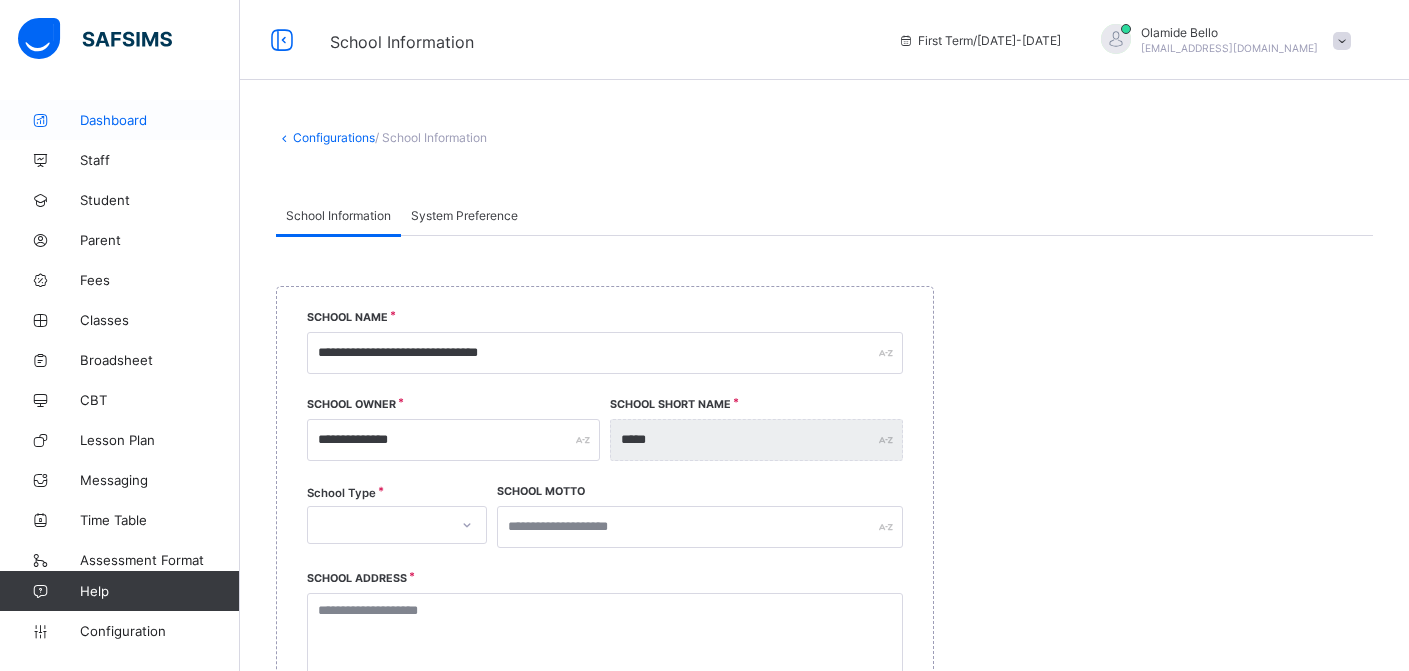 click on "Dashboard" at bounding box center (160, 120) 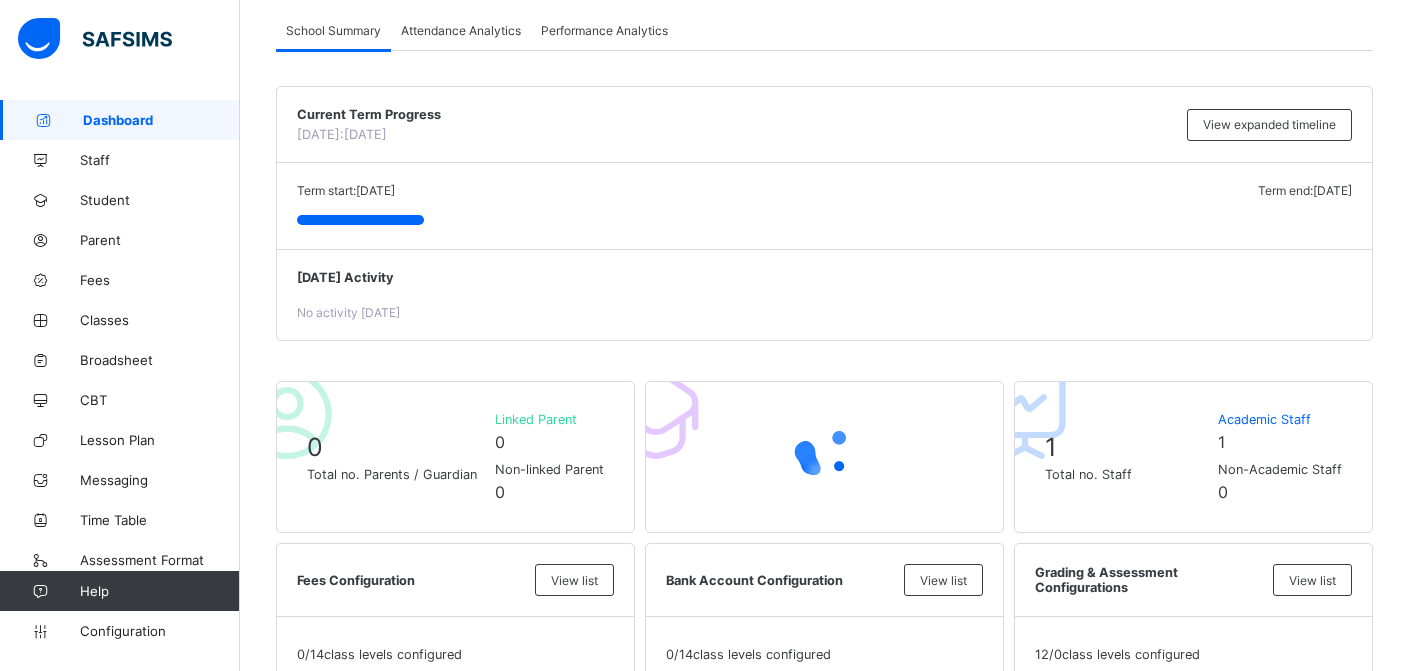 scroll, scrollTop: 240, scrollLeft: 0, axis: vertical 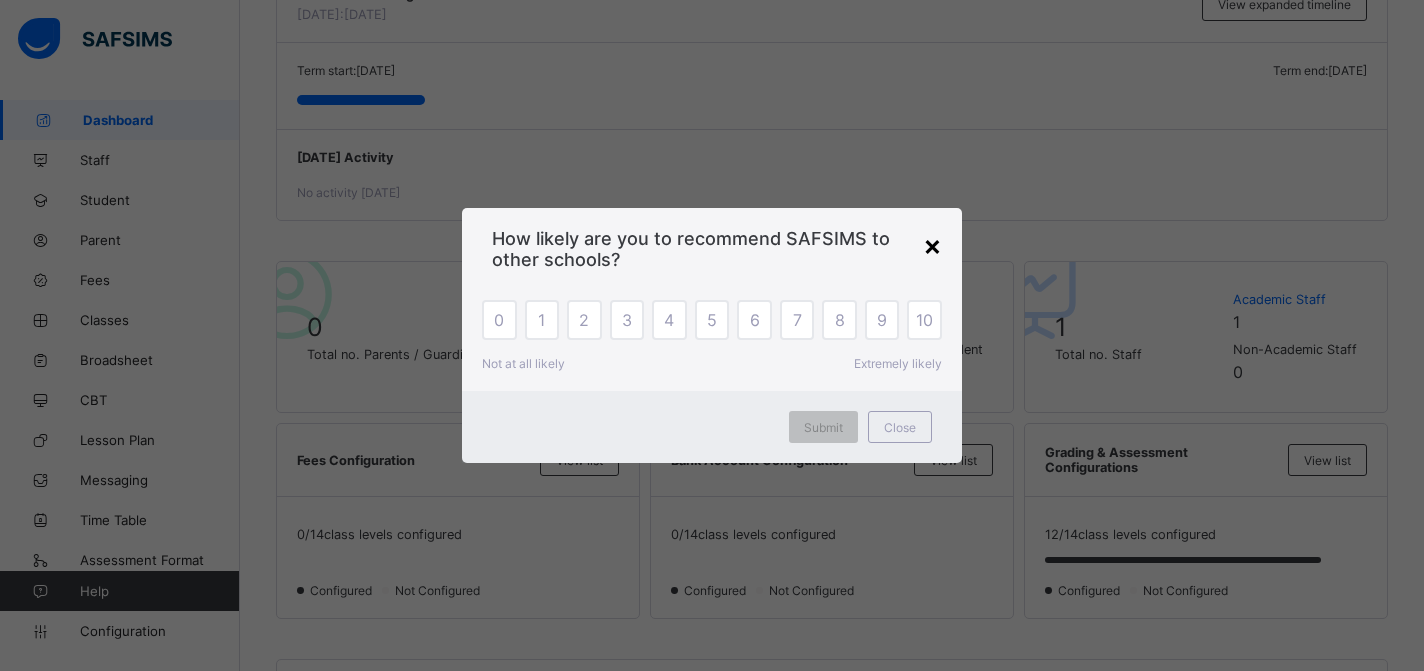 click on "×" at bounding box center [932, 245] 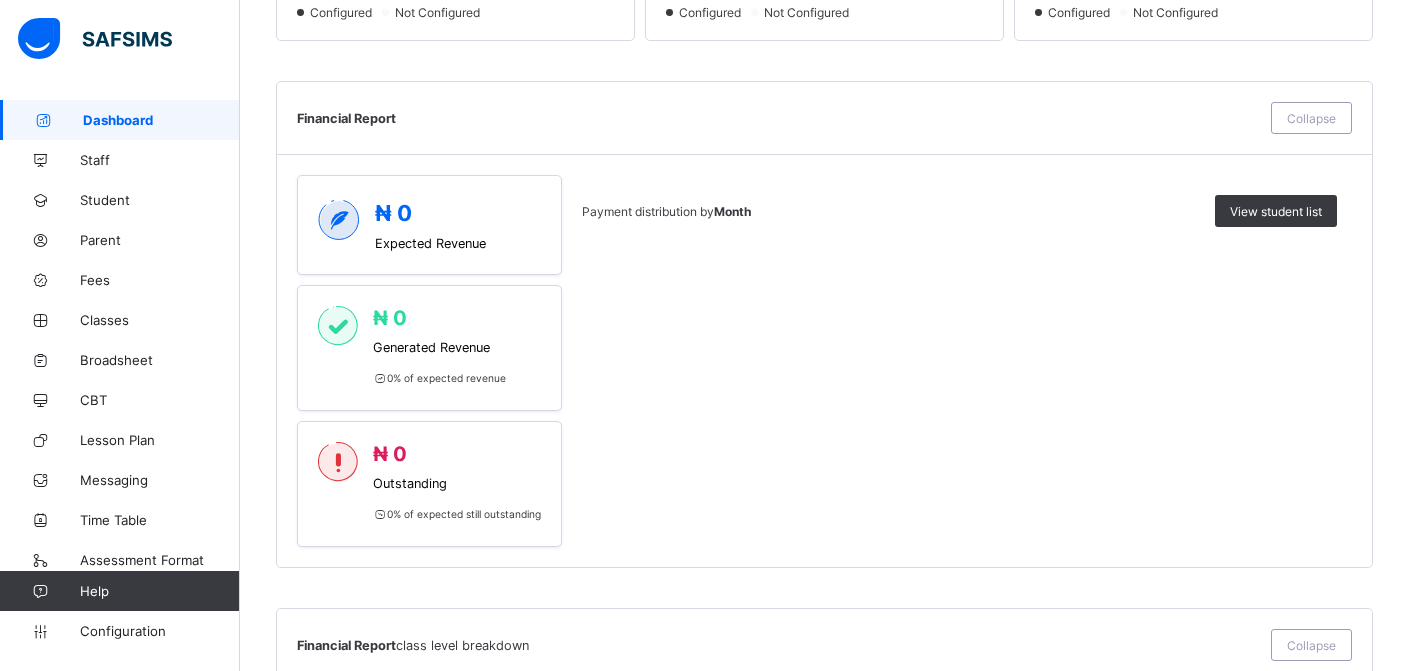 scroll, scrollTop: 840, scrollLeft: 0, axis: vertical 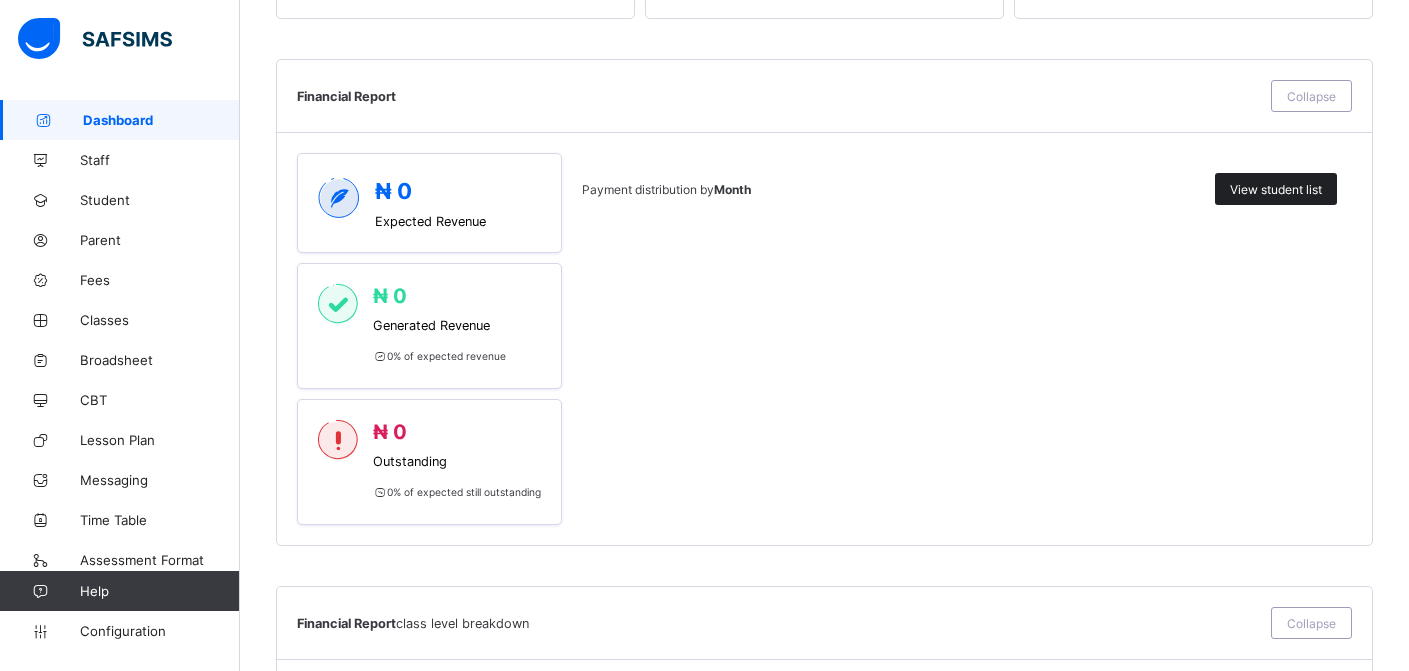 click on "View student list" at bounding box center [1276, 189] 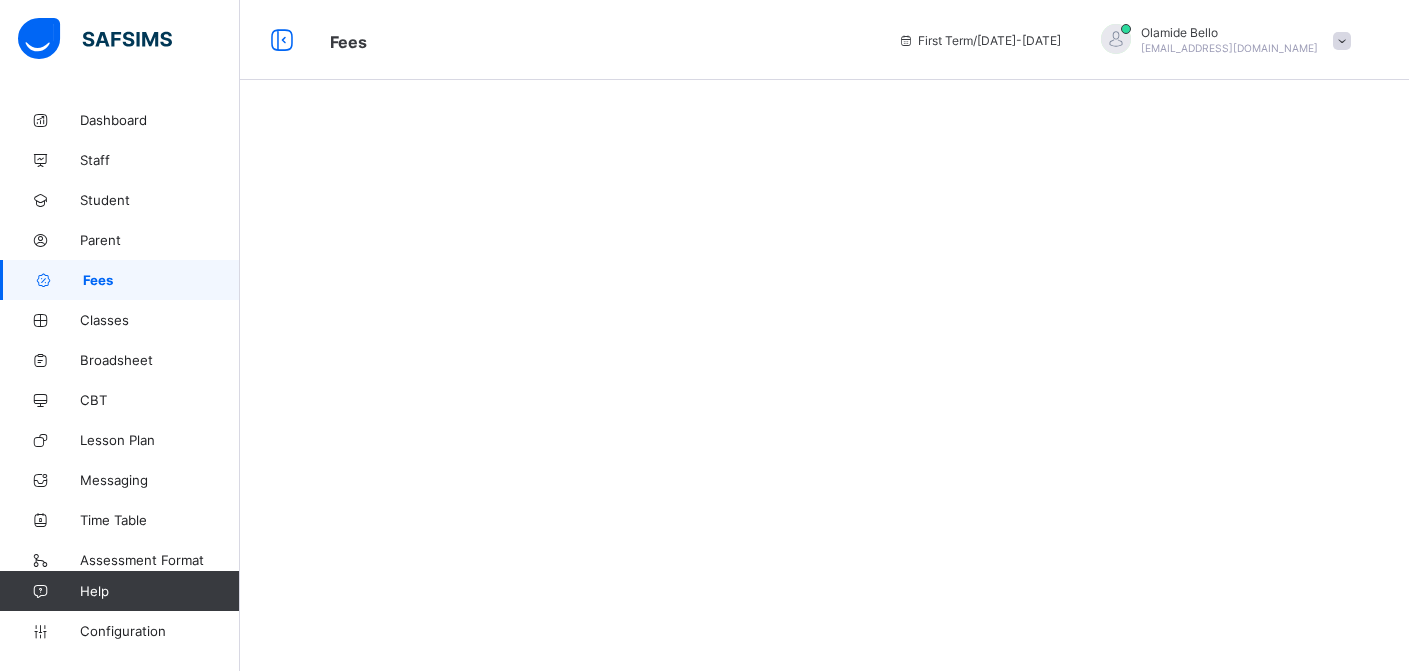 scroll, scrollTop: 0, scrollLeft: 0, axis: both 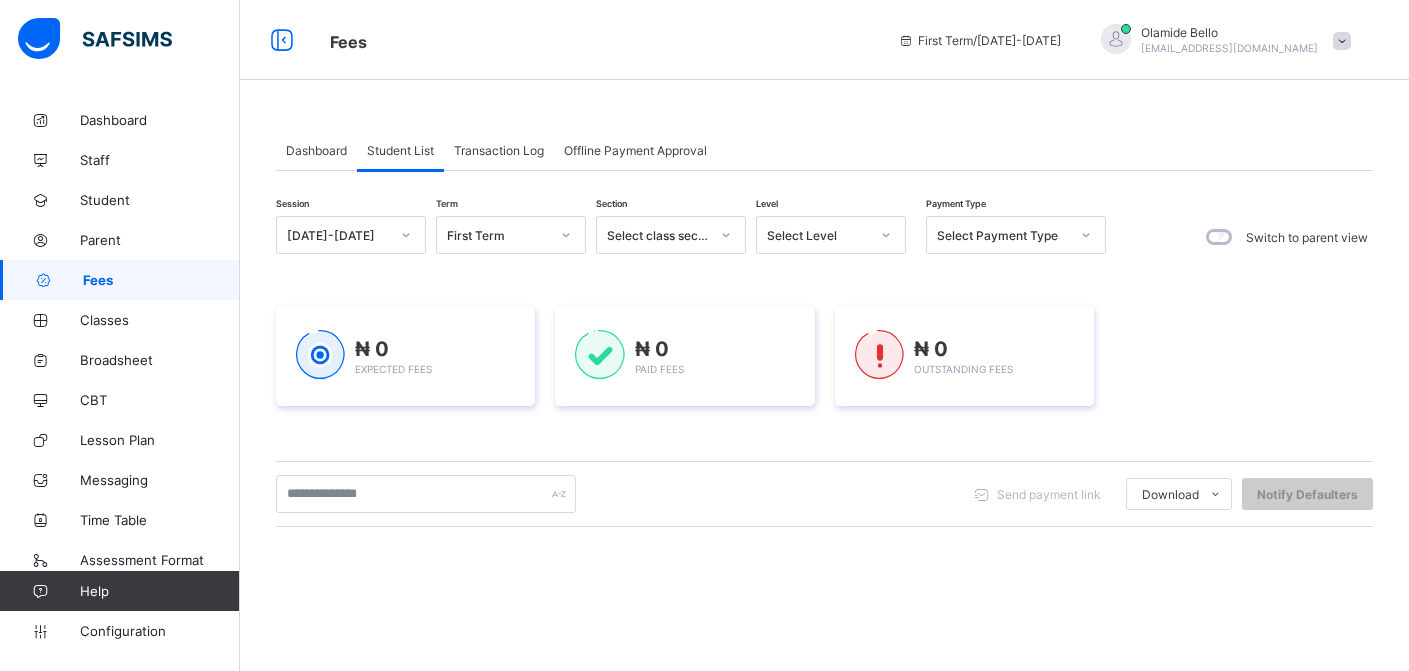 click 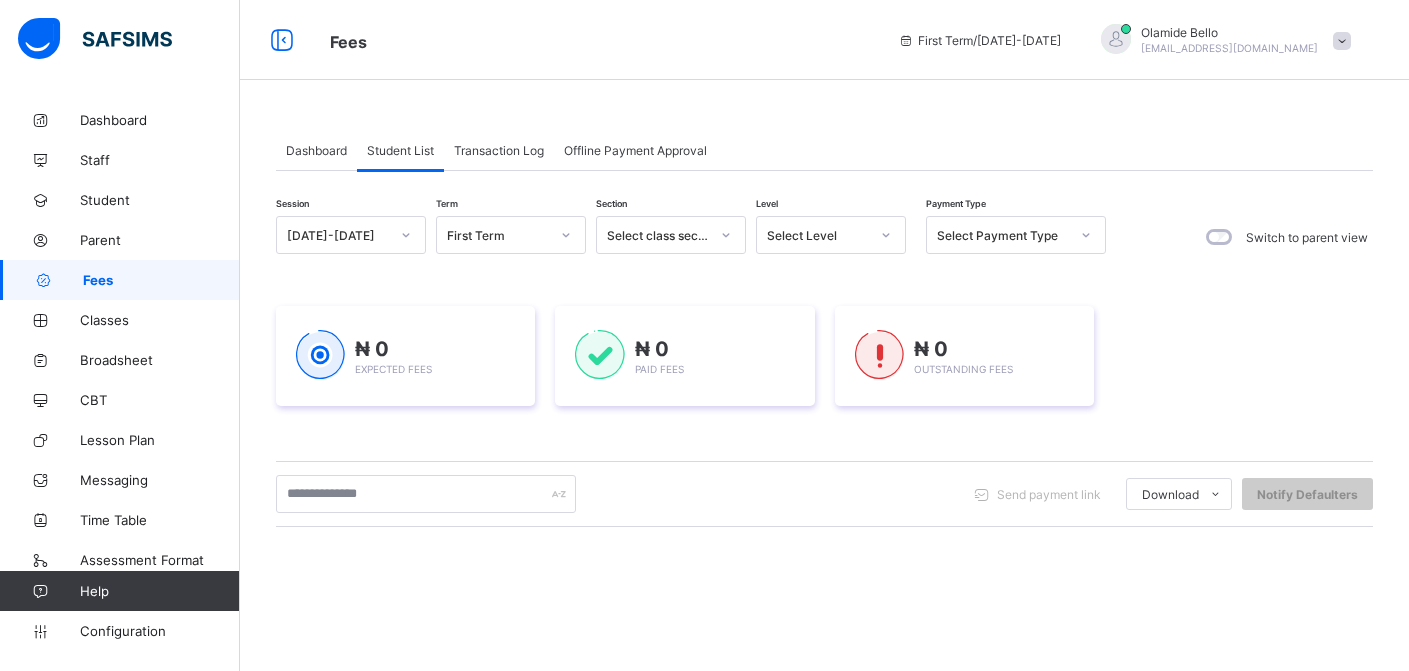 click on "Session 2025-2026 Term First Term Section Select class section Level Select Level Payment Type Select Payment Type Switch to parent view   ₦ 0   Expected Fees   ₦ 0 Paid Fees   ₦ 0 Outstanding Fees   Send payment link Download  Students Payment Students Payment Status Student Items Report Student Discount Report   Notify Defaulters" at bounding box center (824, 570) 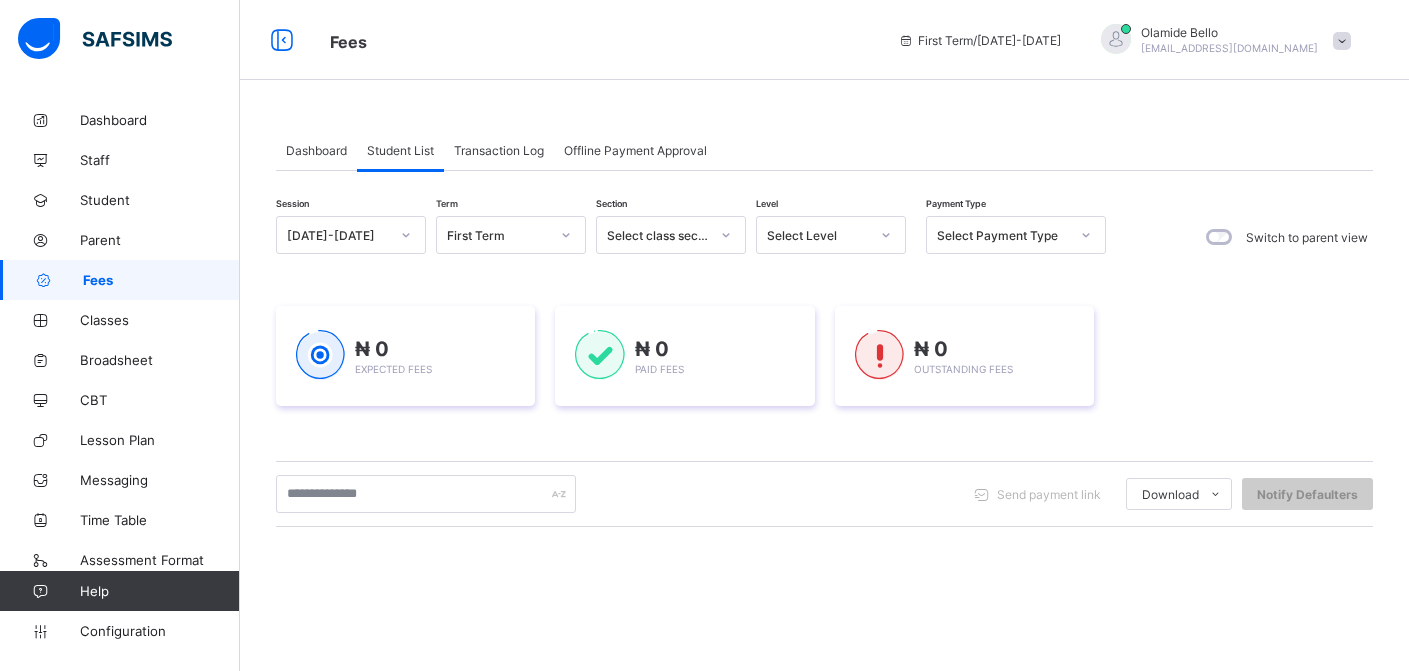 click on "Transaction Log" at bounding box center (499, 150) 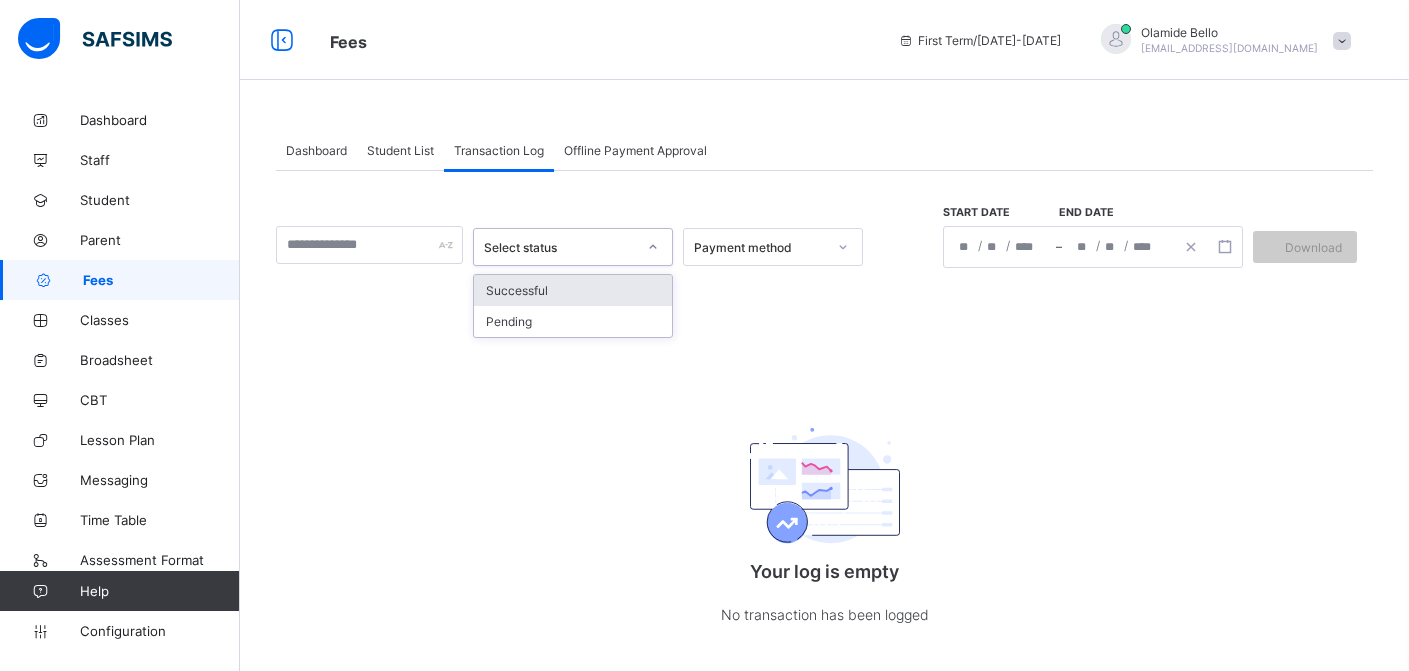 click on "Select status" at bounding box center [560, 247] 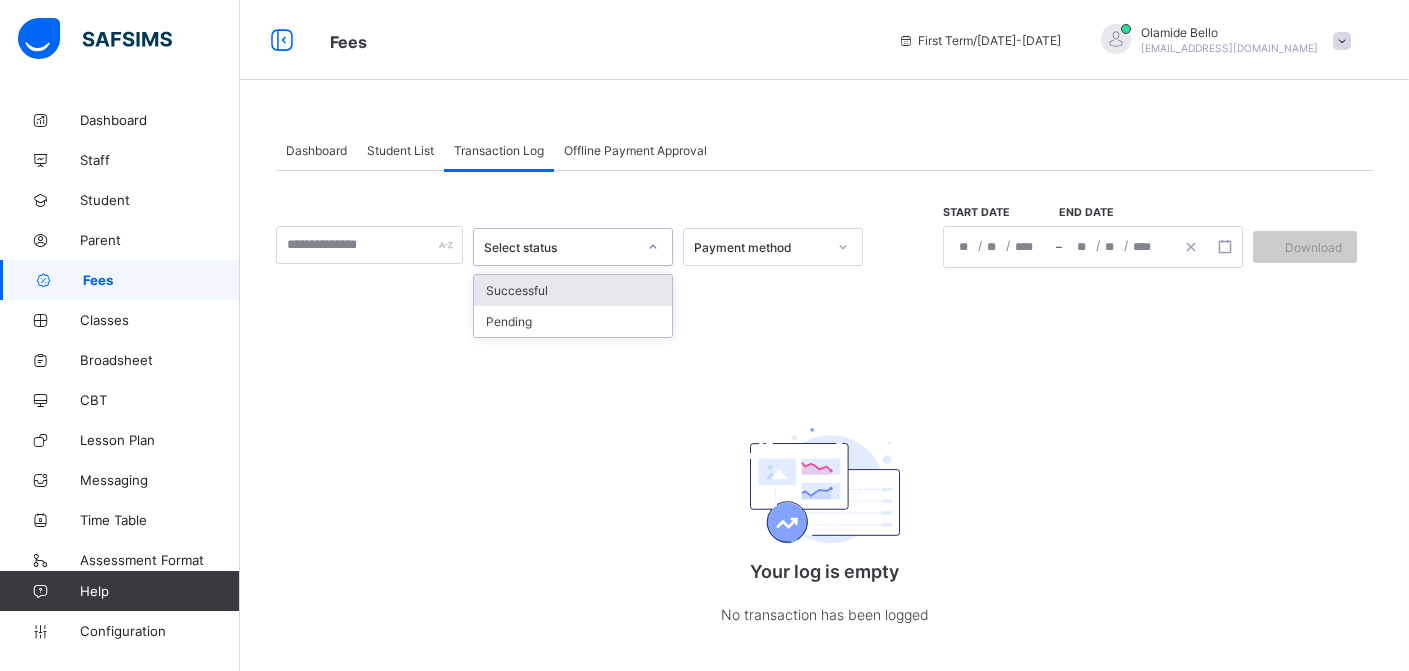 click on "Successful" at bounding box center [573, 290] 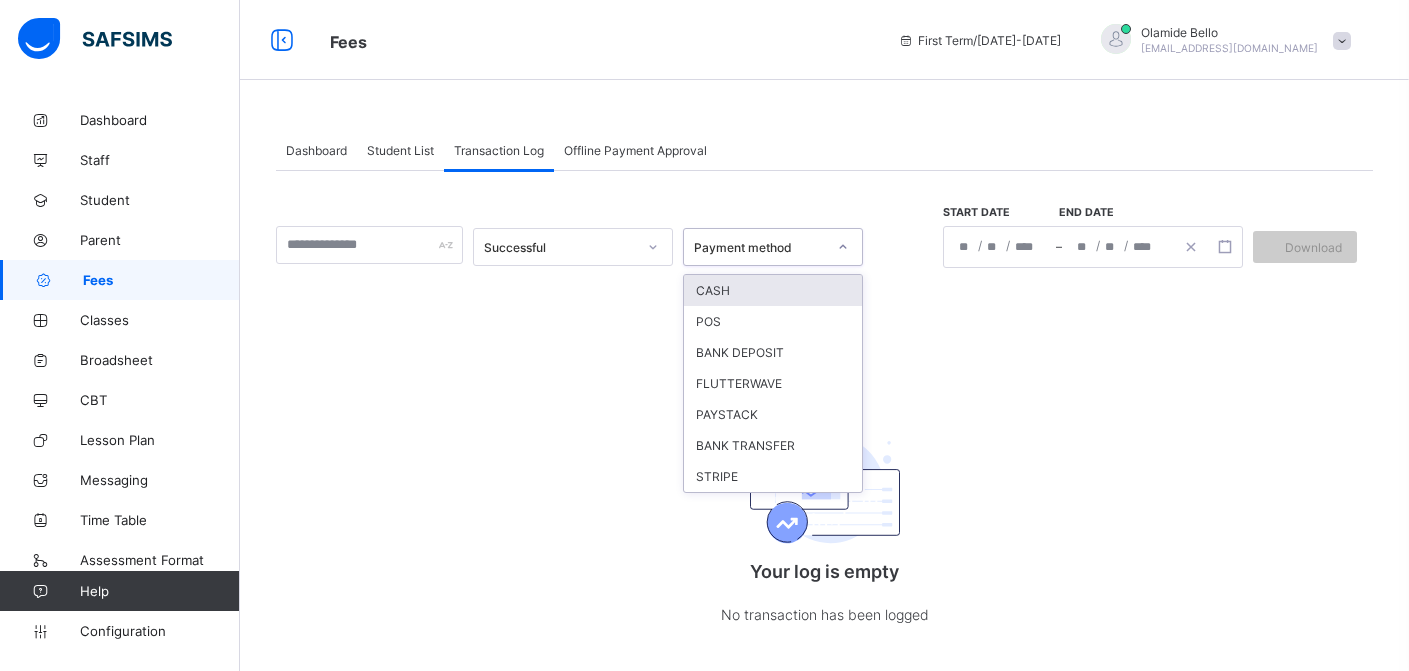 click on "Payment method" at bounding box center [754, 247] 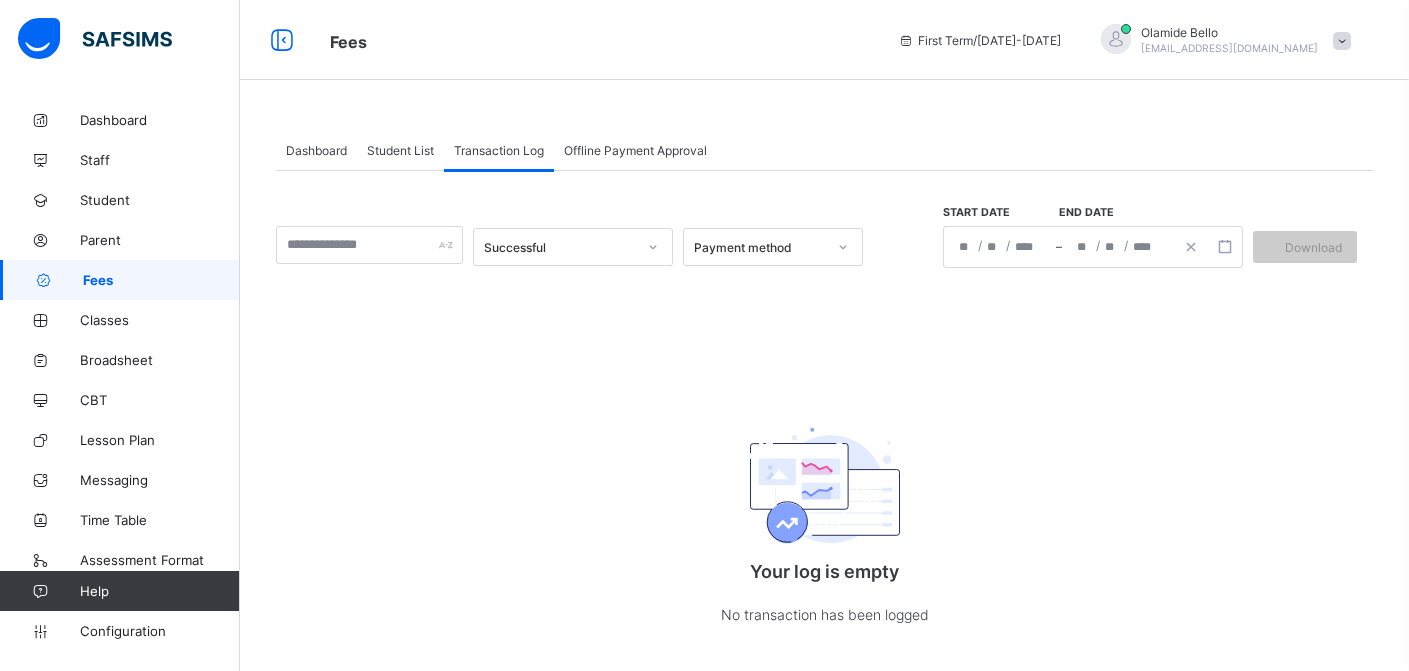 click on "Successful Payment method Start date  End date / / – / / Download Your log is empty No transaction has been logged Transaction Details Class Session Term Amount paid 2025-07-11 Date Created Payment Method --/-- Payment captured by Item Quantity Amount Amount paid" at bounding box center [824, 419] 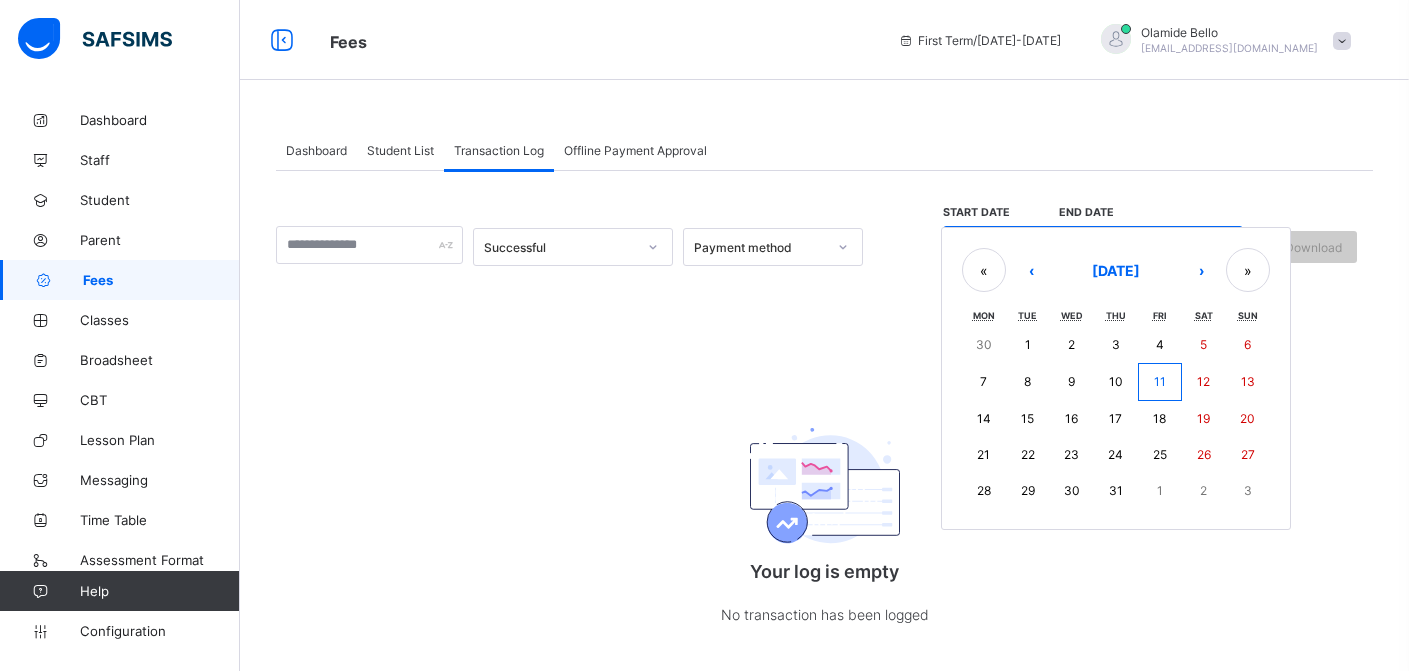 click on "Successful Payment method Start date  End date / / – / / « ‹ July 2025 › » Mon Tue Wed Thu Fri Sat Sun 30 1 2 3 4 5 6 7 8 9 10 11 12 13 14 15 16 17 18 19 20 21 22 23 24 25 26 27 28 29 30 31 1 2 3 Download Your log is empty No transaction has been logged Transaction Details Class Session Term Amount paid 2025-07-11 Date Created Payment Method --/-- Payment captured by Item Quantity Amount Amount paid" at bounding box center (824, 419) 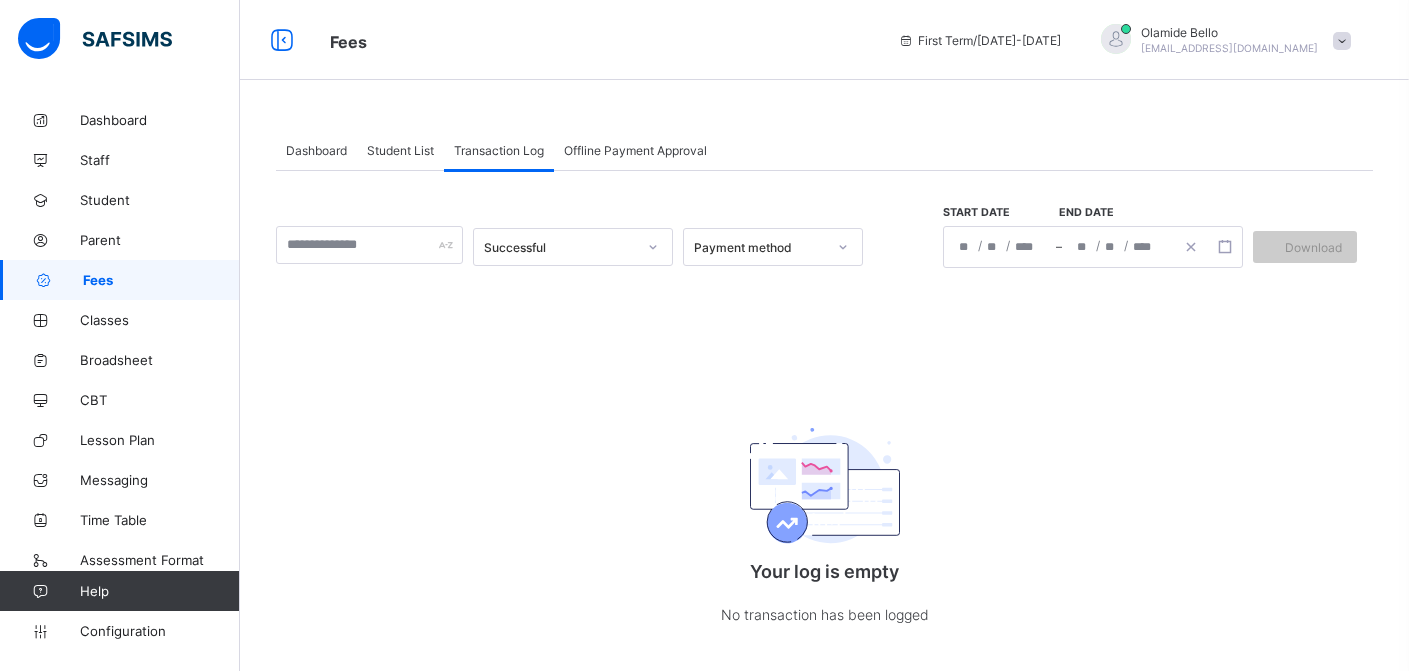 click on "/ /" at bounding box center (1118, 247) 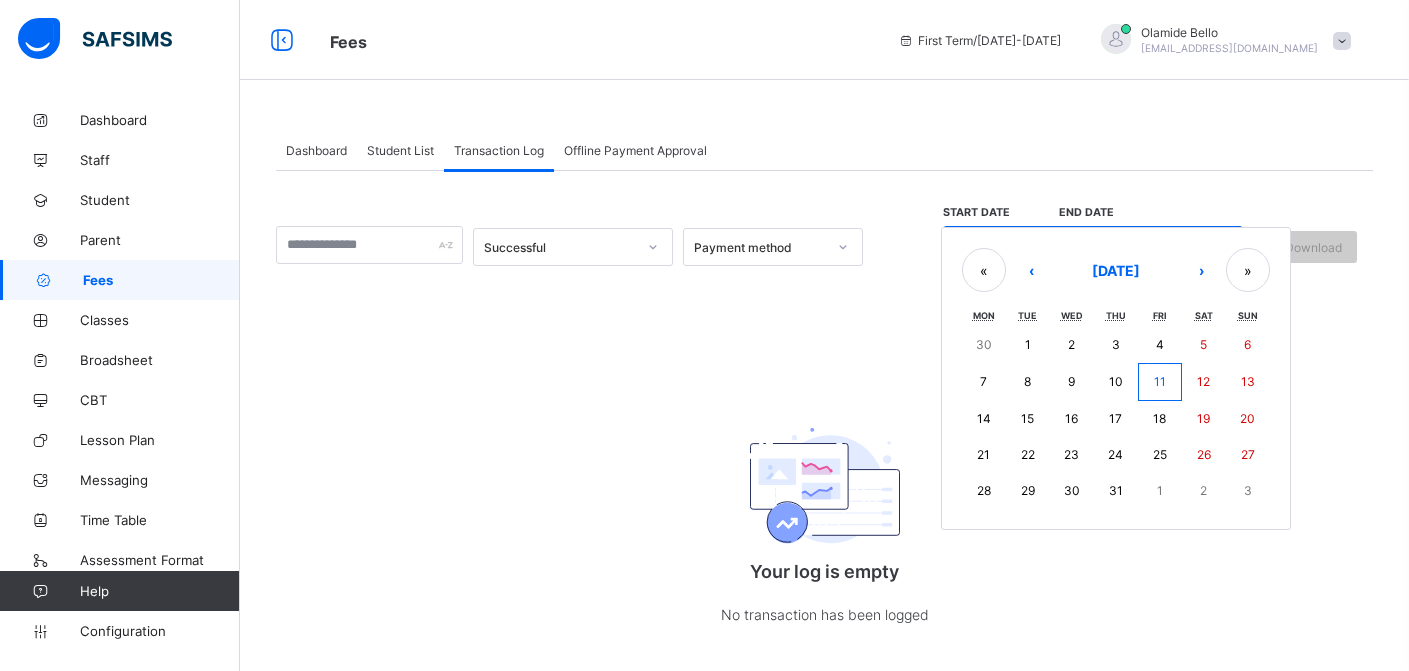 click on "Successful Payment method Start date  End date / / – / / « ‹ July 2025 › » Mon Tue Wed Thu Fri Sat Sun 30 1 2 3 4 5 6 7 8 9 10 11 12 13 14 15 16 17 18 19 20 21 22 23 24 25 26 27 28 29 30 31 1 2 3 Download Your log is empty No transaction has been logged Transaction Details Class Session Term Amount paid 2025-07-11 Date Created Payment Method --/-- Payment captured by Item Quantity Amount Amount paid" at bounding box center [824, 419] 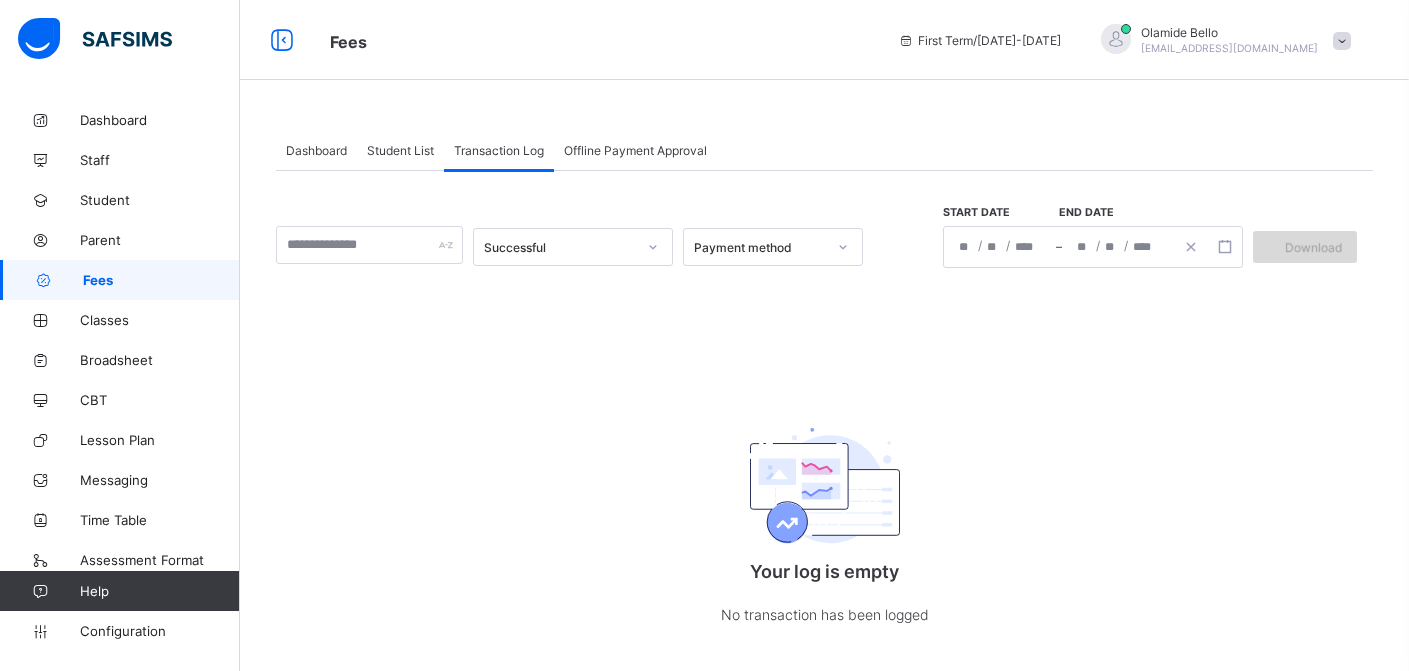 click on "Download" at bounding box center (1313, 247) 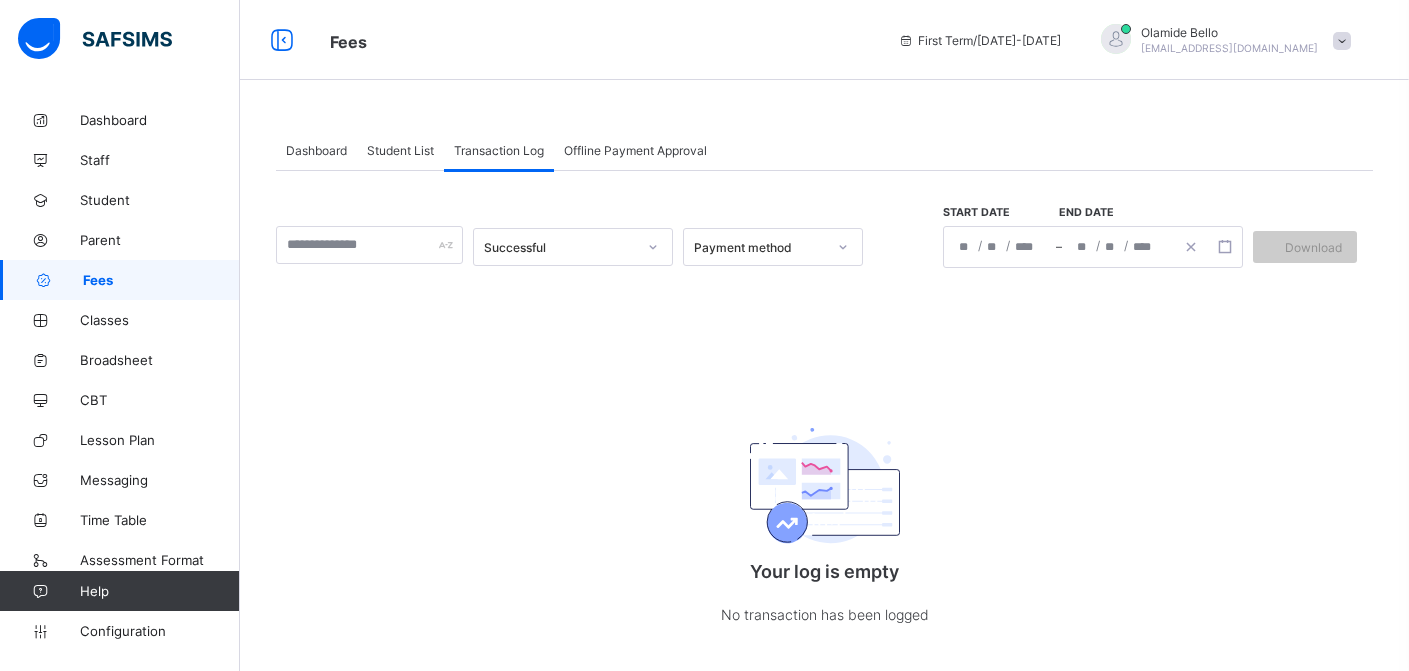 click on "Offline Payment Approval" at bounding box center (635, 150) 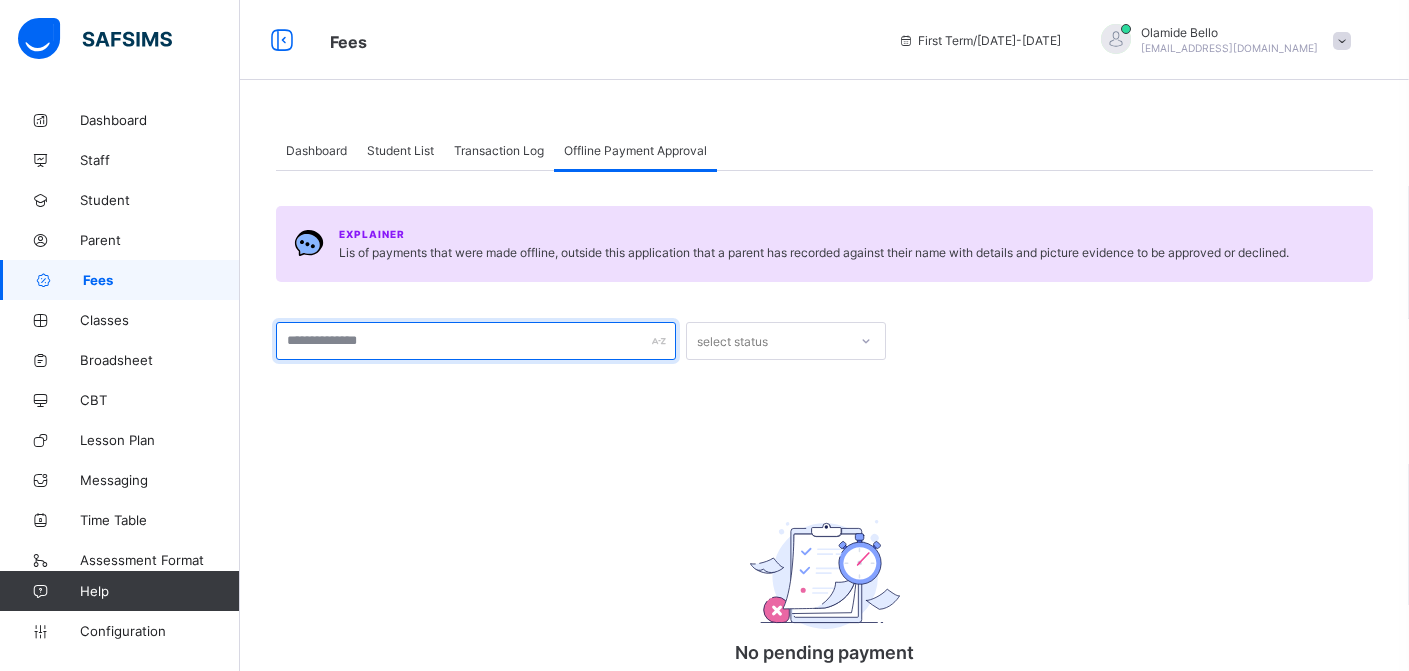 click at bounding box center [476, 341] 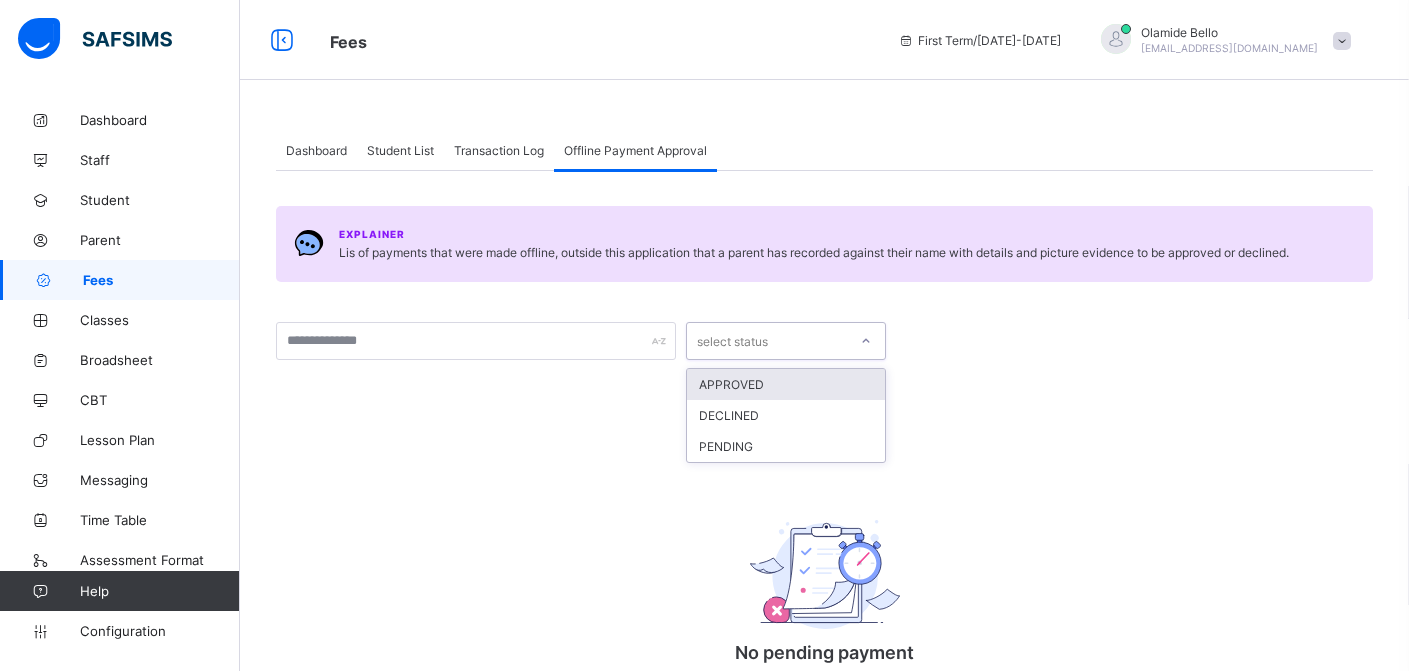 click on "select status" at bounding box center (767, 341) 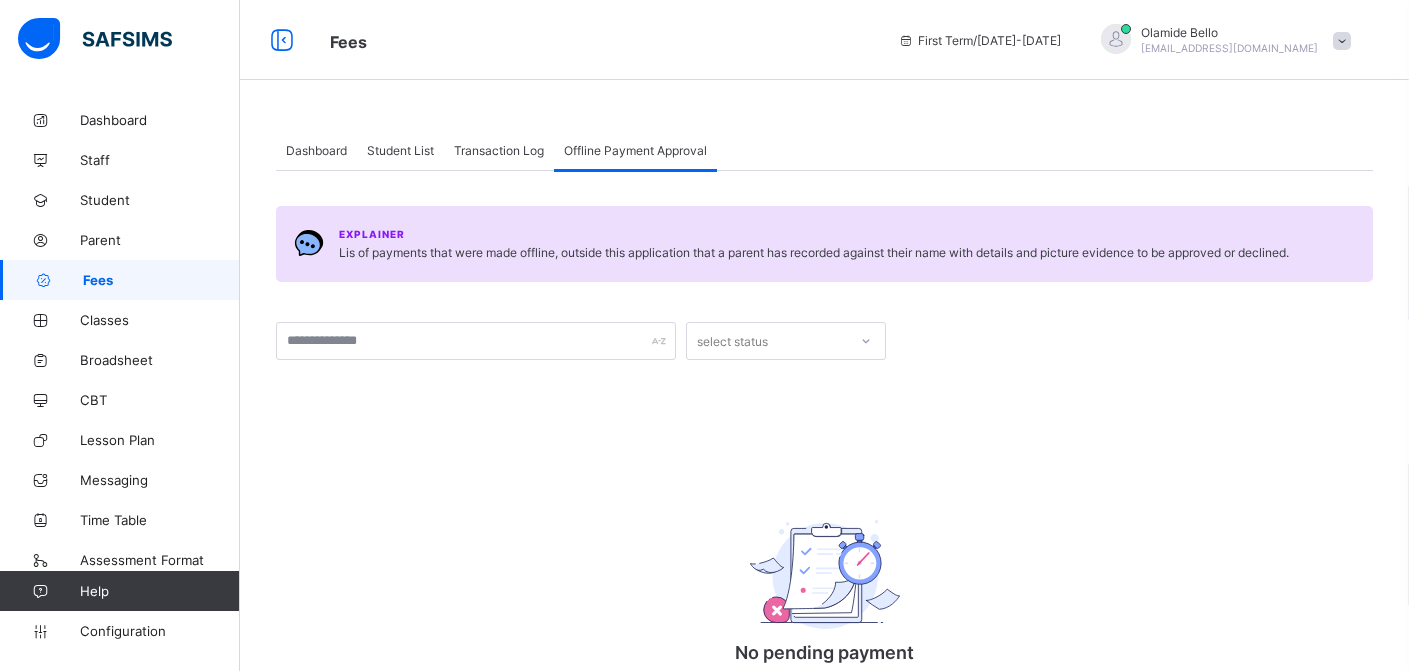 click at bounding box center (1021, 331) 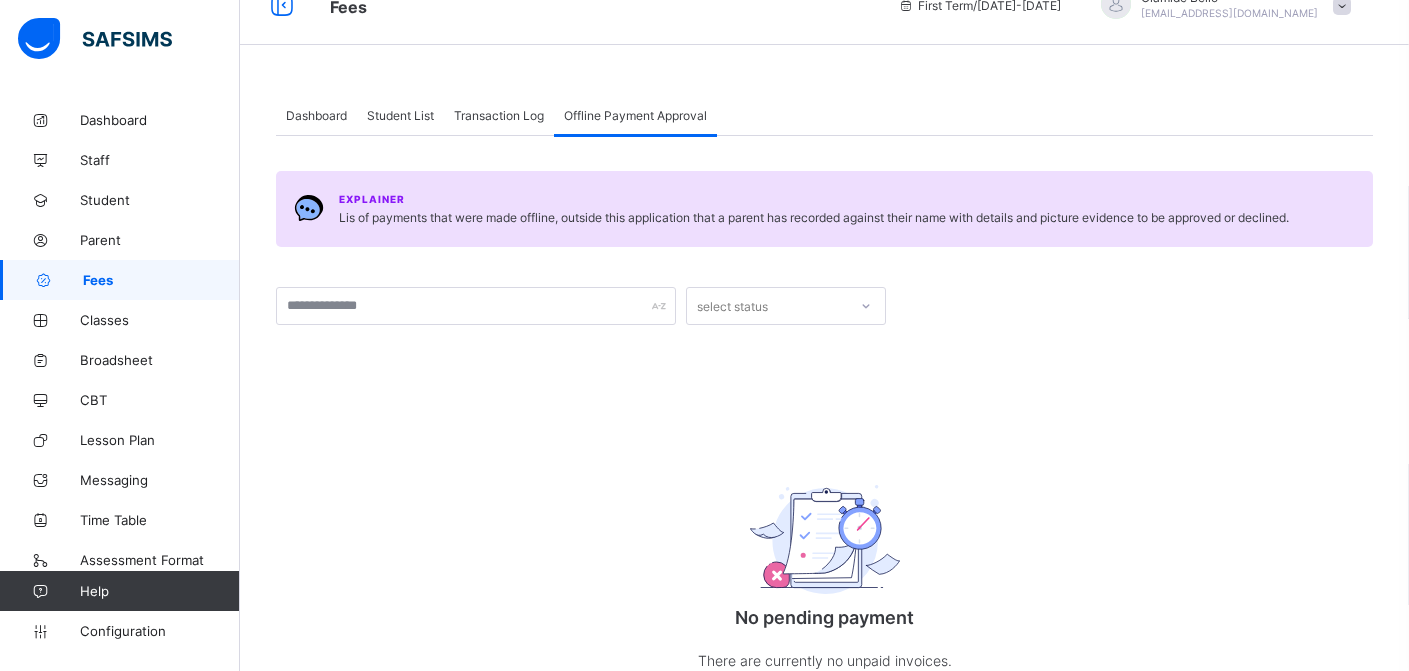 scroll, scrollTop: 0, scrollLeft: 0, axis: both 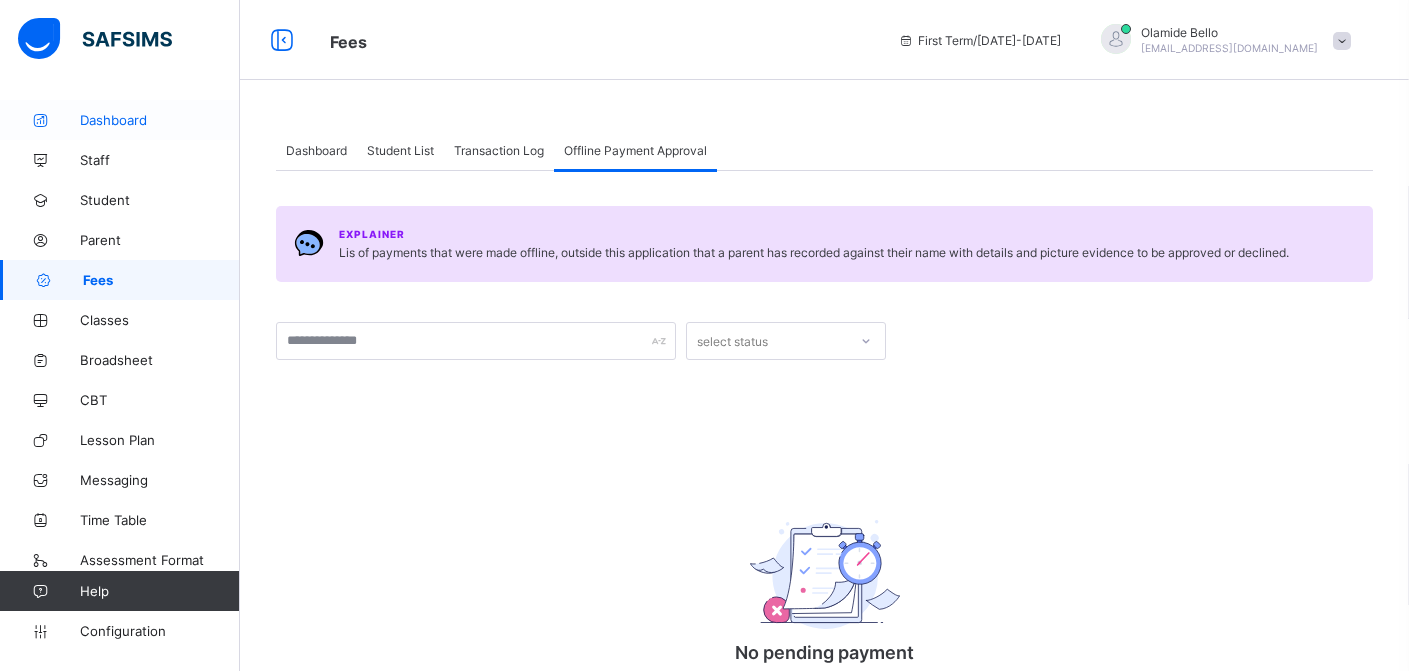 click on "Dashboard" at bounding box center [160, 120] 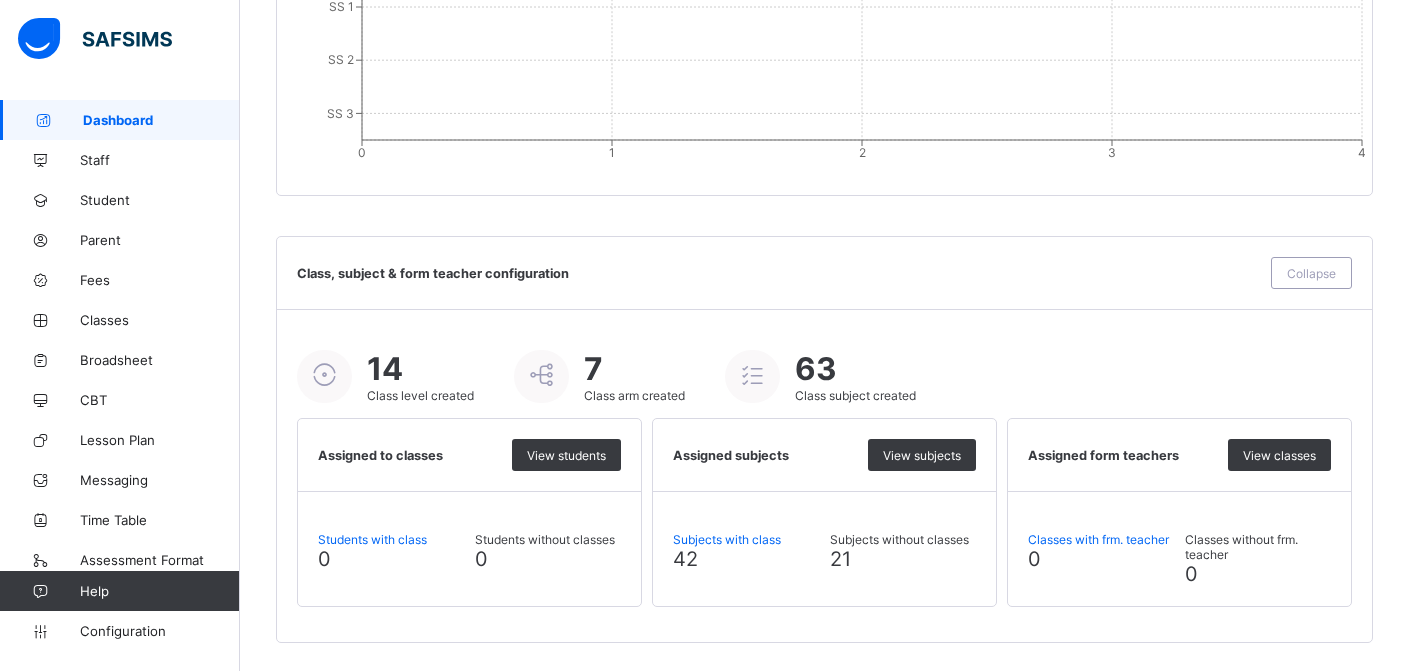 scroll, scrollTop: 2167, scrollLeft: 0, axis: vertical 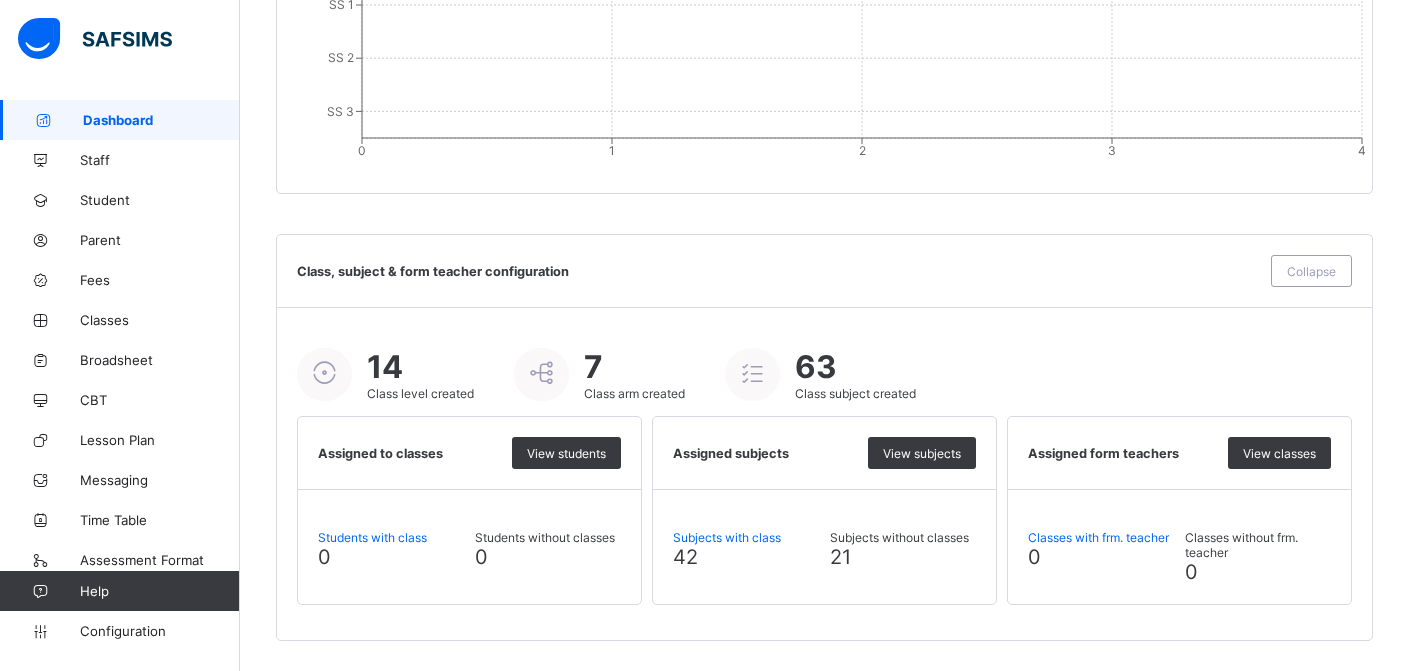 click at bounding box center (752, 373) 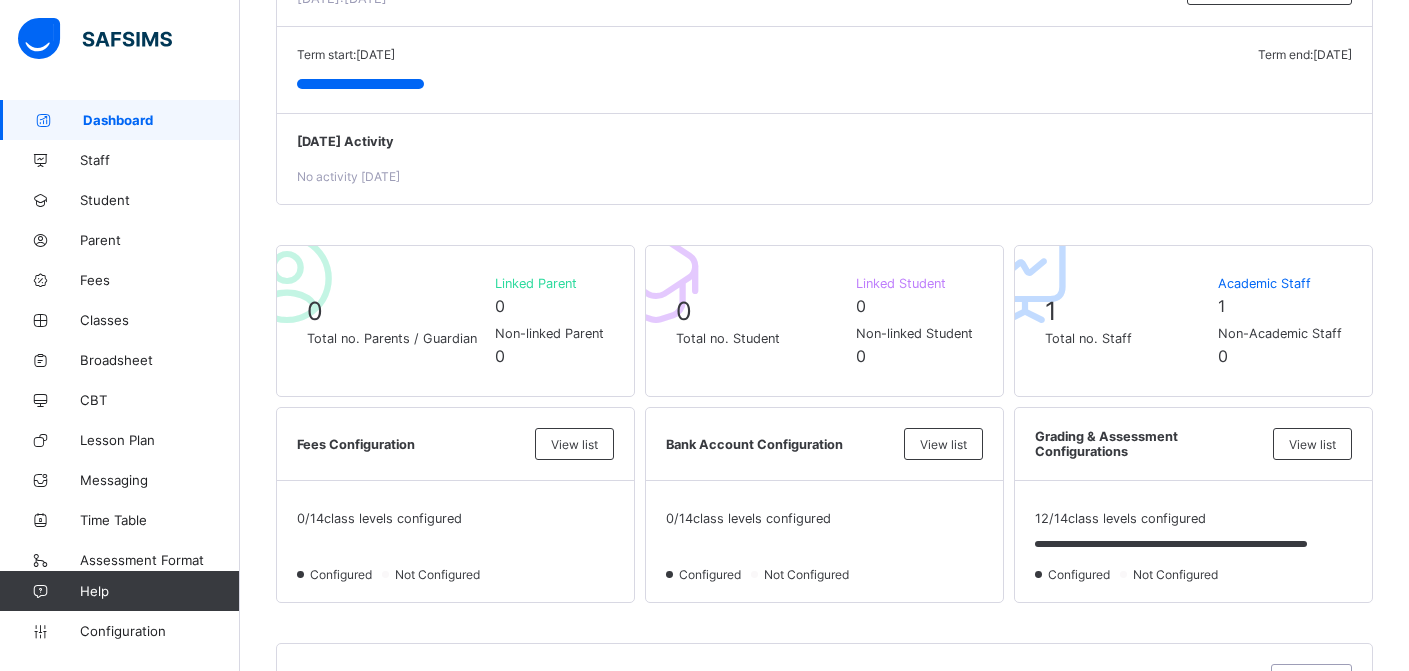 scroll, scrollTop: 0, scrollLeft: 0, axis: both 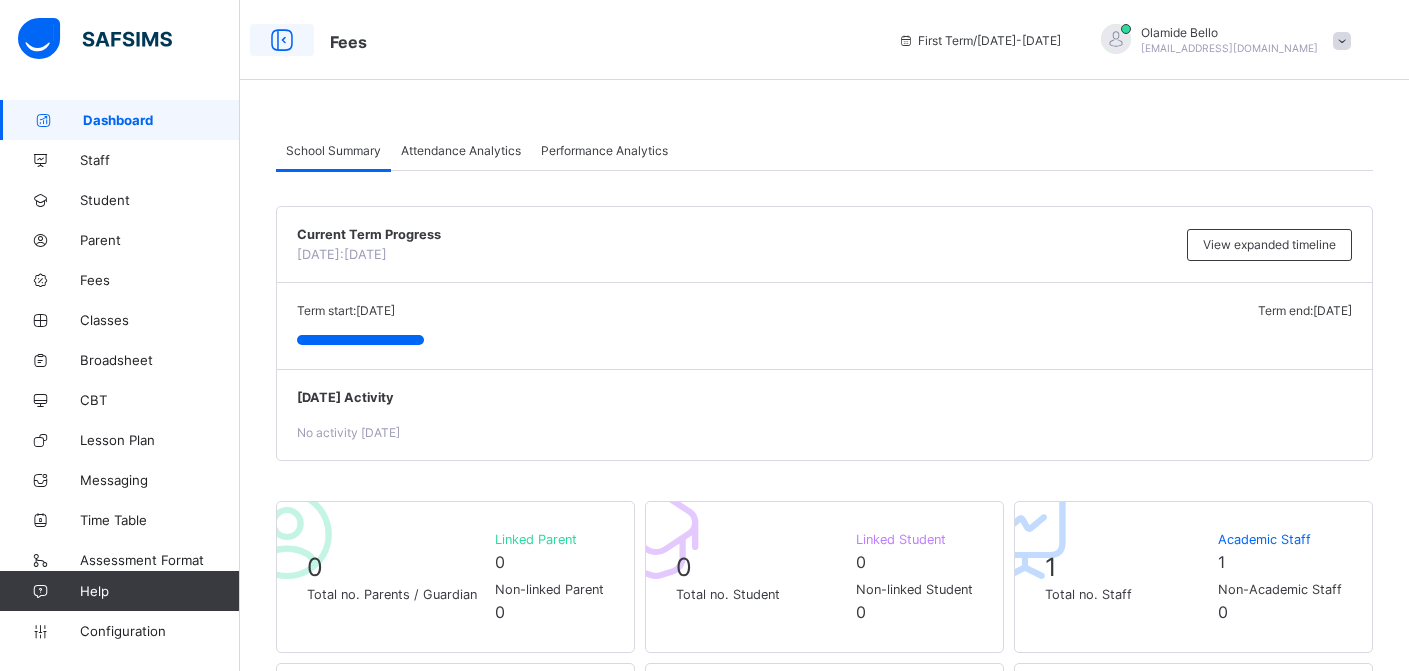 click at bounding box center (282, 40) 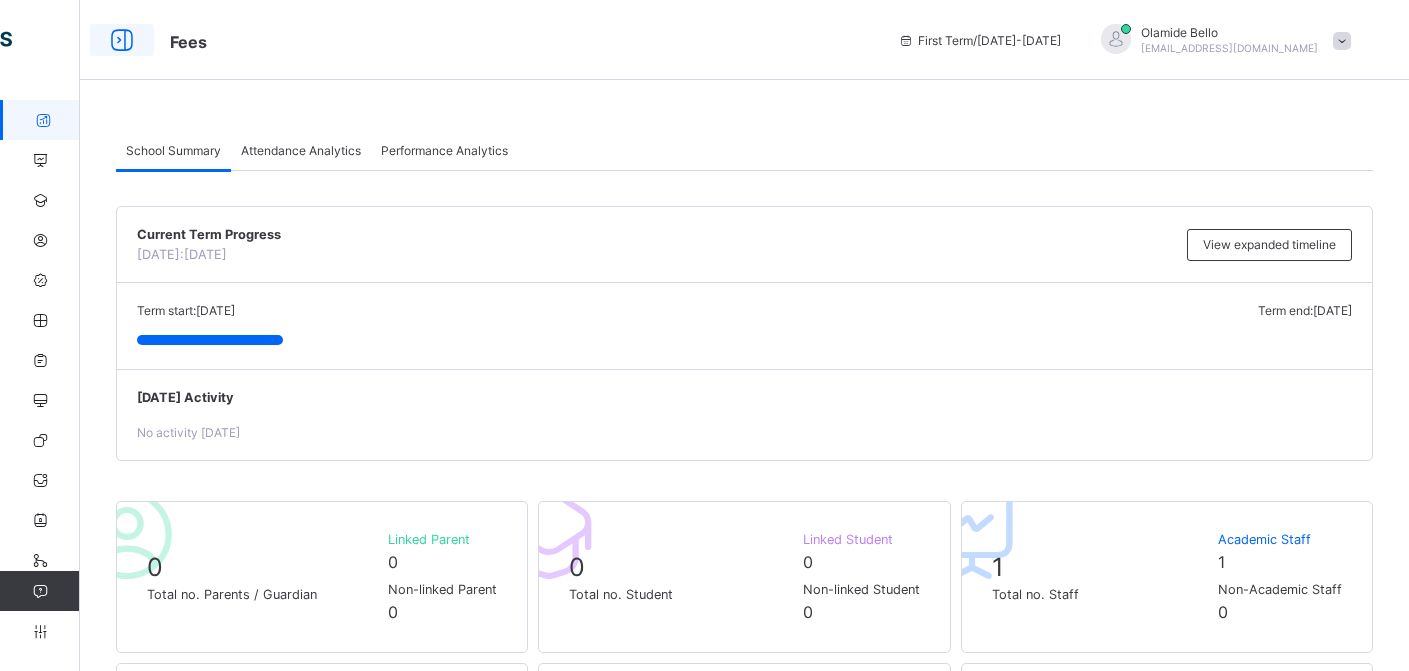 click at bounding box center [122, 40] 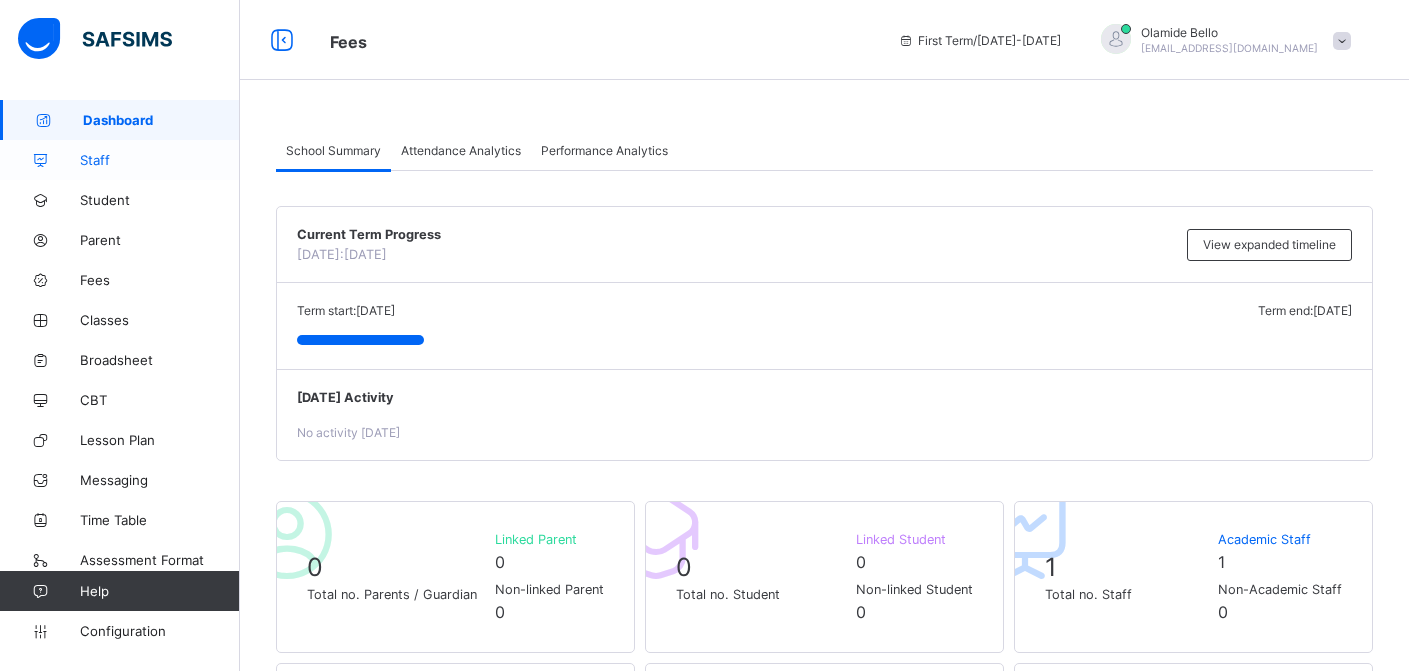 click on "Staff" at bounding box center [160, 160] 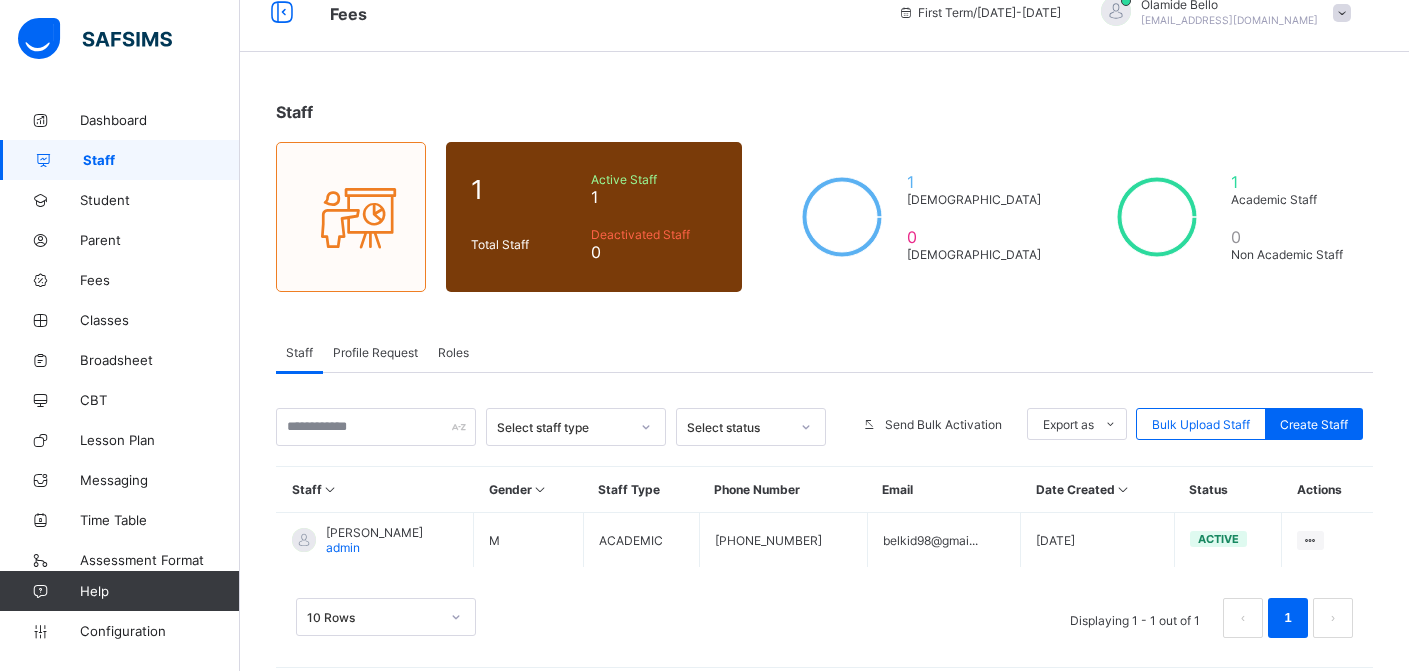 scroll, scrollTop: 43, scrollLeft: 0, axis: vertical 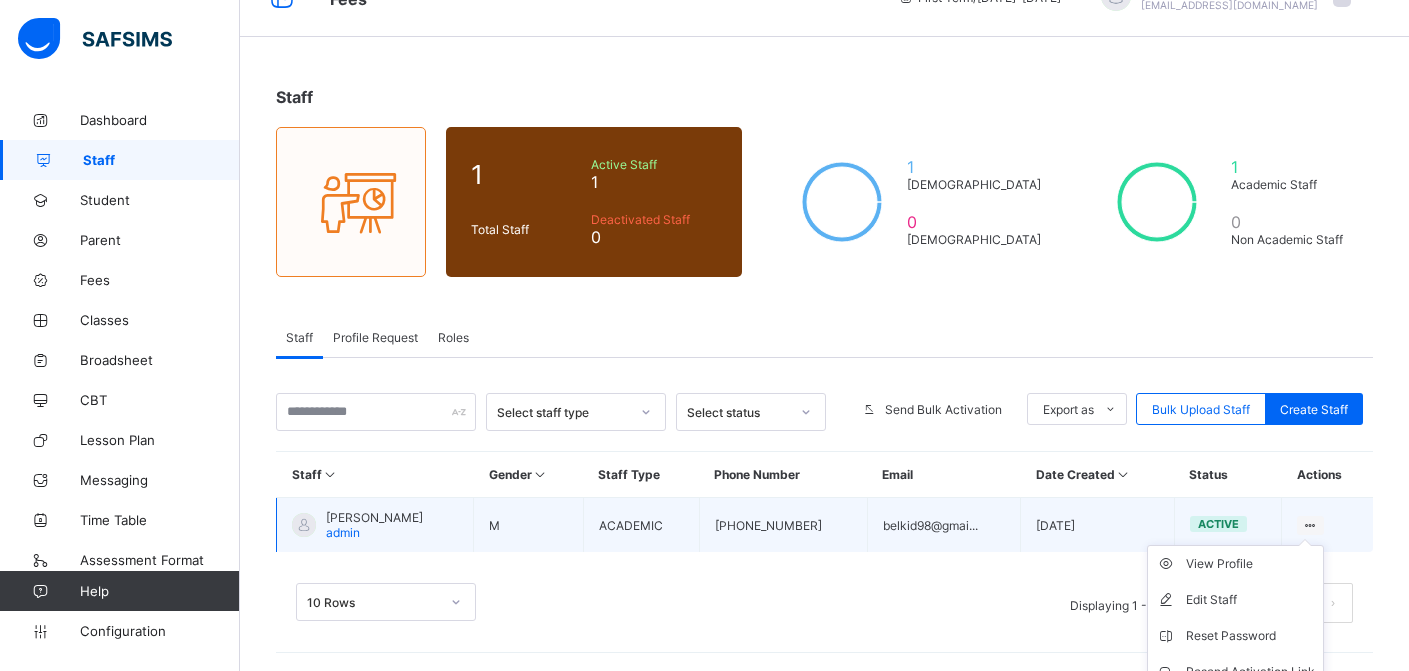 click at bounding box center (1310, 525) 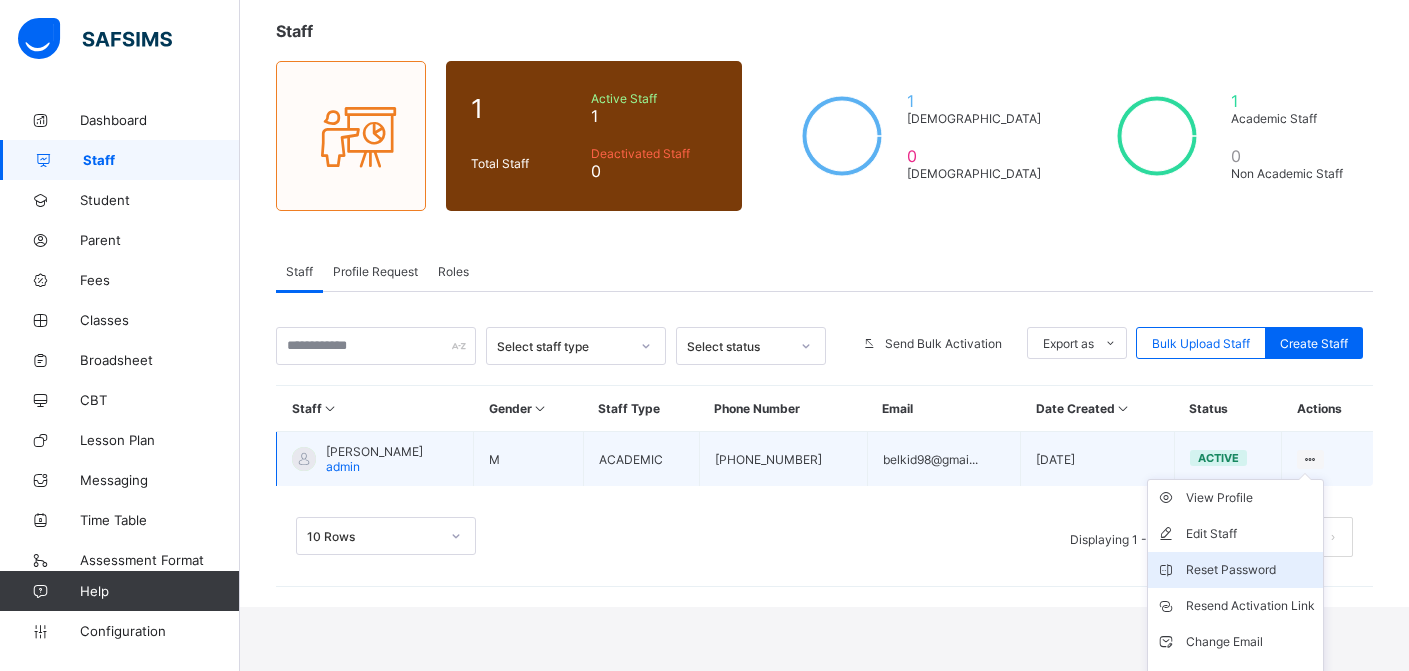 scroll, scrollTop: 133, scrollLeft: 0, axis: vertical 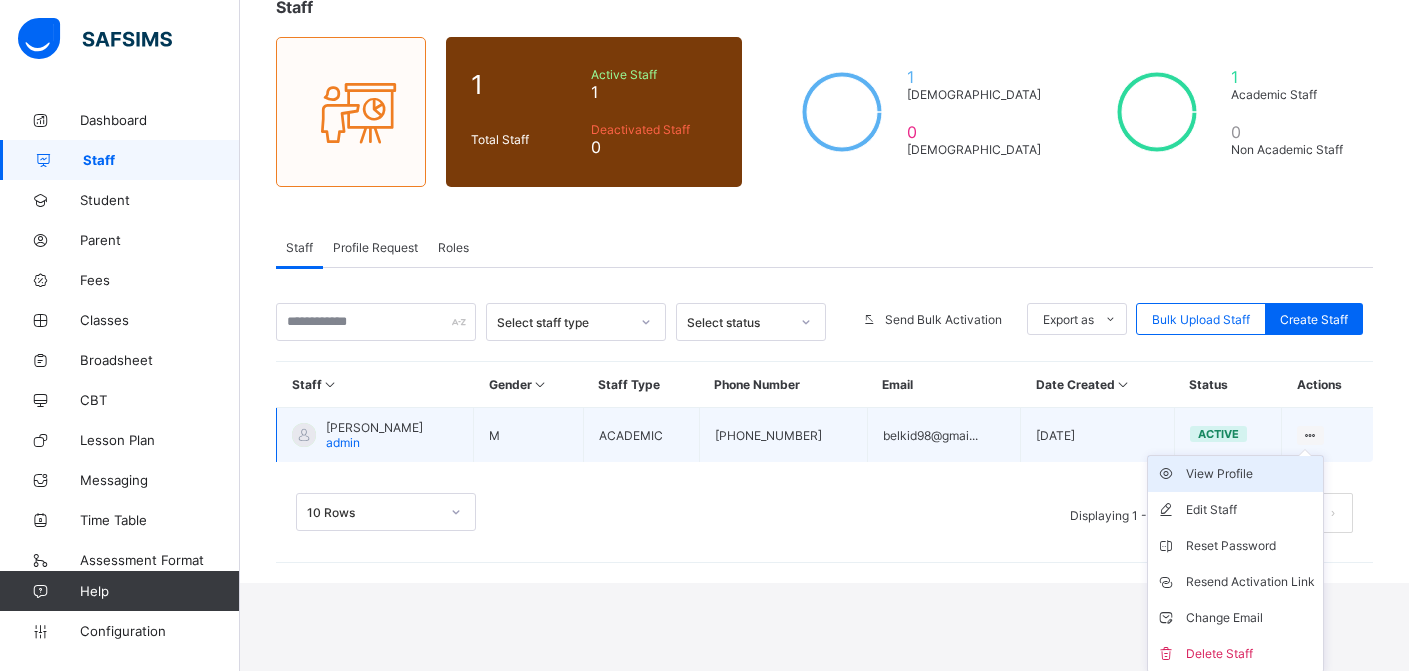 click on "View Profile" at bounding box center [1235, 474] 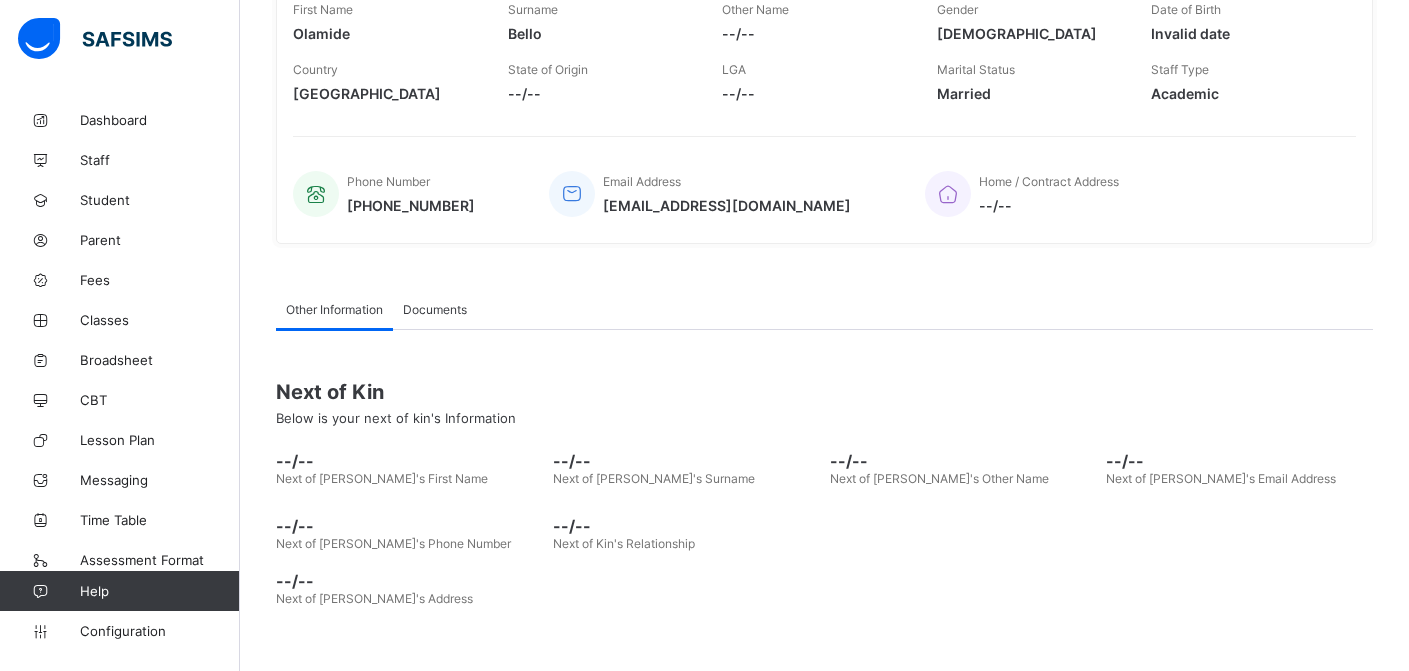 scroll, scrollTop: 306, scrollLeft: 0, axis: vertical 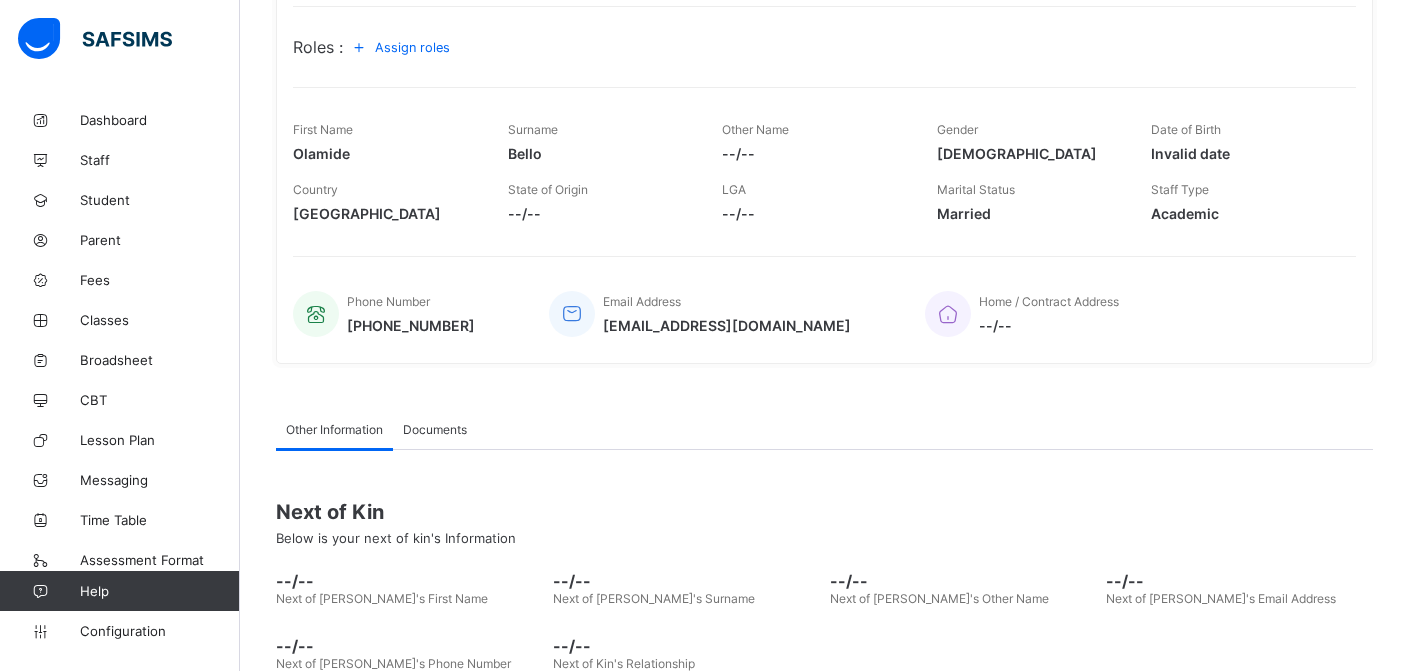 click on "Documents" at bounding box center [435, 429] 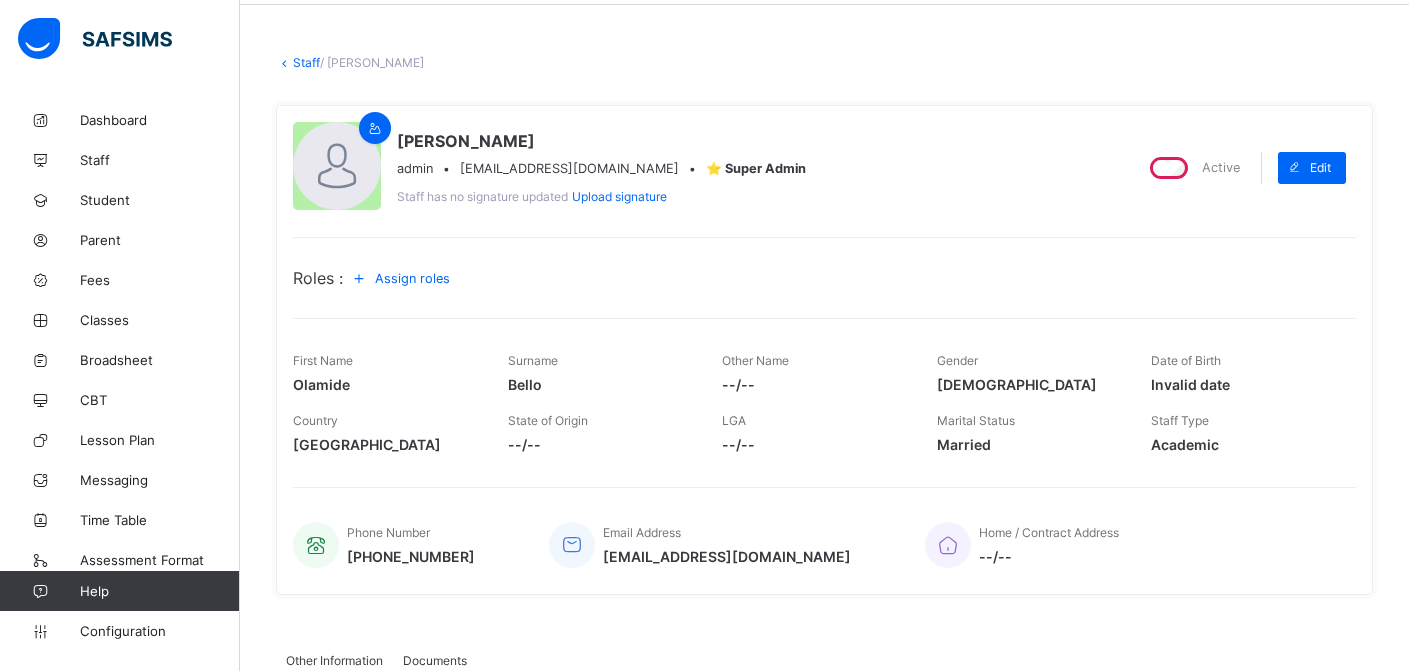 scroll, scrollTop: 0, scrollLeft: 0, axis: both 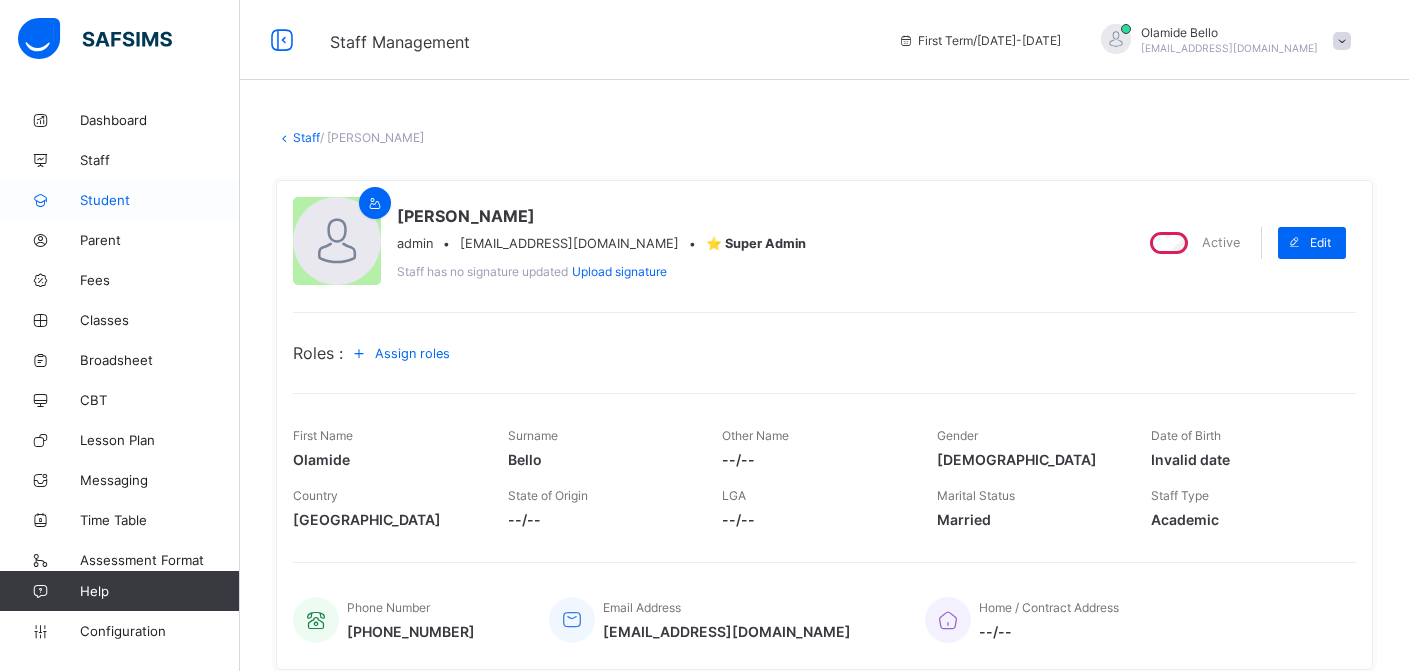 click on "Student" at bounding box center (160, 200) 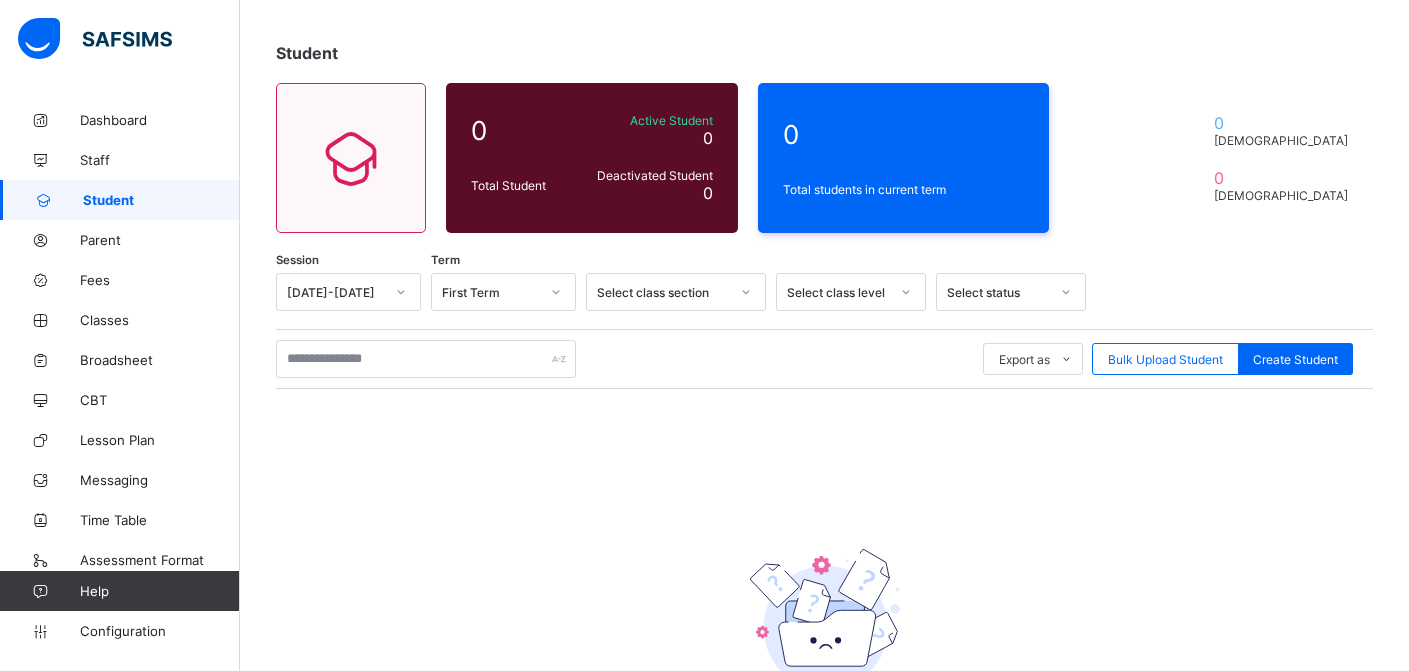 scroll, scrollTop: 120, scrollLeft: 0, axis: vertical 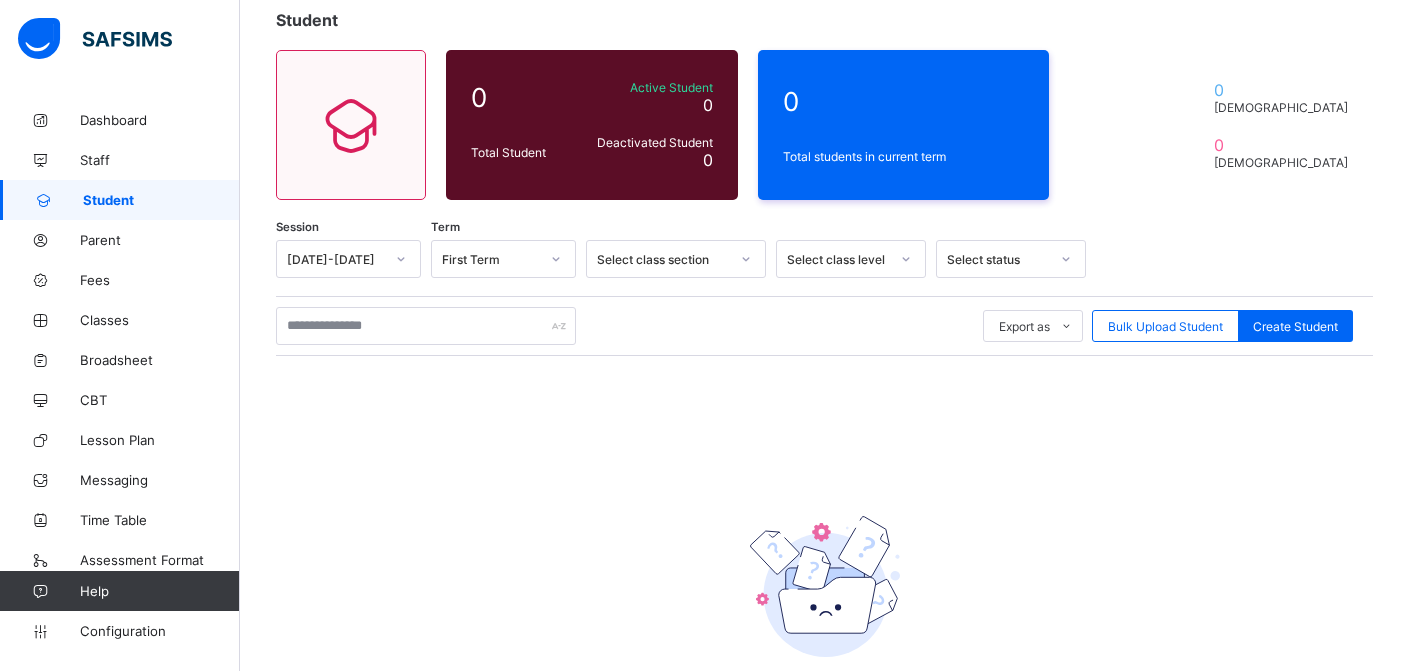 click at bounding box center [401, 259] 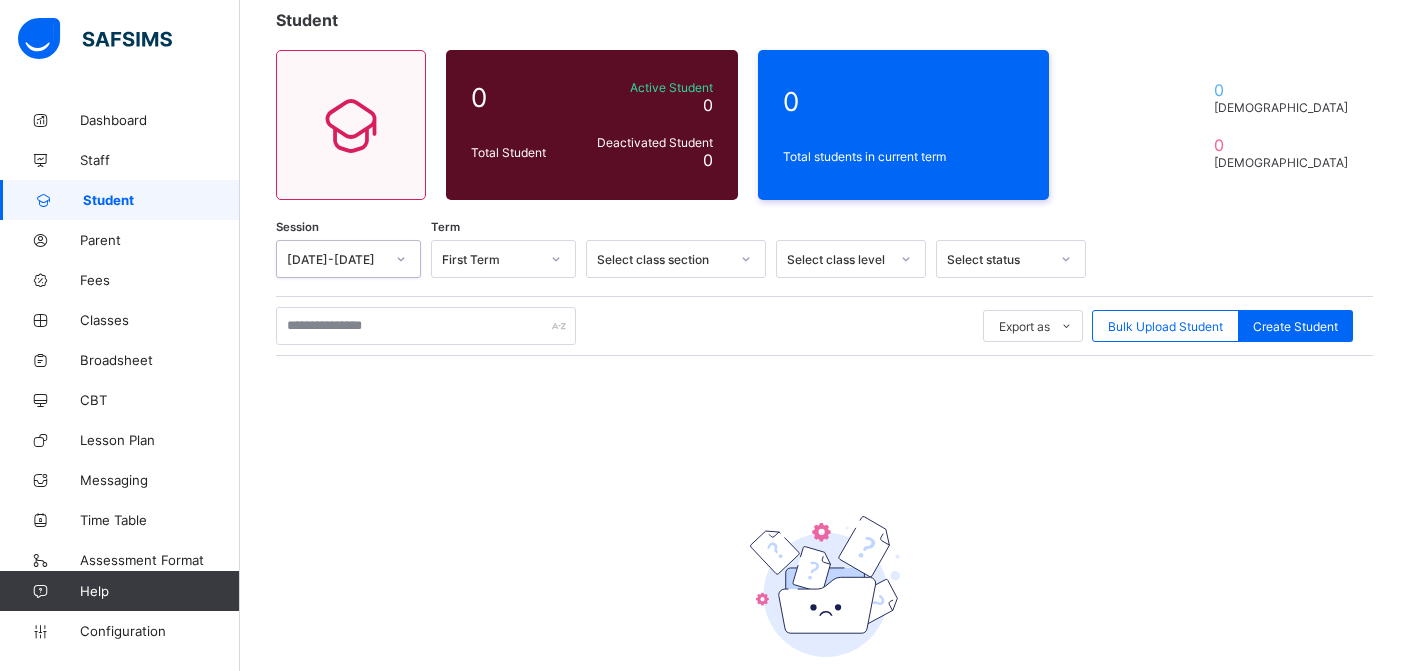 click at bounding box center [401, 259] 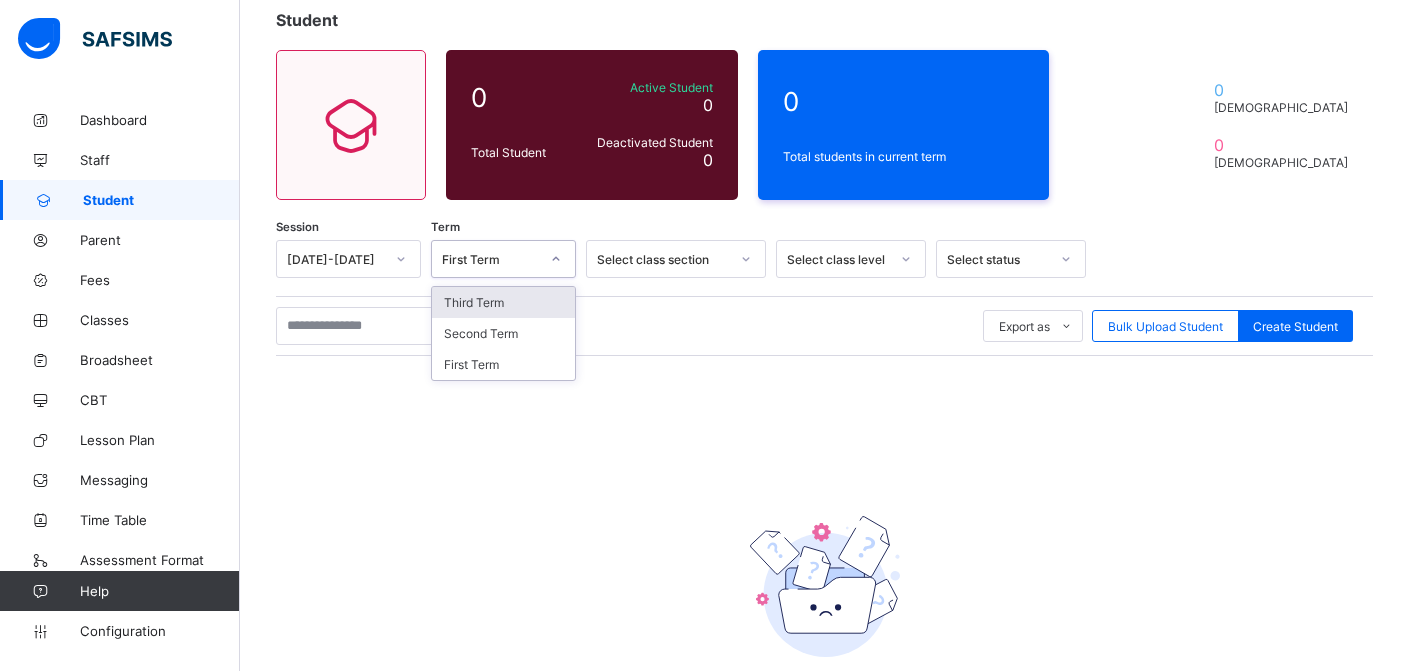 click 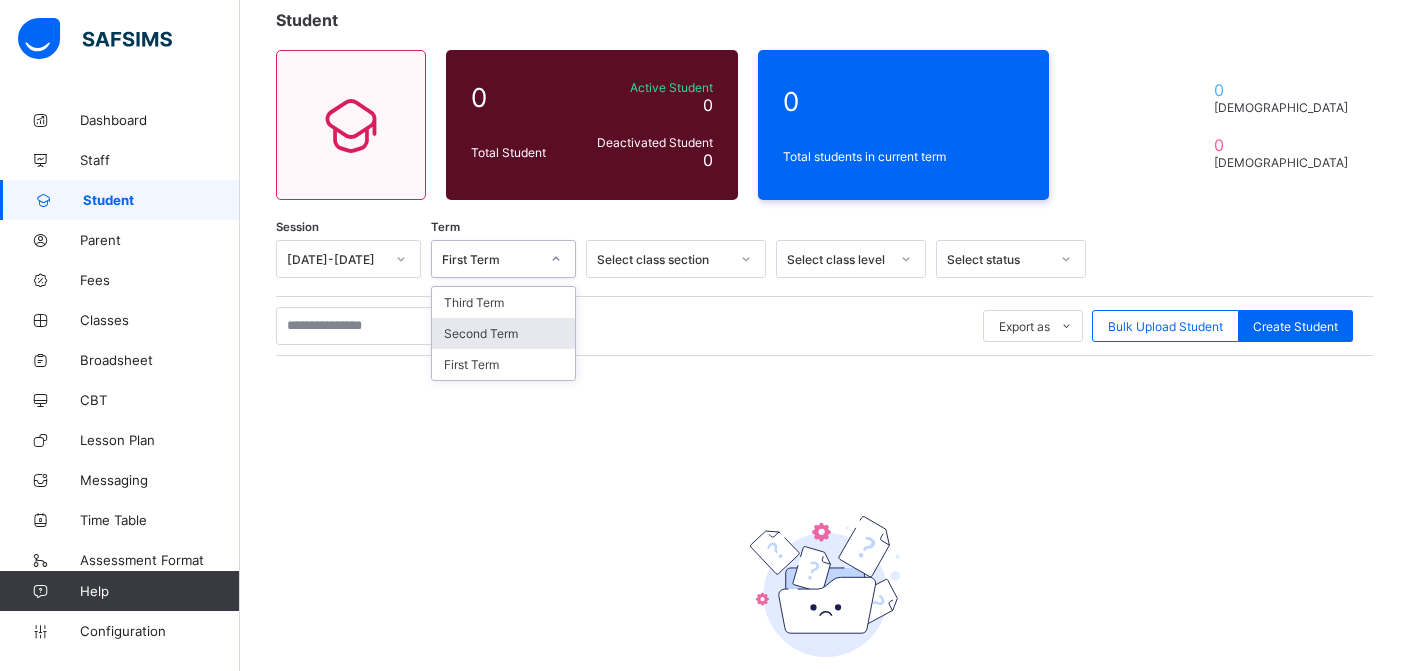 click on "Second Term" at bounding box center (503, 333) 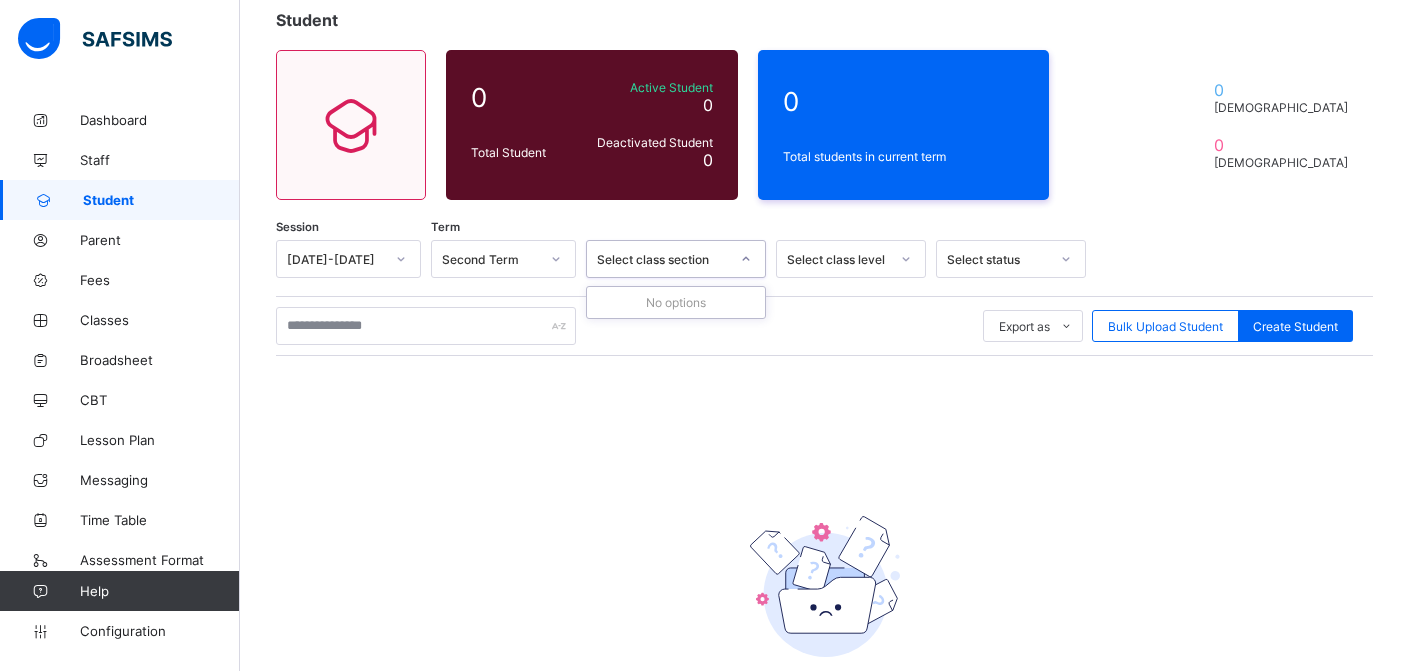 click at bounding box center (746, 259) 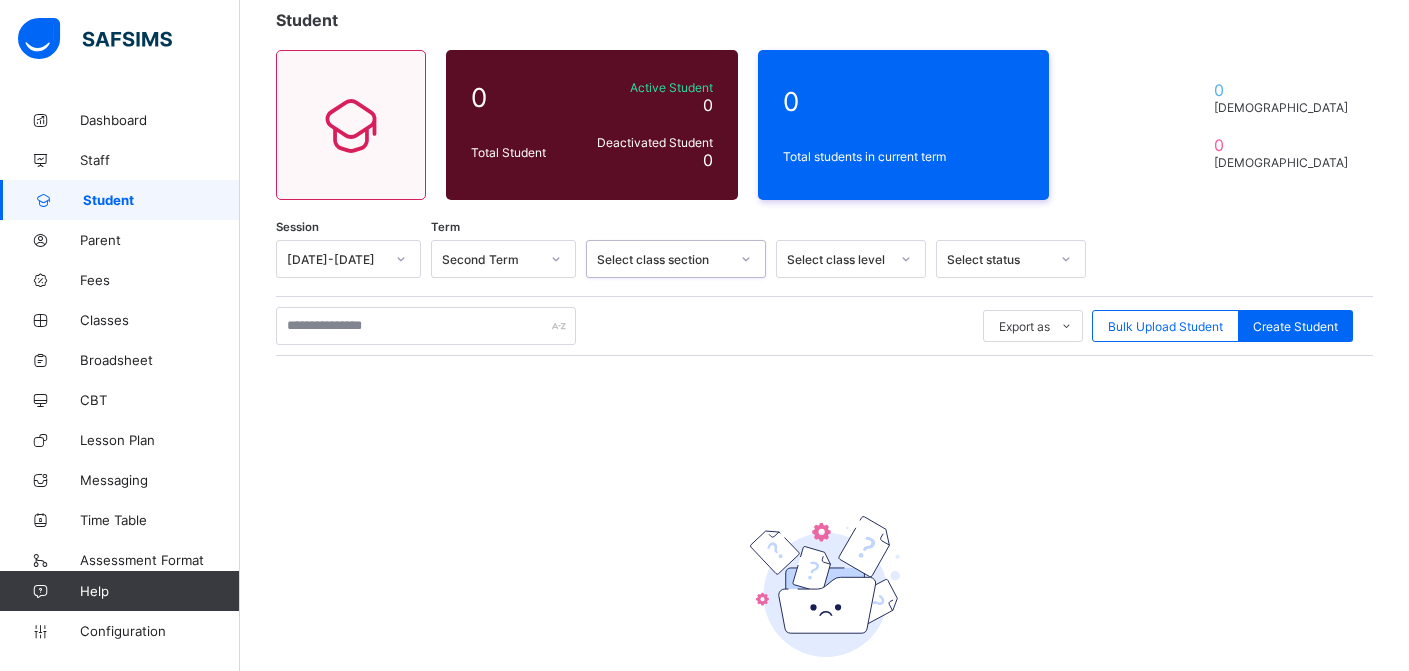 click 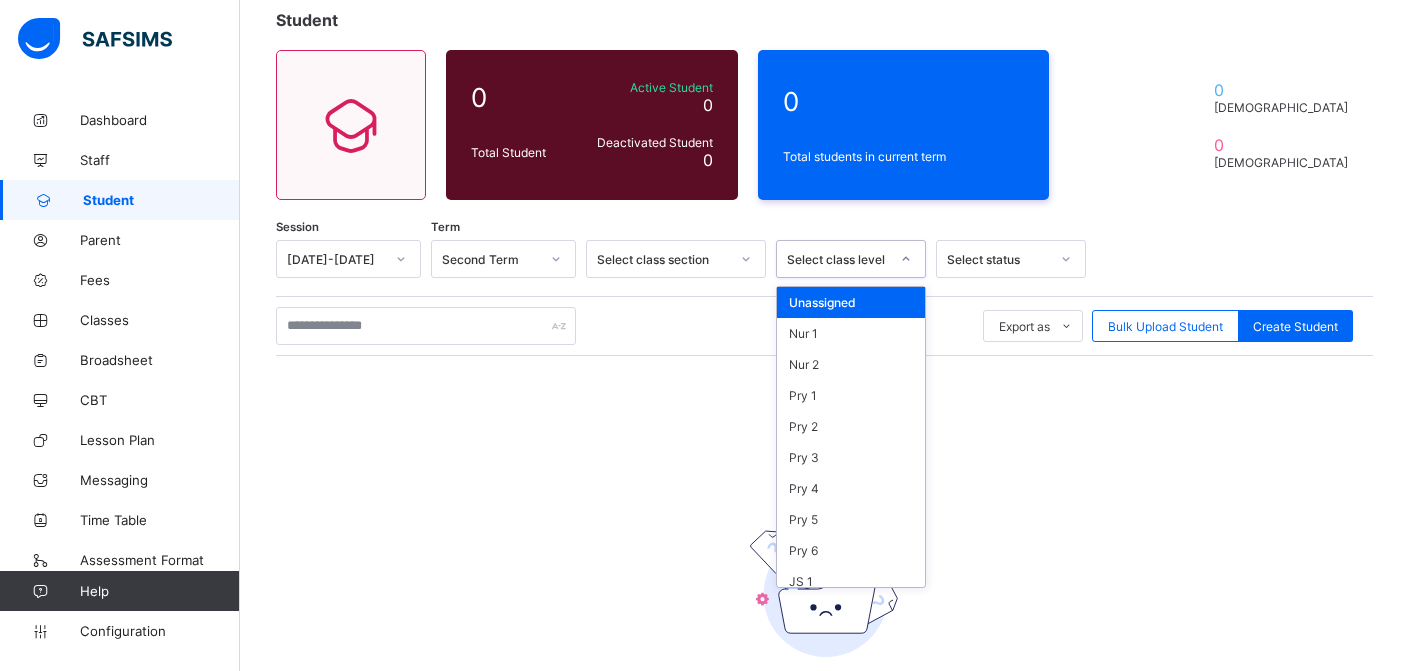 click at bounding box center [906, 259] 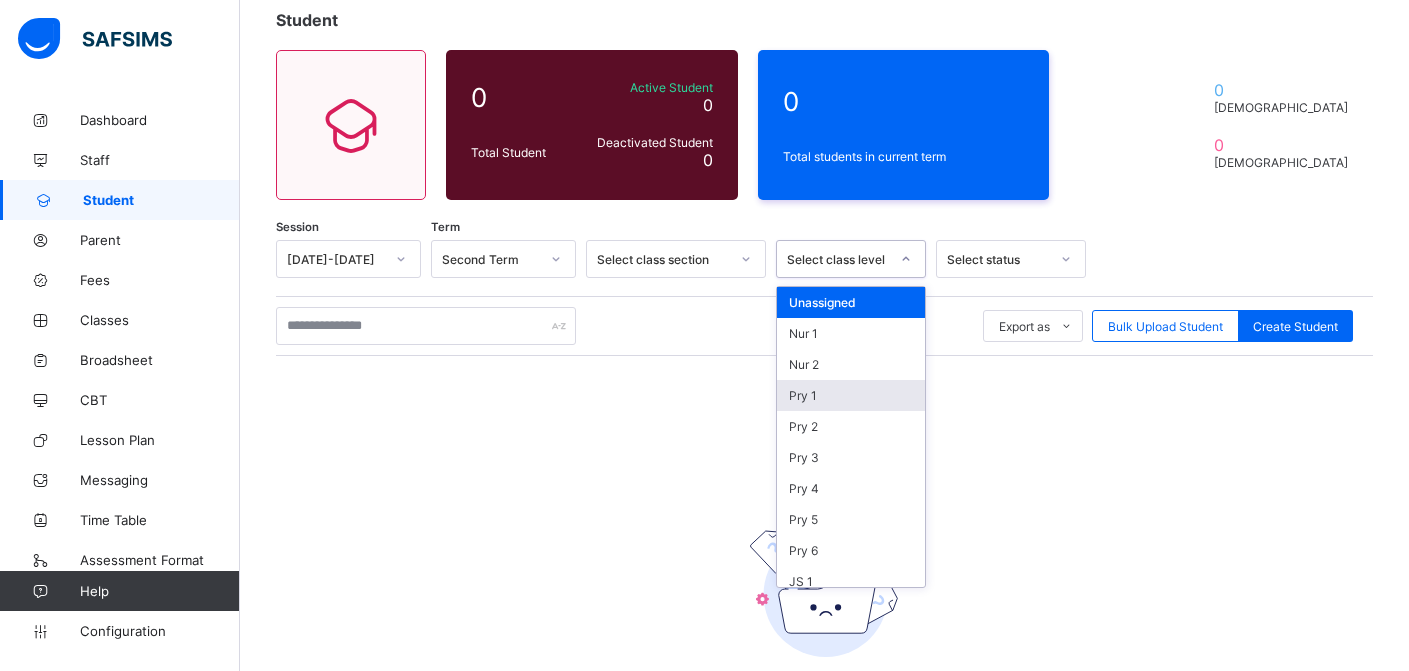 click on "Pry 1" at bounding box center (851, 395) 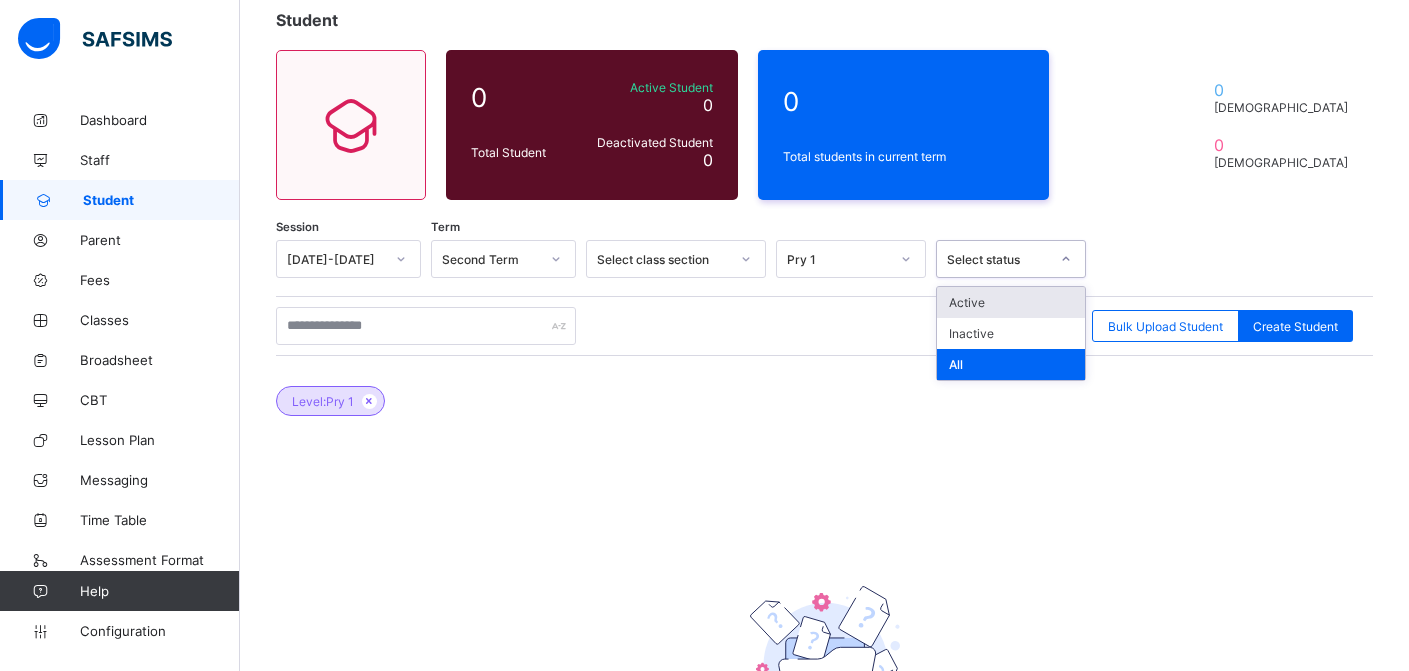 click at bounding box center (1066, 259) 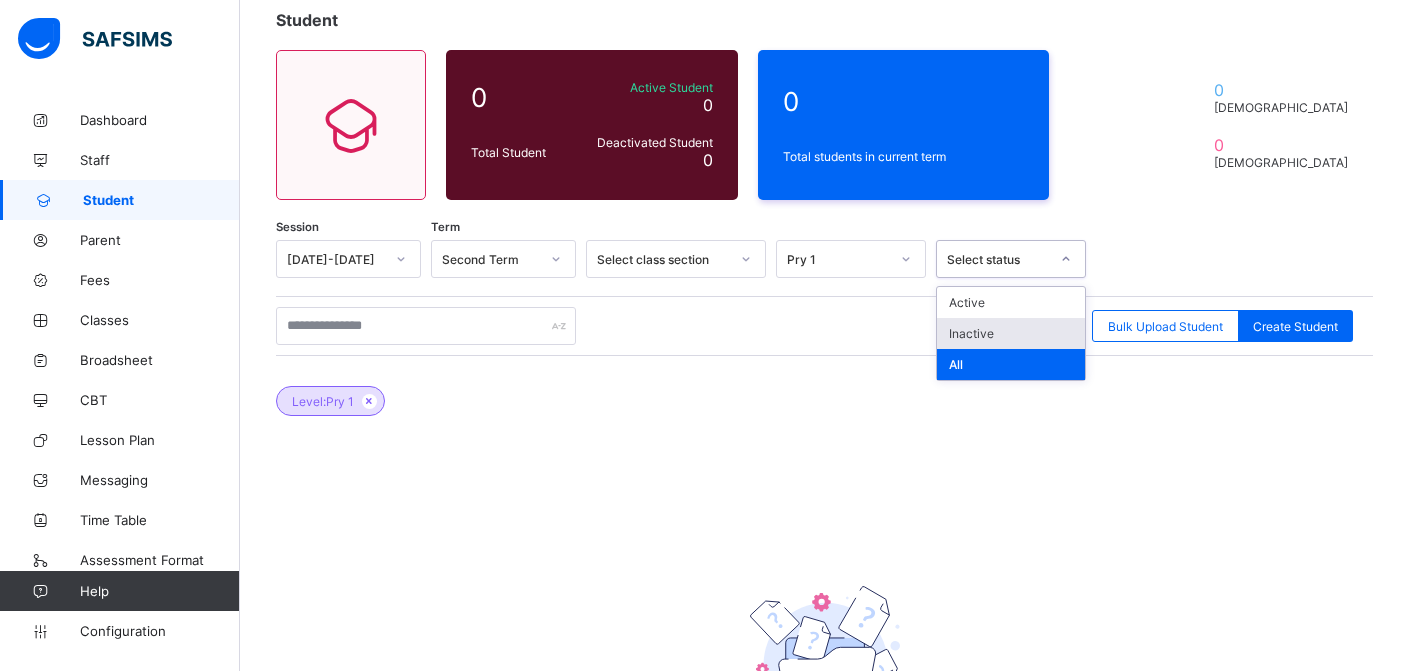 click on "Inactive" at bounding box center (1011, 333) 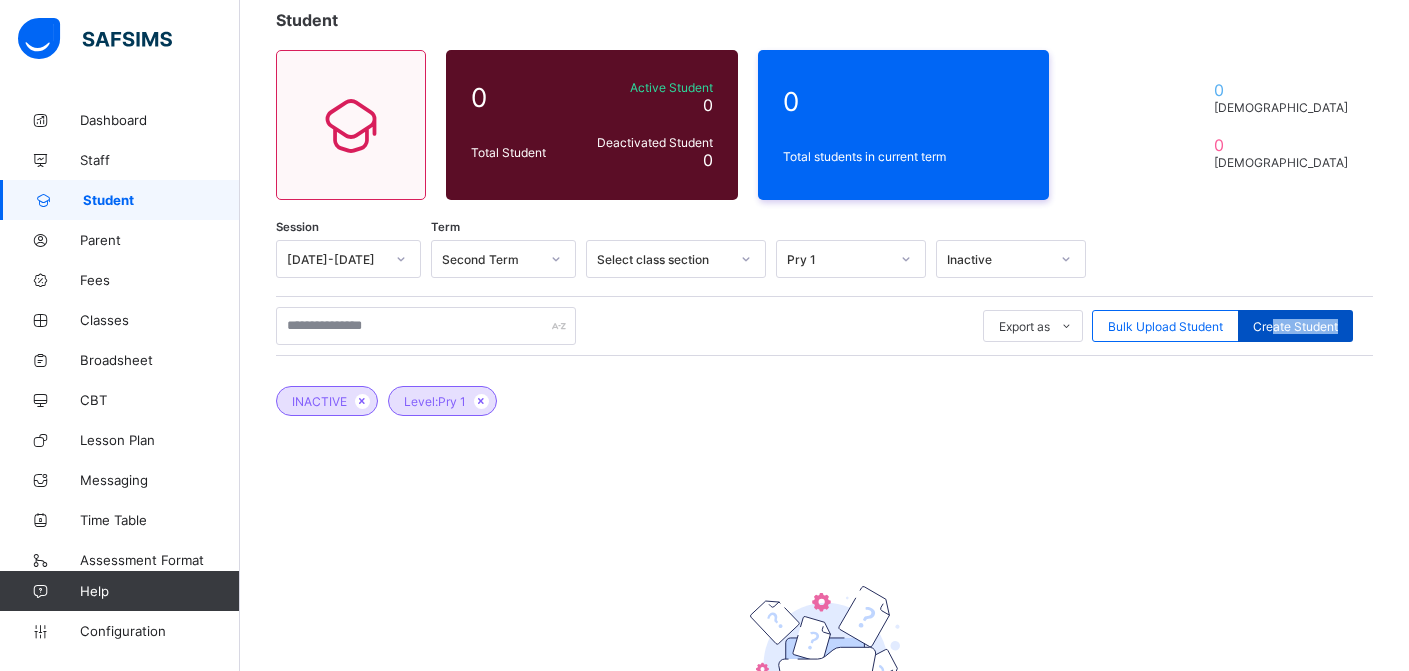 click on "Create Student" at bounding box center [1295, 326] 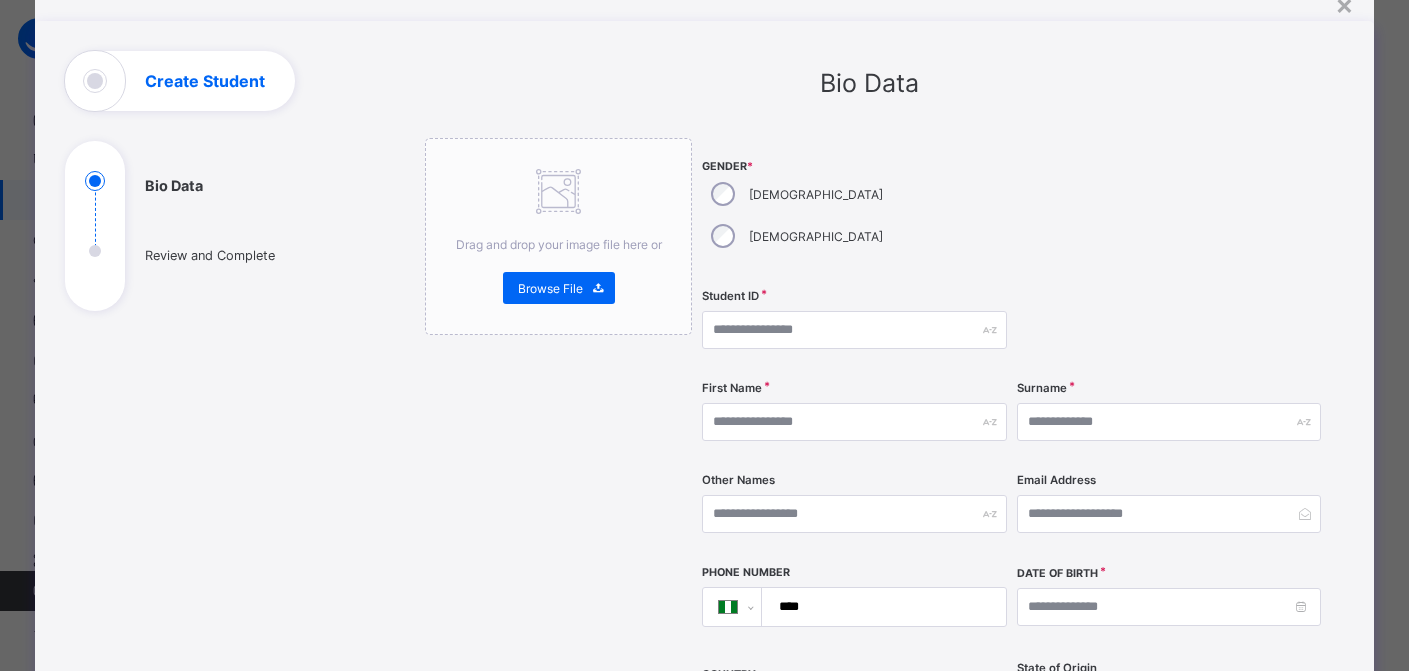 scroll, scrollTop: 120, scrollLeft: 0, axis: vertical 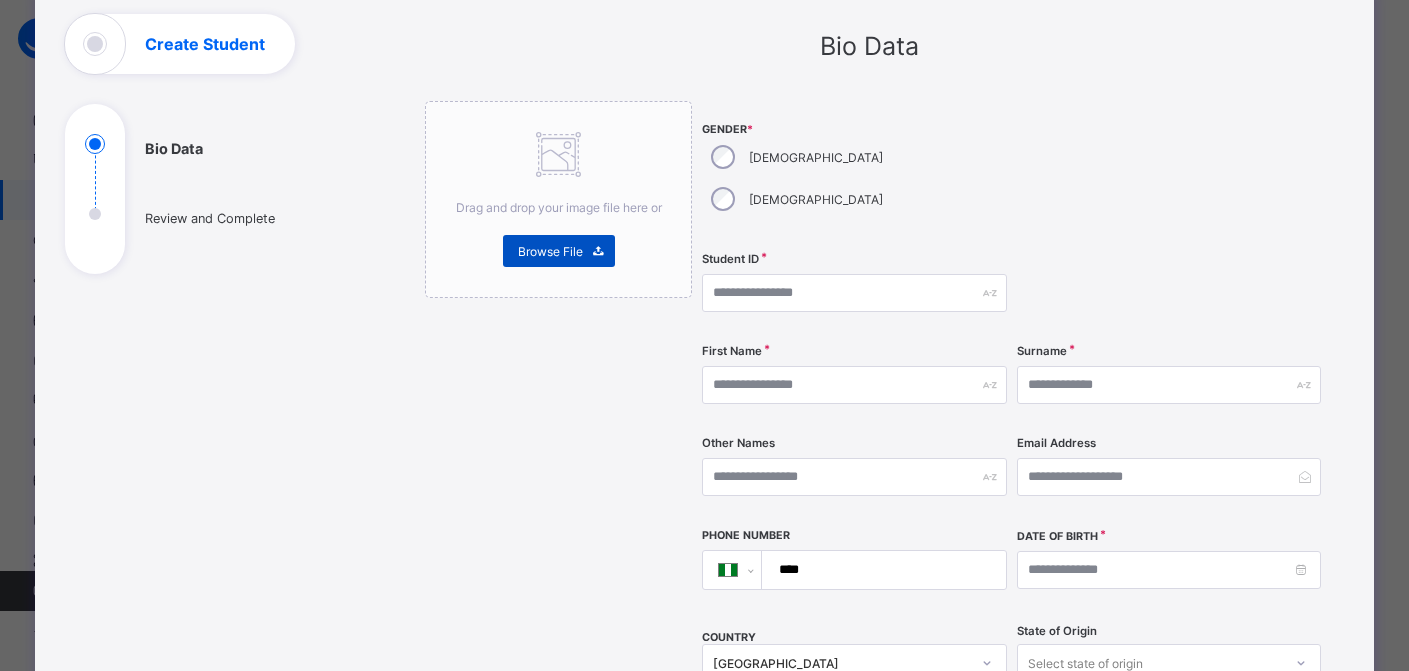 click on "Browse File" at bounding box center (550, 251) 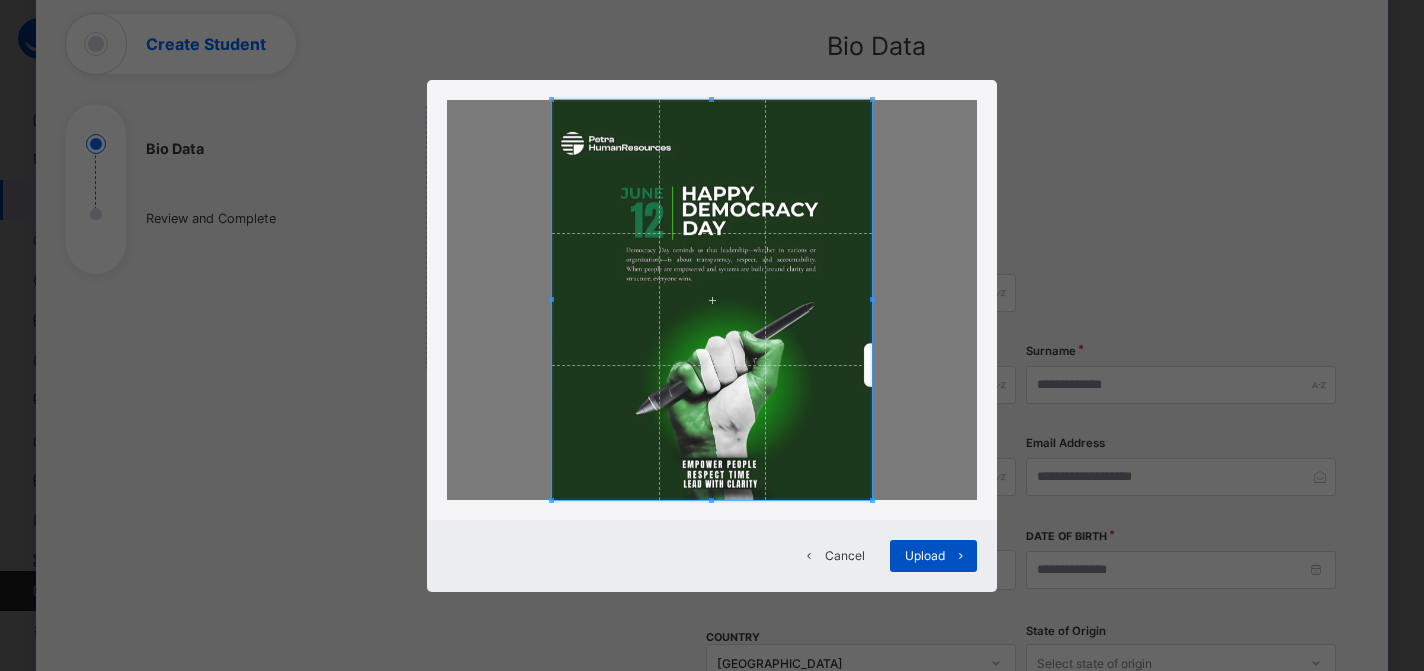 click at bounding box center (960, 555) 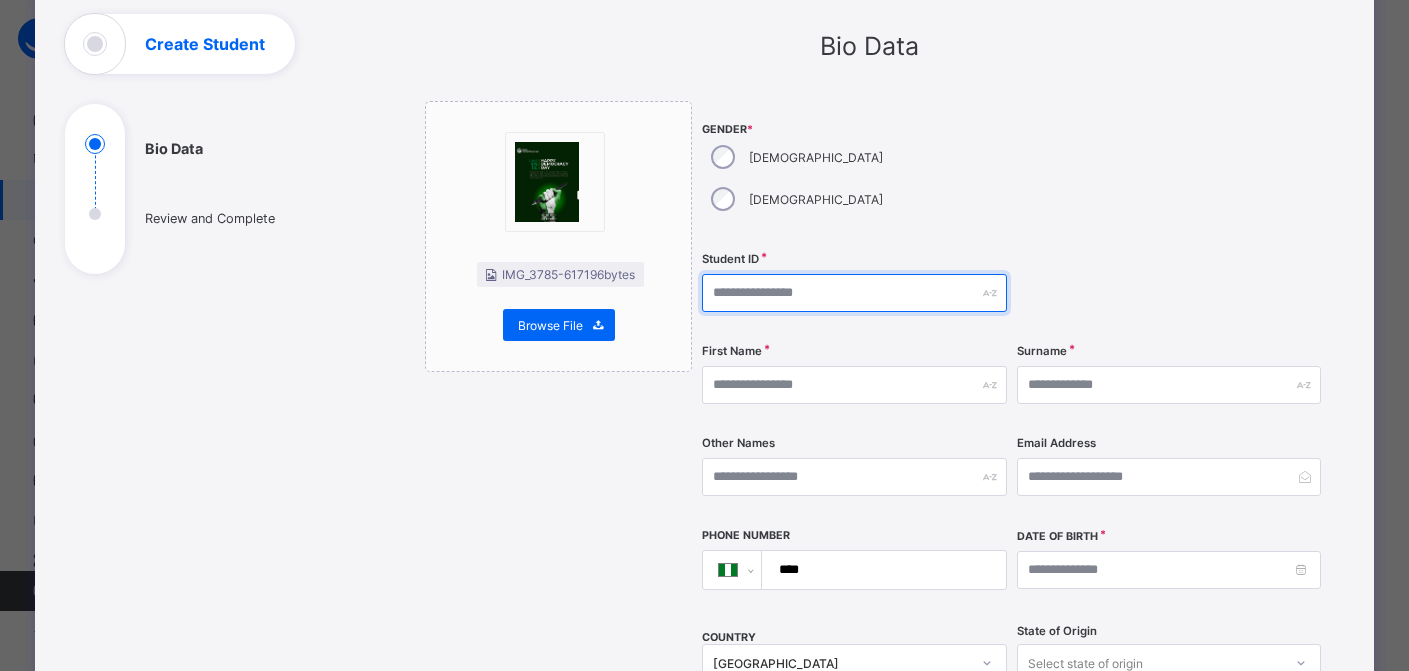 click at bounding box center (854, 293) 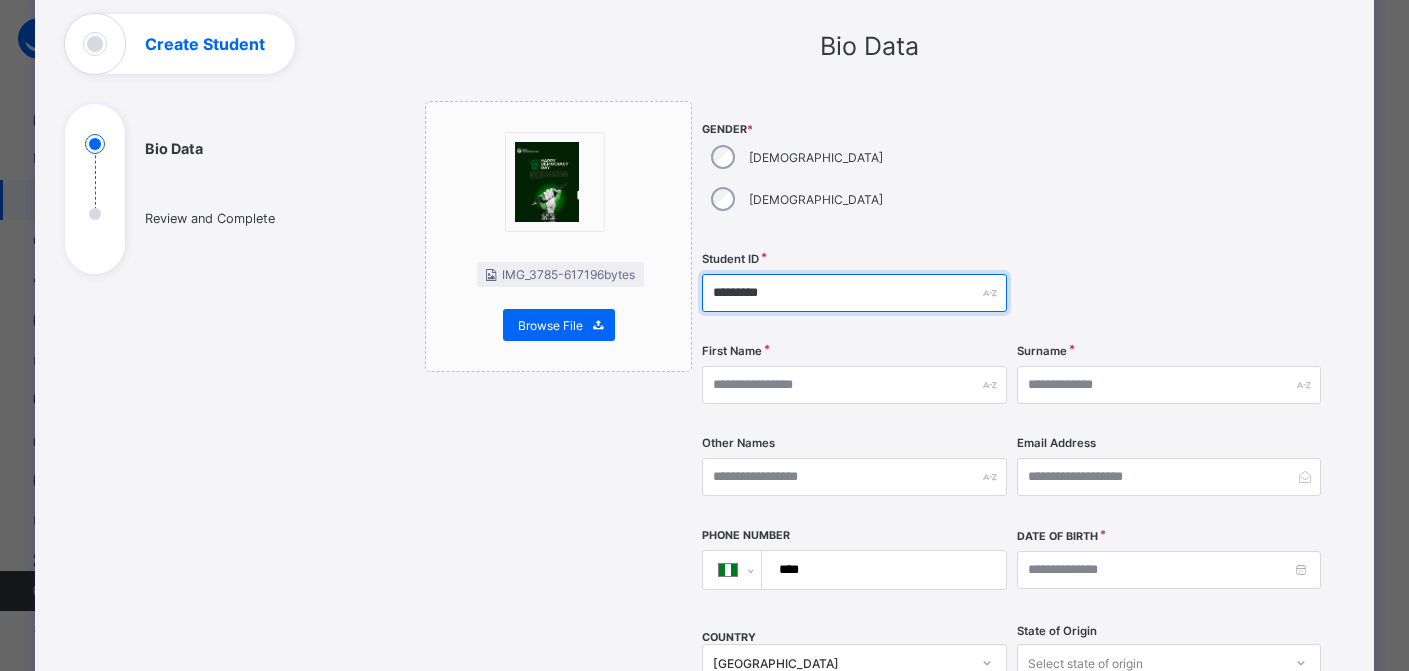 type on "*********" 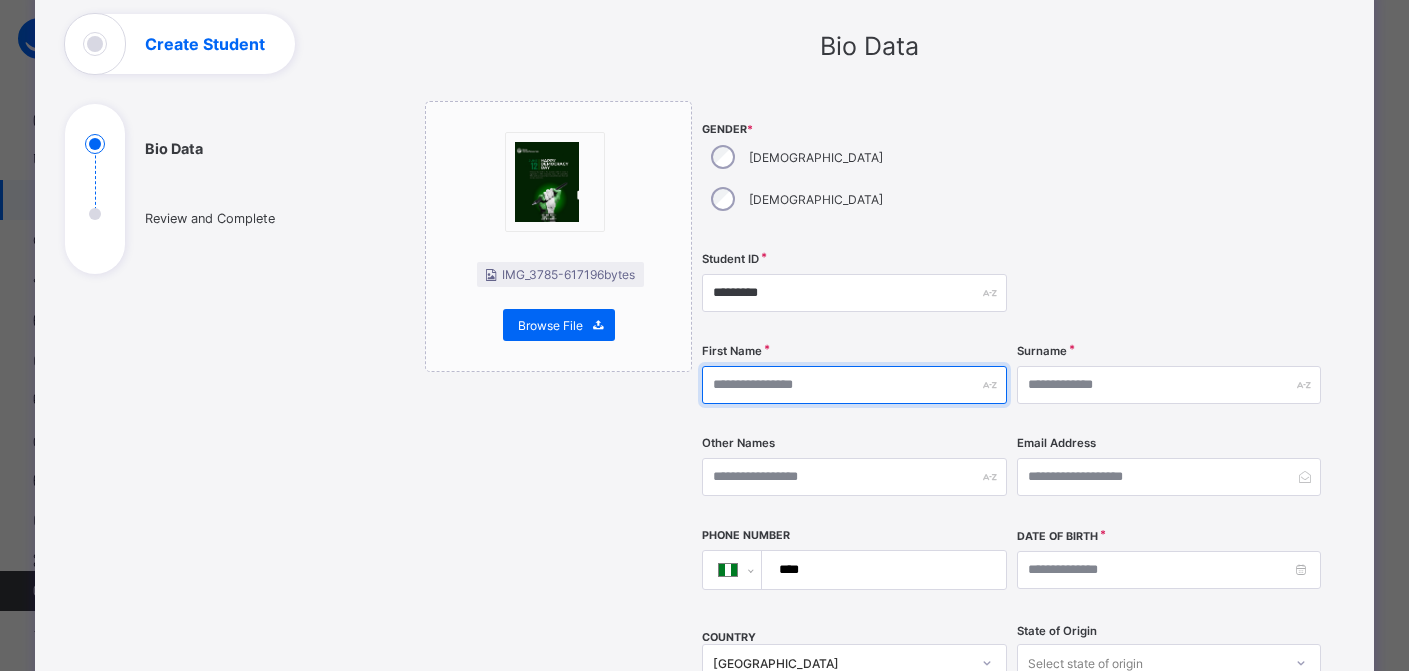 click at bounding box center (854, 385) 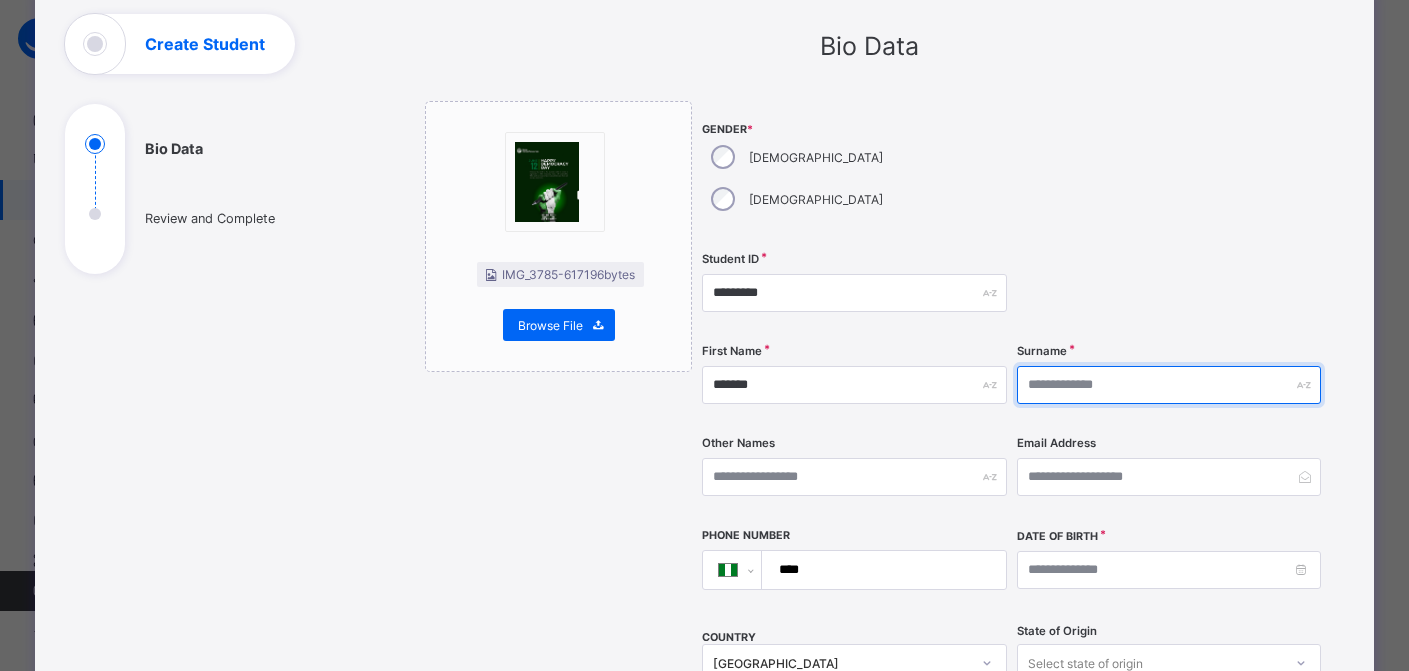 type on "*****" 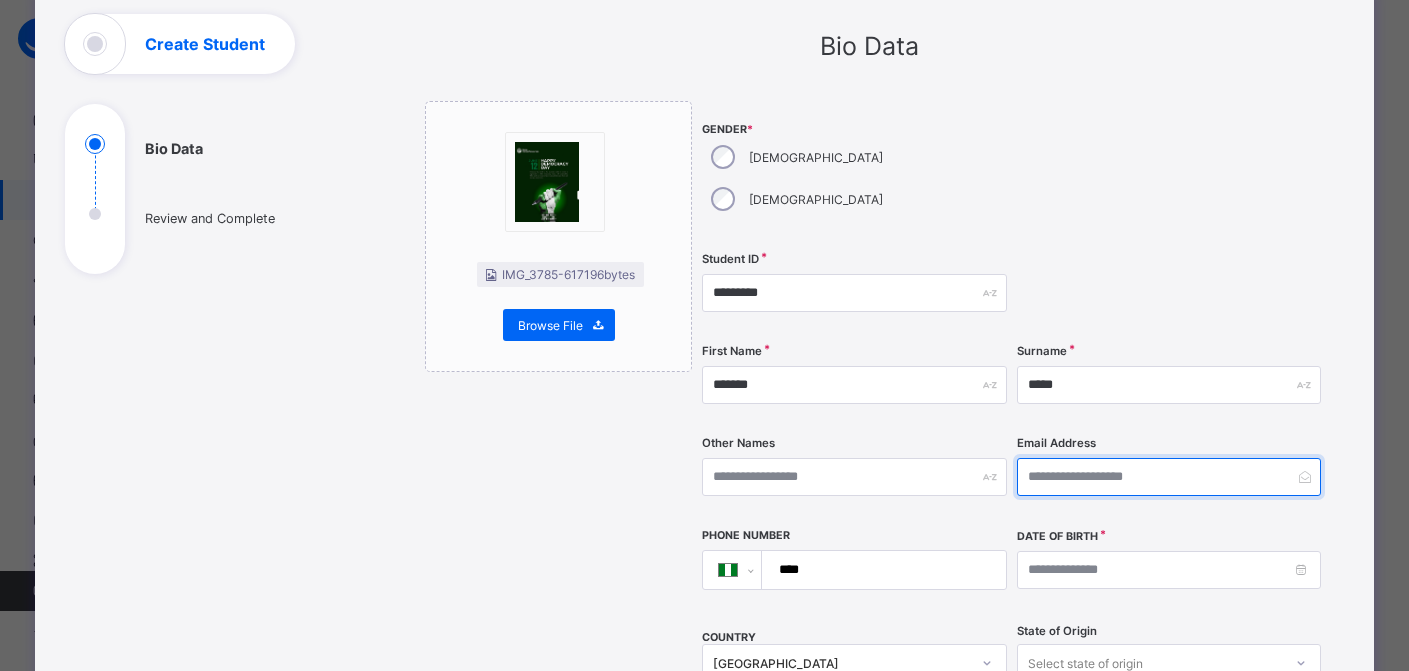 type on "**********" 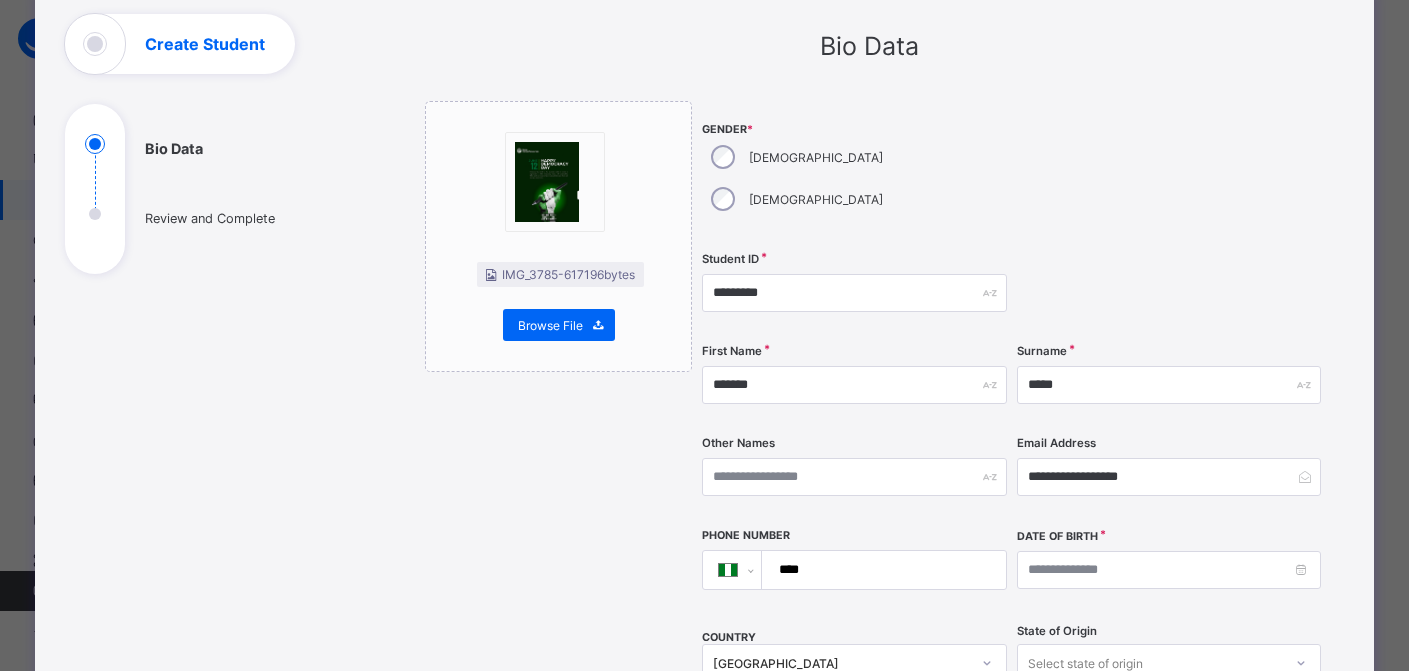 type on "****" 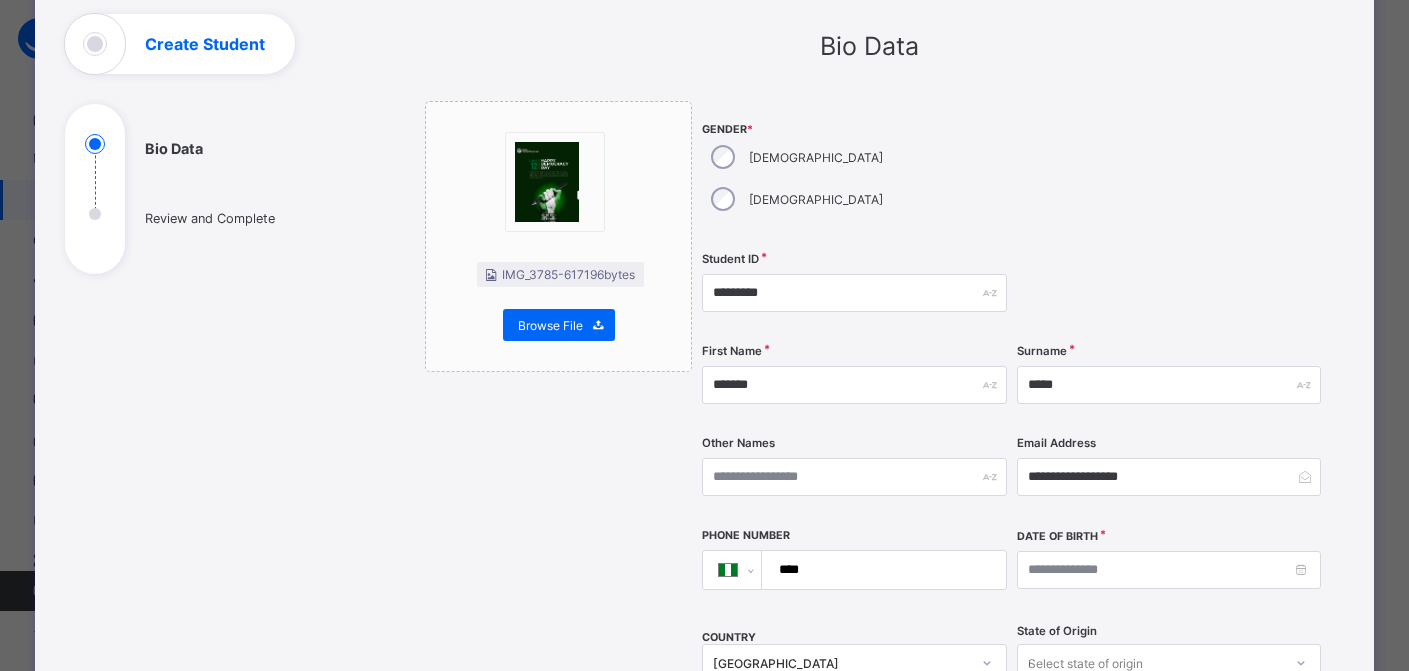 type on "**********" 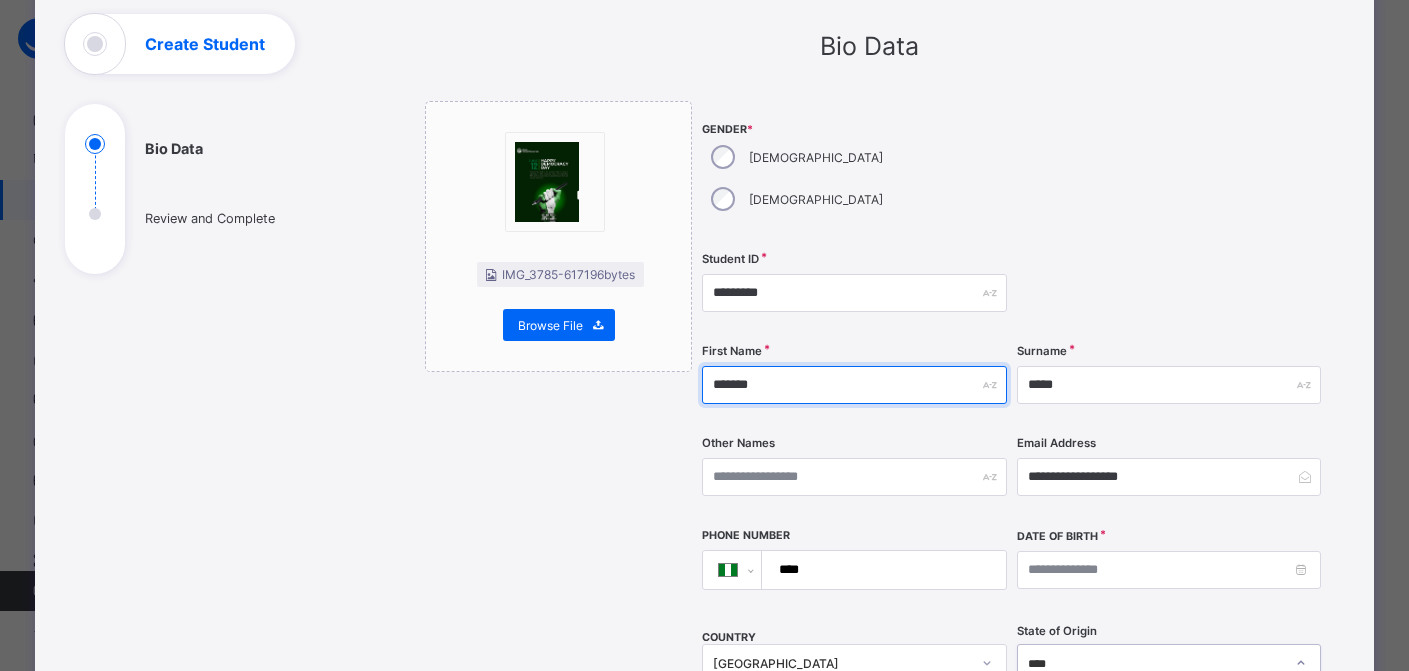 scroll, scrollTop: 139, scrollLeft: 0, axis: vertical 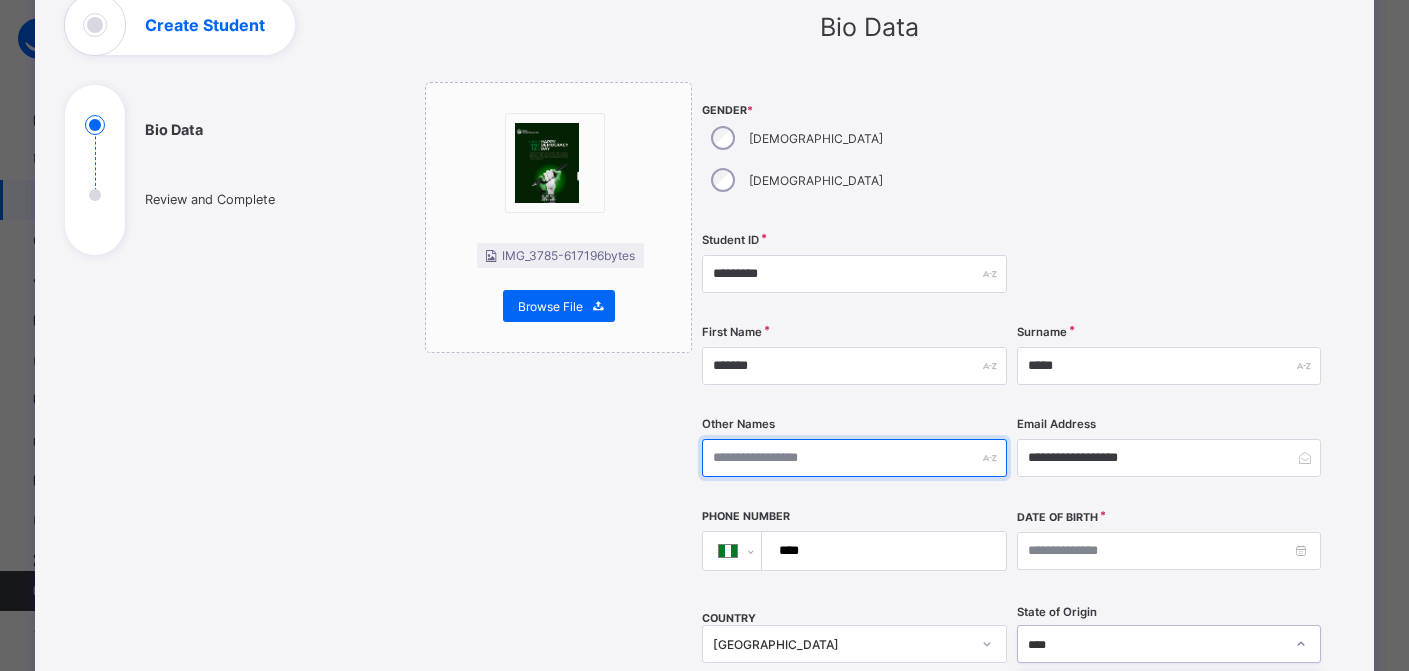 type 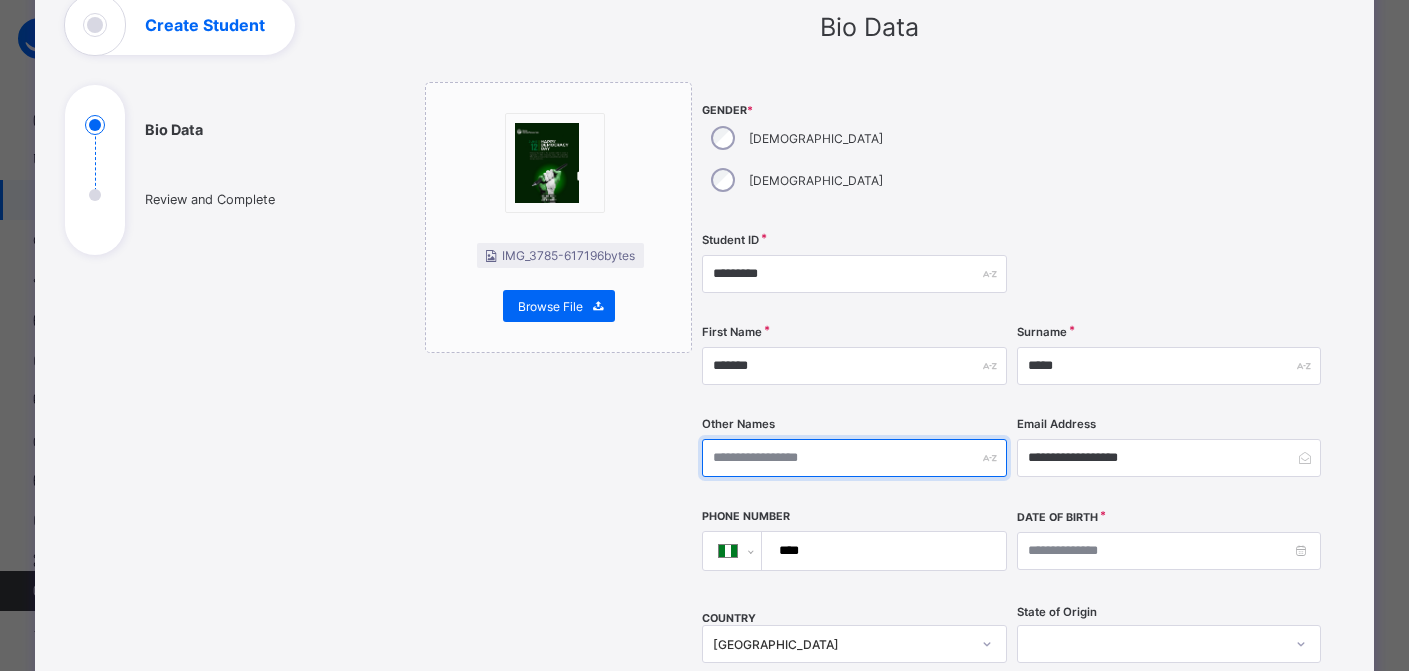 click at bounding box center [854, 458] 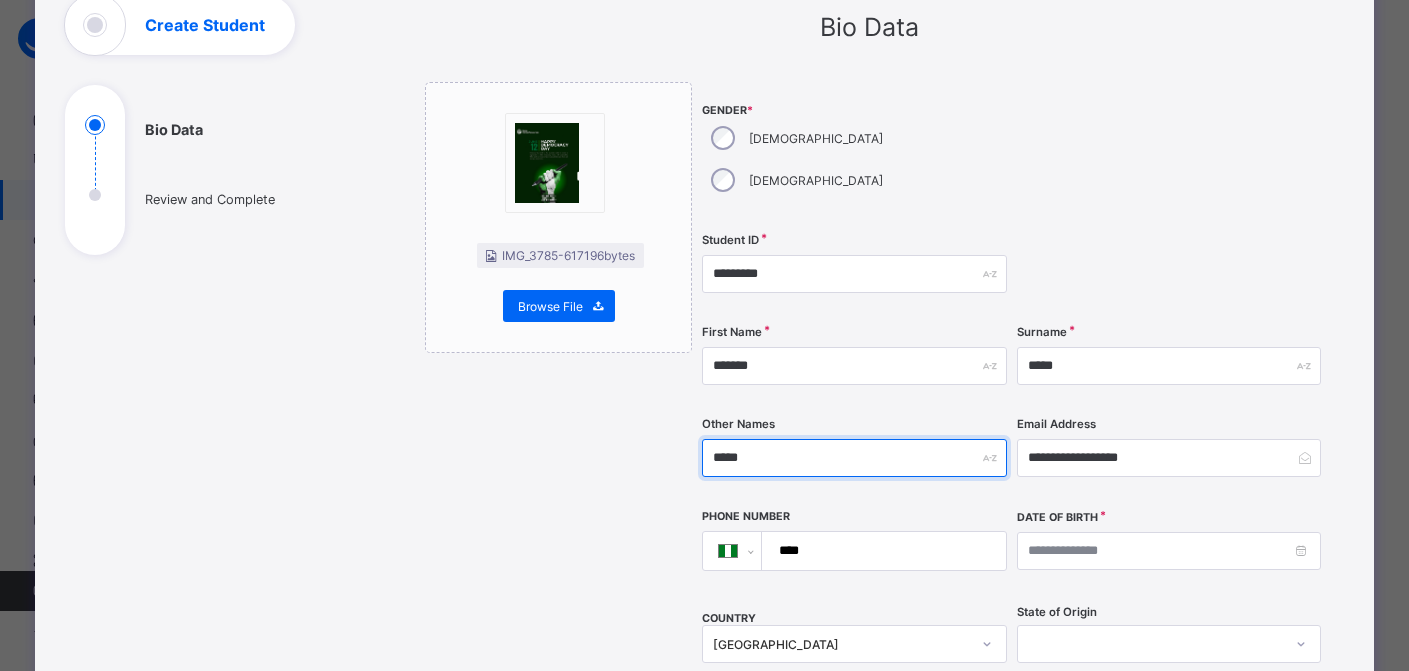 scroll, scrollTop: 259, scrollLeft: 0, axis: vertical 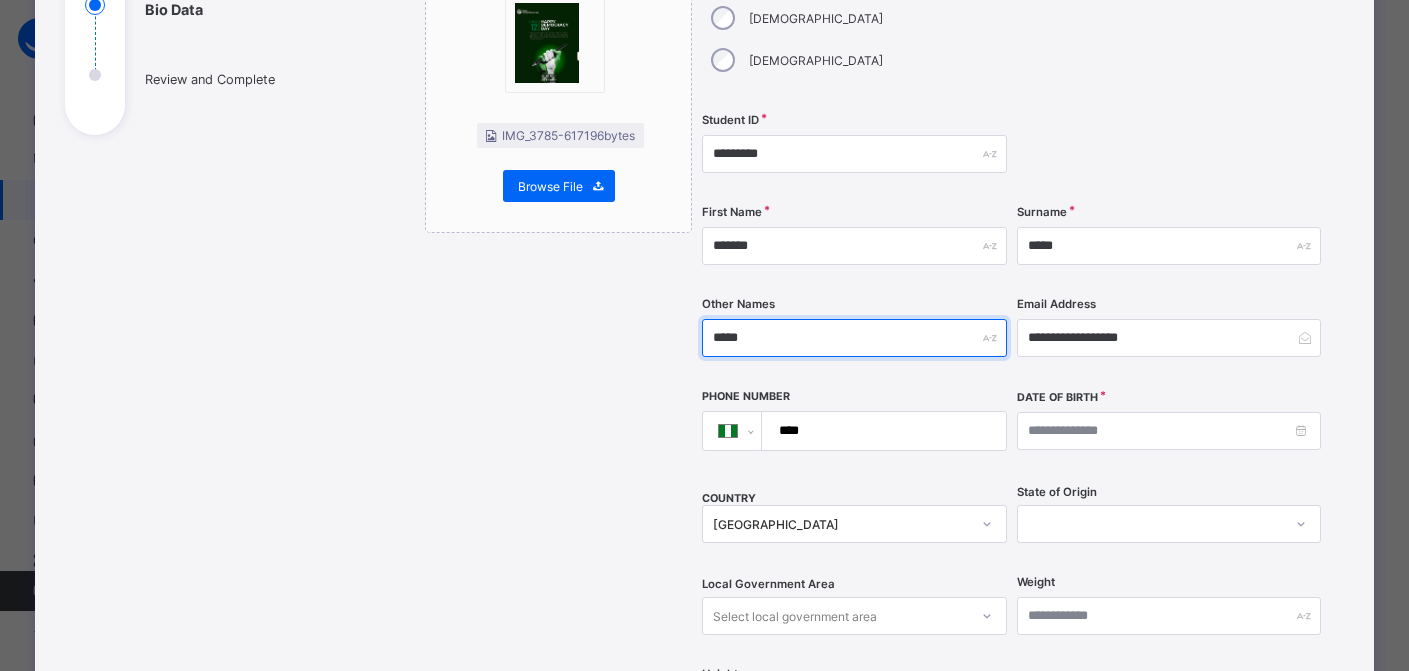 type on "*****" 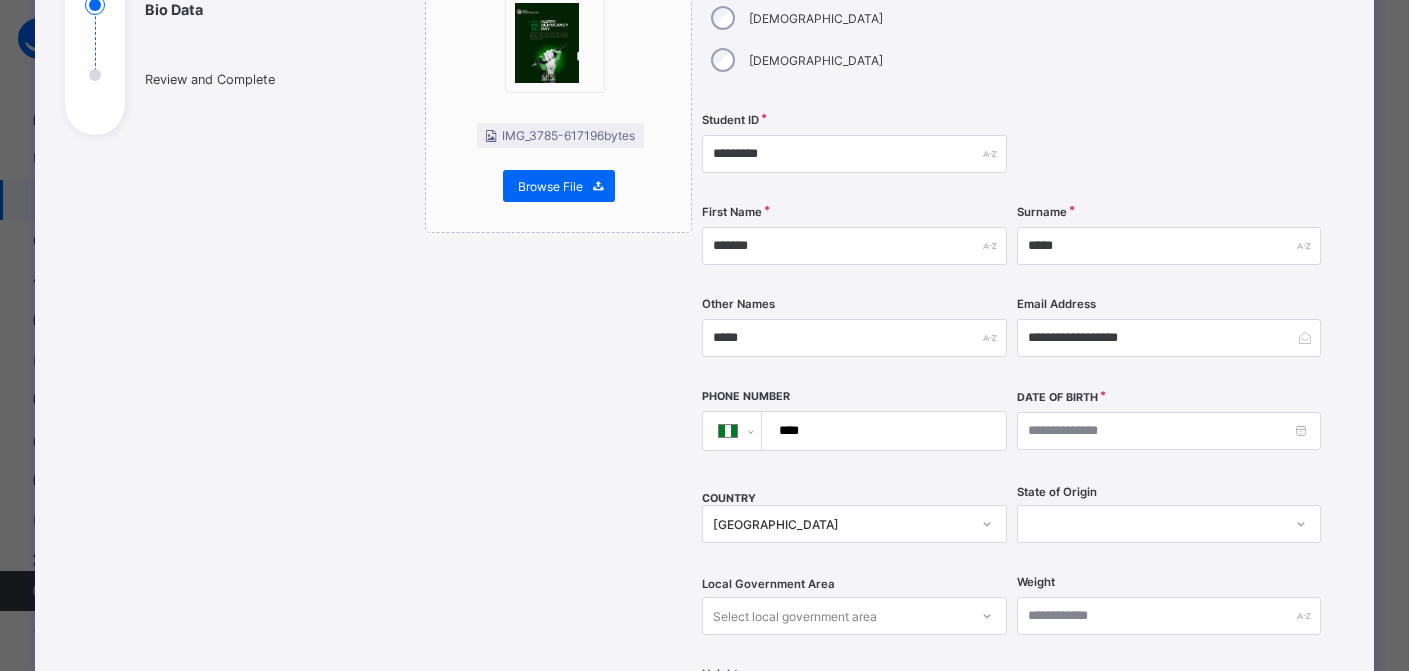 click on "****" at bounding box center (880, 431) 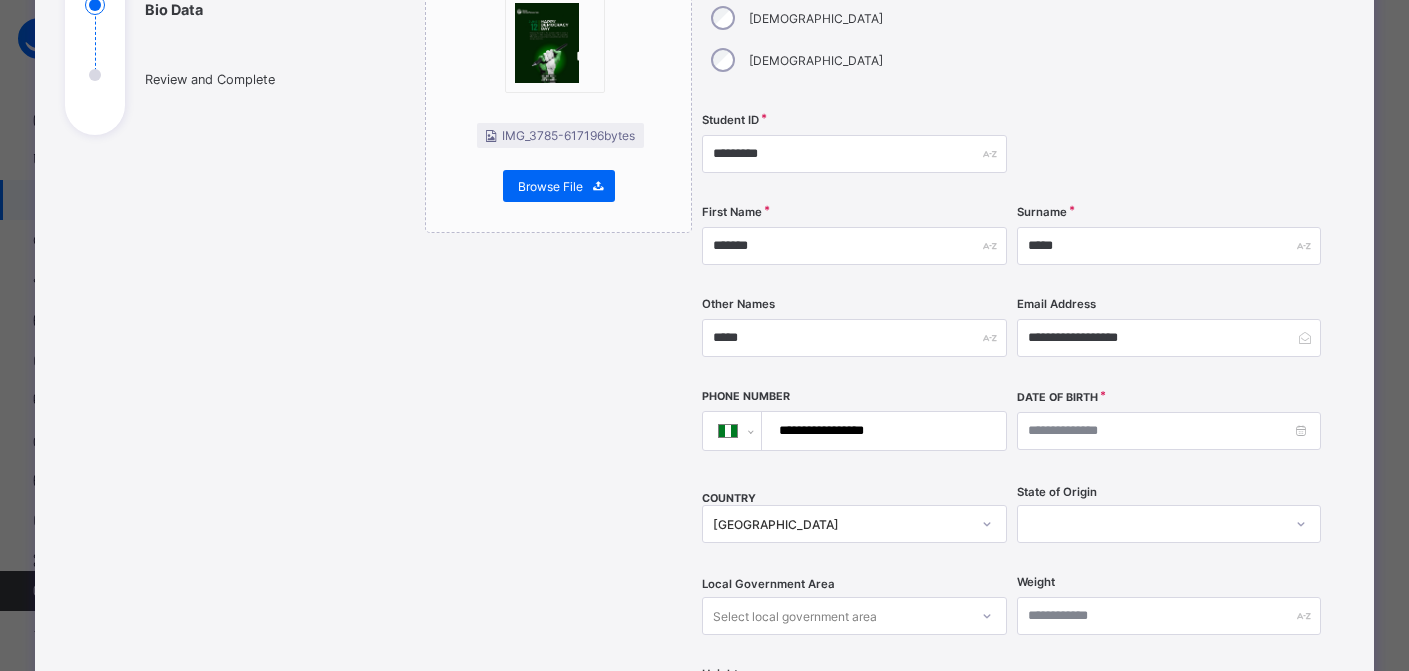 type on "****" 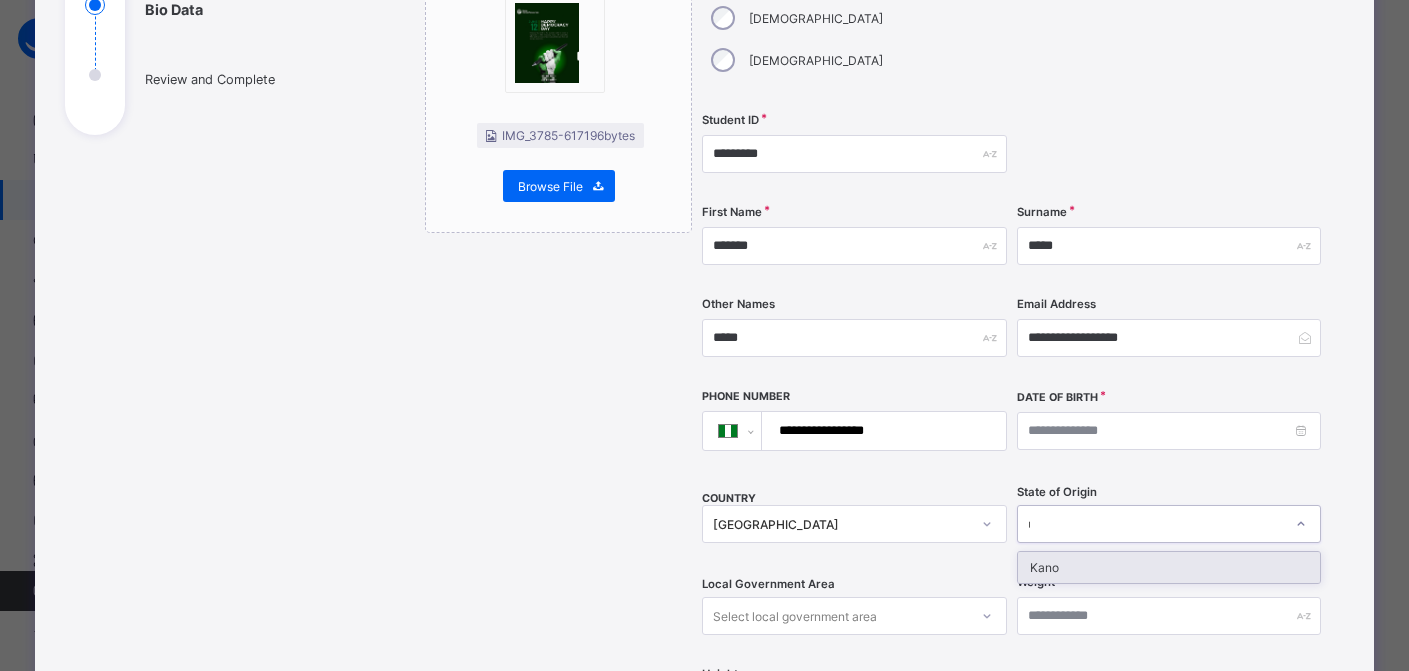 scroll, scrollTop: 0, scrollLeft: 0, axis: both 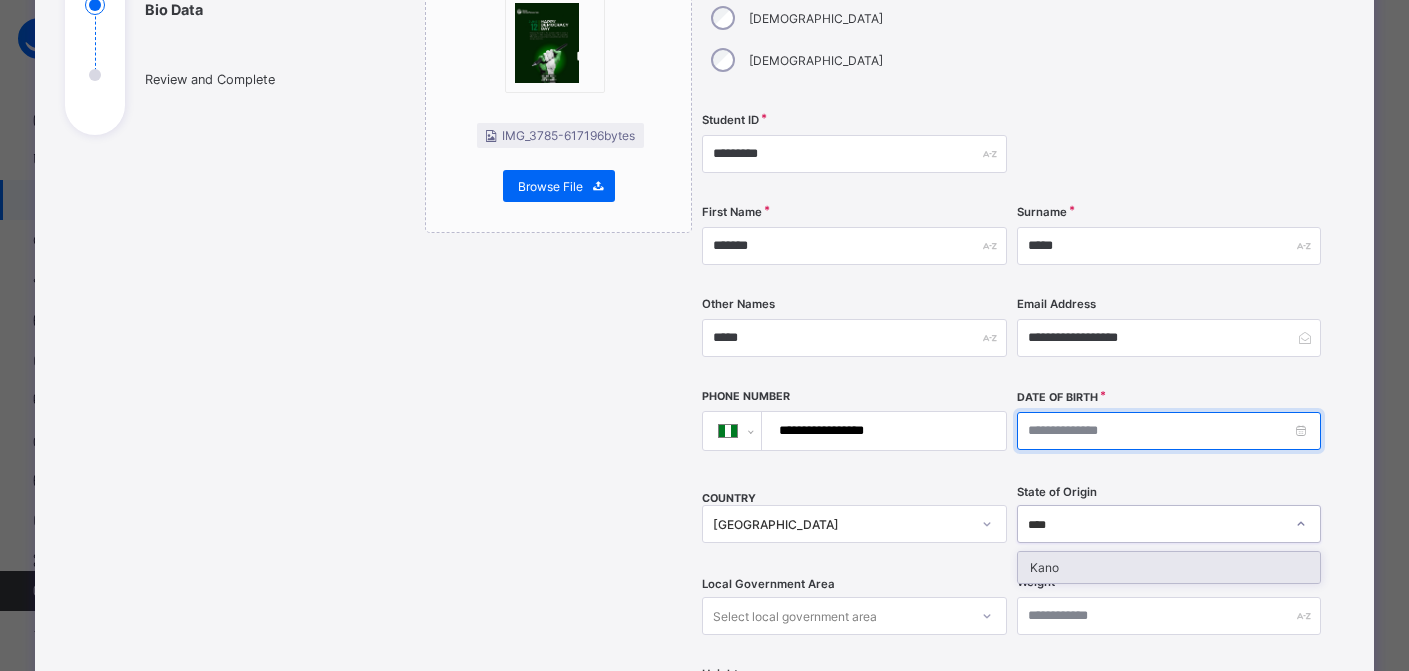 type 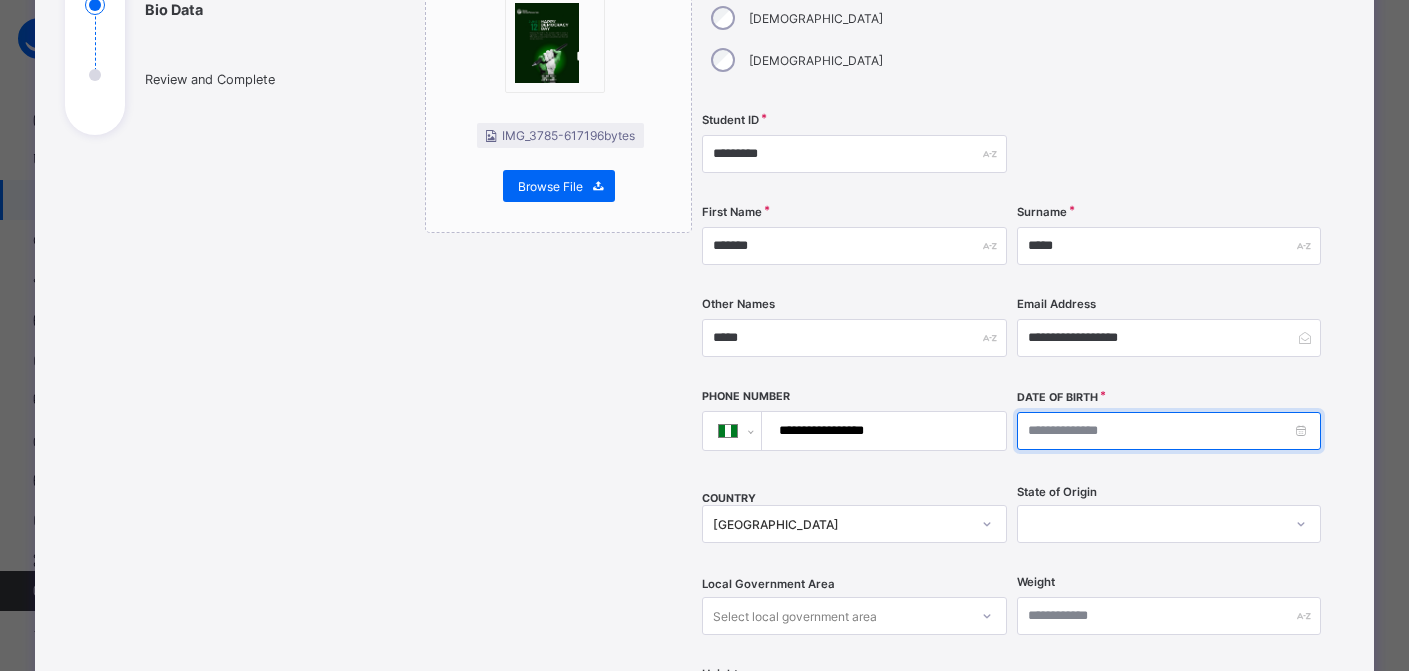 click at bounding box center (1169, 431) 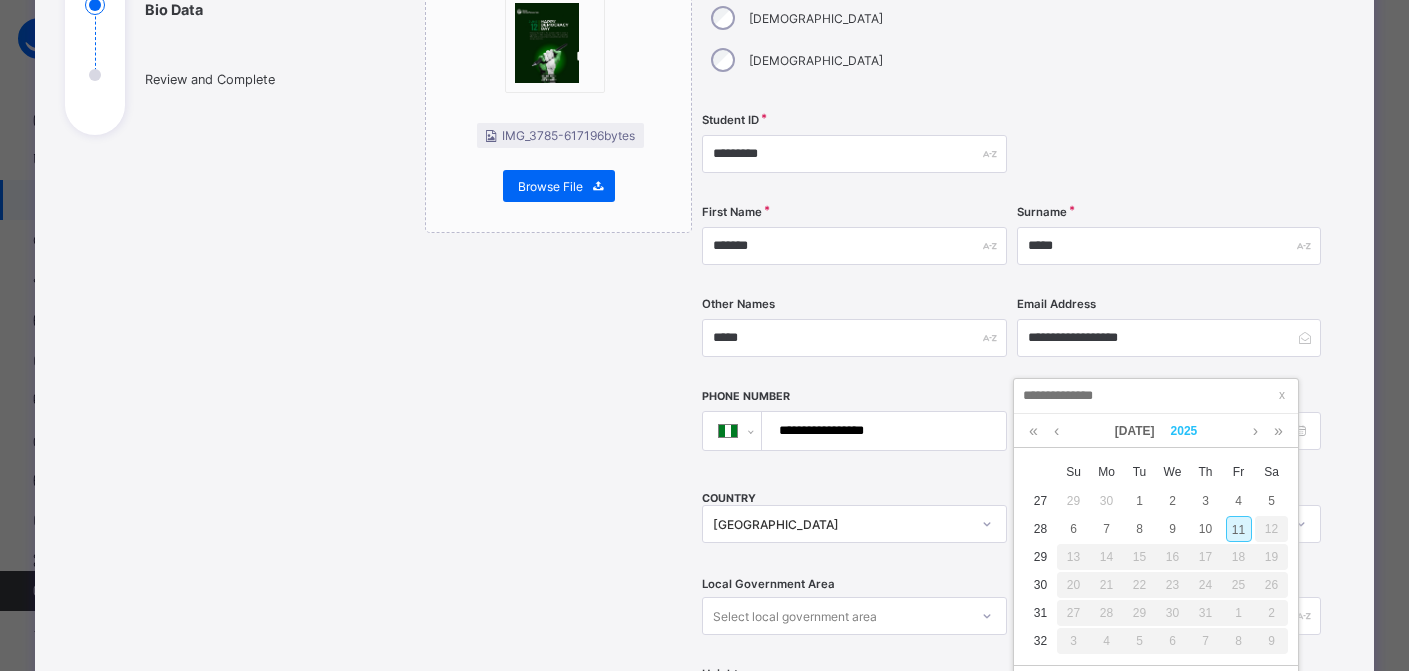 click on "2025" at bounding box center [1184, 431] 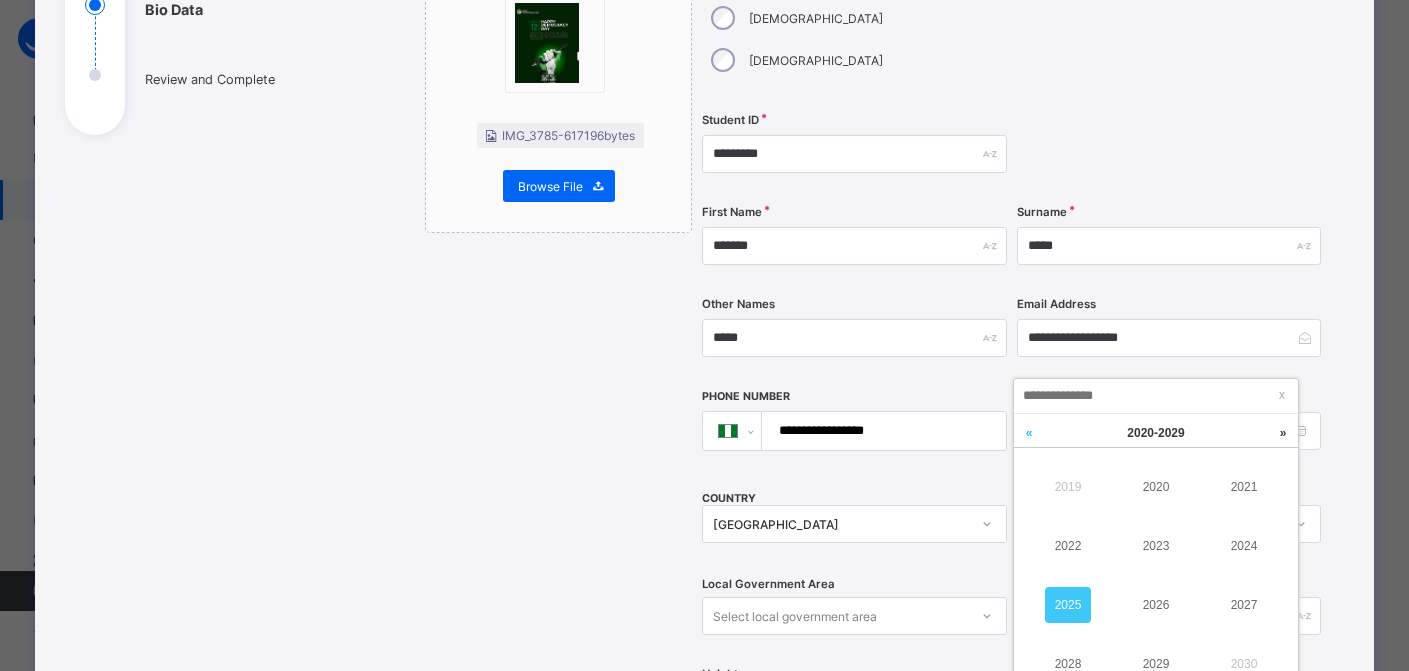 click at bounding box center [1029, 433] 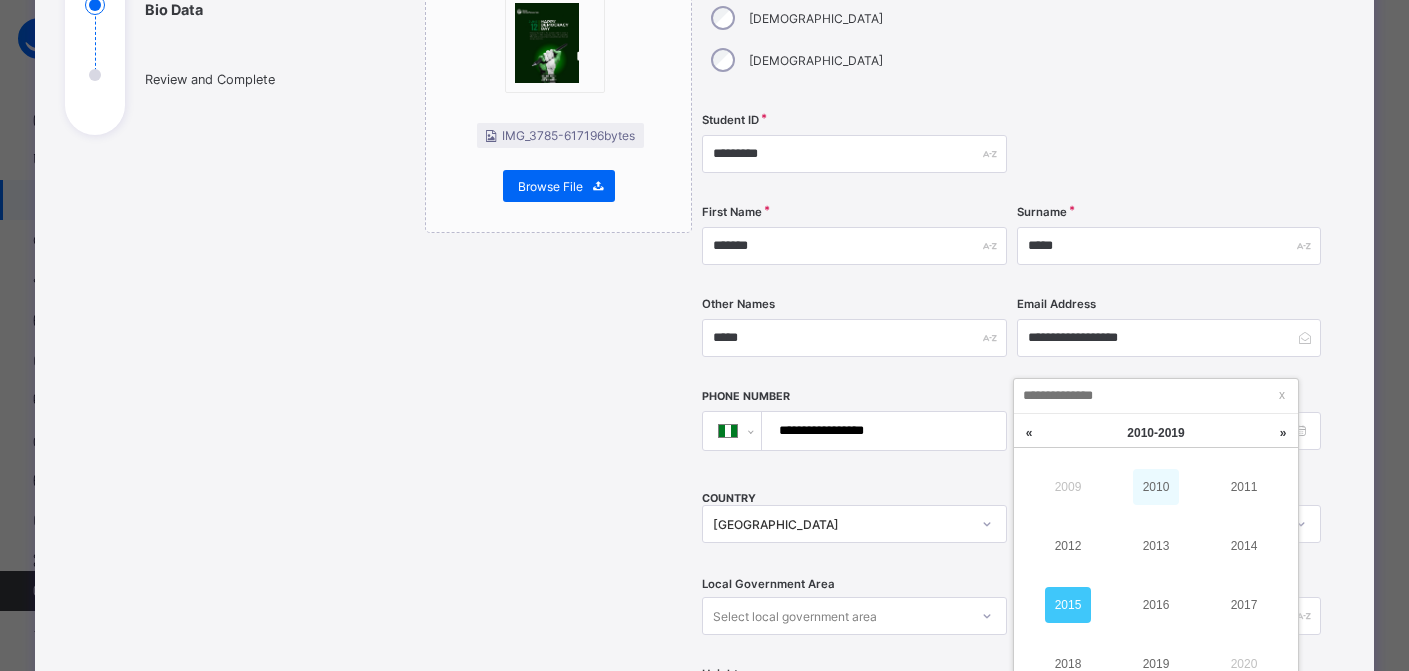 click on "2010" at bounding box center [1156, 487] 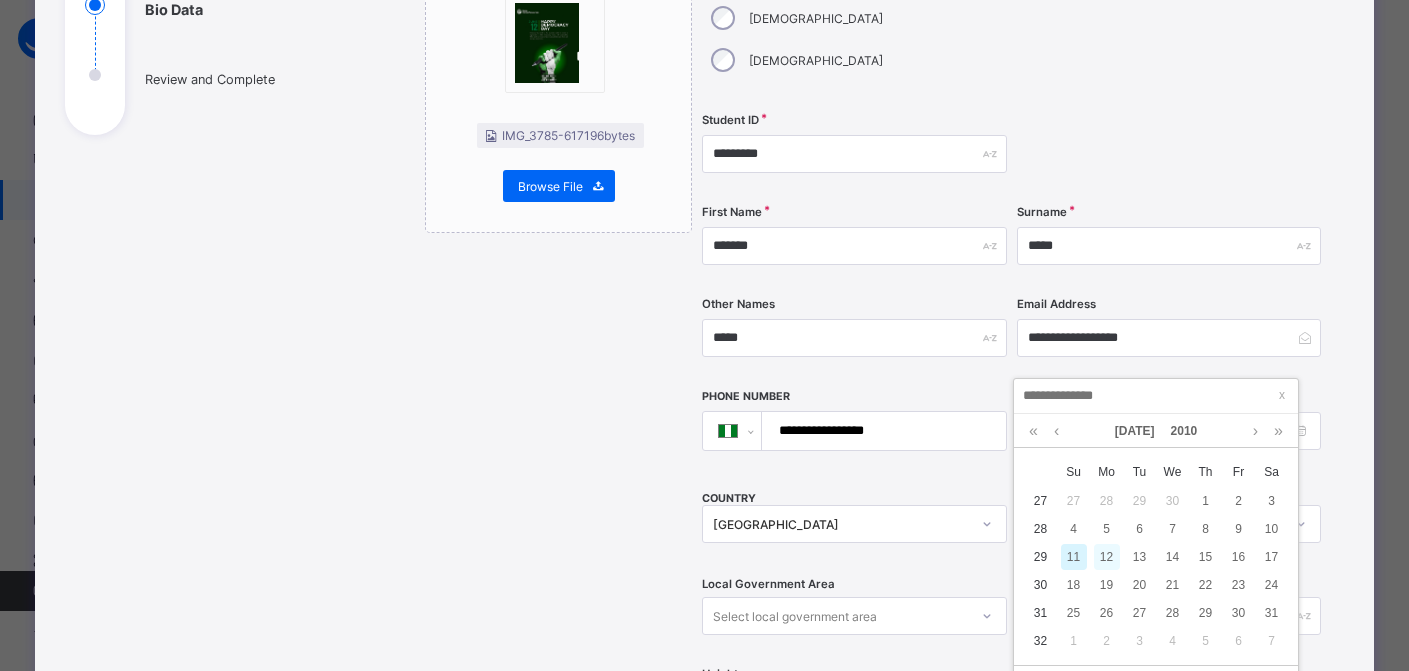 click on "12" at bounding box center [1107, 557] 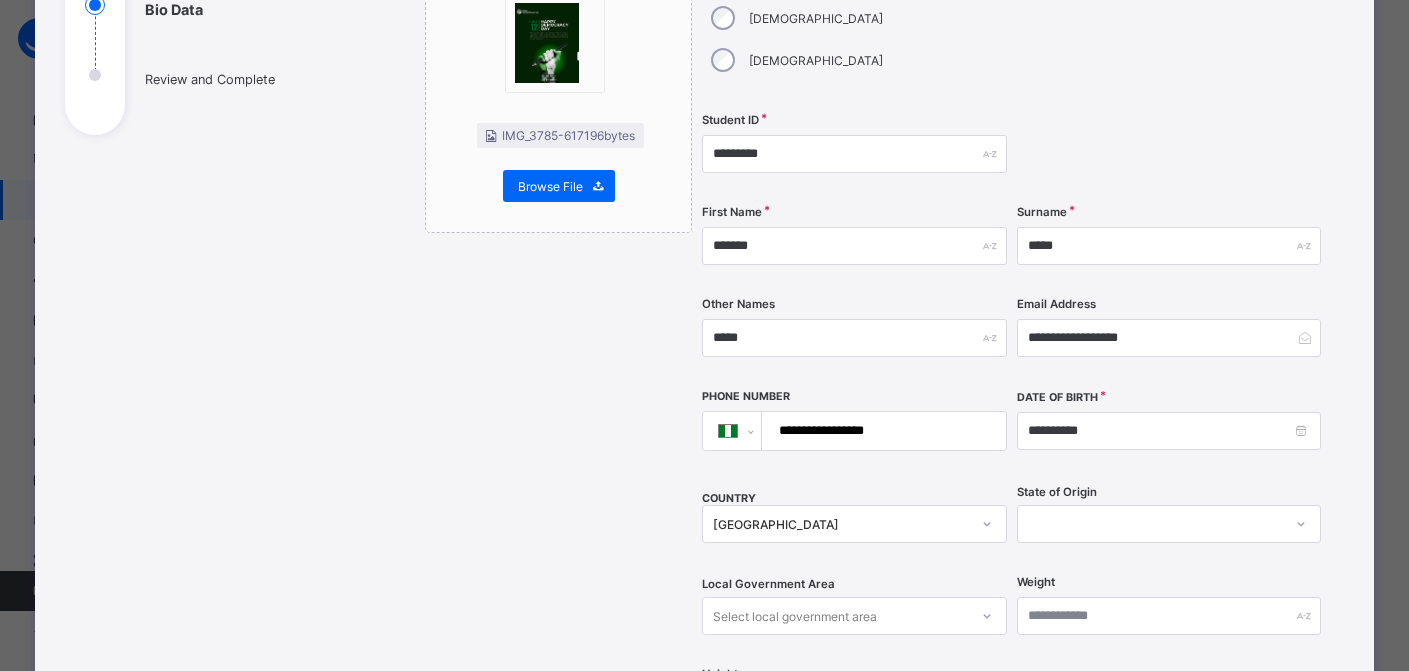 click on "12" at bounding box center (1107, 378) 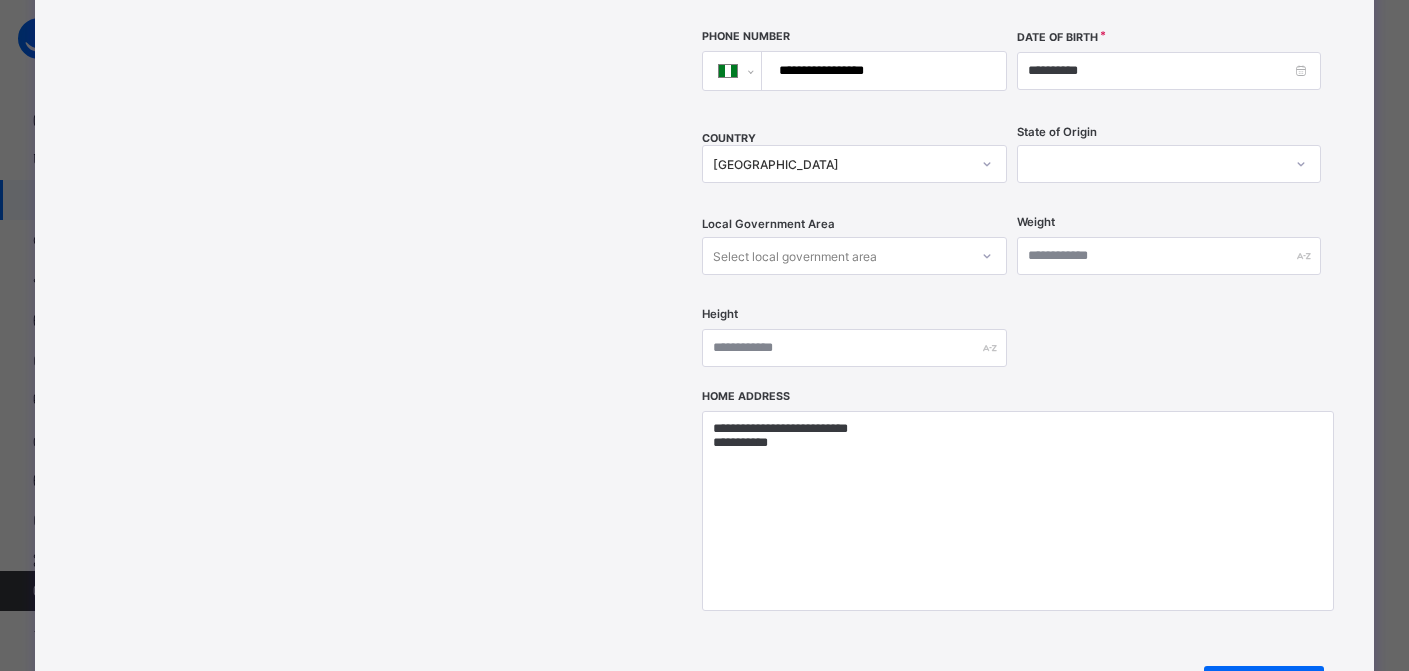 scroll, scrollTop: 499, scrollLeft: 0, axis: vertical 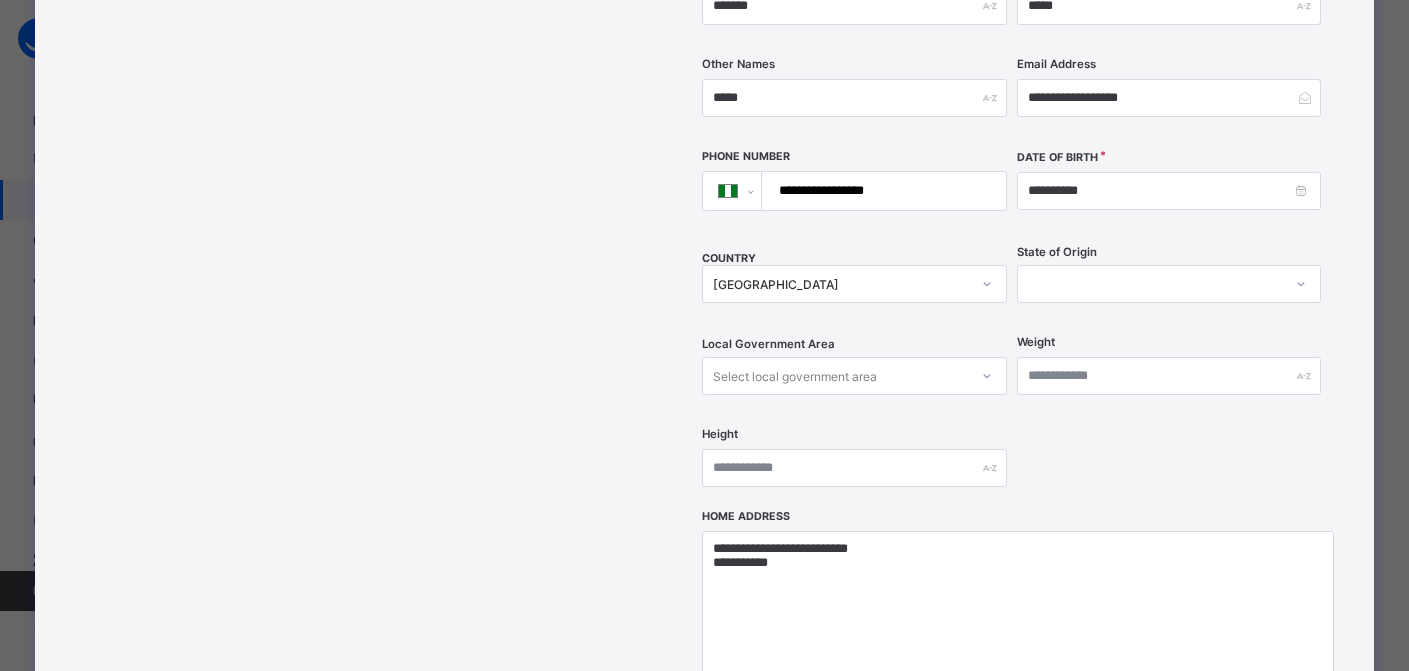 click at bounding box center (1150, 284) 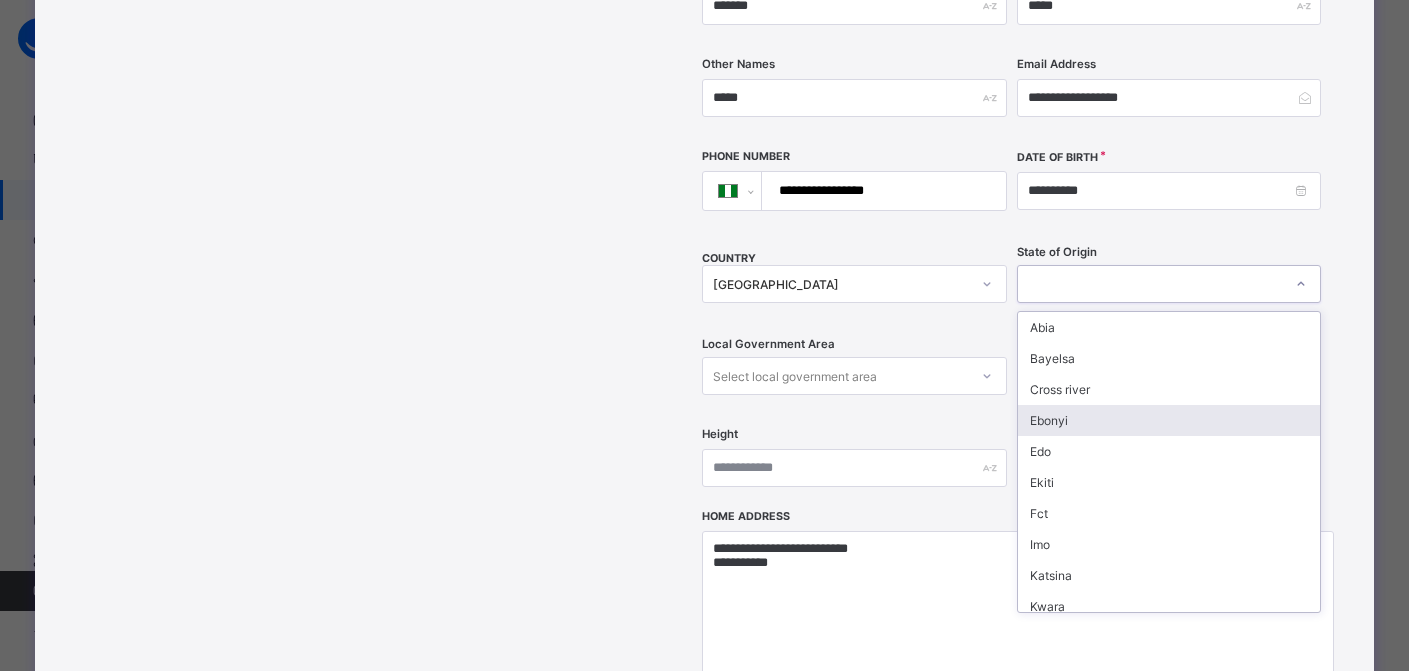 click on "Ebonyi" at bounding box center (1169, 420) 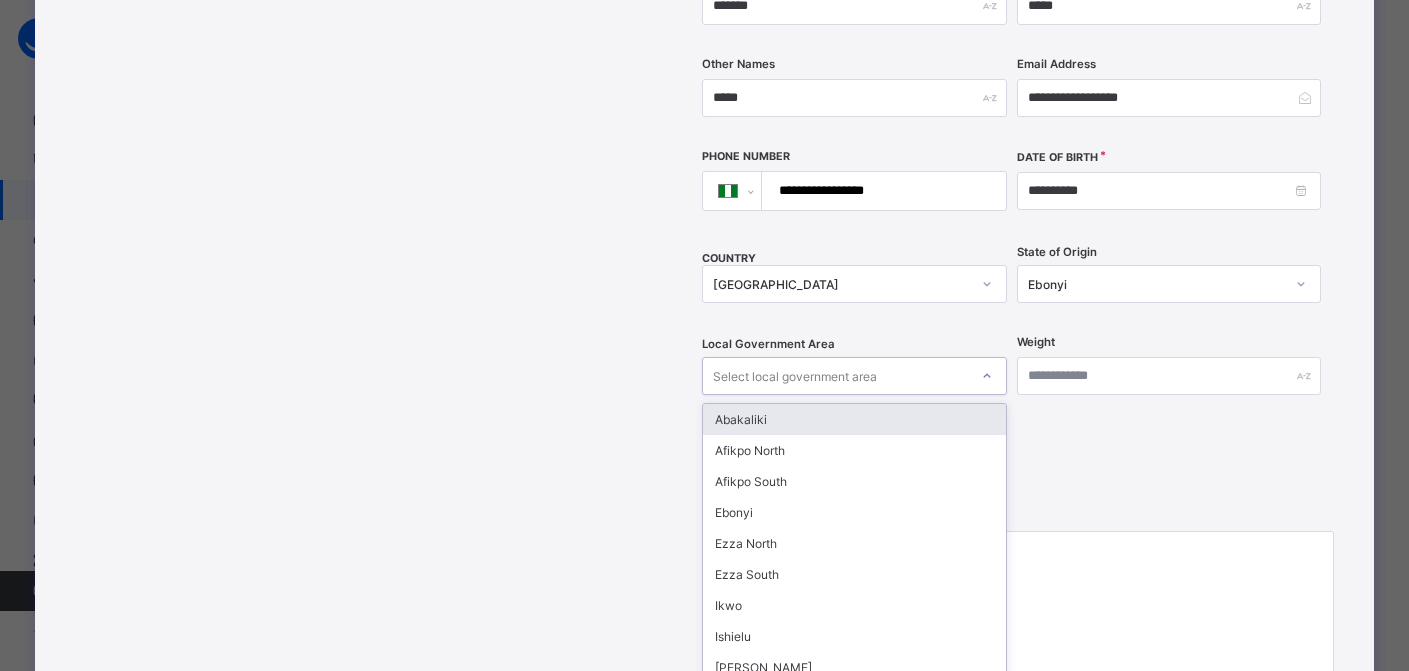 click on "Select local government area" at bounding box center [835, 376] 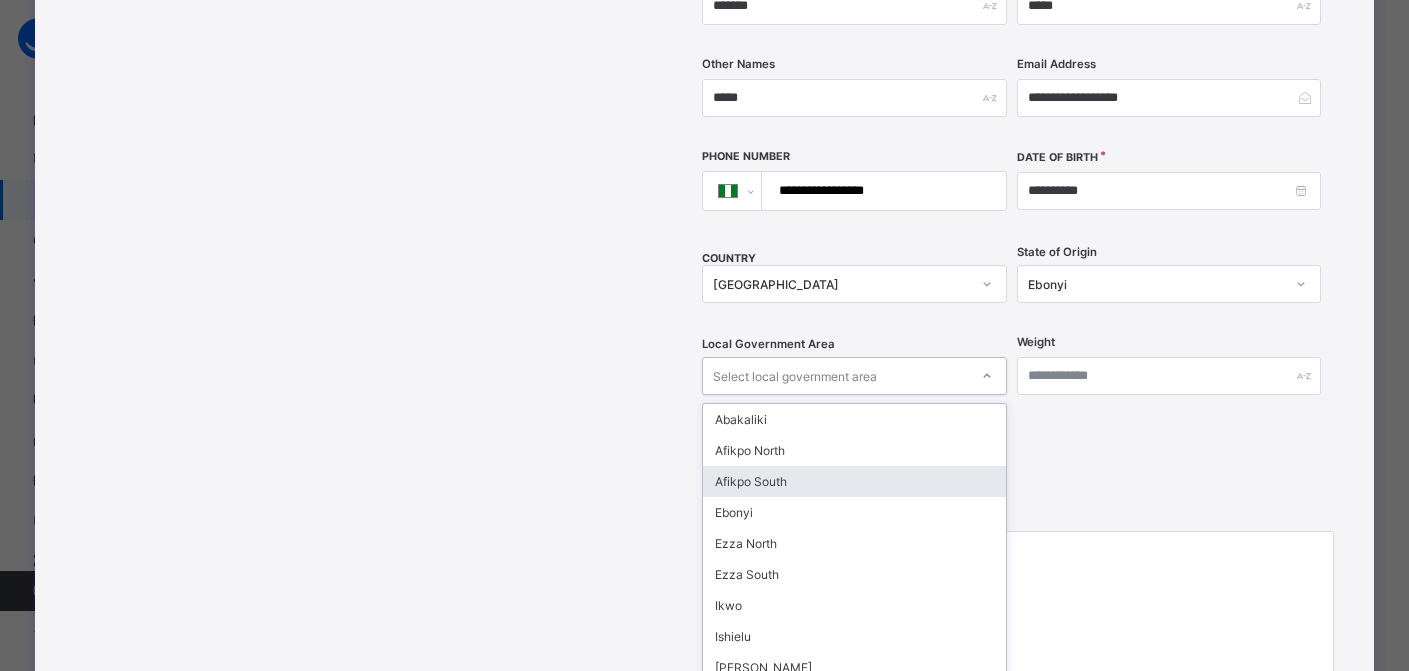 click on "Afikpo South" at bounding box center [854, 481] 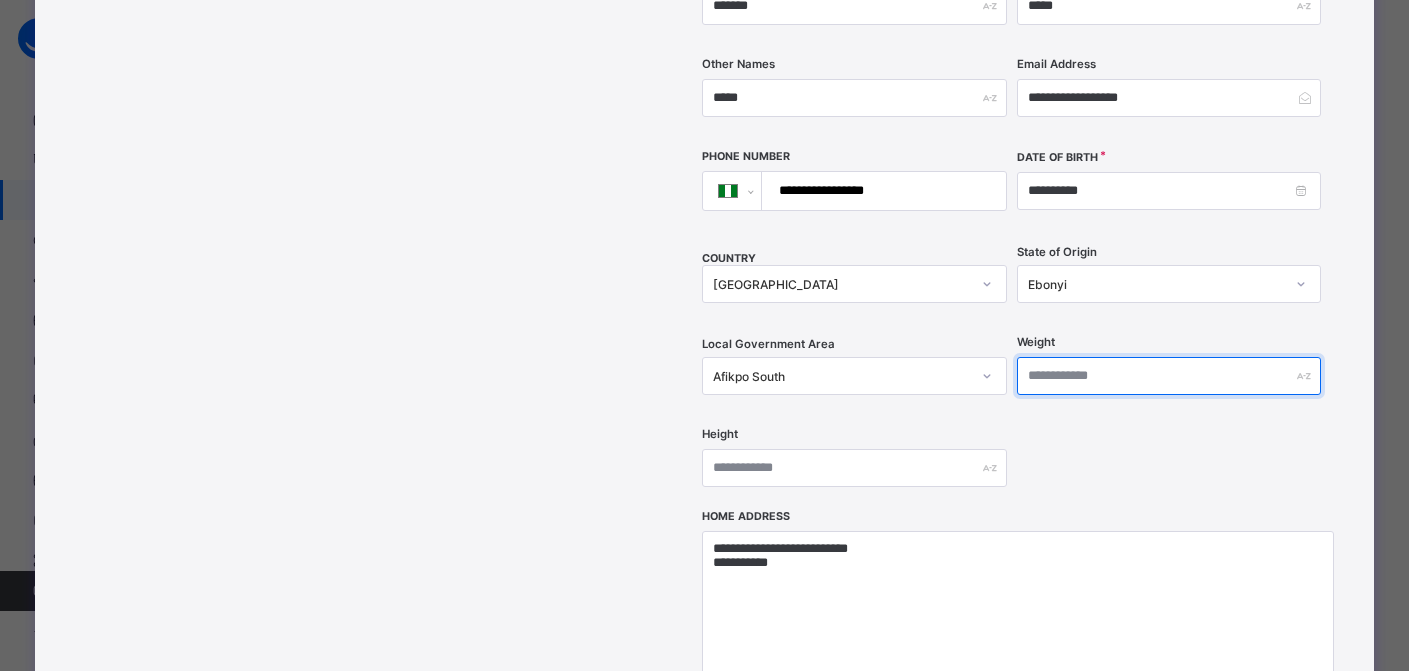 click at bounding box center (1169, 376) 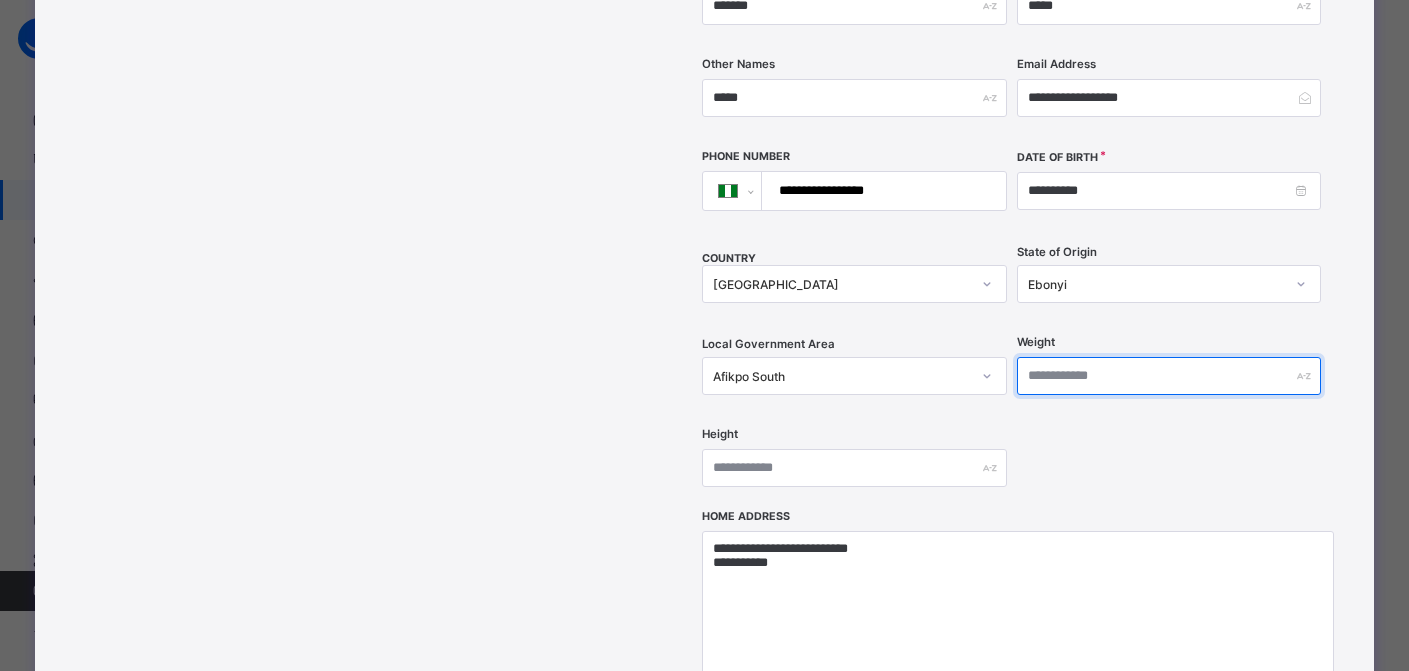 type on "**" 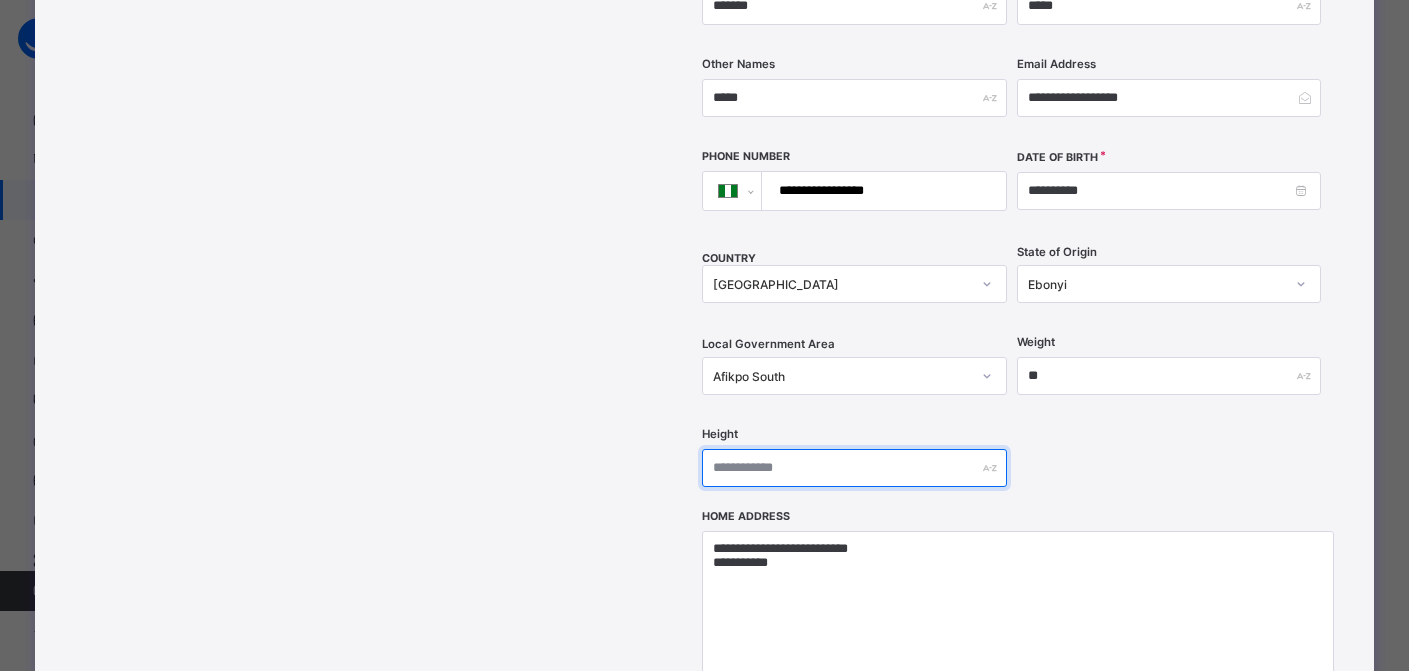 click at bounding box center [854, 468] 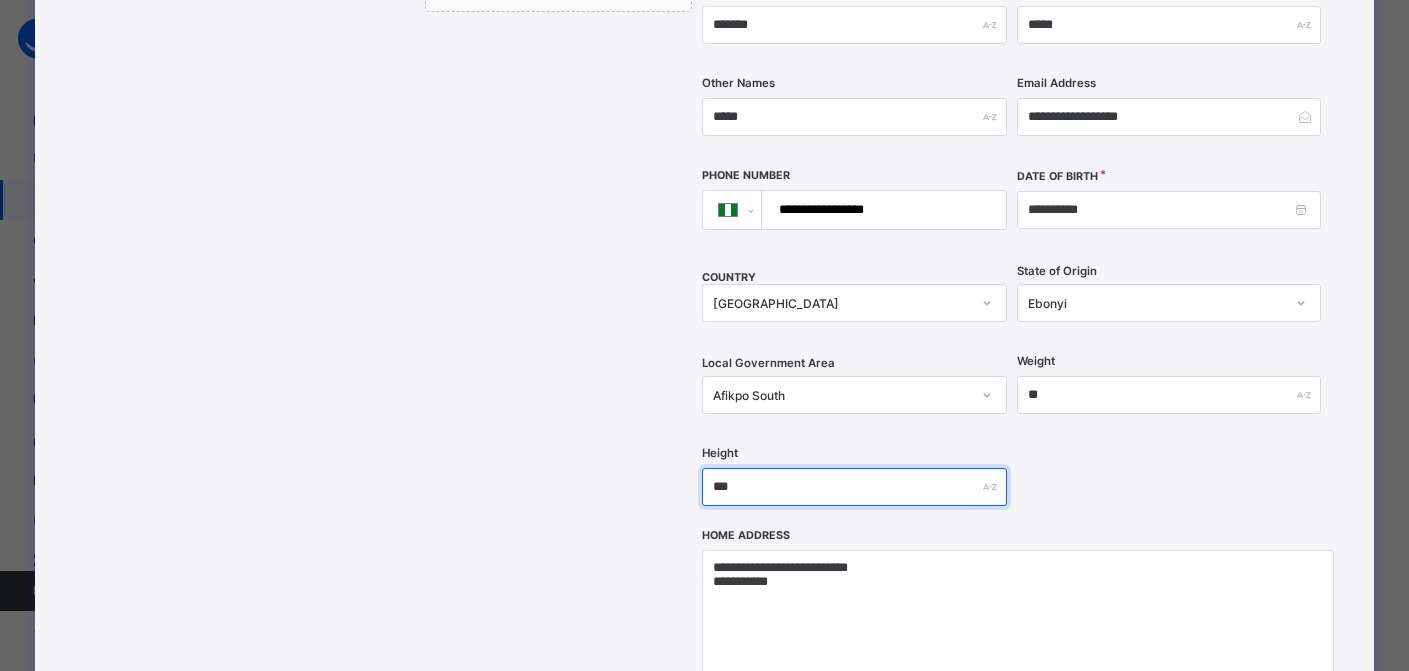 scroll, scrollTop: 838, scrollLeft: 0, axis: vertical 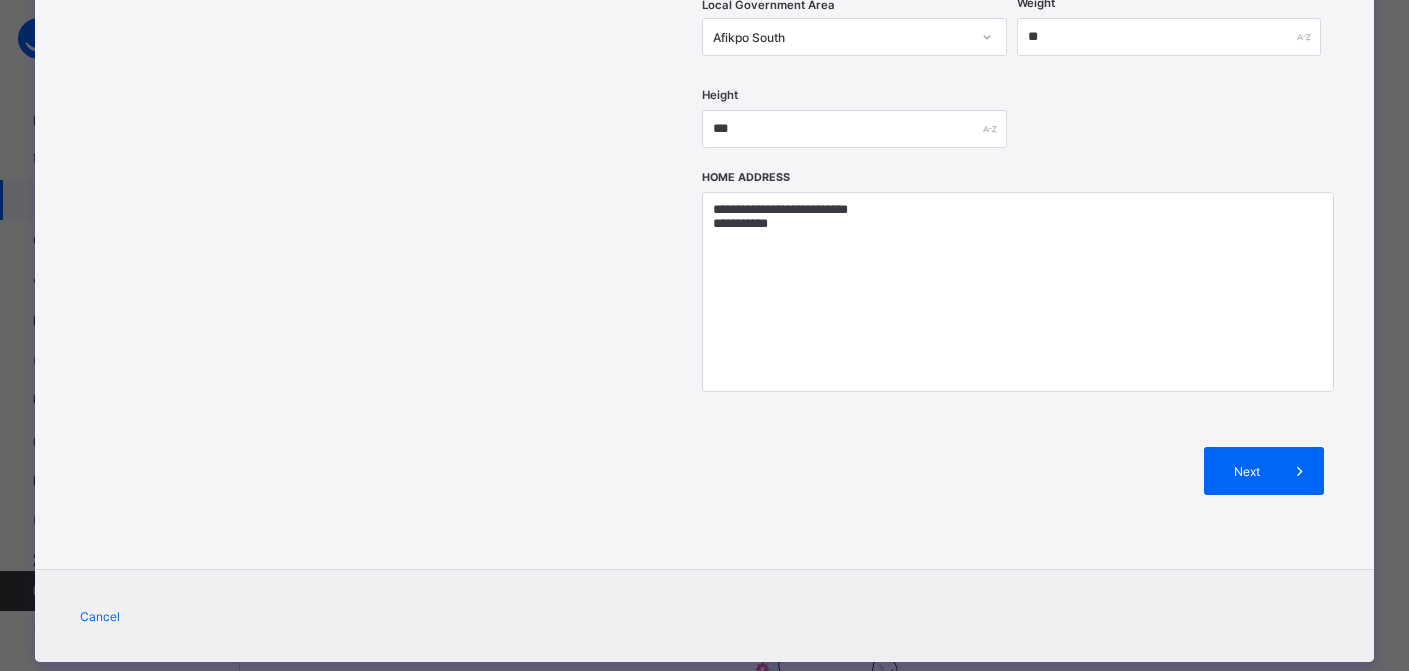 drag, startPoint x: 1276, startPoint y: 436, endPoint x: 1208, endPoint y: 451, distance: 69.63476 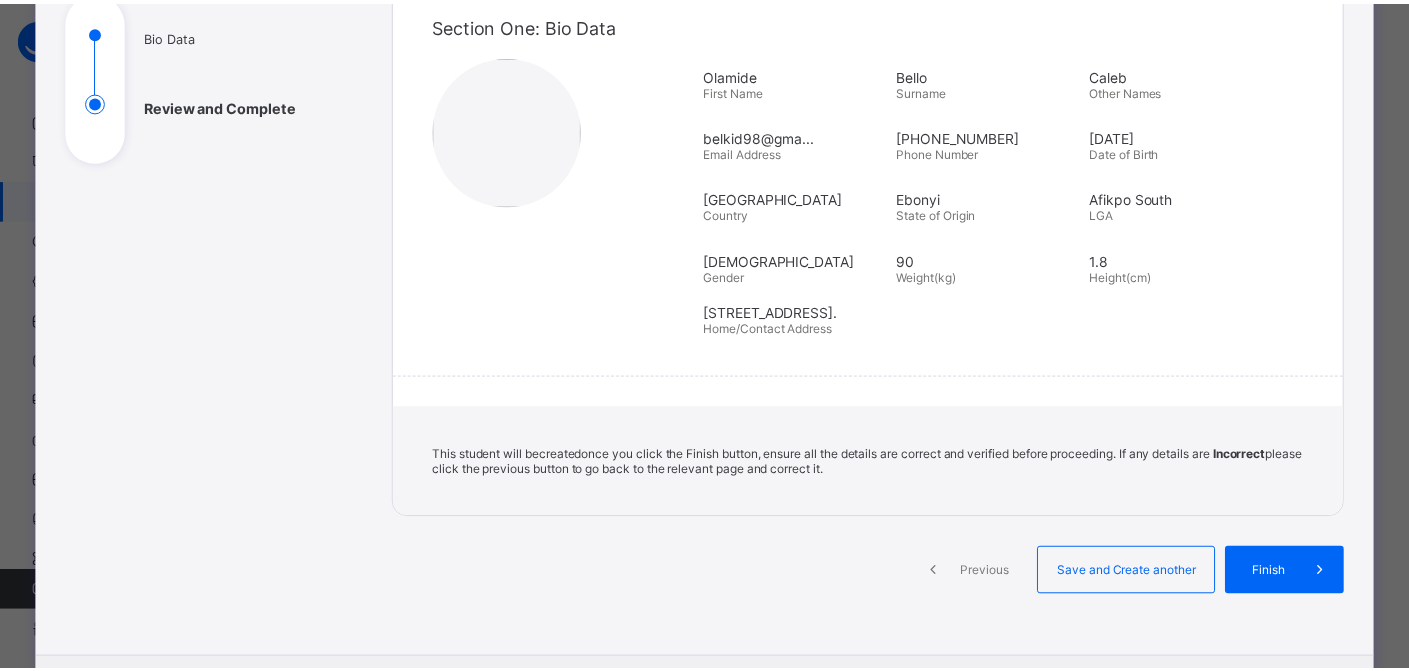 scroll, scrollTop: 239, scrollLeft: 0, axis: vertical 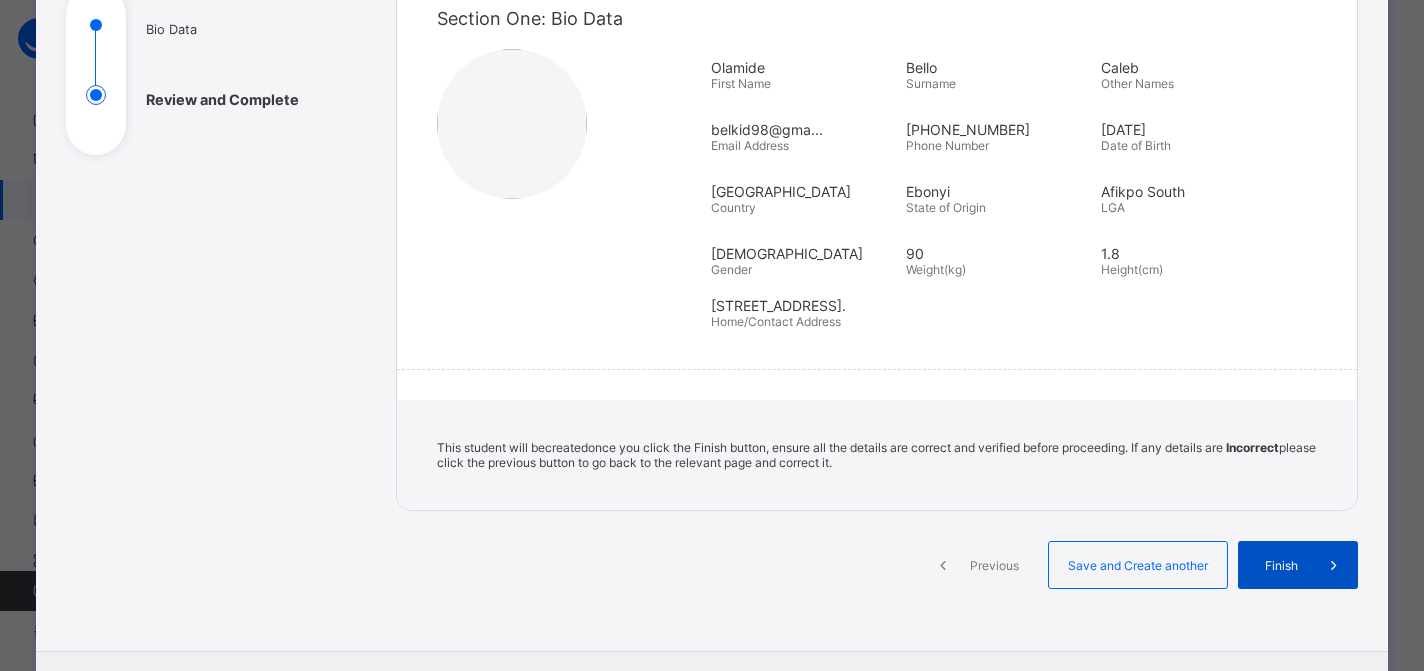 click on "Finish" at bounding box center [1281, 565] 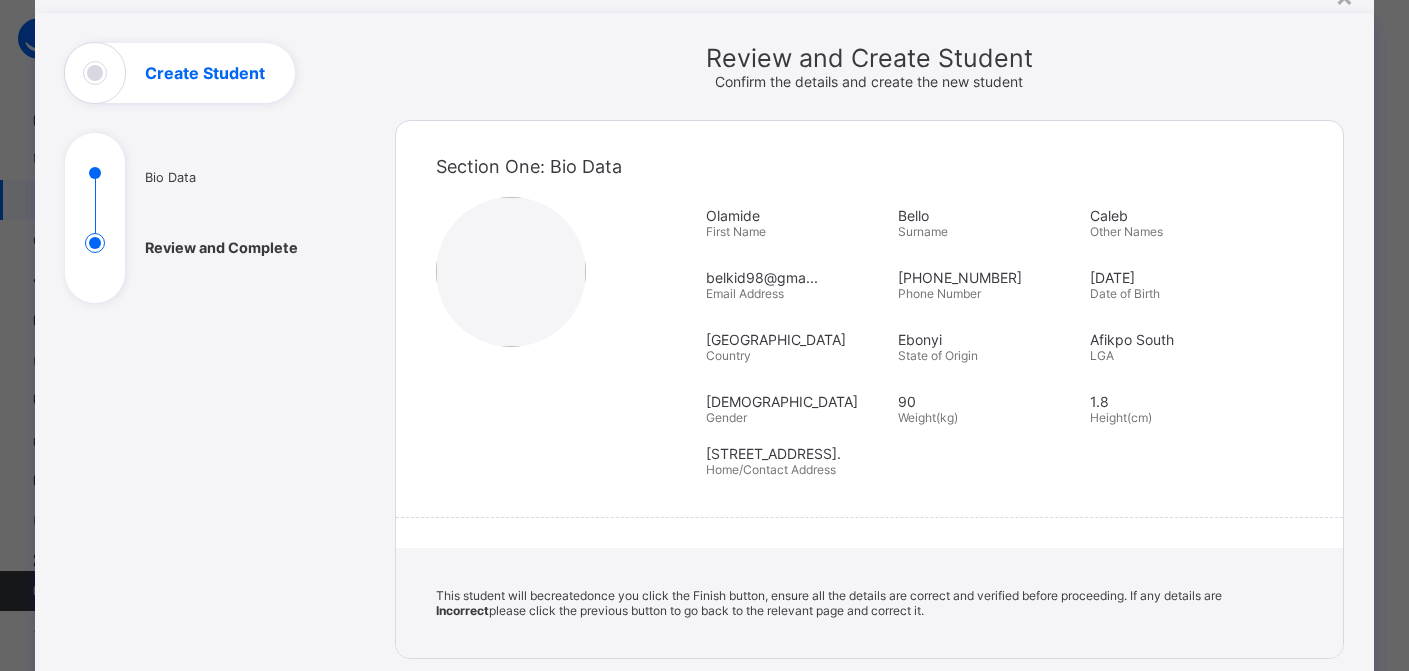 scroll, scrollTop: 0, scrollLeft: 0, axis: both 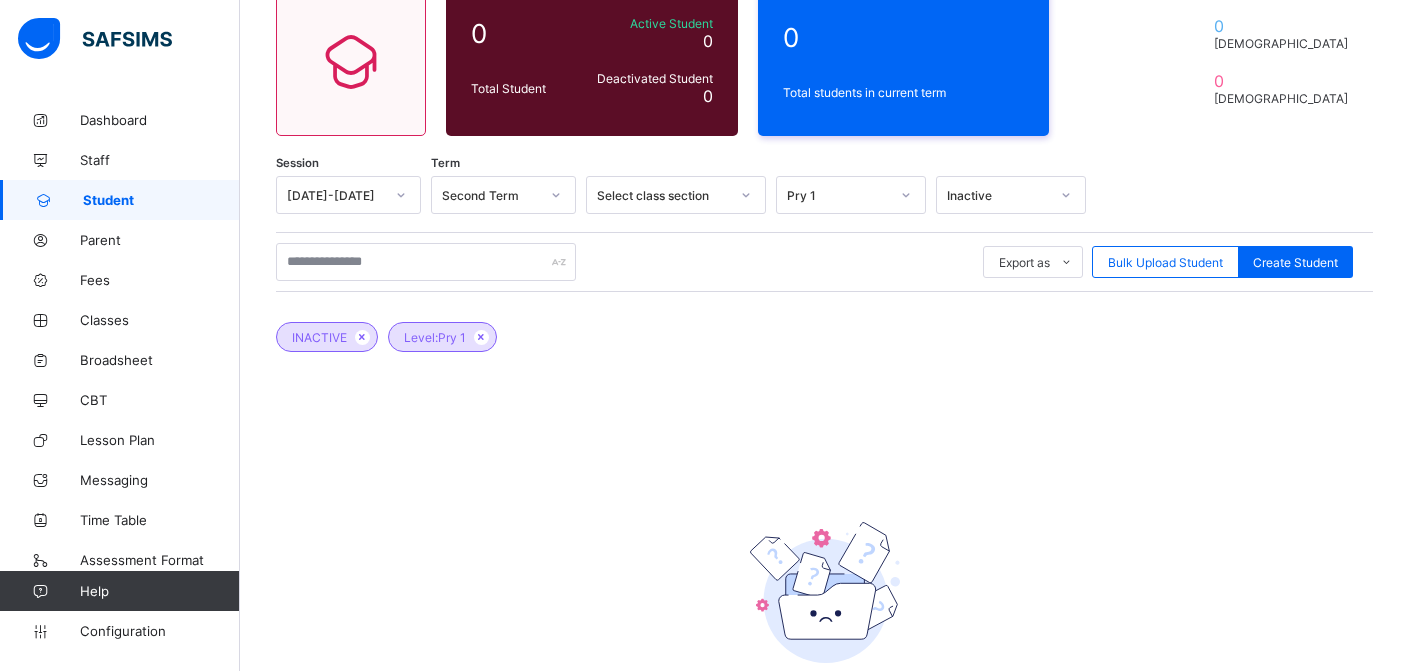 click on "INACTIVE Level:  Pry 1" at bounding box center (824, 327) 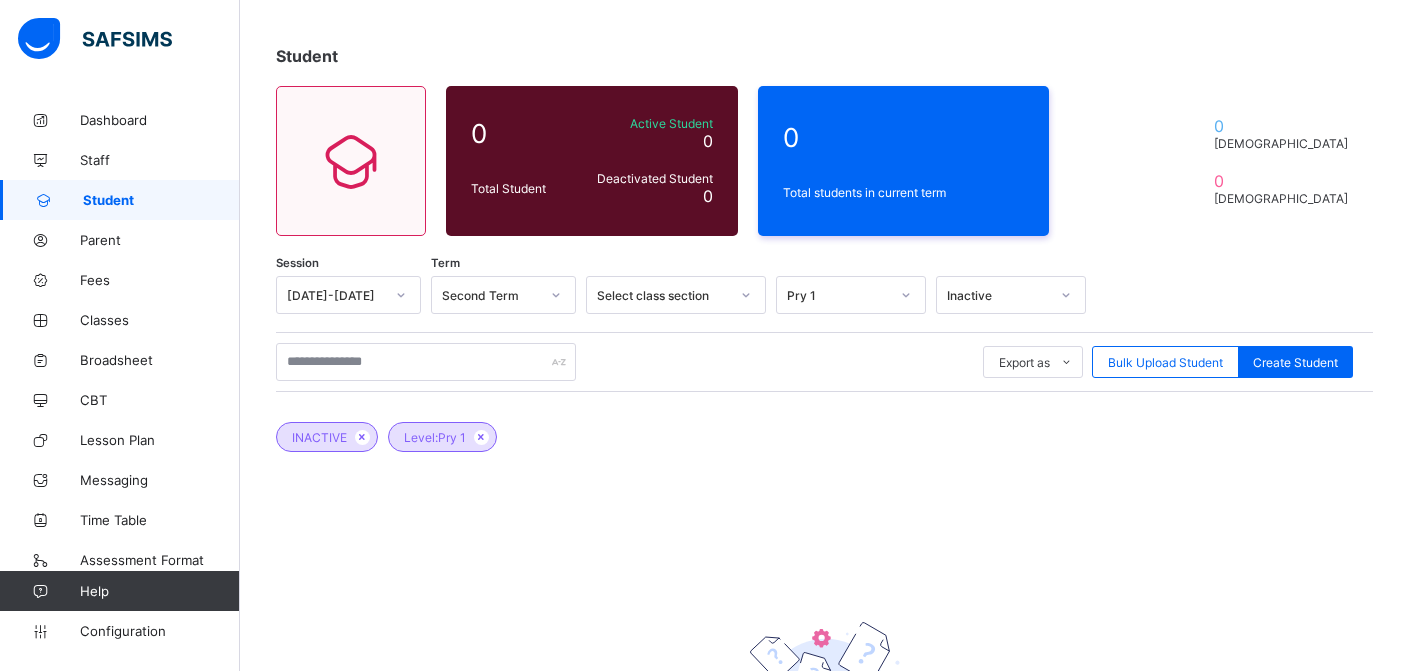 scroll, scrollTop: 0, scrollLeft: 0, axis: both 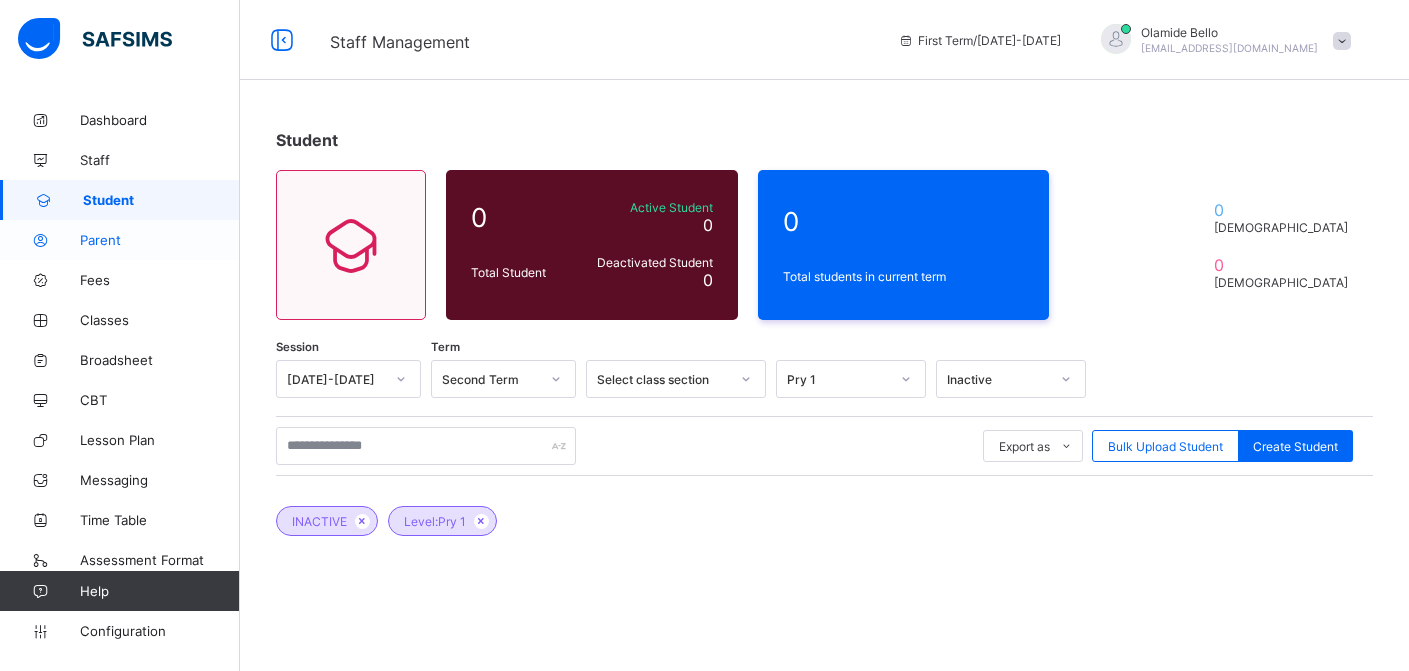 click on "Parent" at bounding box center [160, 240] 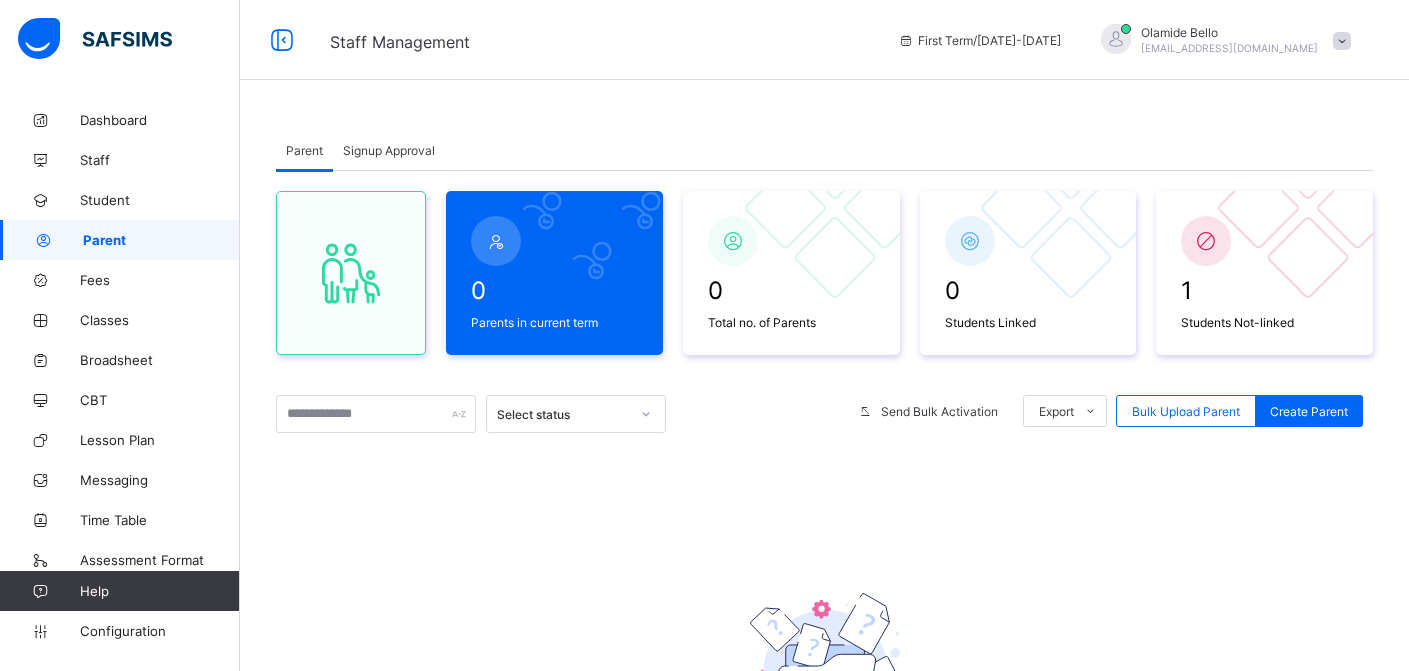 click on "Signup Approval" at bounding box center [389, 150] 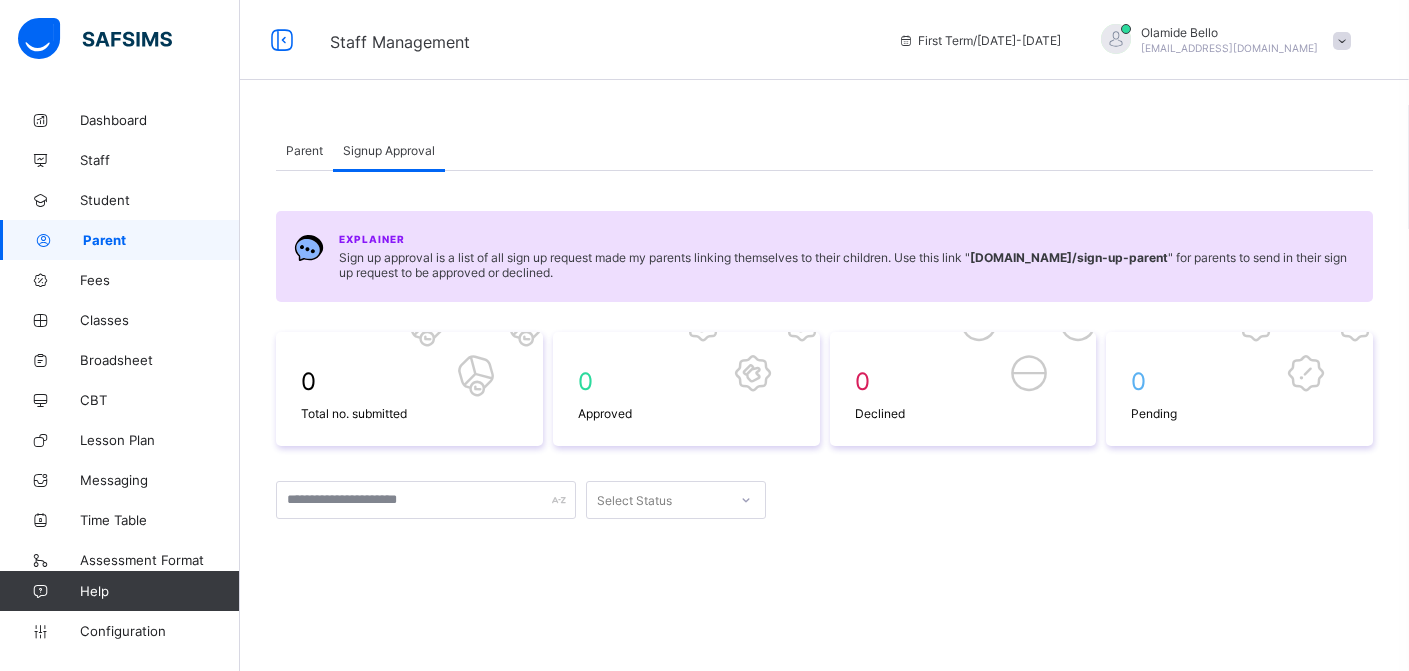 click on "Parent" at bounding box center (304, 150) 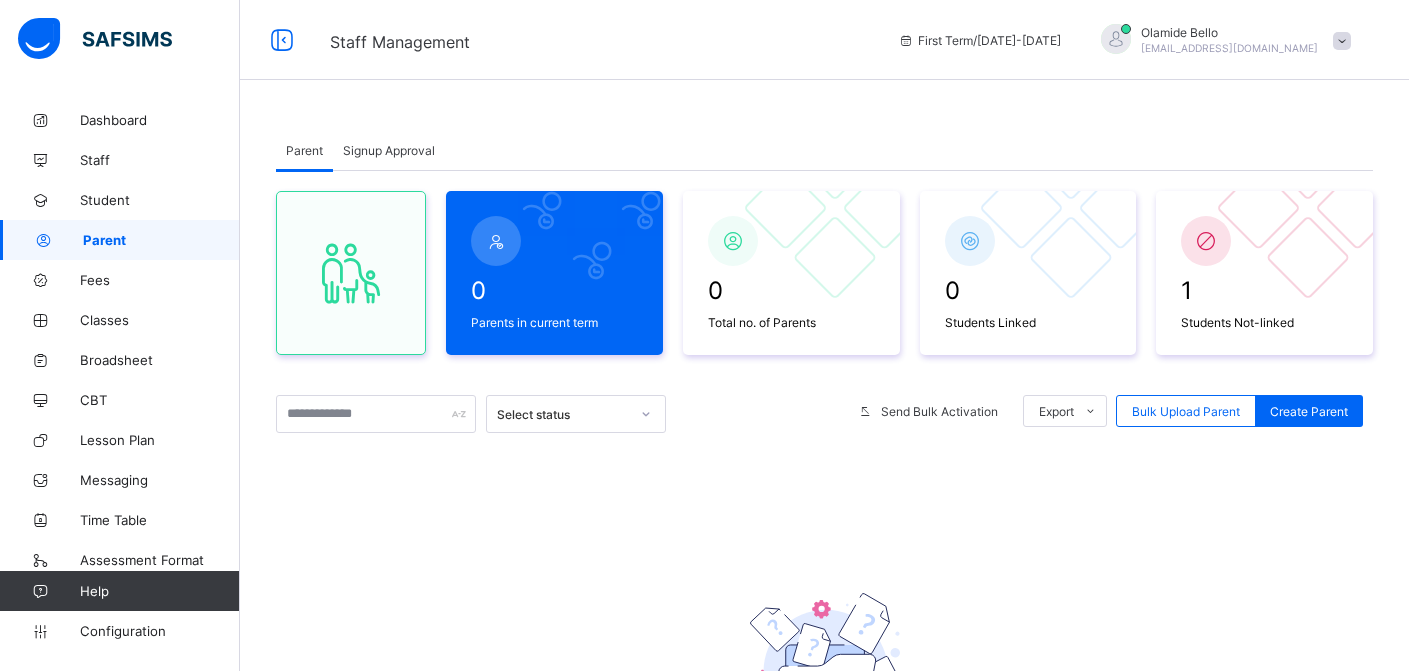click on "Select status" at bounding box center [563, 414] 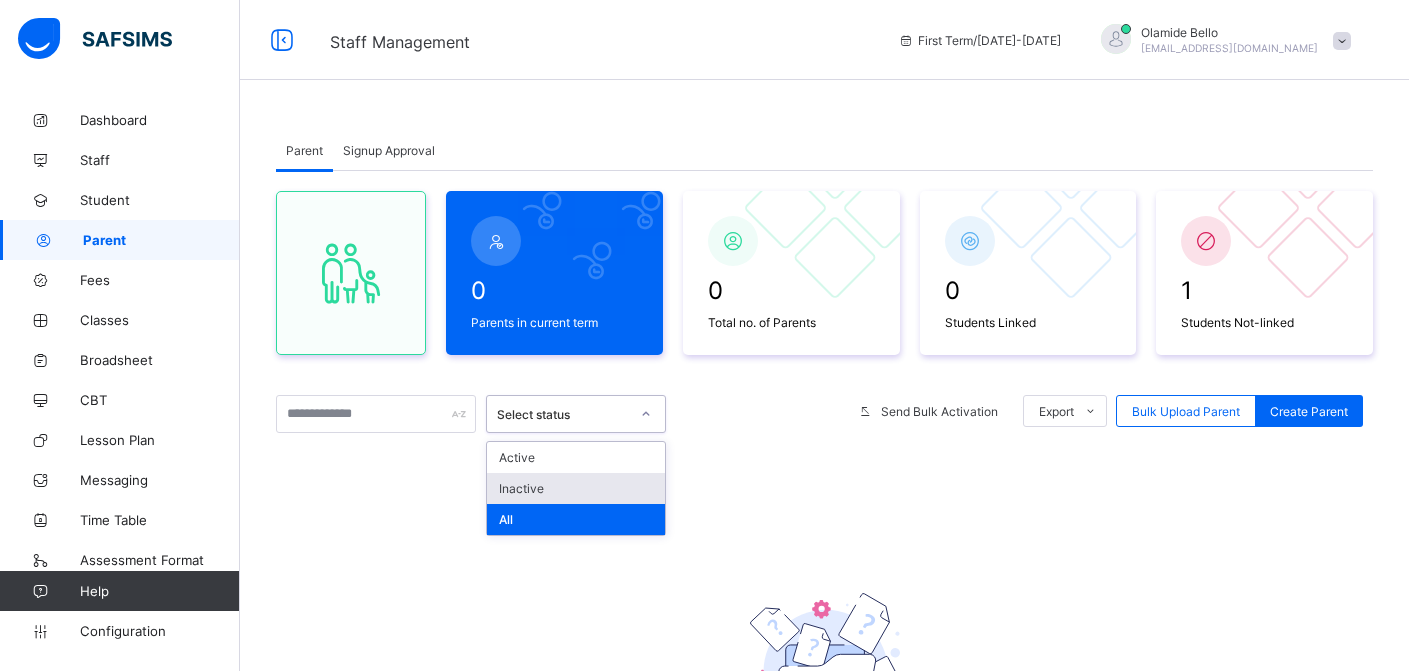 click on "Inactive" at bounding box center (576, 488) 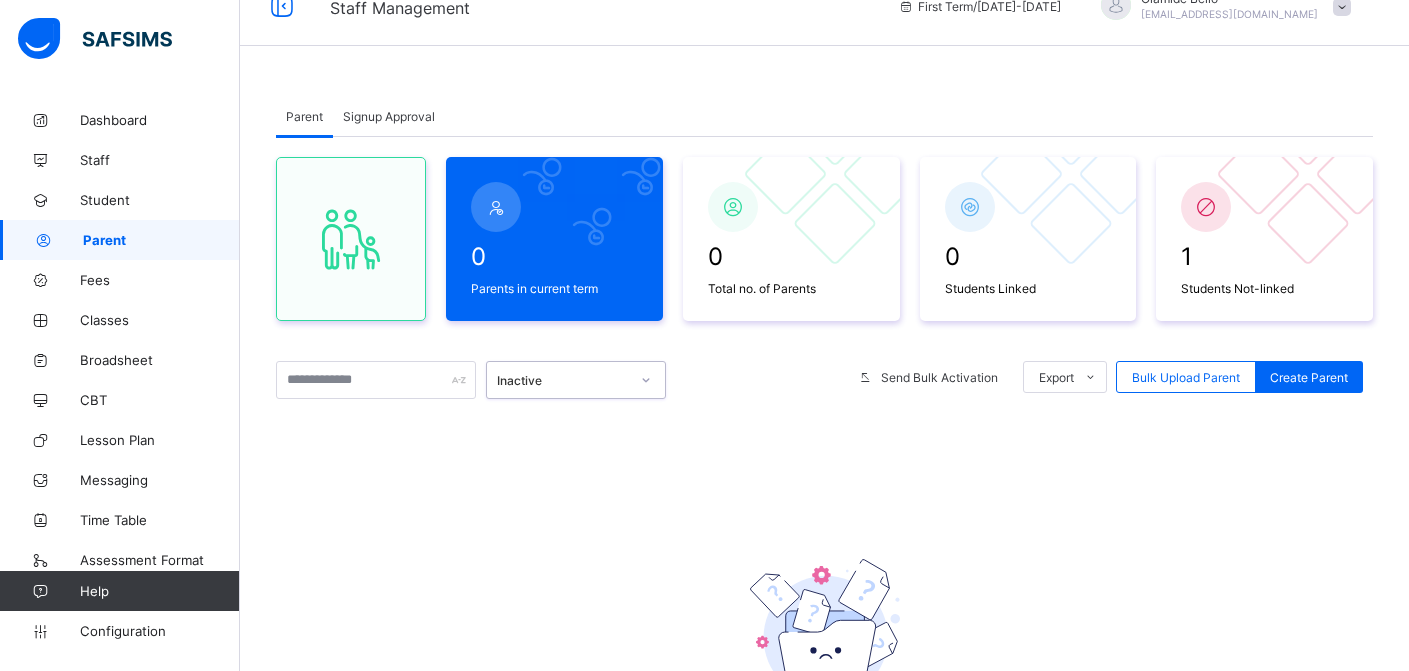 scroll, scrollTop: 0, scrollLeft: 0, axis: both 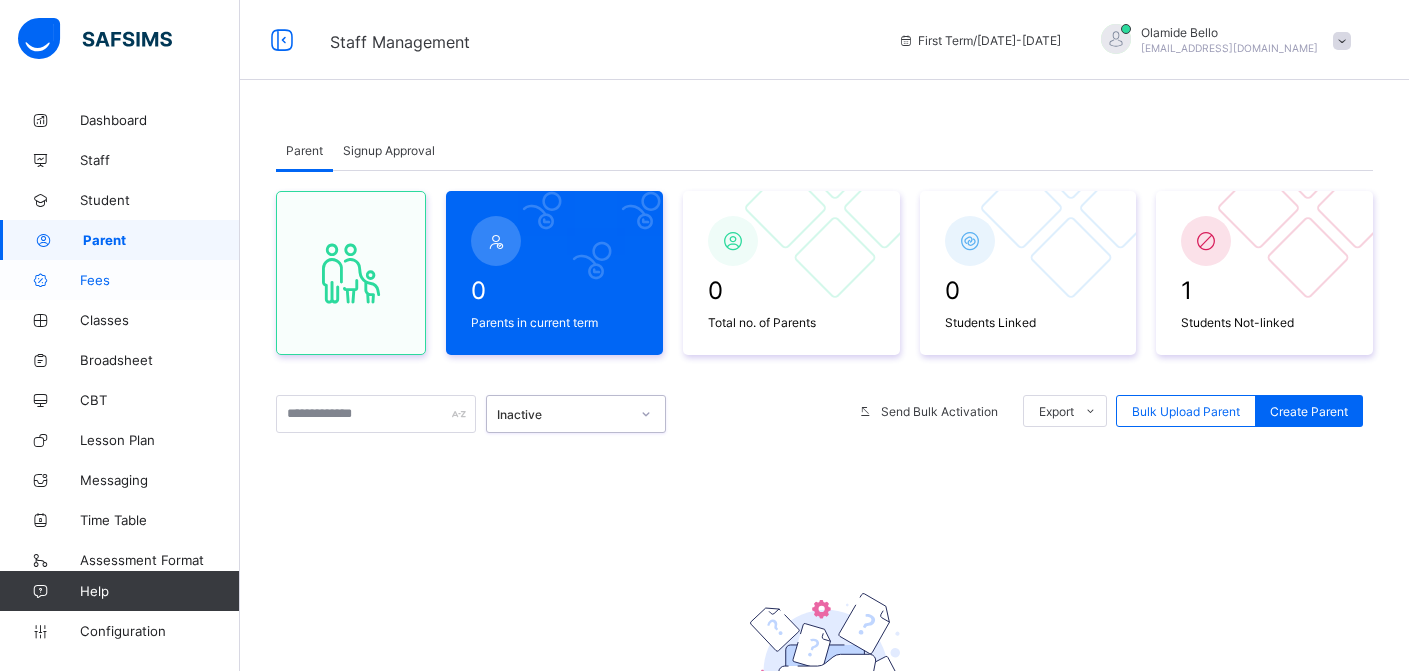 click on "Fees" at bounding box center (160, 280) 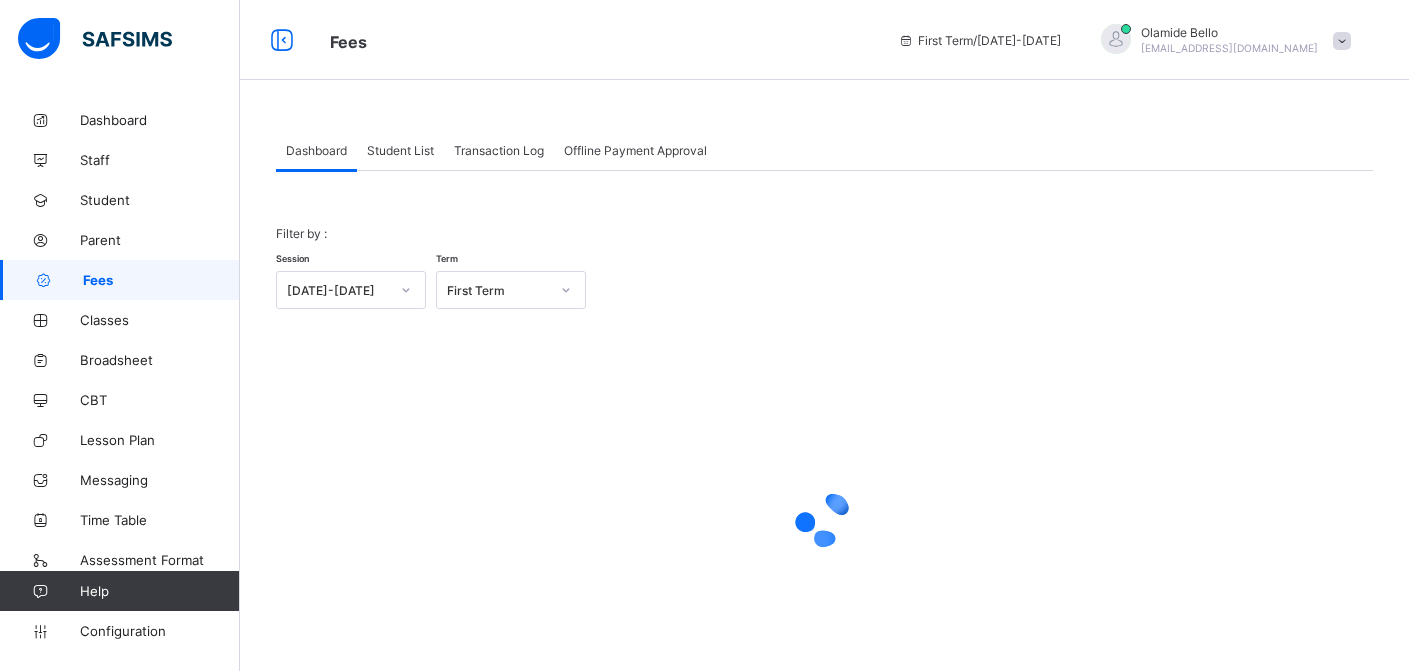 click on "Student List" at bounding box center [400, 150] 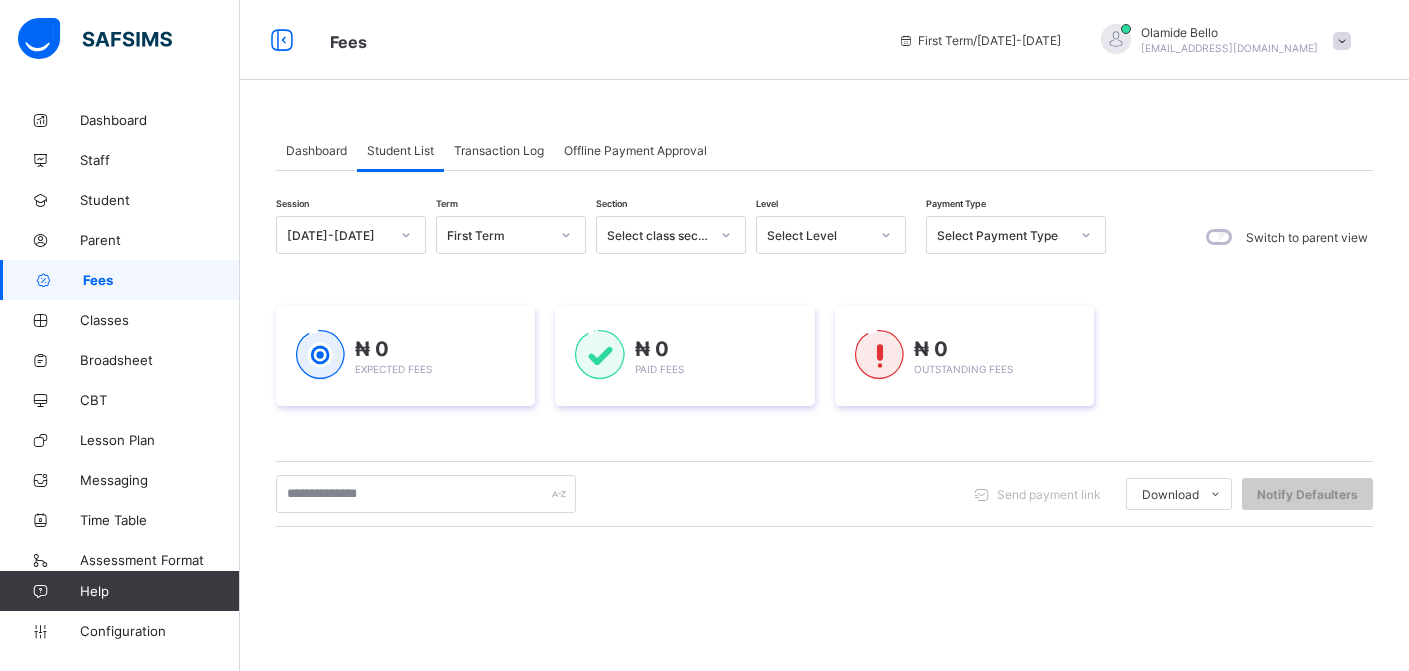 click on "Transaction Log" at bounding box center [499, 150] 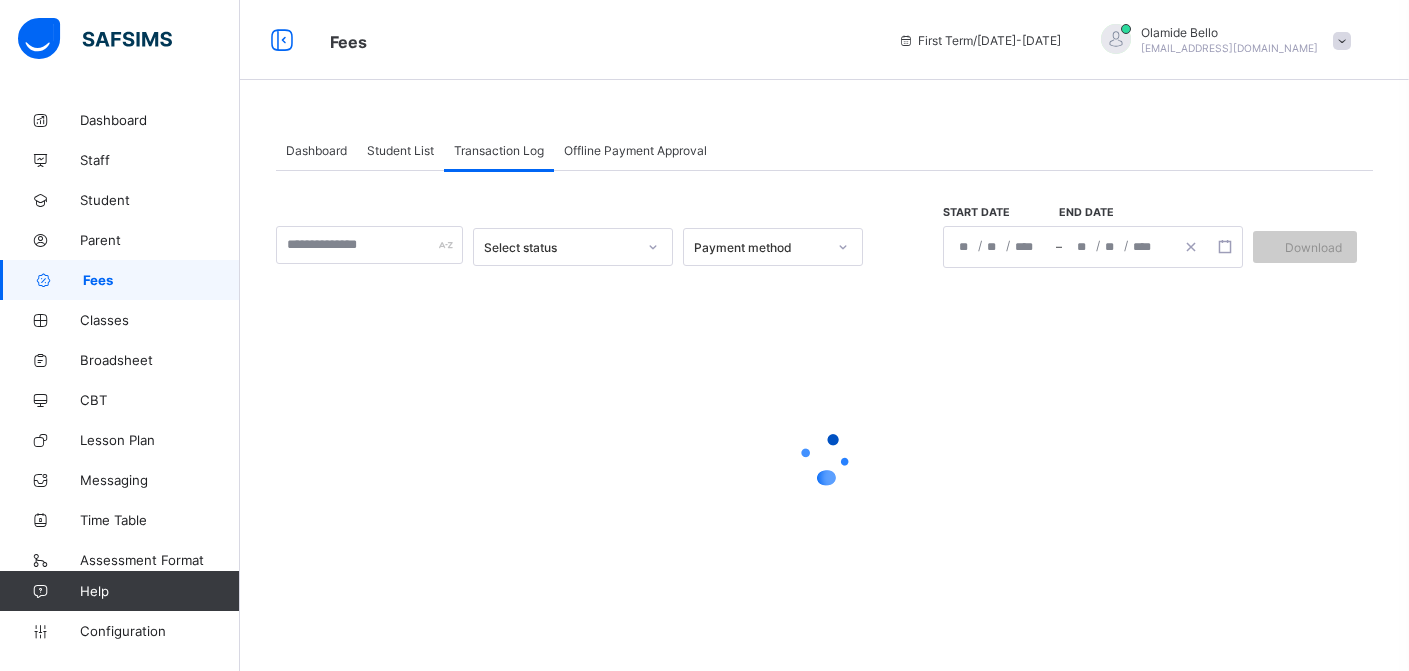 click on "Offline Payment Approval" at bounding box center (635, 150) 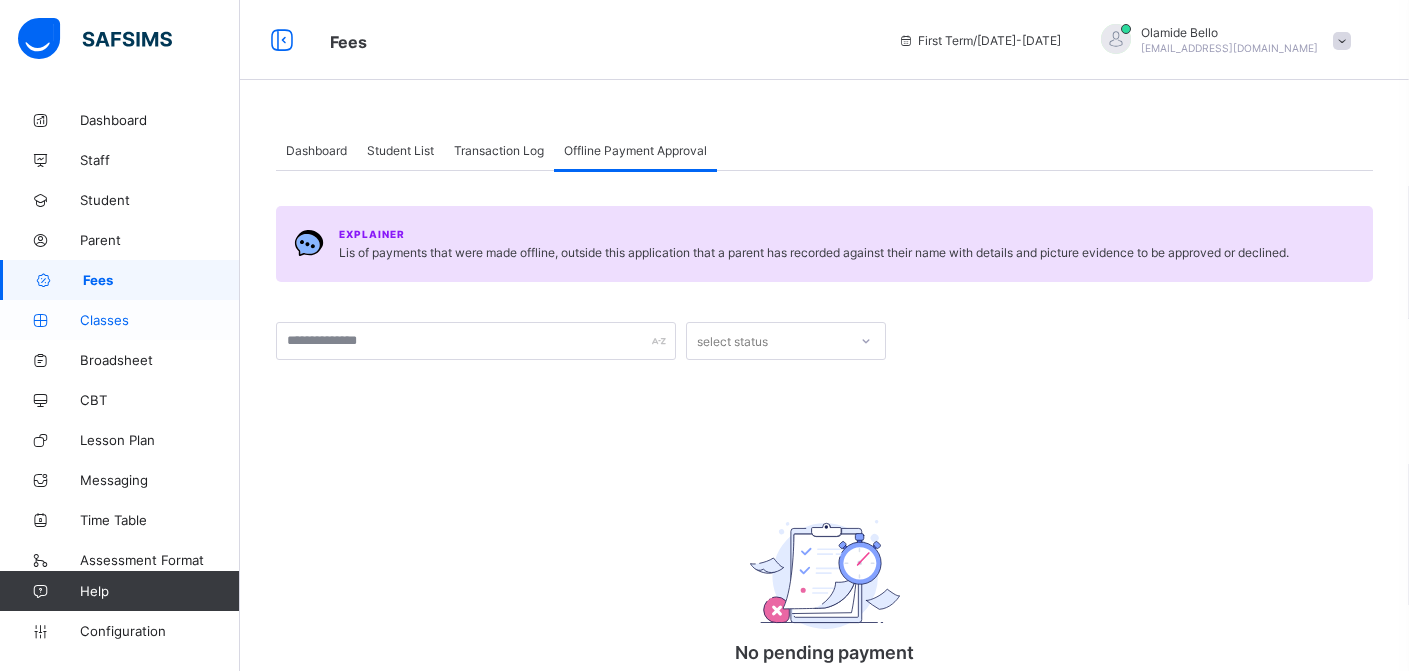 click on "Classes" at bounding box center [160, 320] 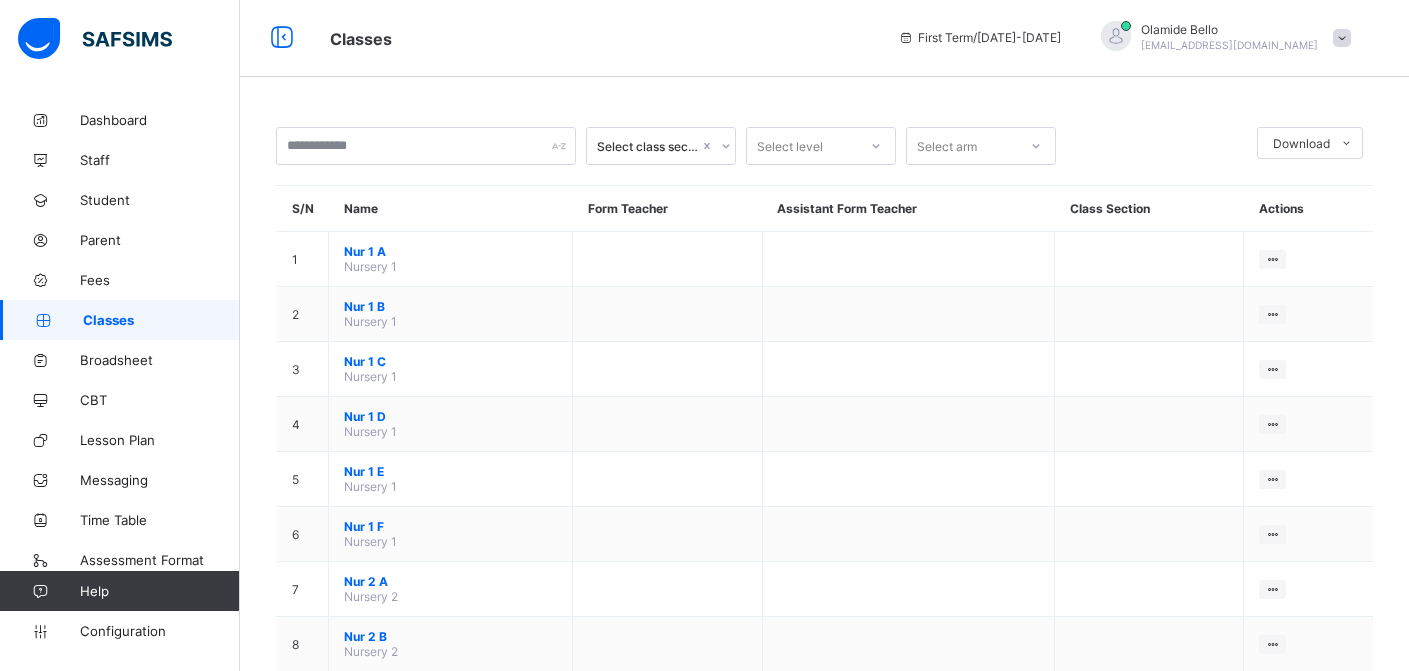 scroll, scrollTop: 0, scrollLeft: 0, axis: both 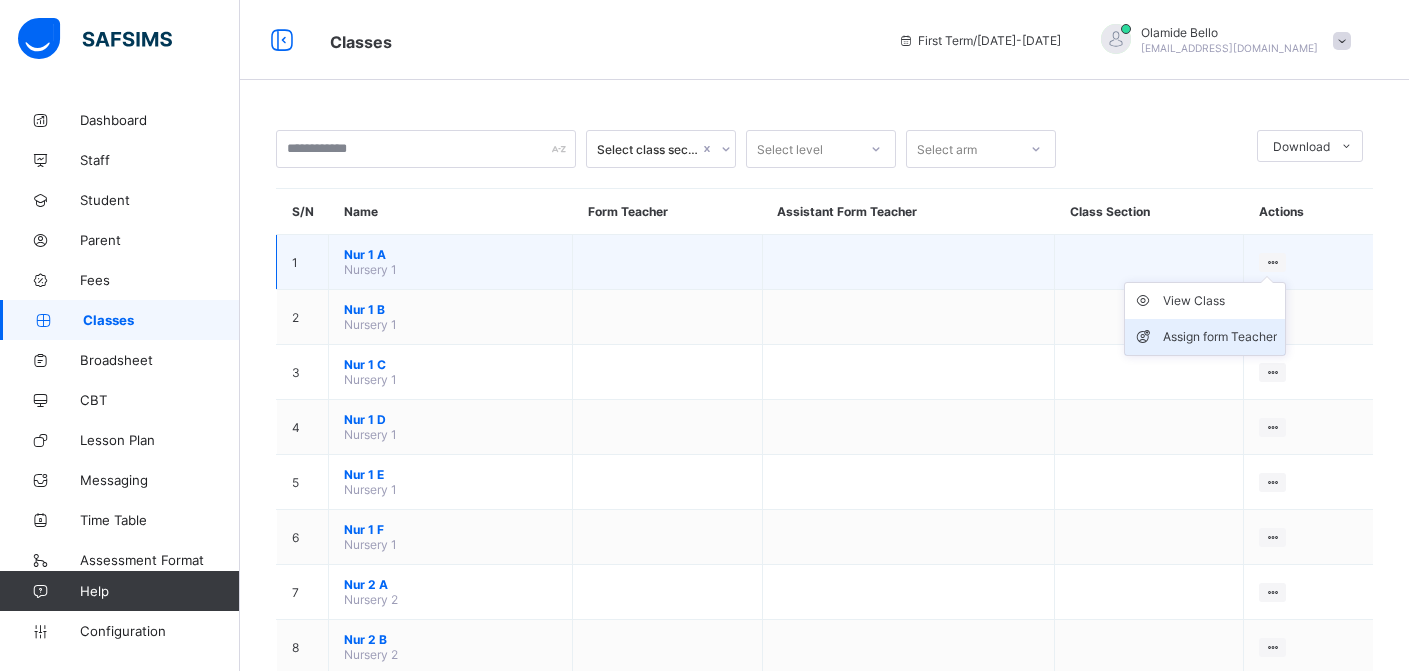 click on "Assign form Teacher" at bounding box center (1220, 337) 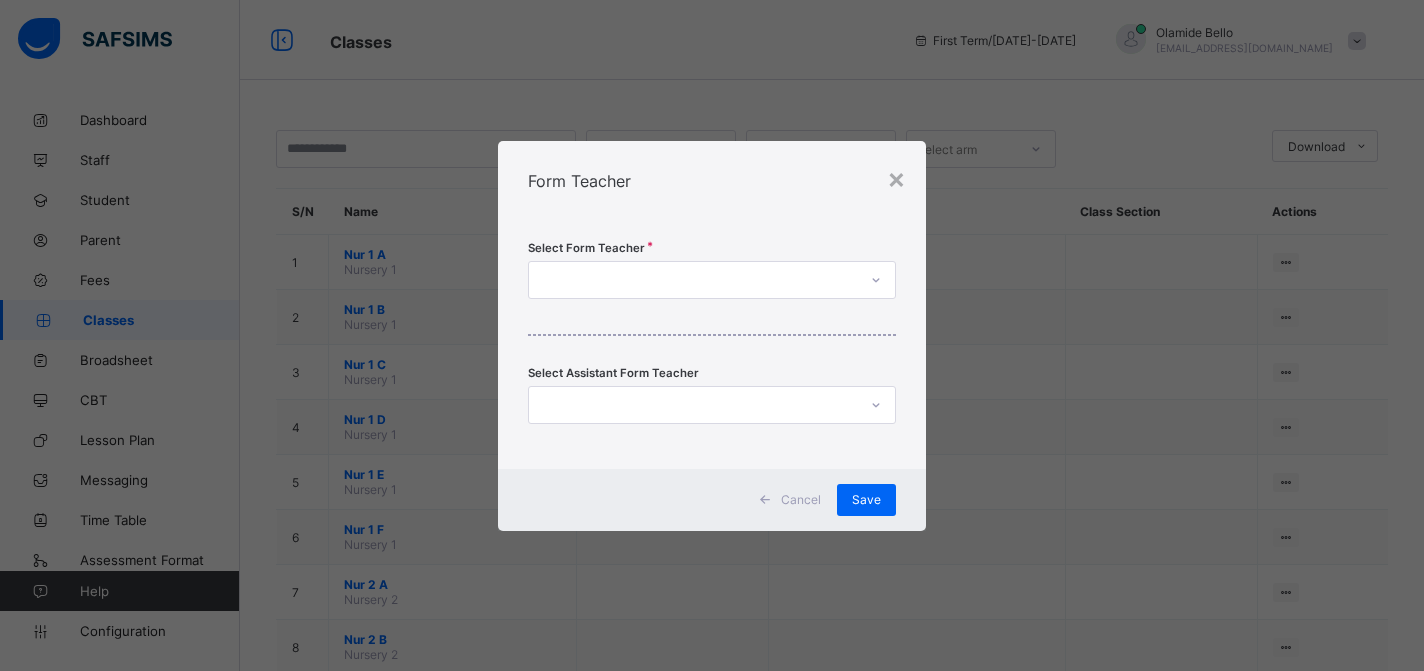 click at bounding box center [711, 280] 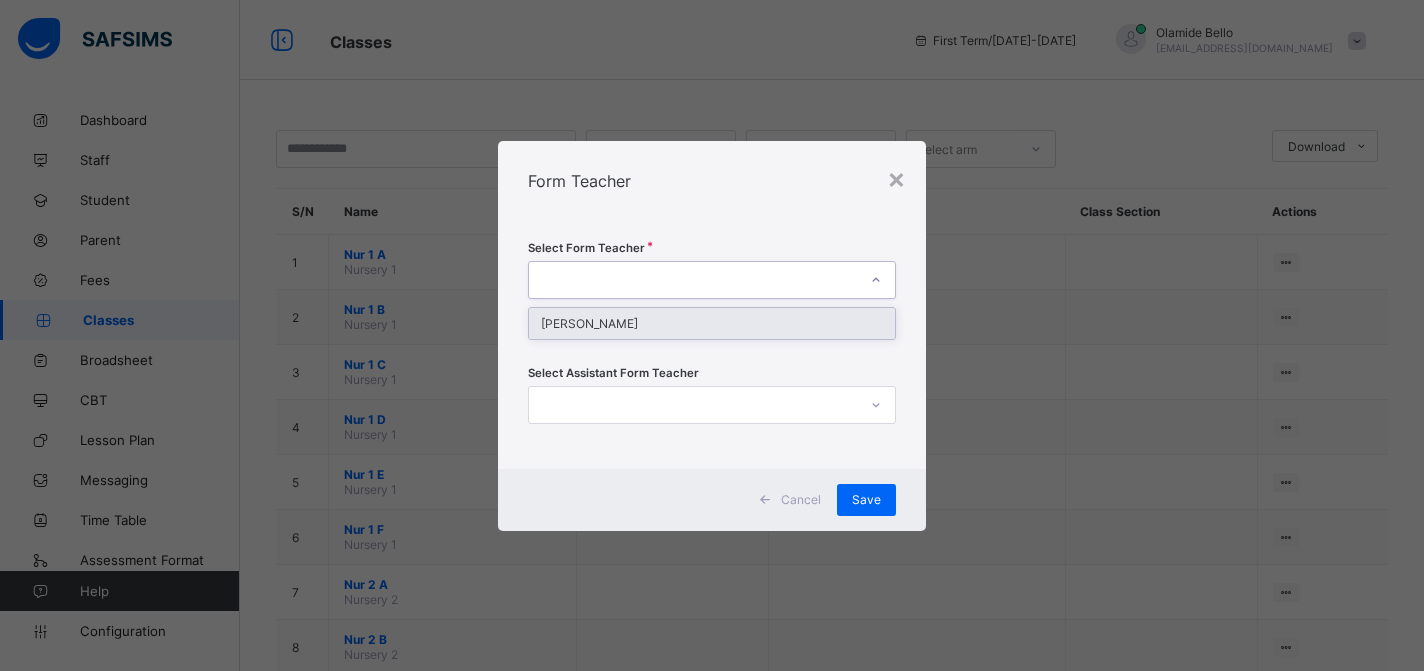 click on "[PERSON_NAME]" at bounding box center (711, 323) 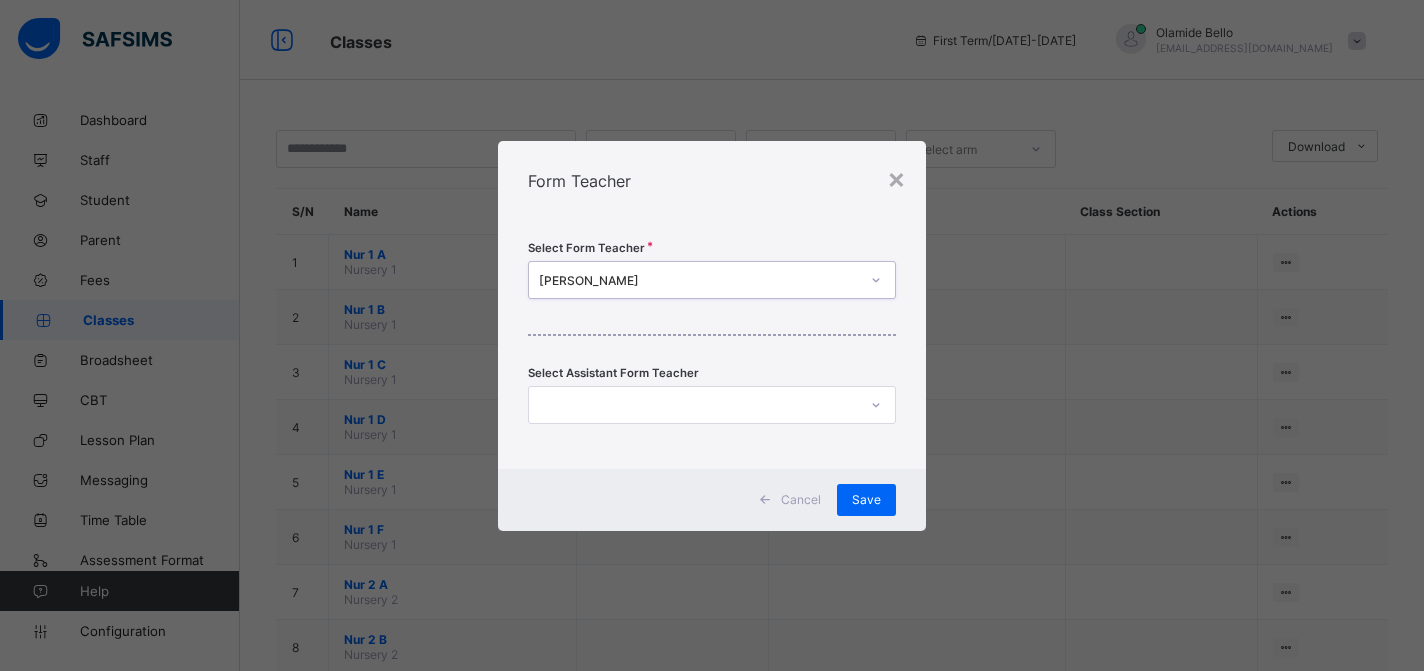 click at bounding box center (692, 405) 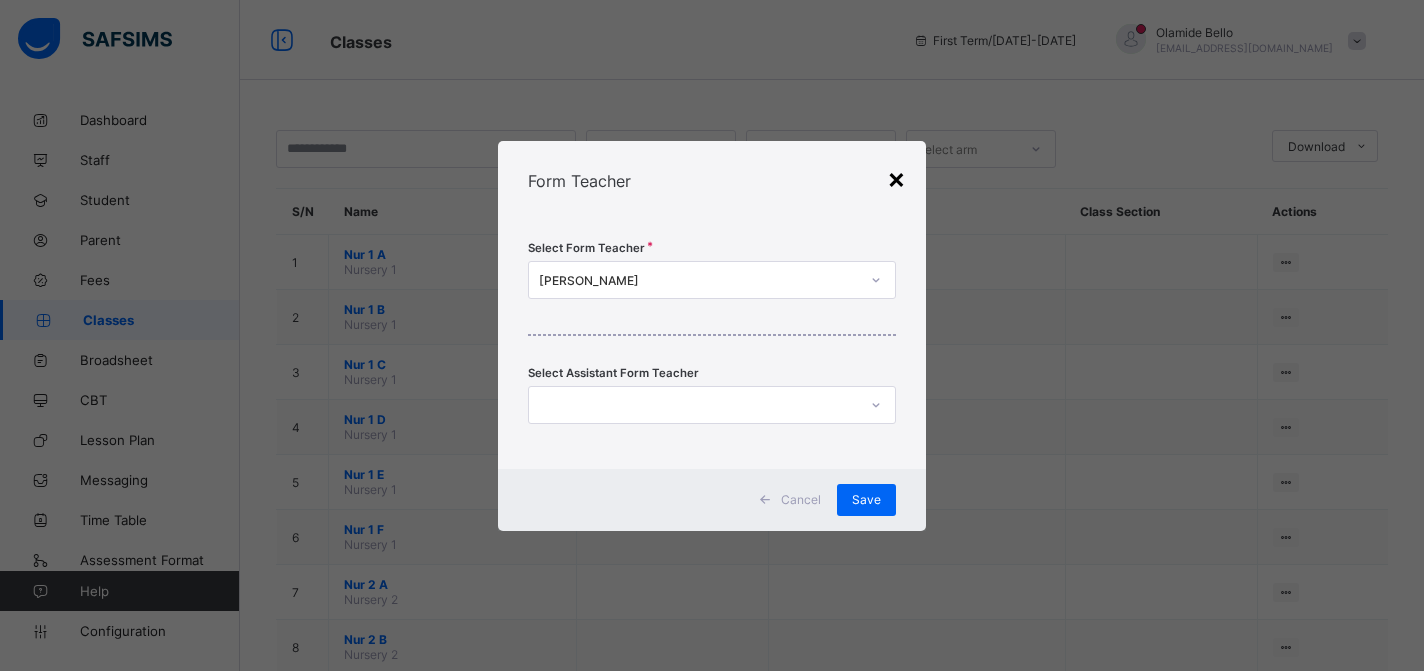 click on "×" at bounding box center (896, 178) 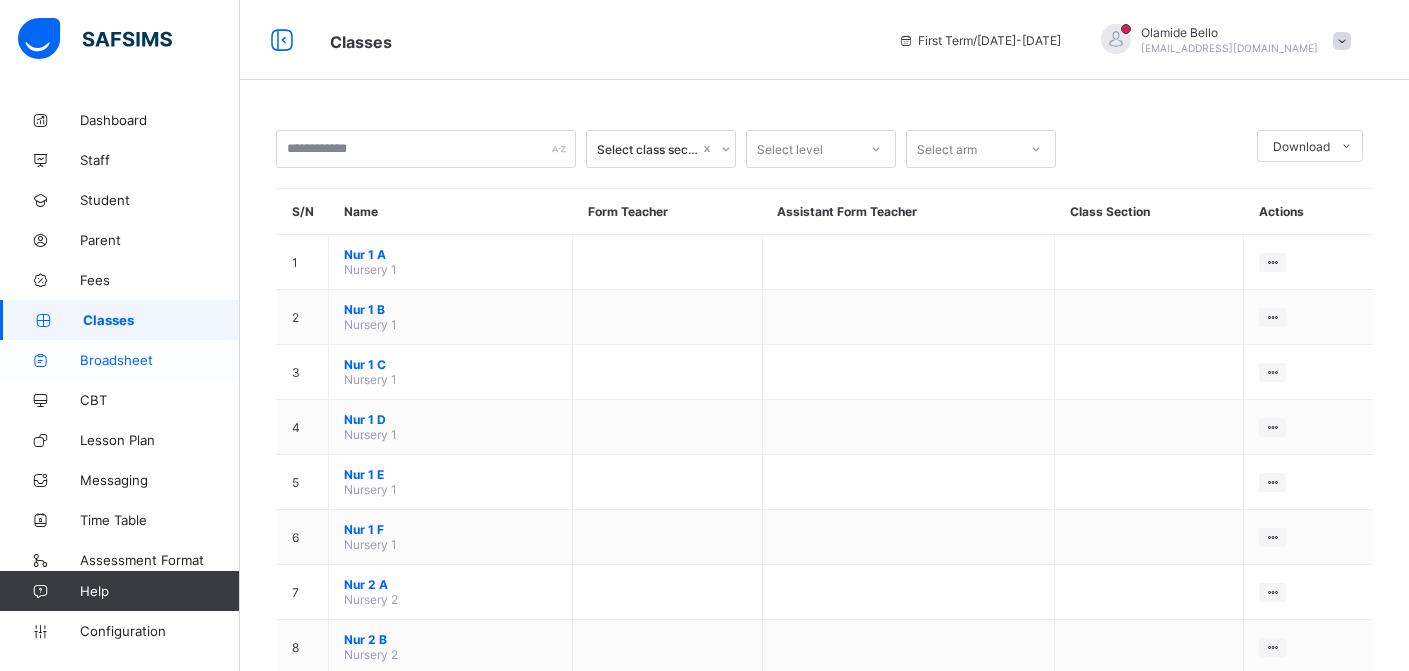 click on "Broadsheet" at bounding box center (160, 360) 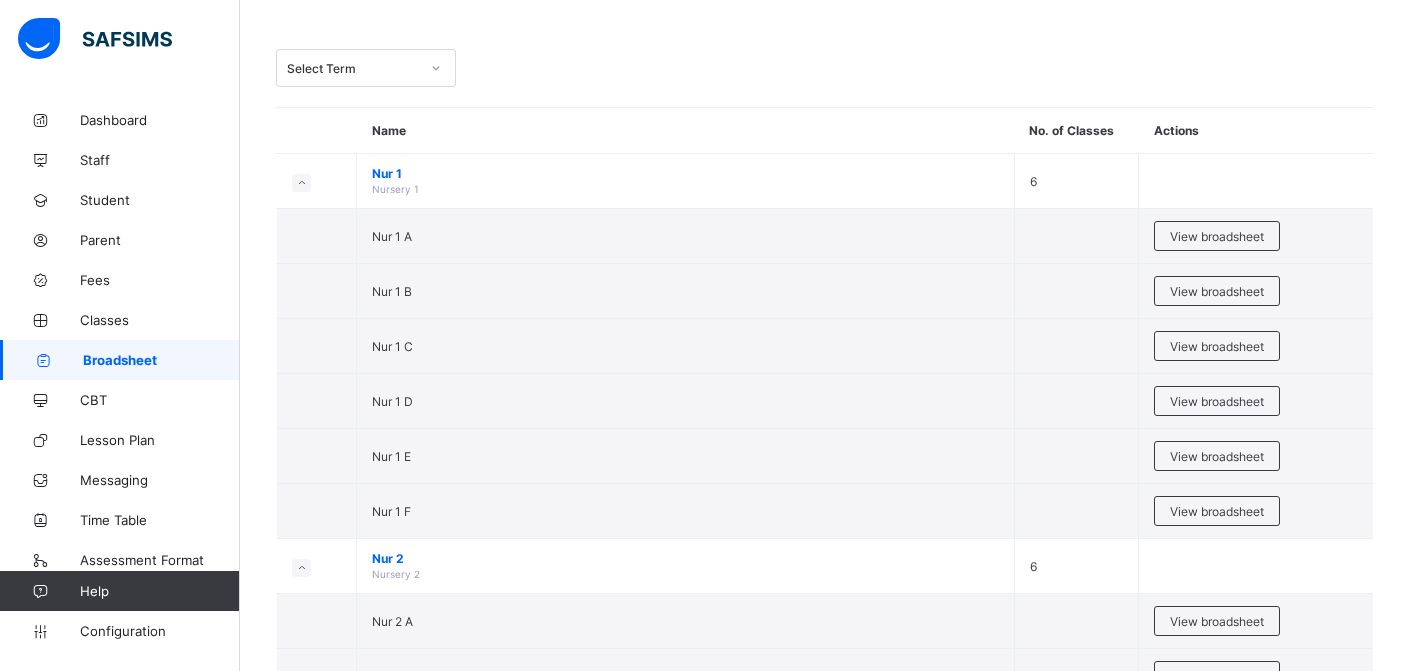scroll, scrollTop: 0, scrollLeft: 0, axis: both 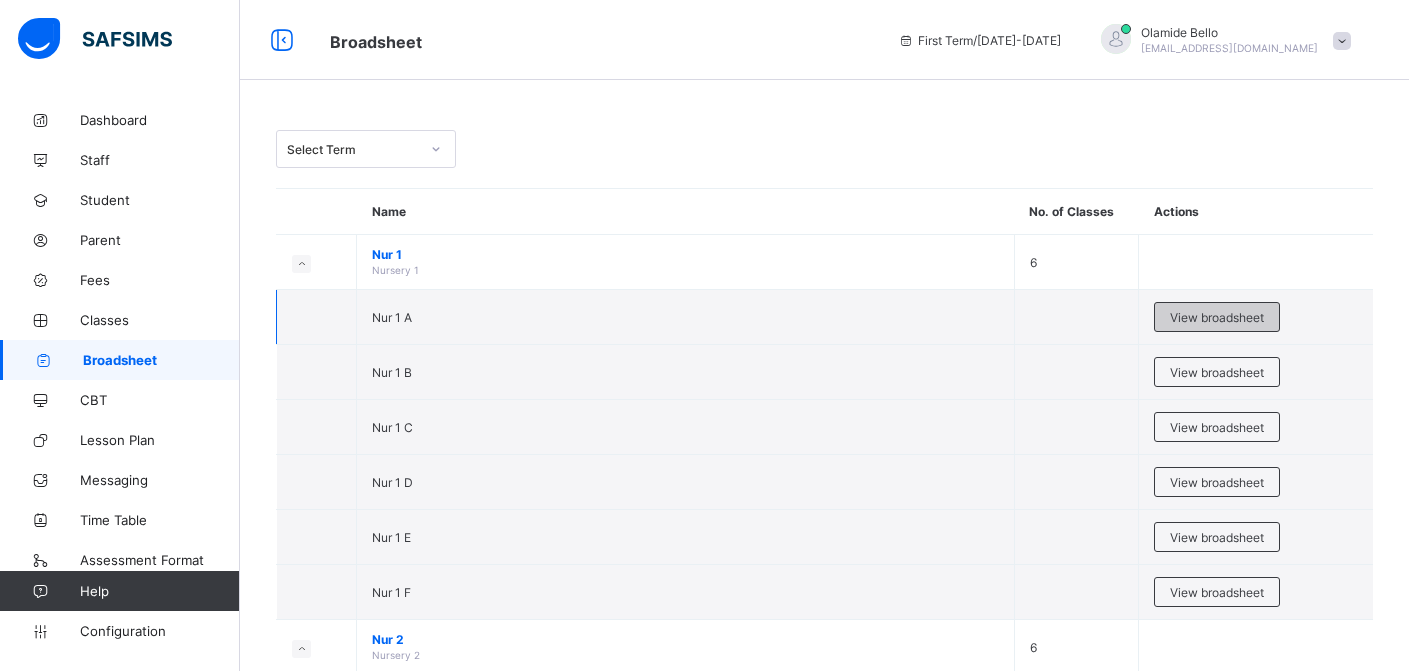 click on "View broadsheet" at bounding box center (1217, 317) 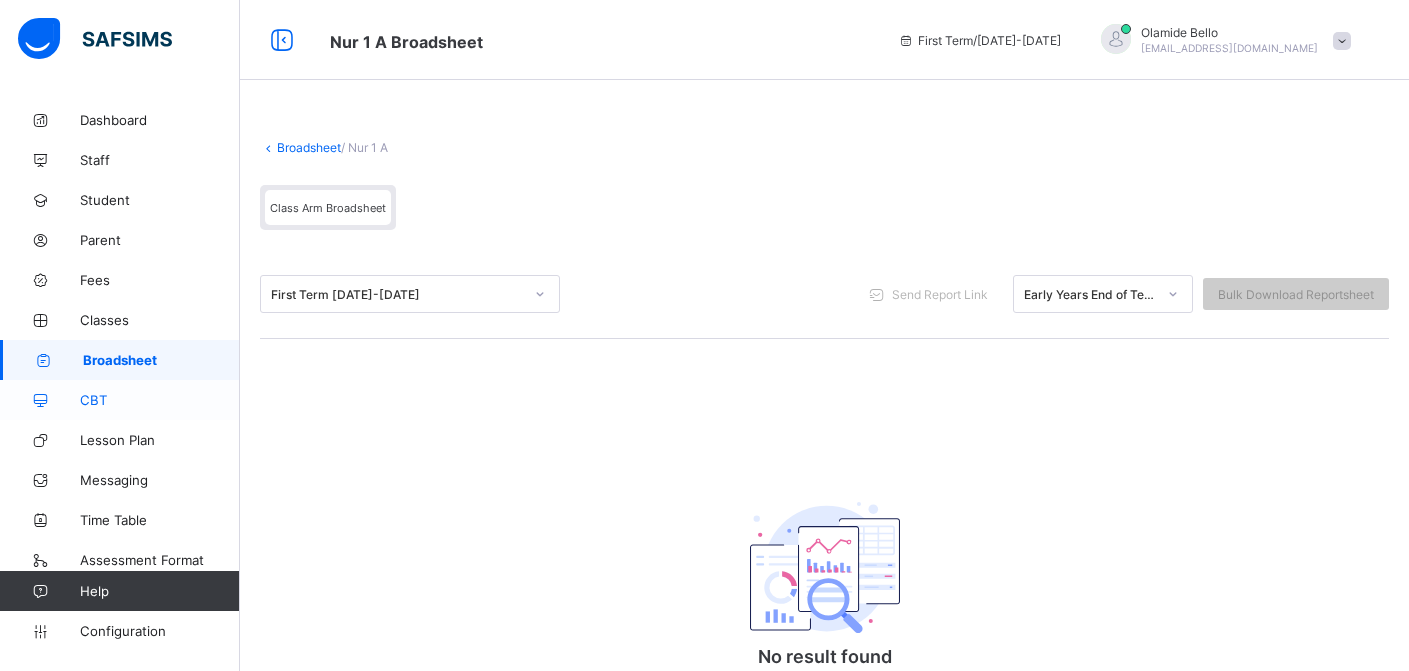 click on "CBT" at bounding box center [120, 400] 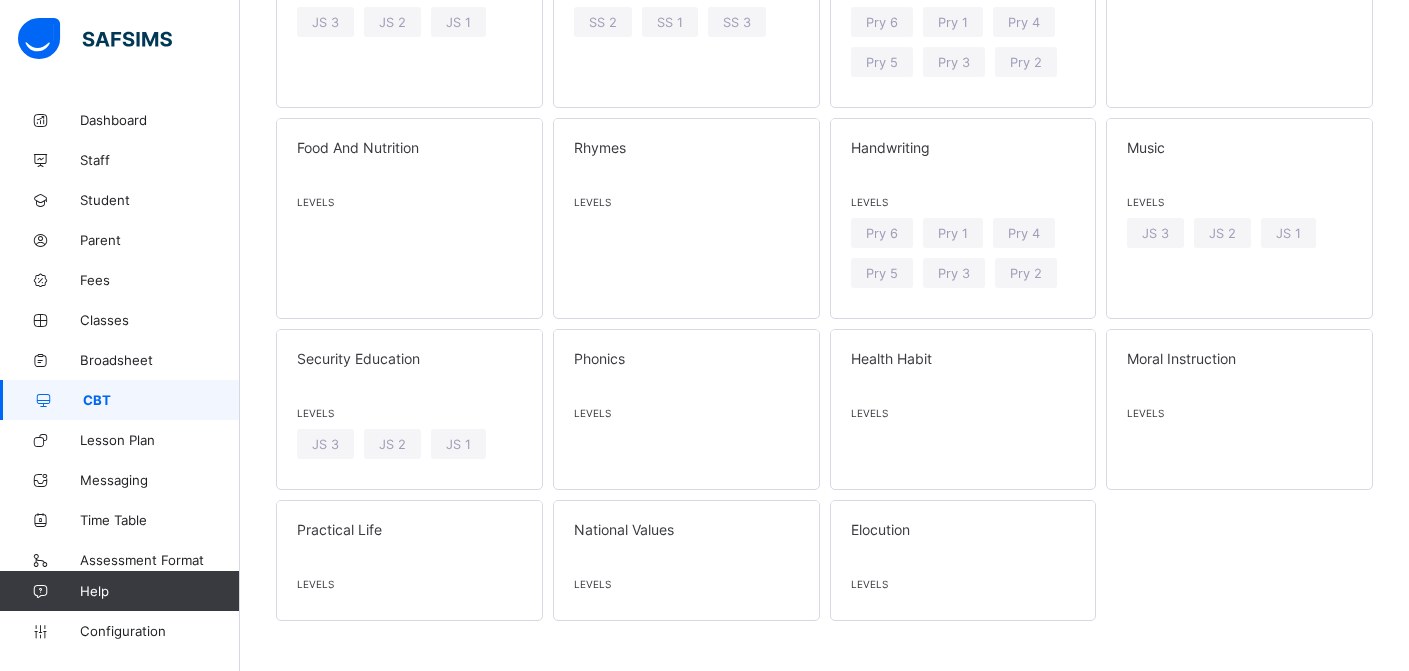 scroll, scrollTop: 3206, scrollLeft: 0, axis: vertical 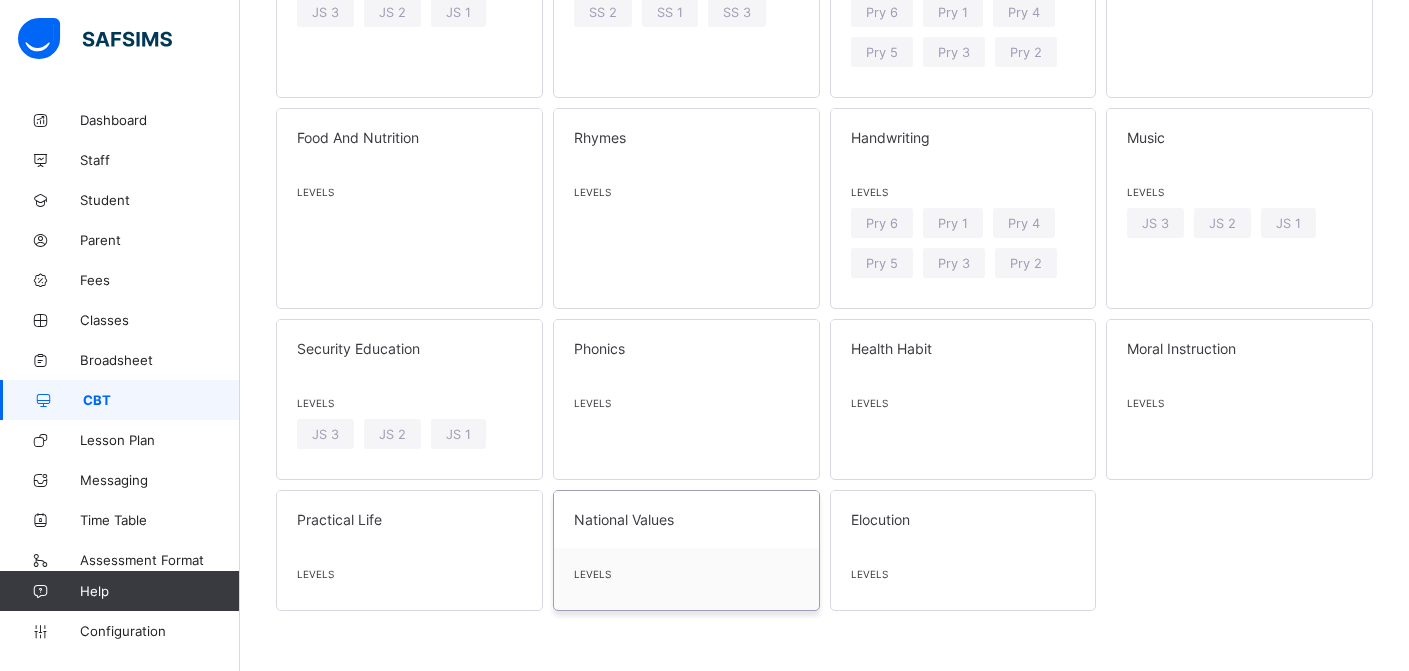 click on "Levels" at bounding box center [686, 579] 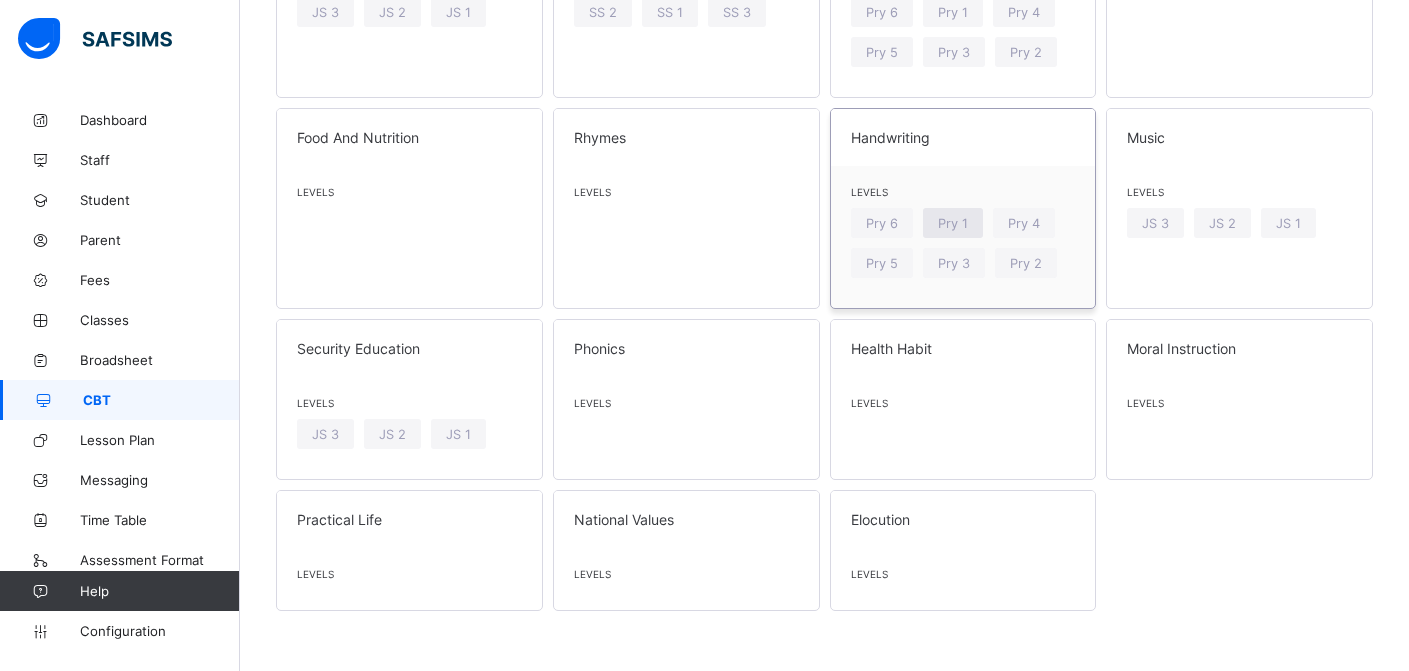 click on "Pry 1" at bounding box center [953, 223] 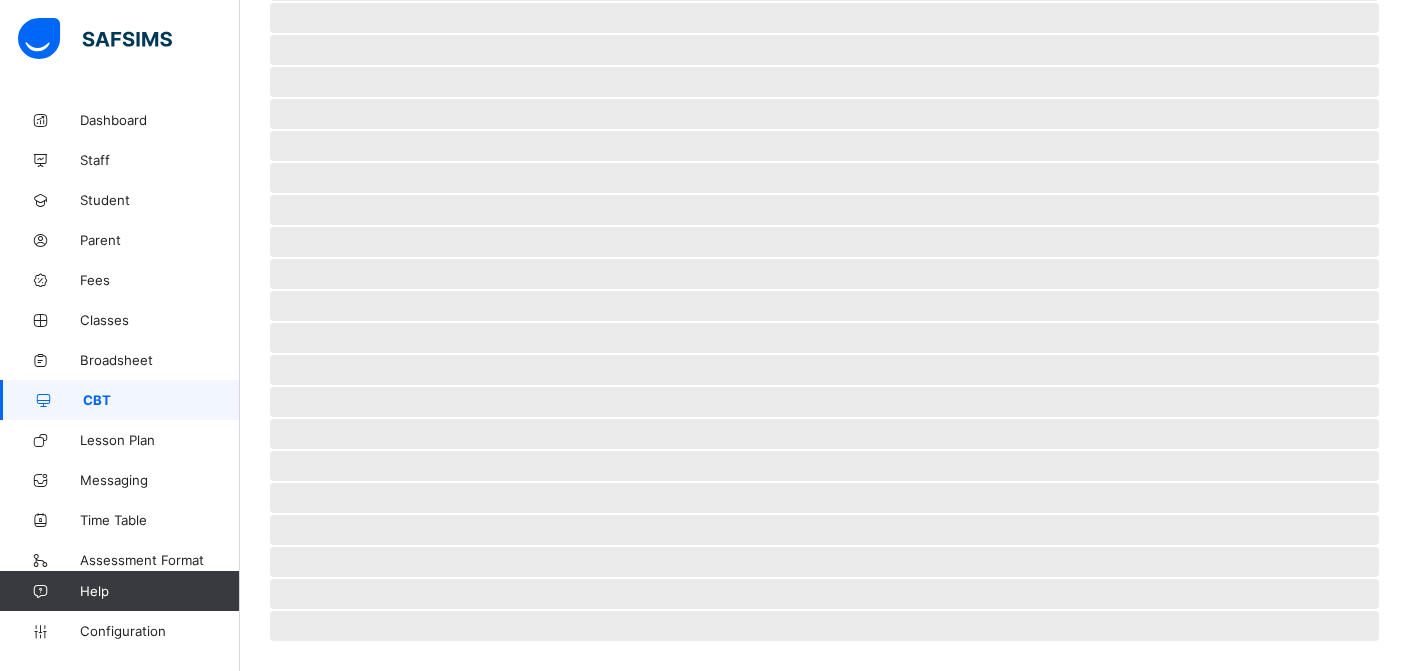 scroll, scrollTop: 0, scrollLeft: 0, axis: both 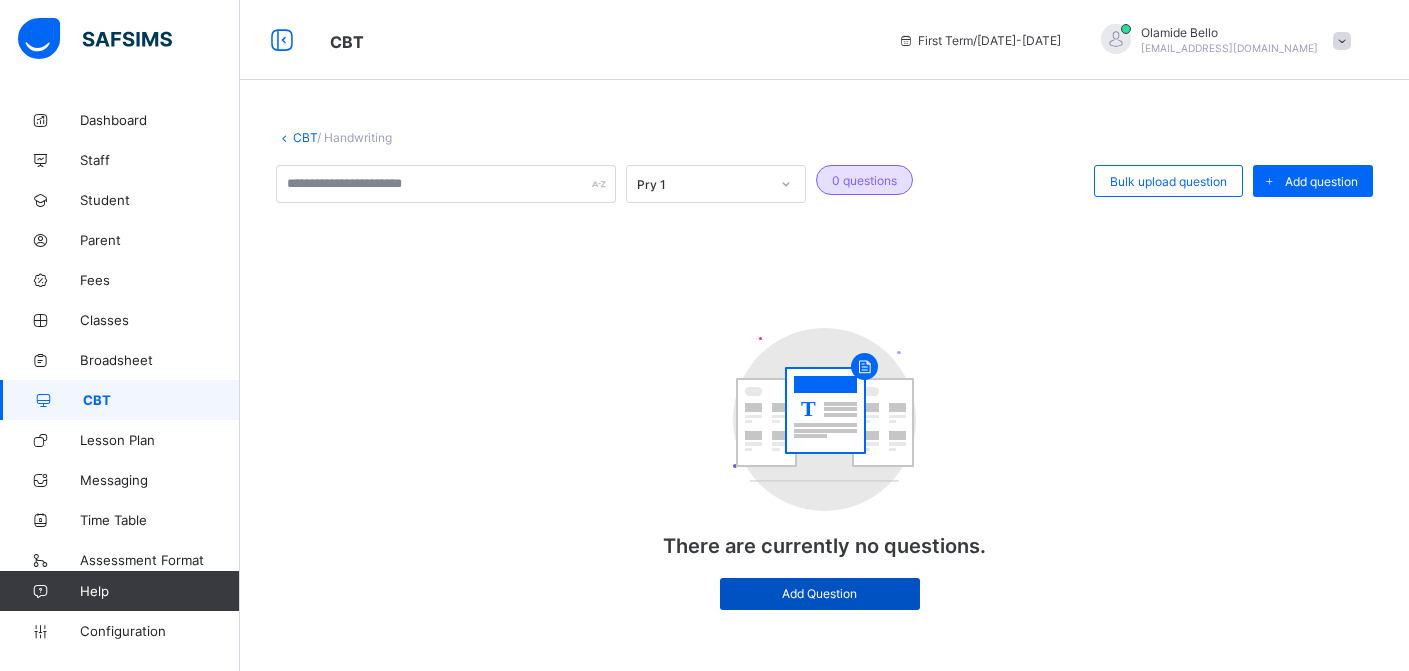 click on "Add Question" at bounding box center [820, 593] 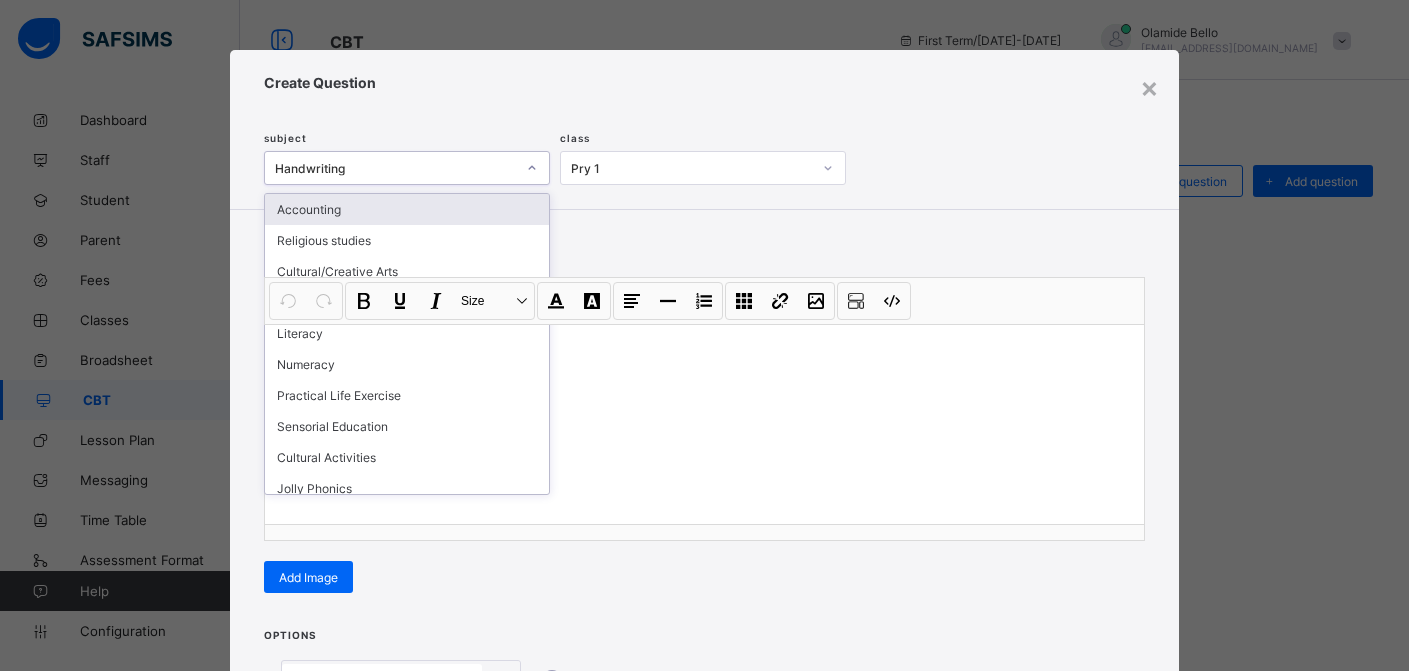 click on "Handwriting" at bounding box center (396, 168) 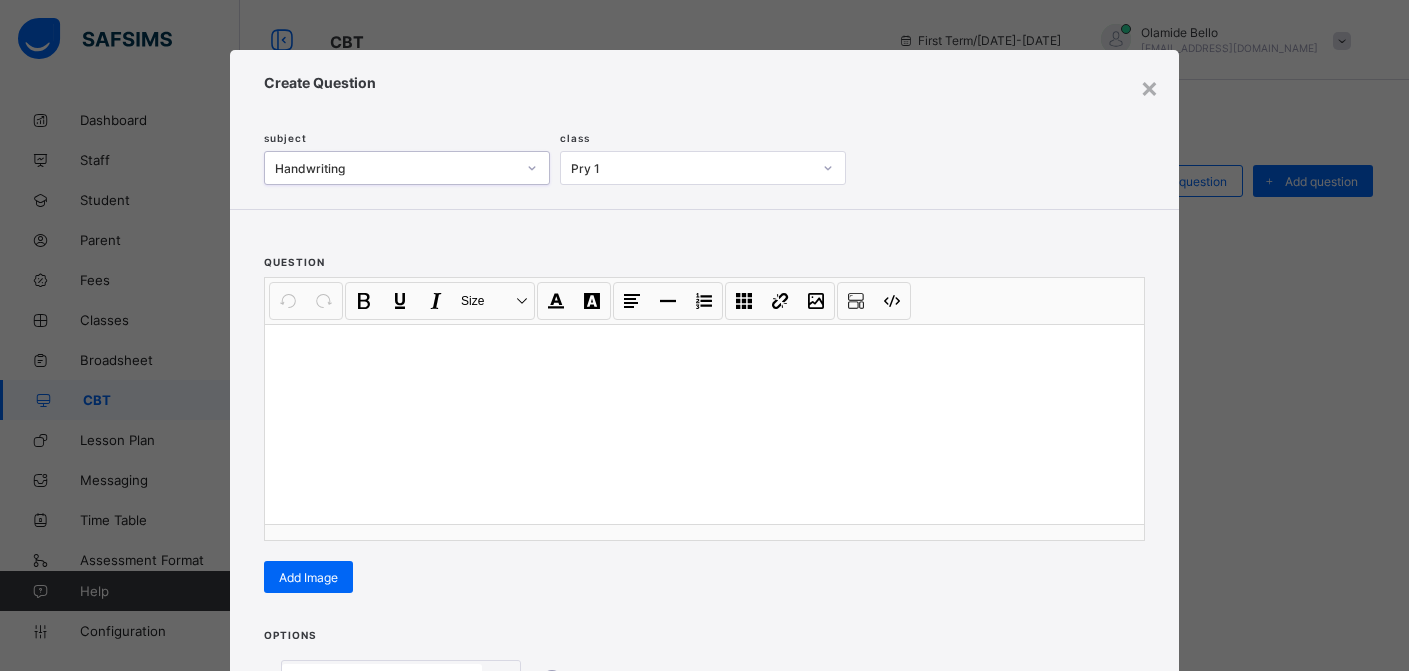 click on "Handwriting" at bounding box center [396, 168] 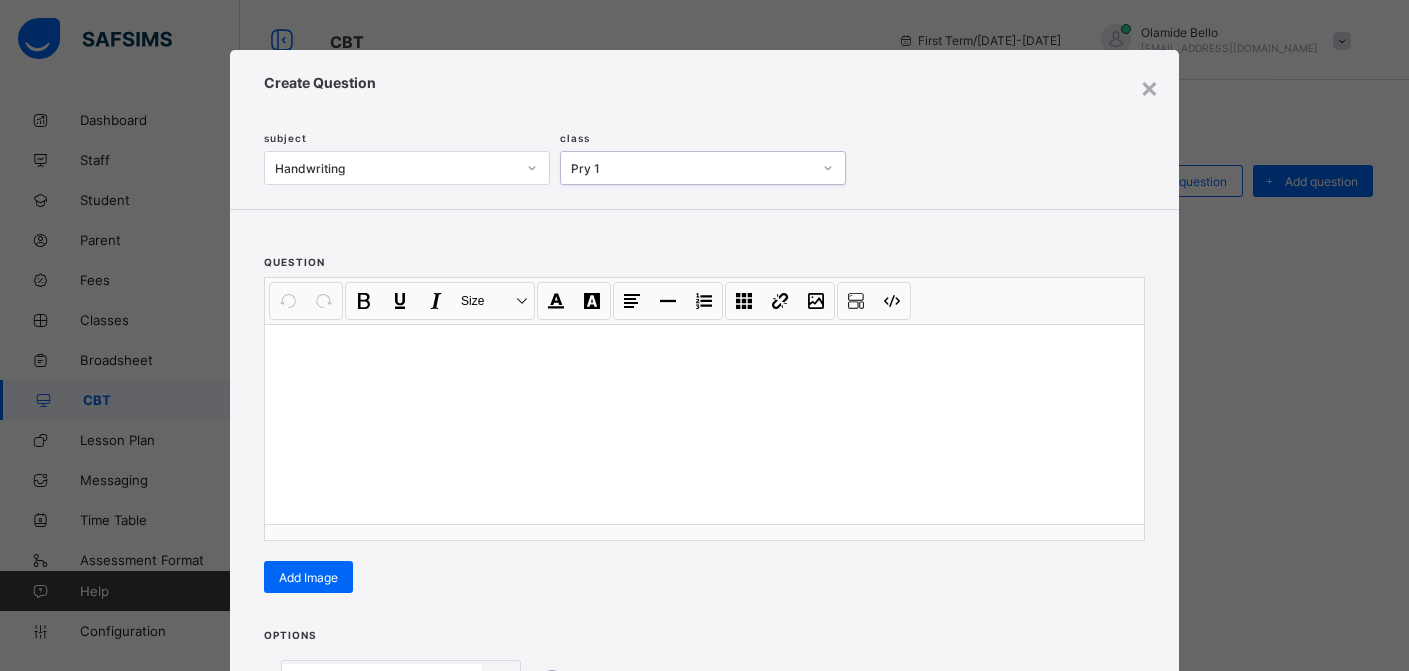 click on "Pry 1" at bounding box center (686, 168) 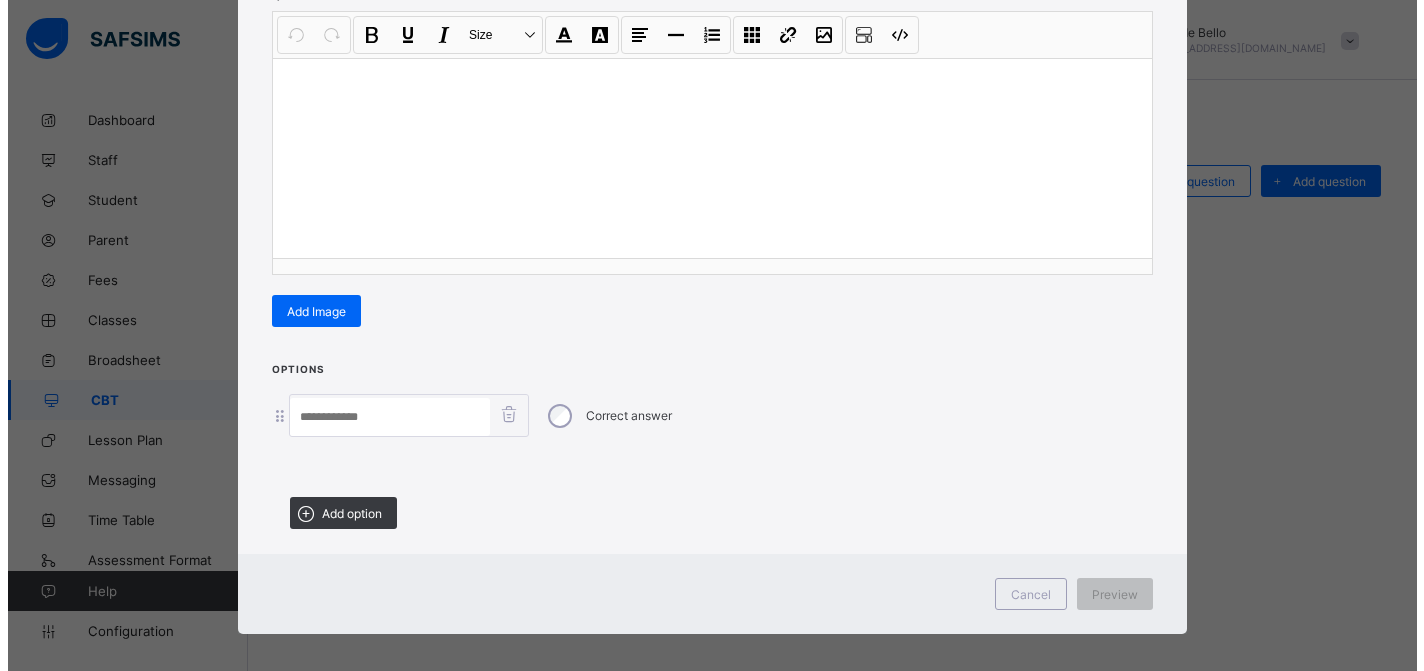 scroll, scrollTop: 277, scrollLeft: 0, axis: vertical 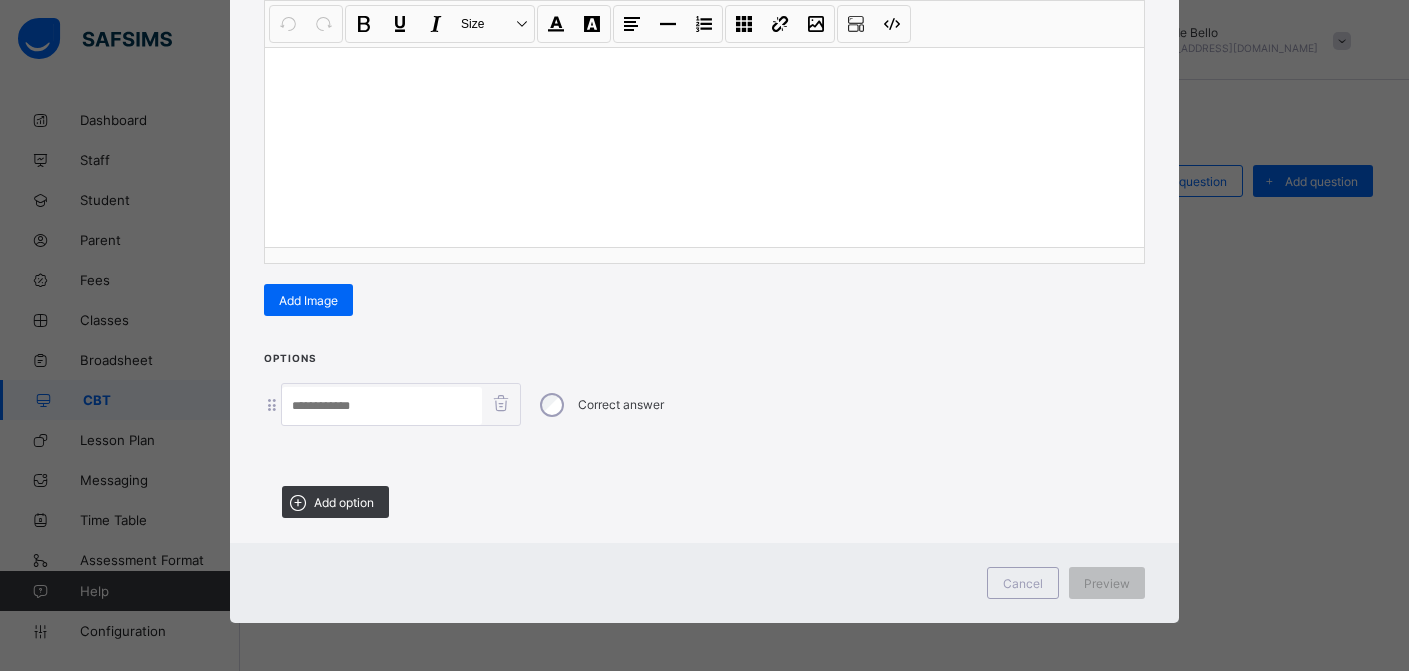click at bounding box center [382, 406] 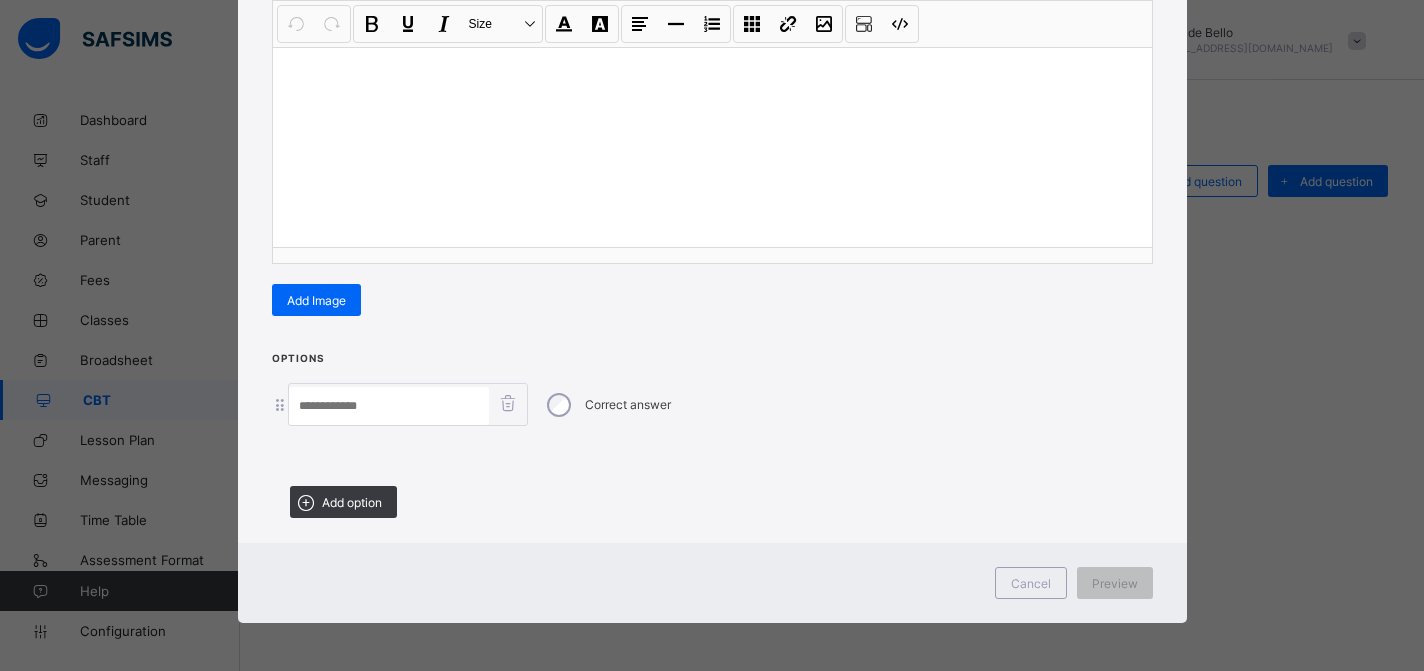 click at bounding box center (389, 406) 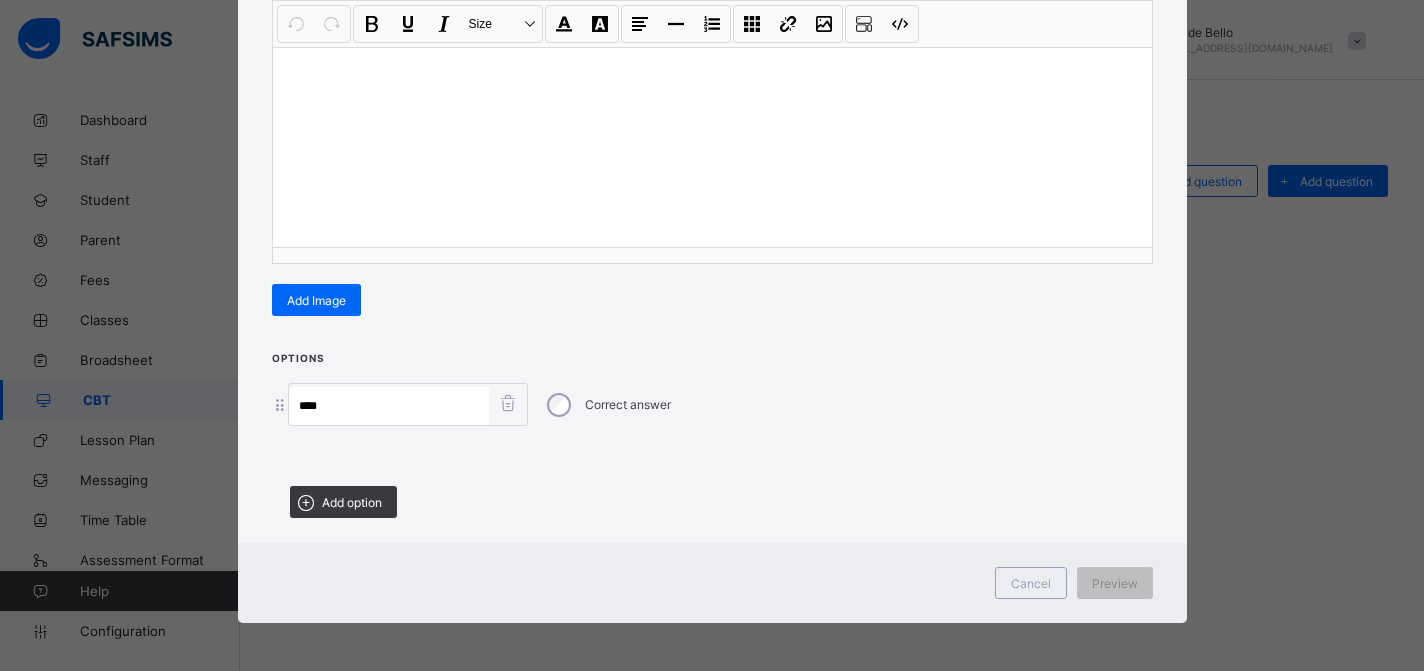 type on "****" 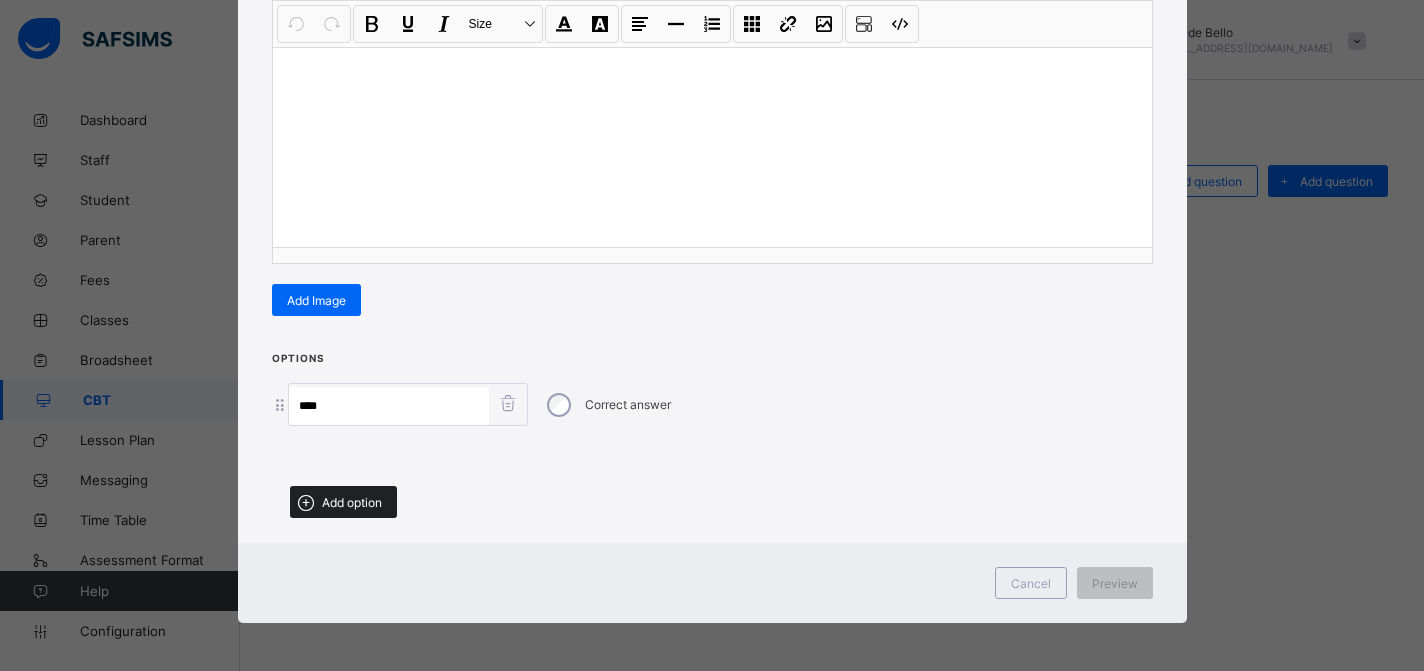 click on "Add option" at bounding box center (352, 502) 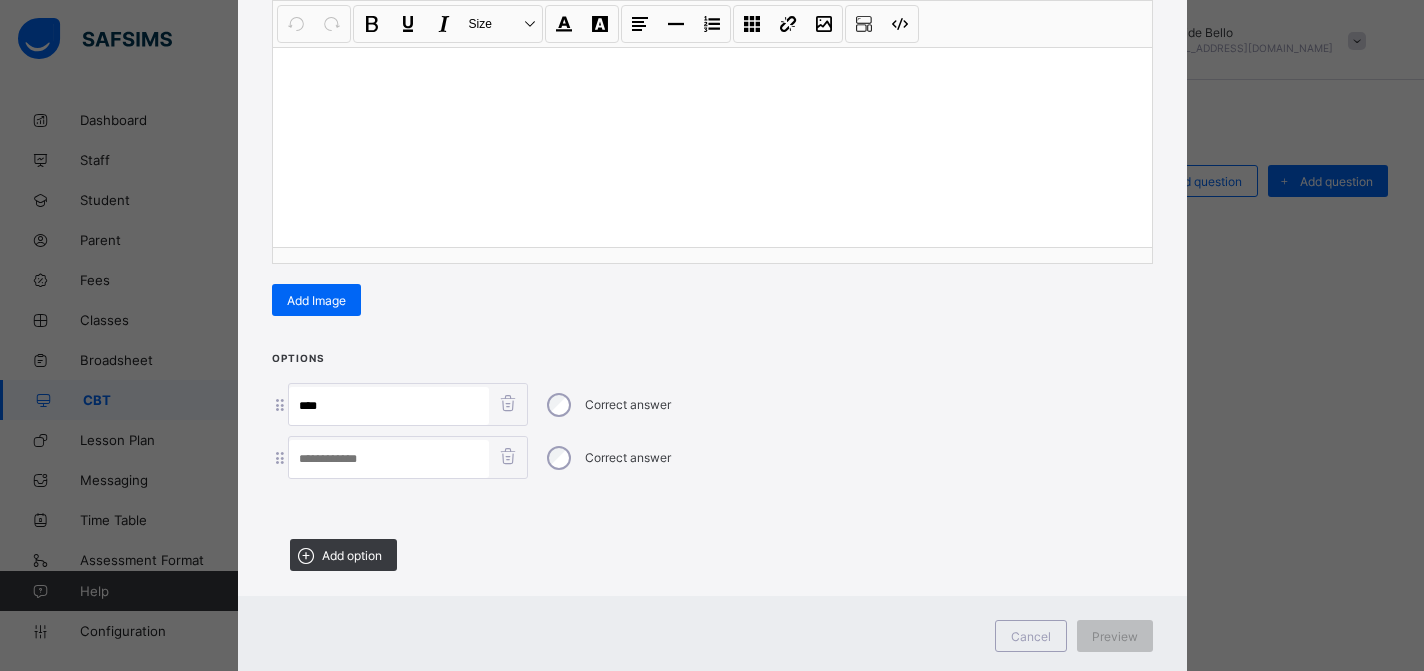 click at bounding box center [389, 459] 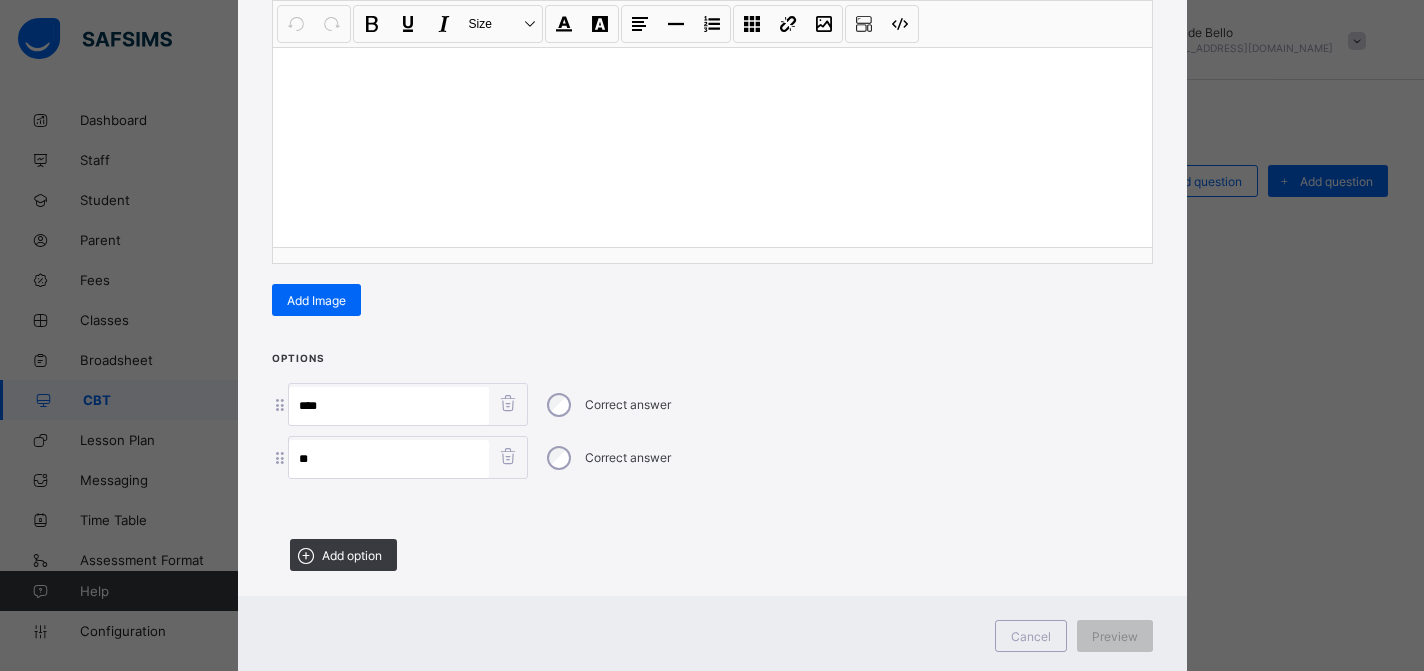type on "**" 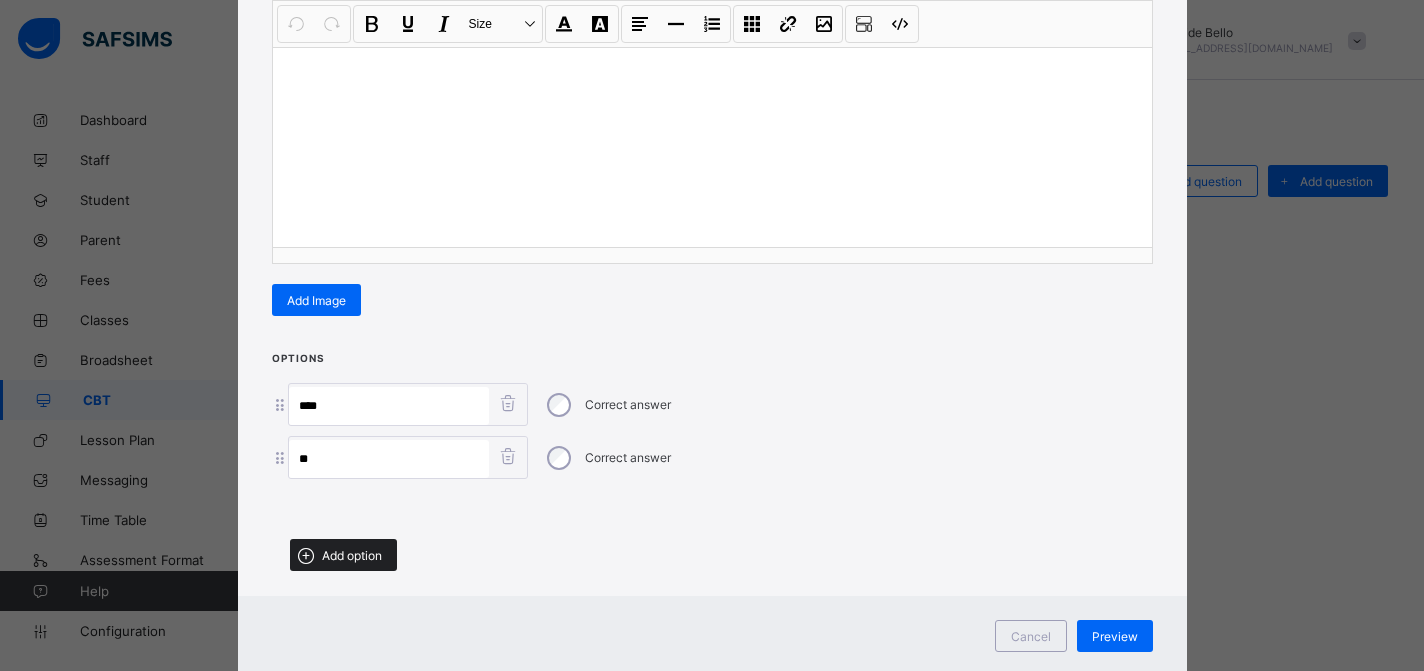 click on "Add option" at bounding box center (343, 555) 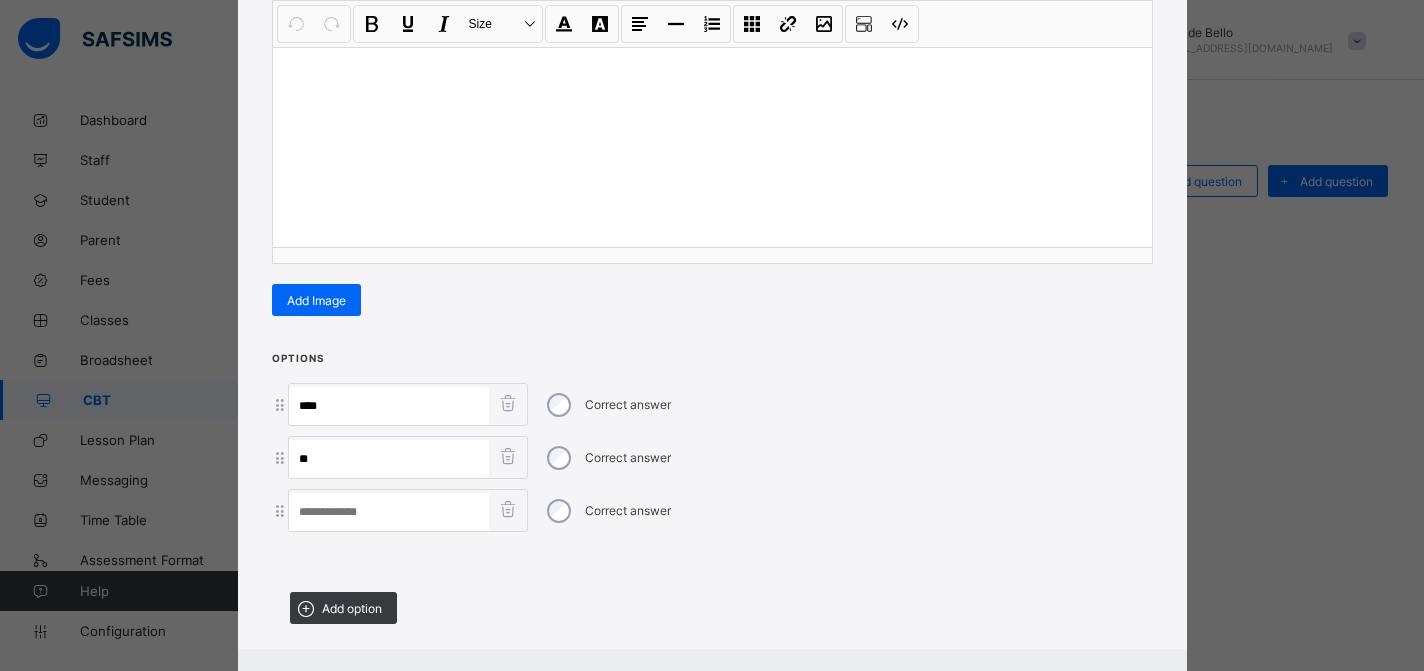 drag, startPoint x: 339, startPoint y: 532, endPoint x: 366, endPoint y: 510, distance: 34.828148 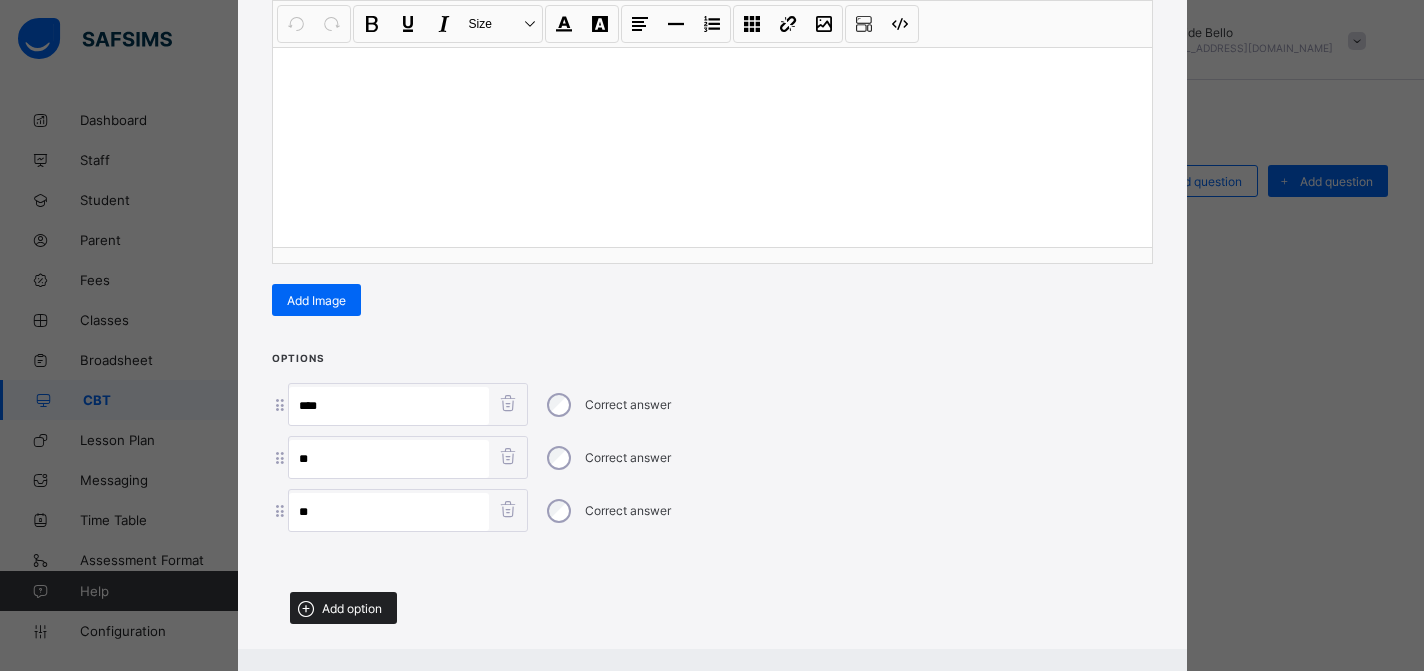 type on "**" 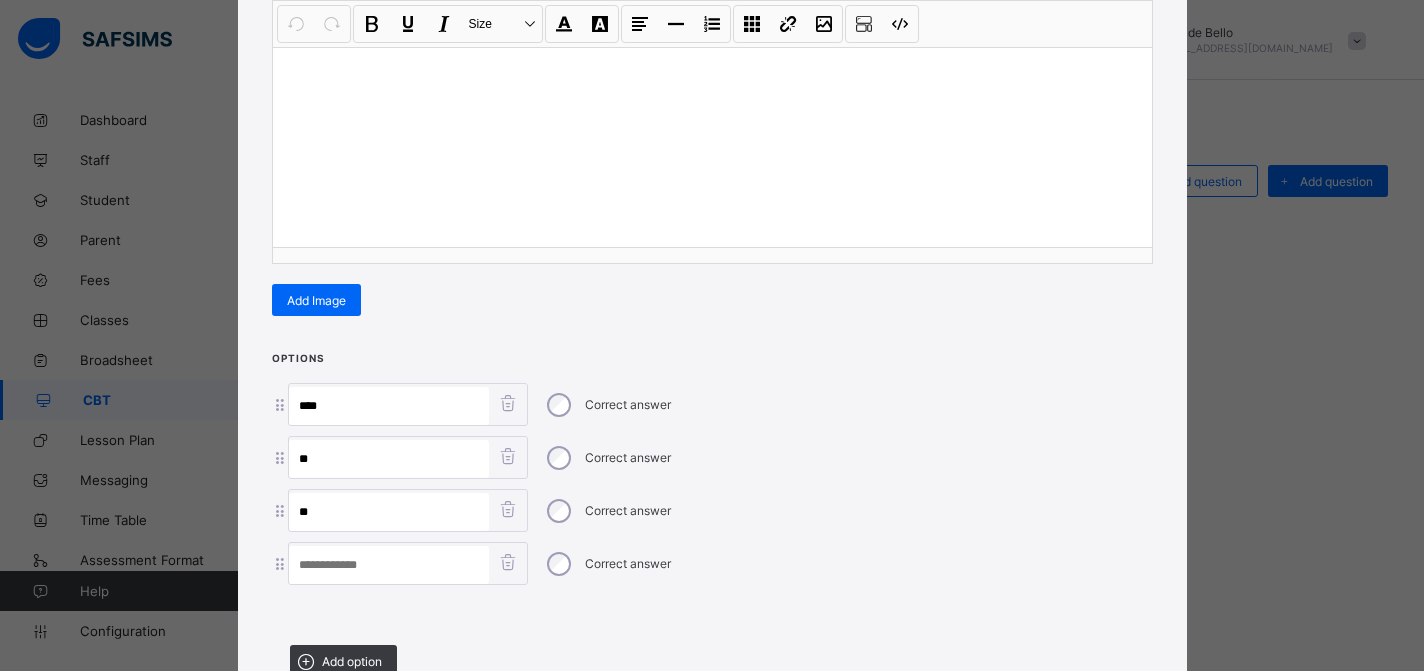 drag, startPoint x: 338, startPoint y: 392, endPoint x: 313, endPoint y: 397, distance: 25.495098 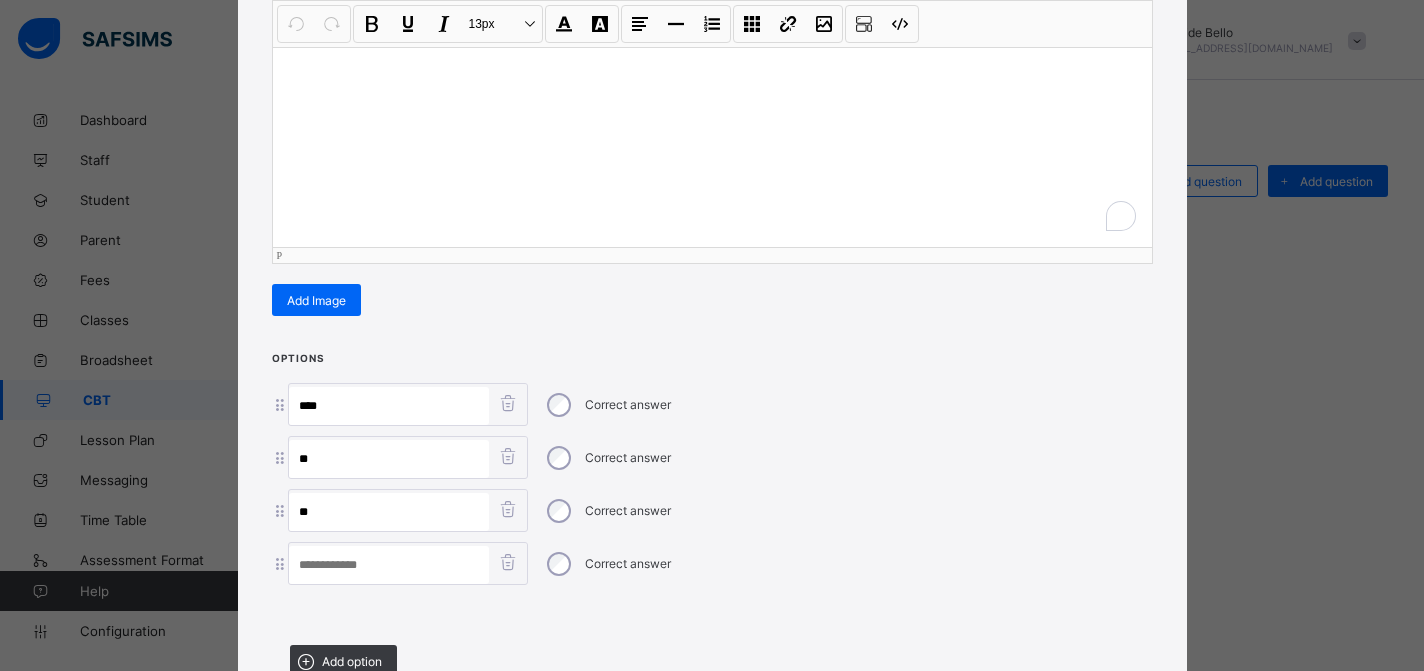 type 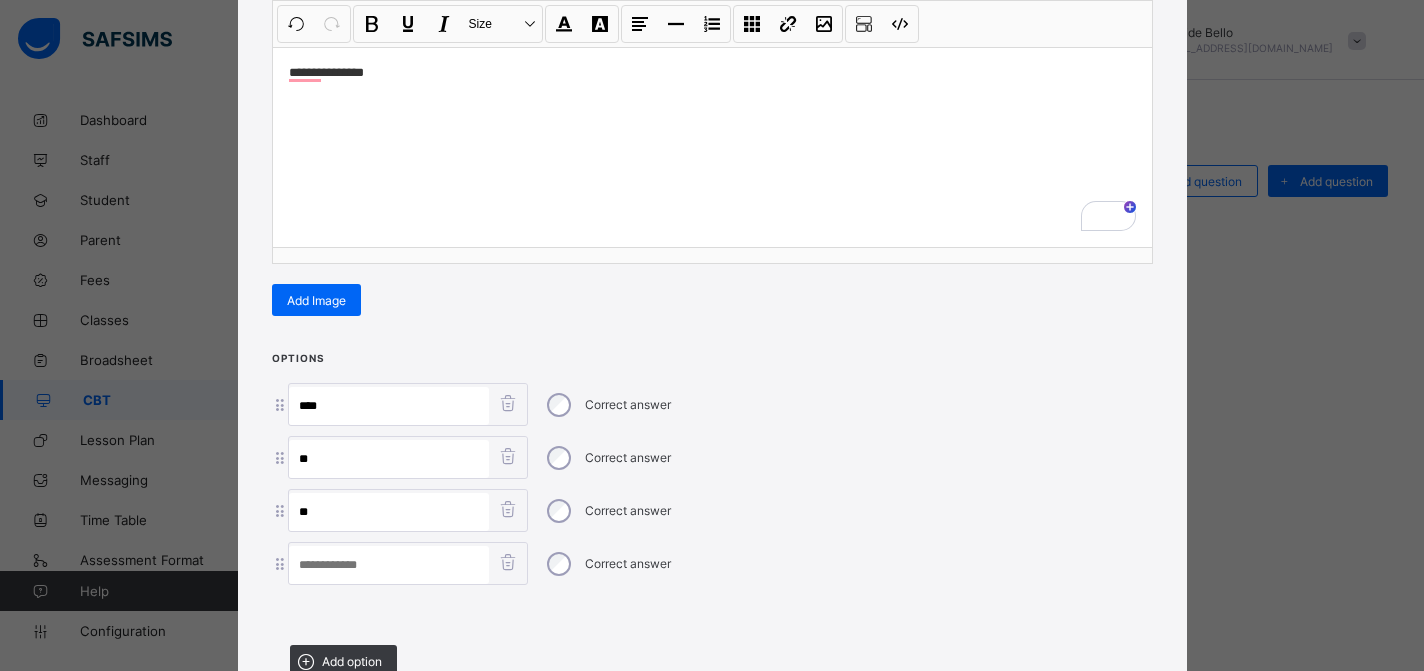 drag, startPoint x: 343, startPoint y: 411, endPoint x: 284, endPoint y: 394, distance: 61.400326 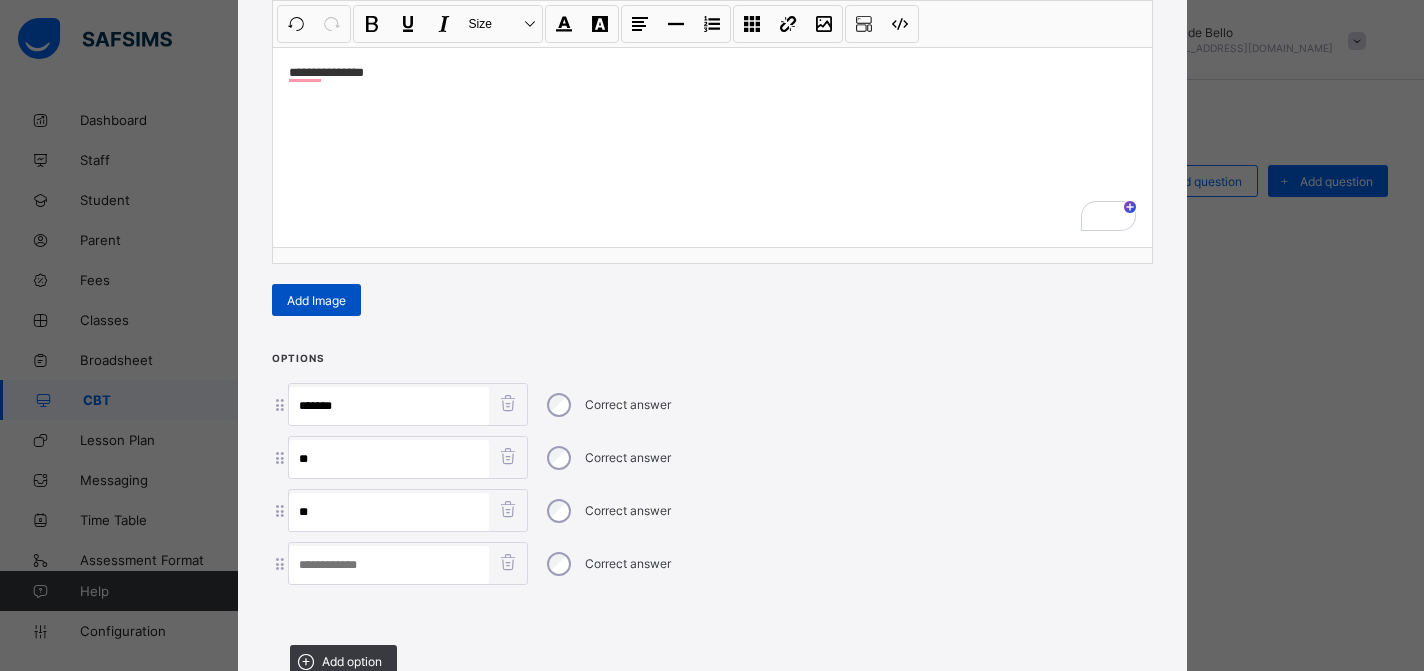 type on "*******" 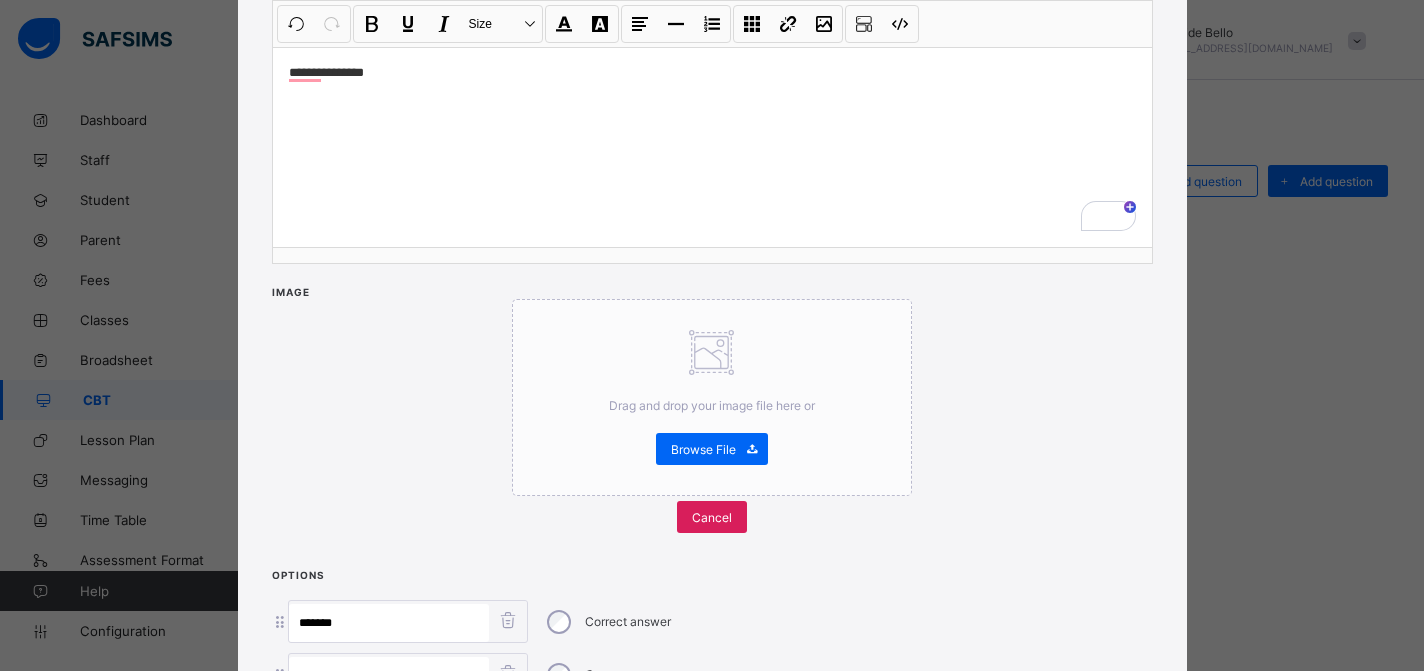 scroll, scrollTop: 650, scrollLeft: 0, axis: vertical 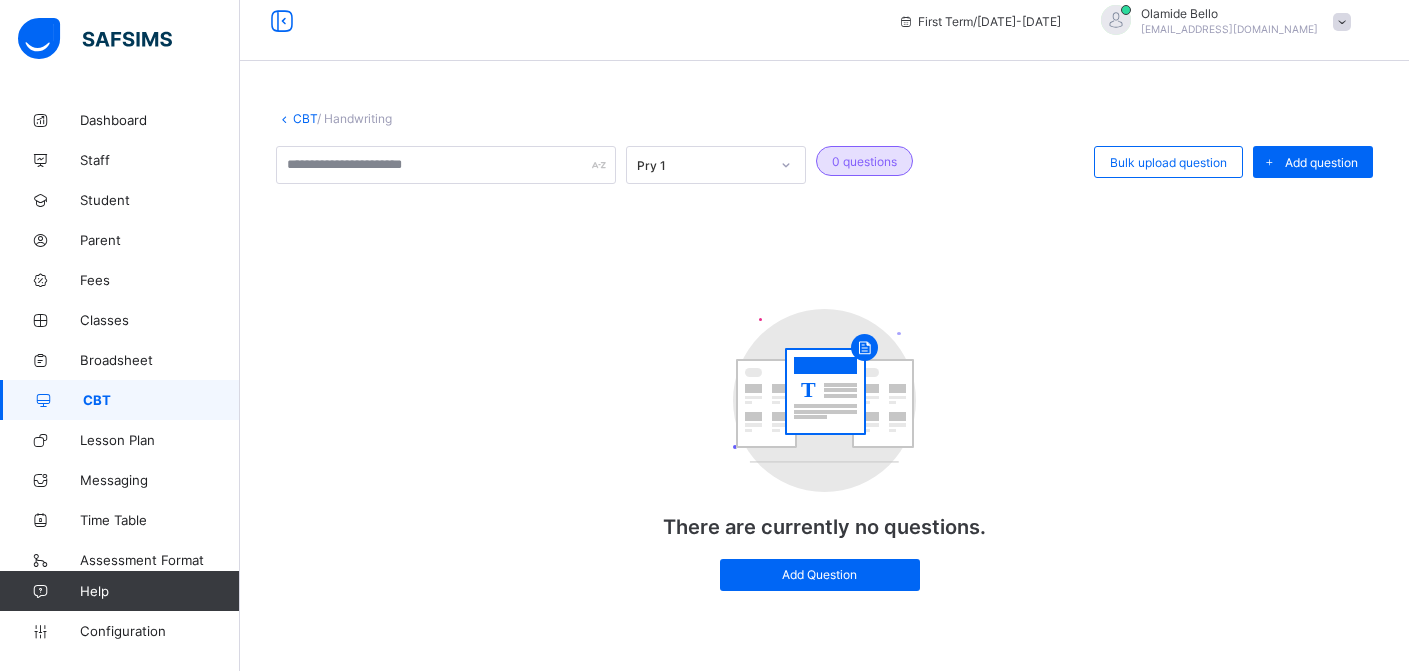 click on "Help" at bounding box center (159, 591) 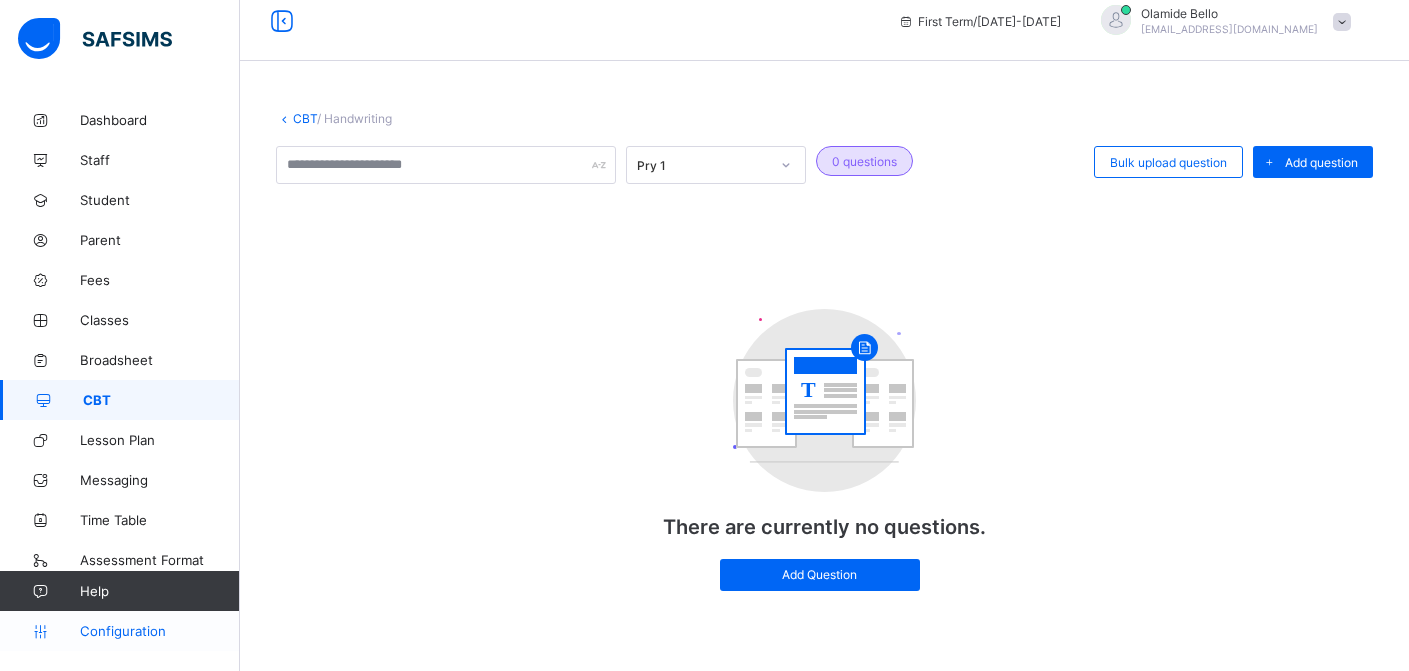 click on "Configuration" at bounding box center [159, 631] 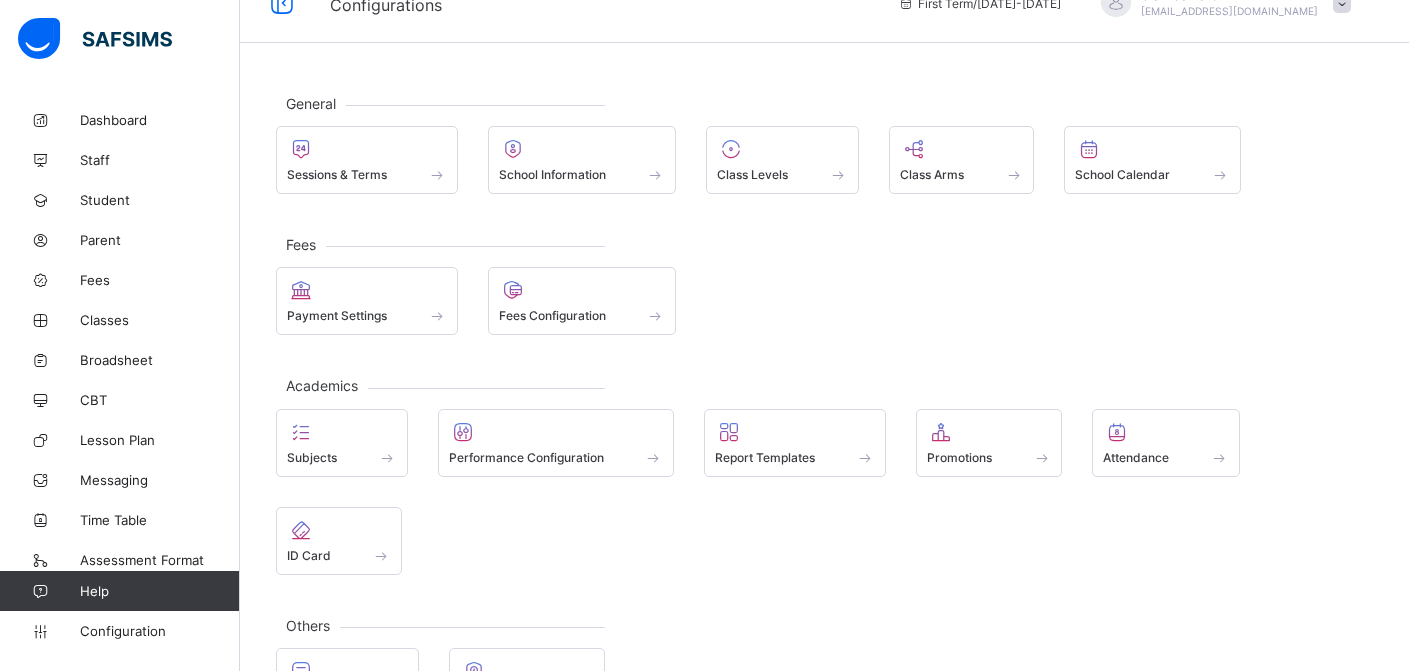 scroll, scrollTop: 0, scrollLeft: 0, axis: both 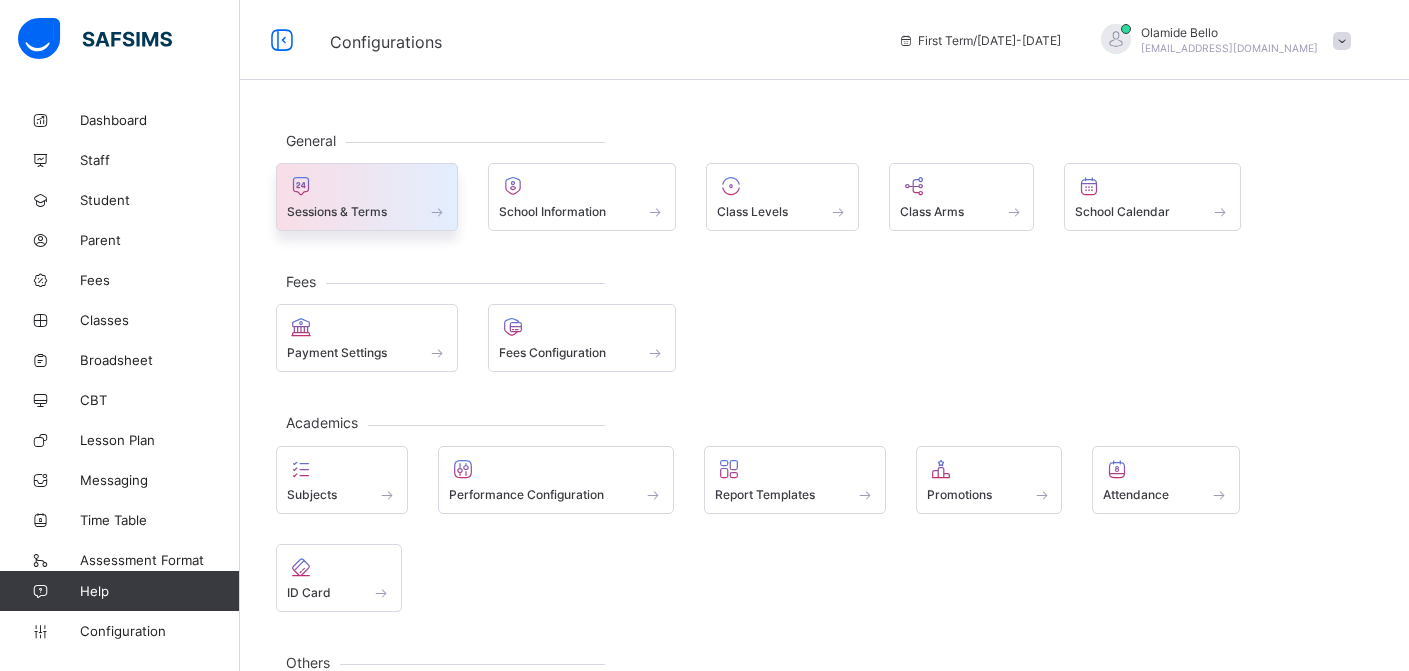 click on "Sessions & Terms" at bounding box center [337, 211] 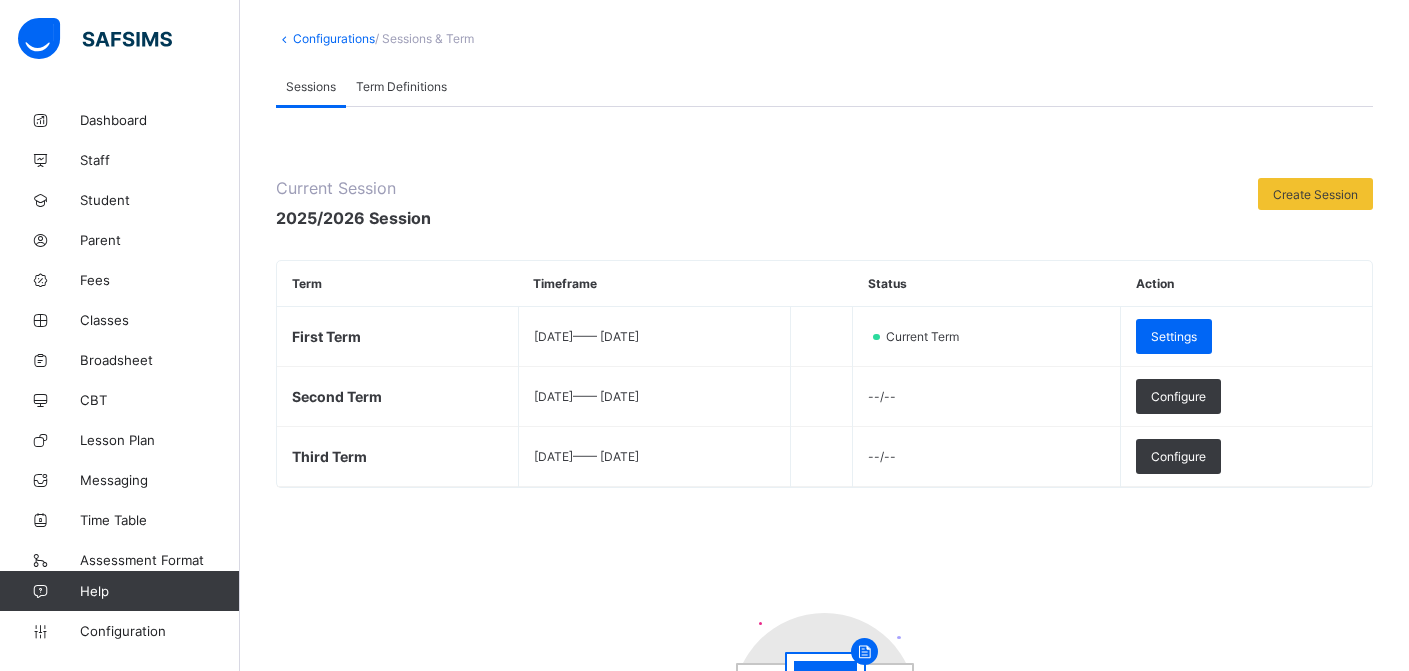 scroll, scrollTop: 120, scrollLeft: 0, axis: vertical 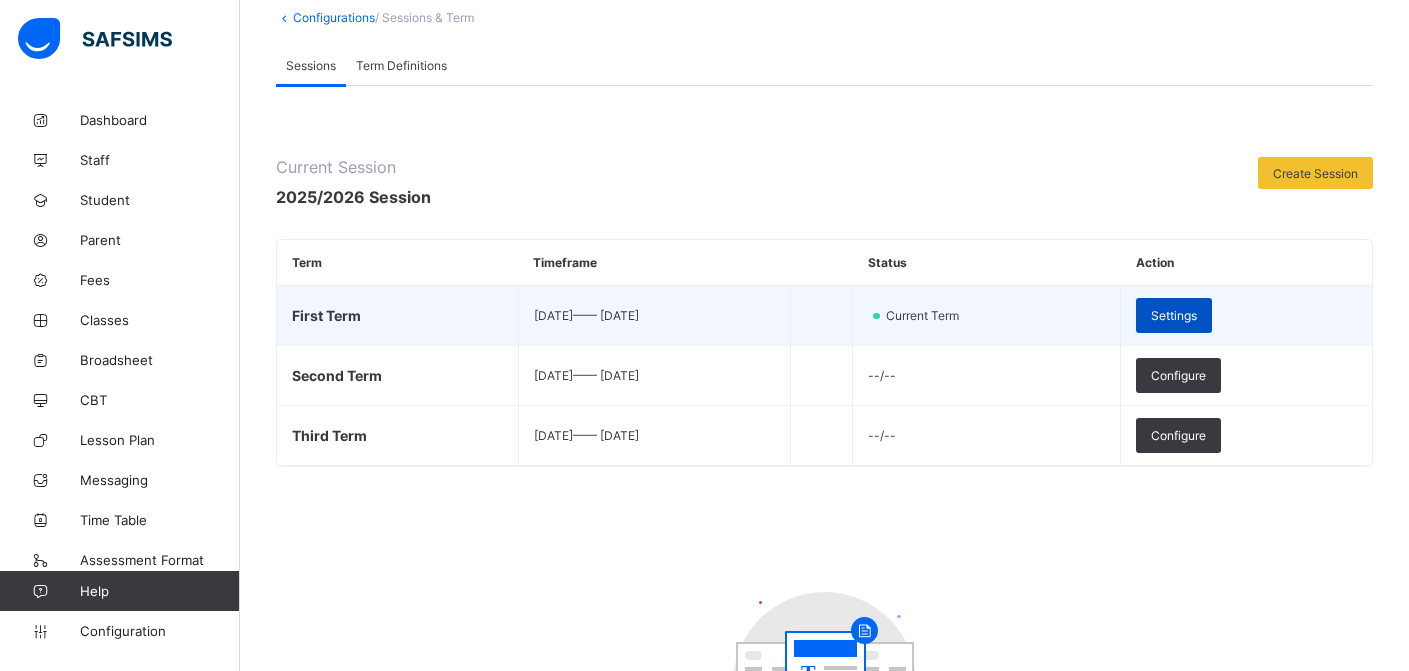 click on "Settings" at bounding box center [1174, 315] 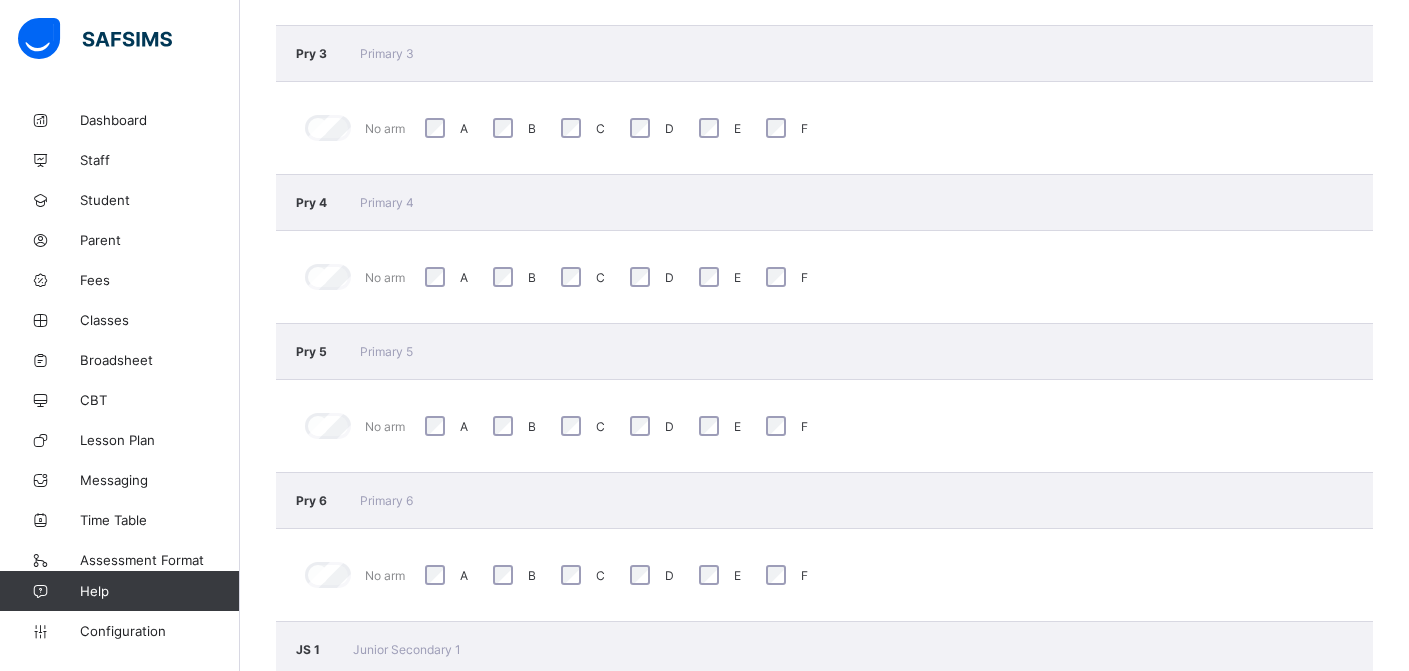 scroll, scrollTop: 0, scrollLeft: 0, axis: both 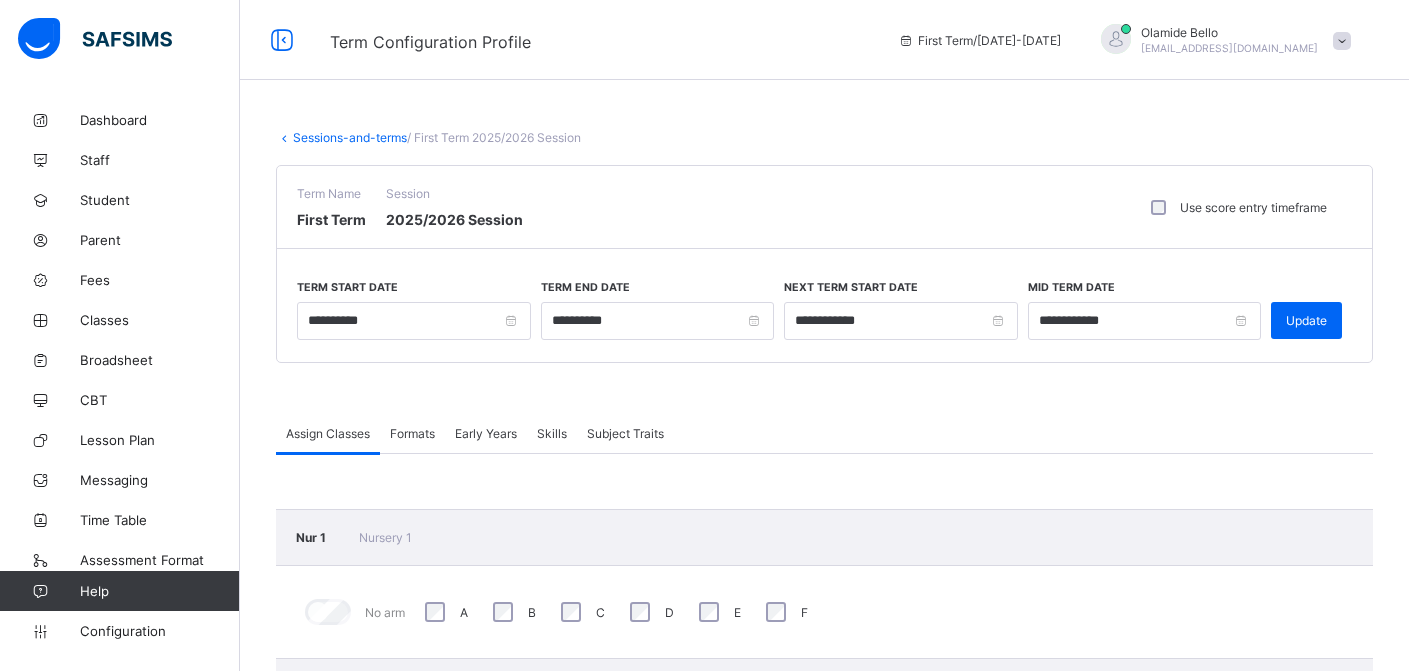 click on "Sessions-and-terms" at bounding box center (350, 137) 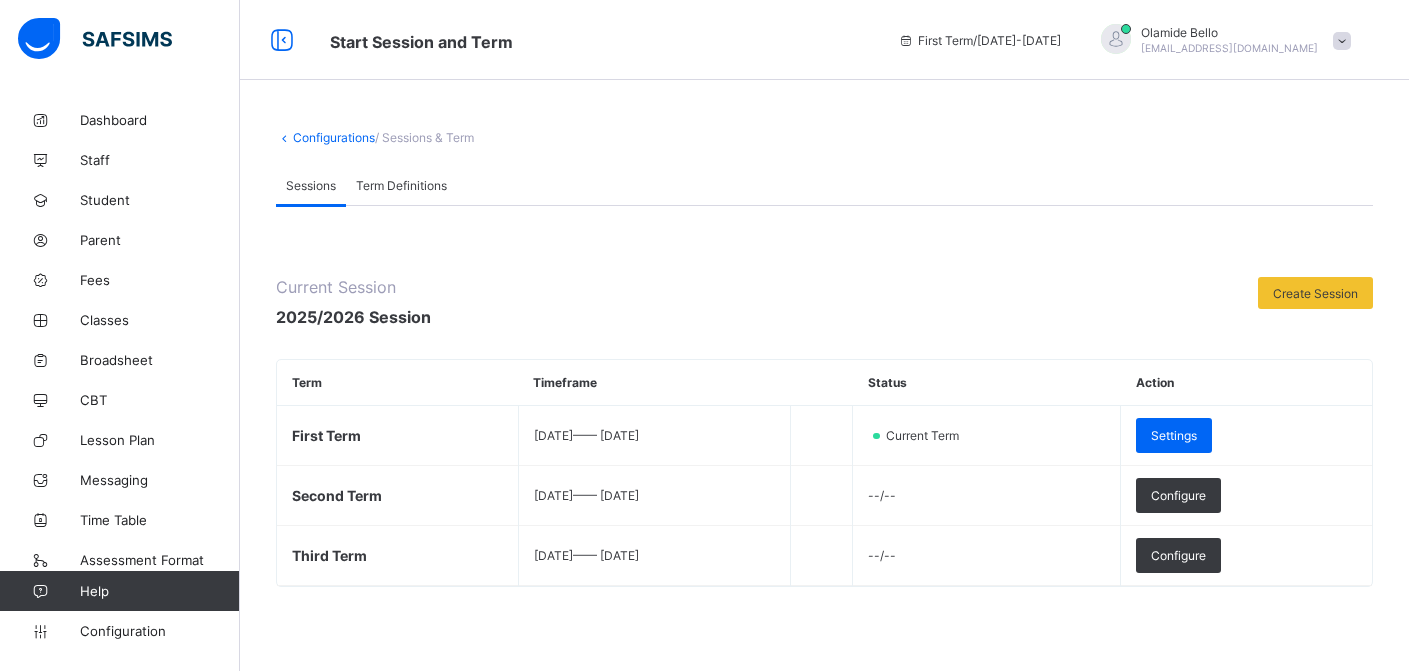 click on "Term Definitions" at bounding box center (401, 185) 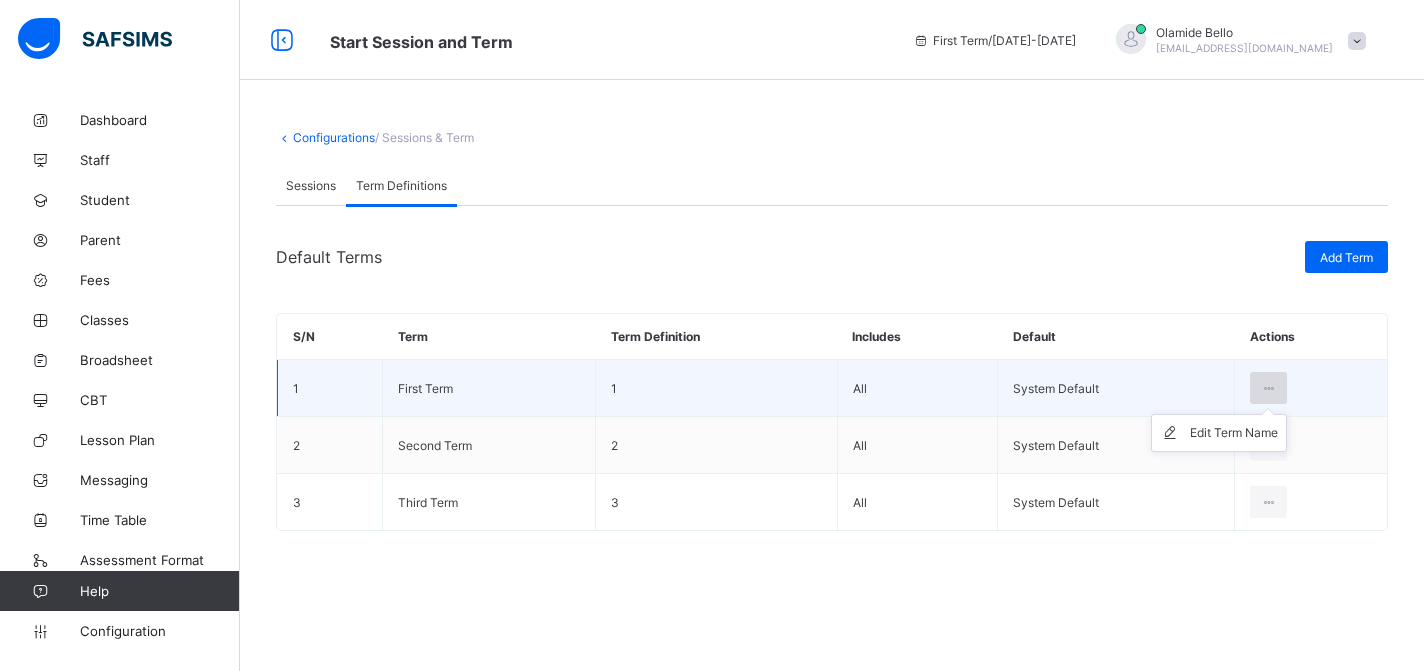 click at bounding box center (1268, 388) 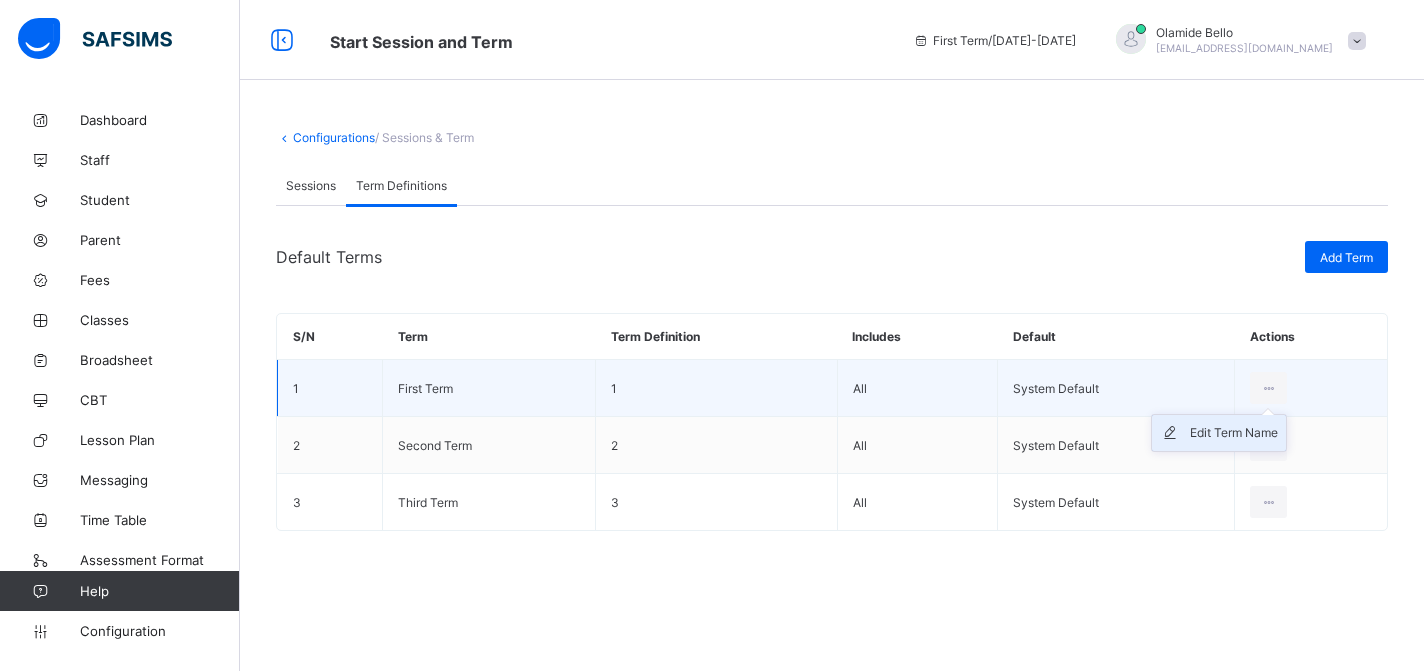 click on "Edit Term Name" at bounding box center (1234, 433) 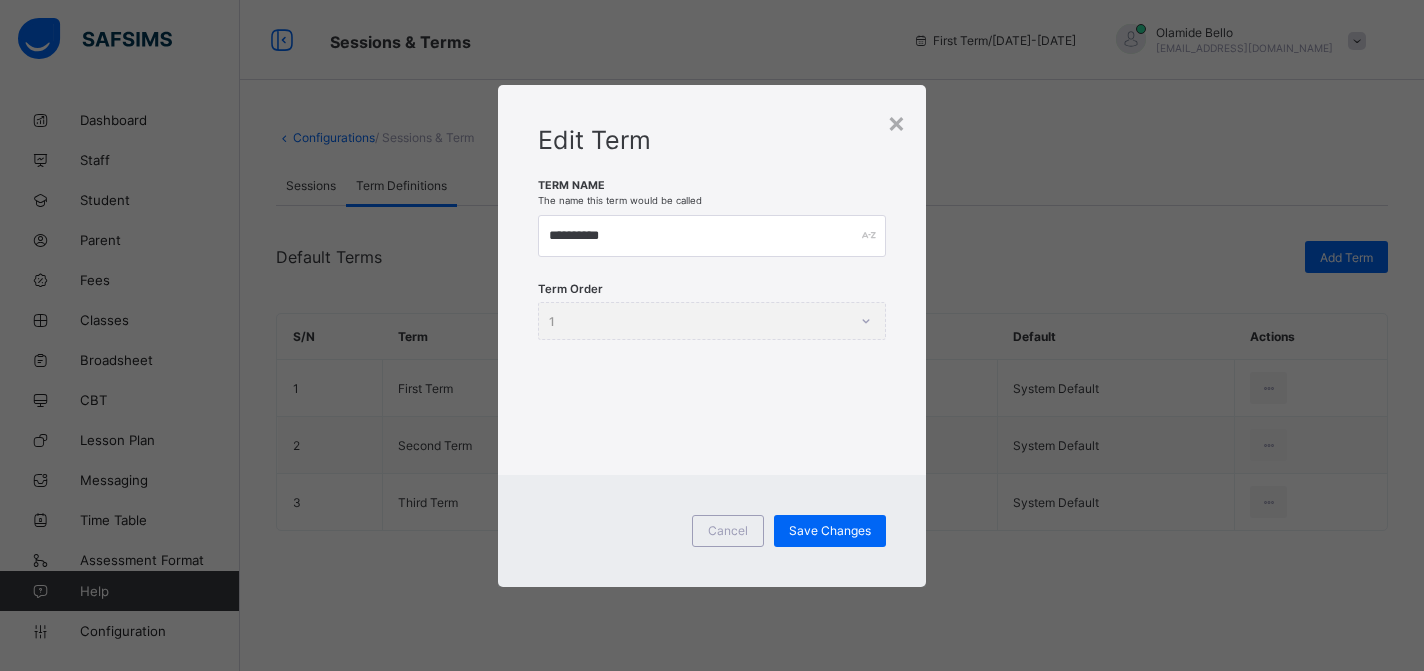 click on "Term Order 1" at bounding box center [711, 321] 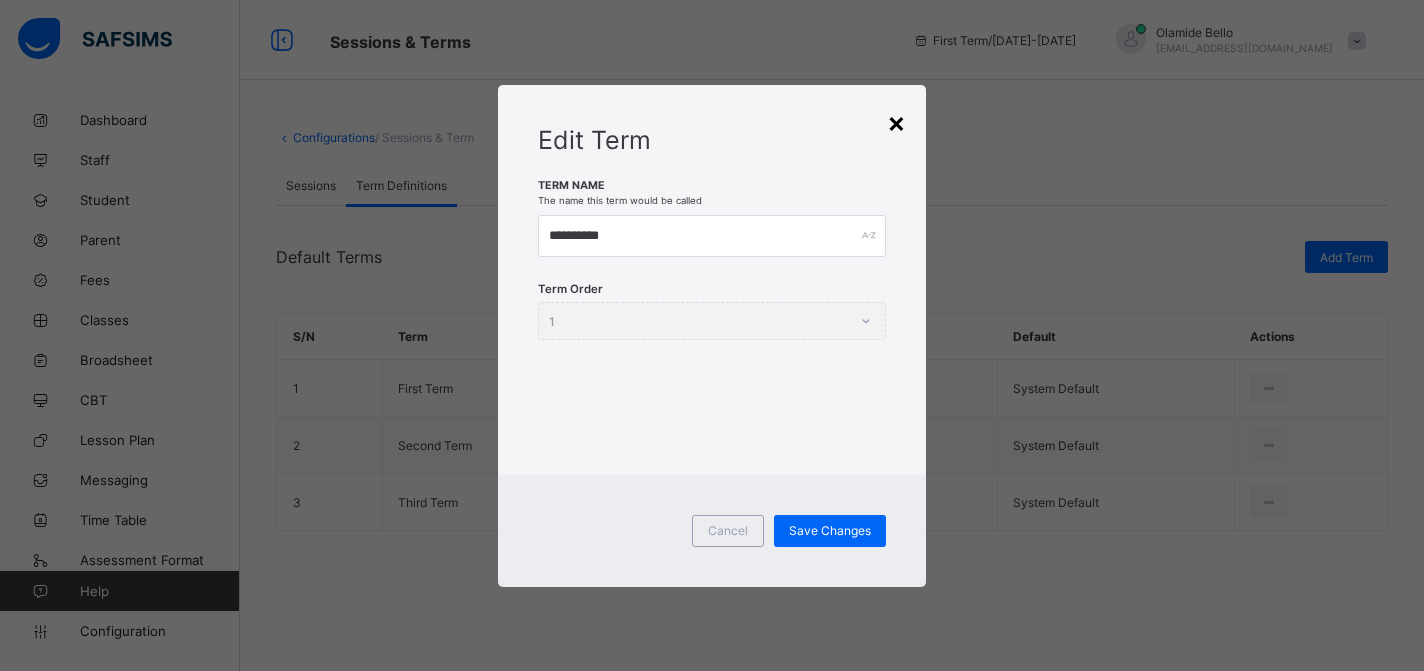 click on "×" at bounding box center (896, 122) 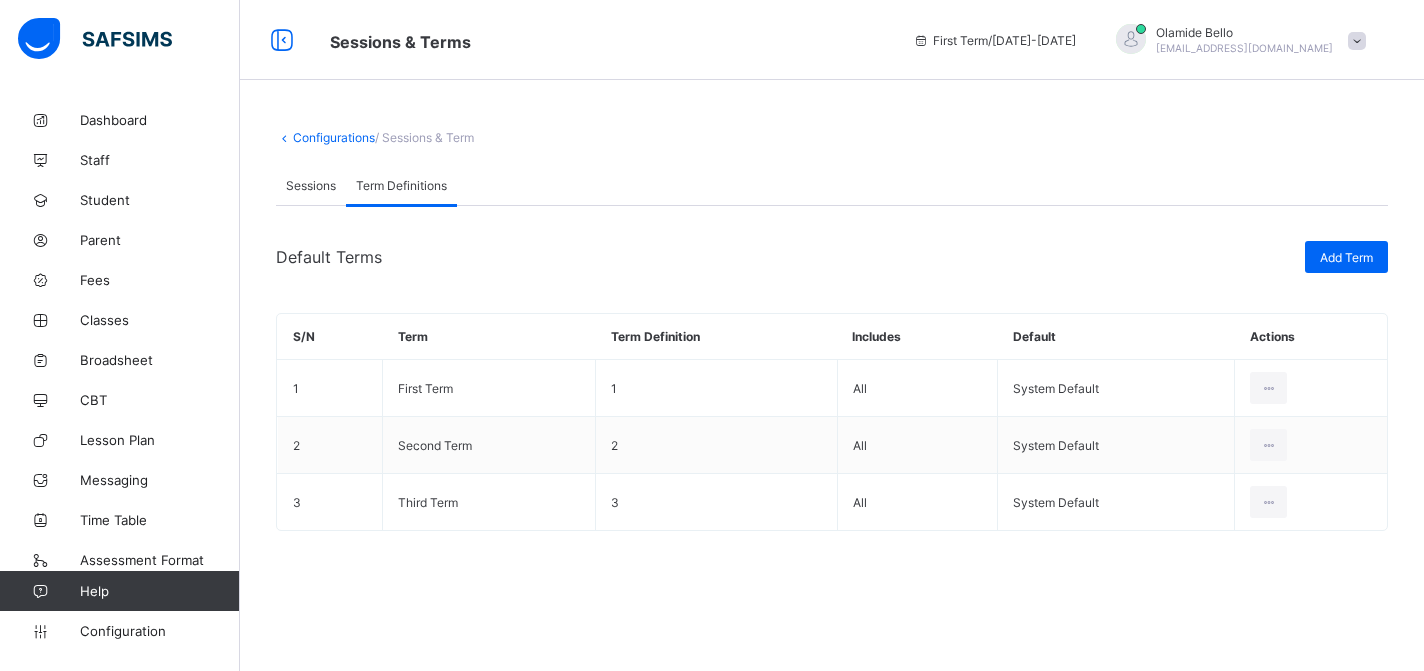 click on "Sessions" at bounding box center [311, 185] 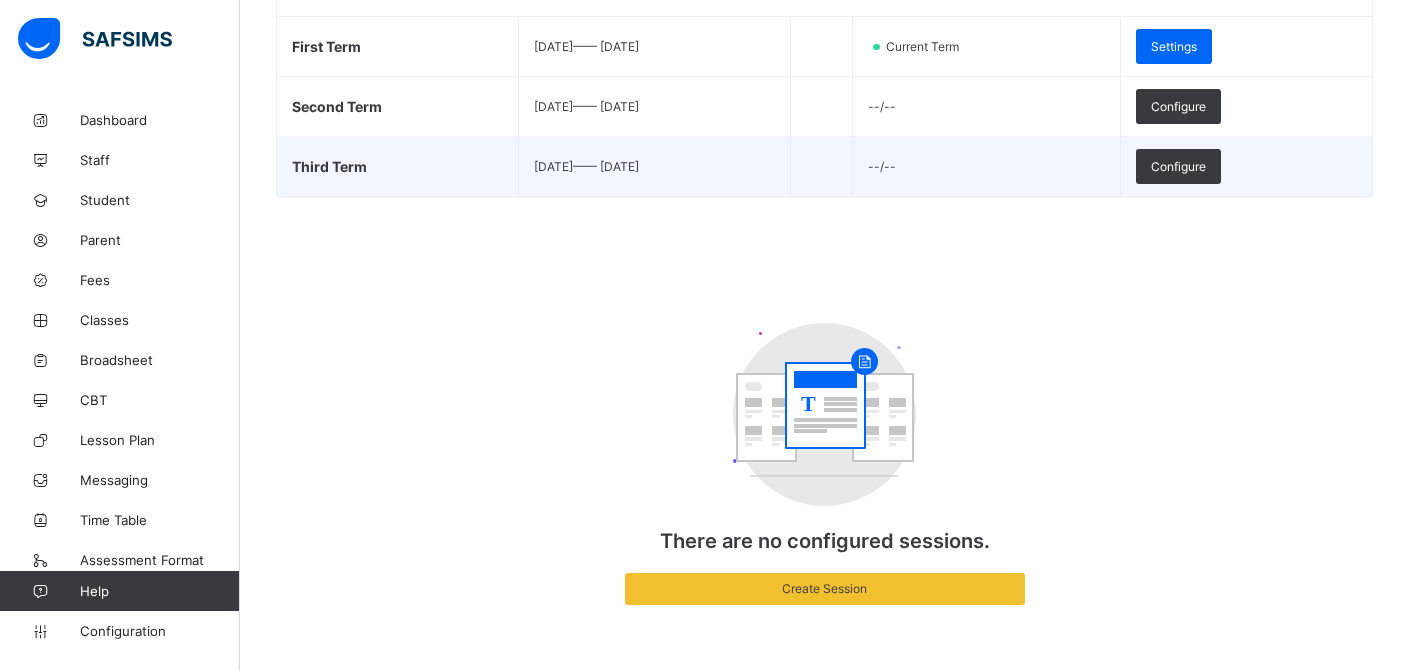 scroll, scrollTop: 393, scrollLeft: 0, axis: vertical 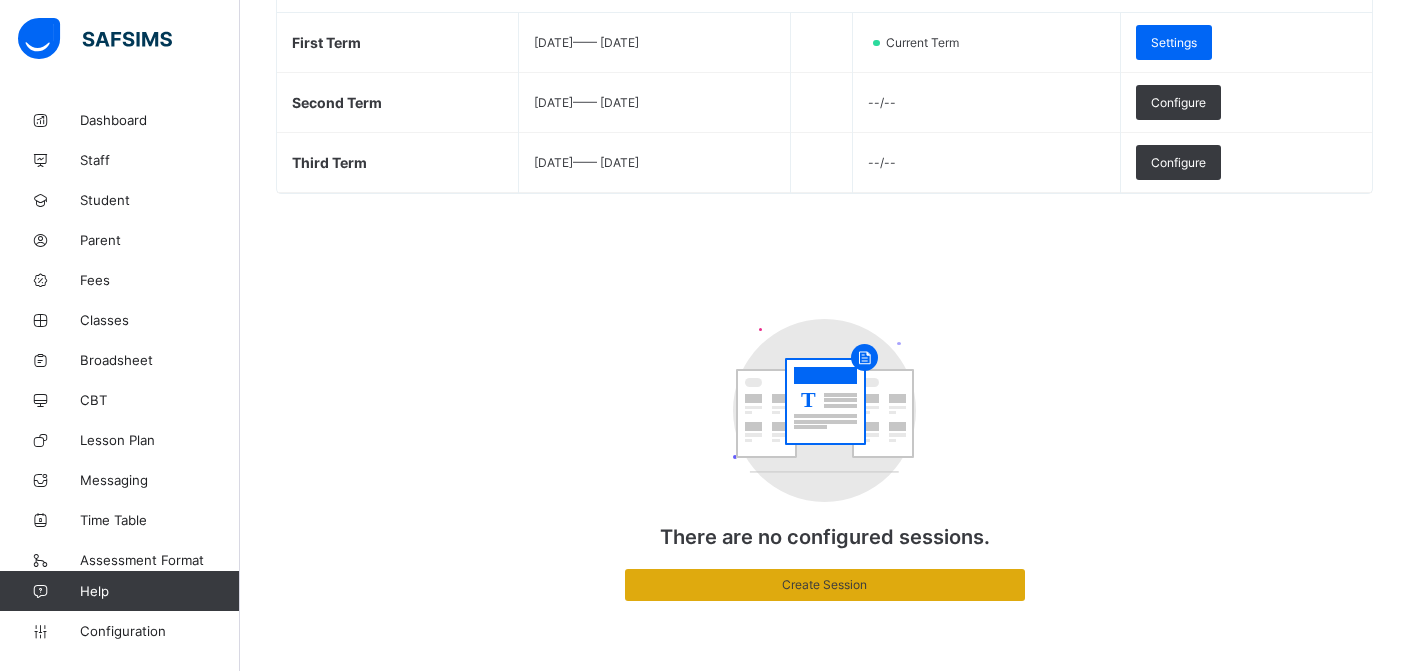 click on "Create Session" at bounding box center [825, 584] 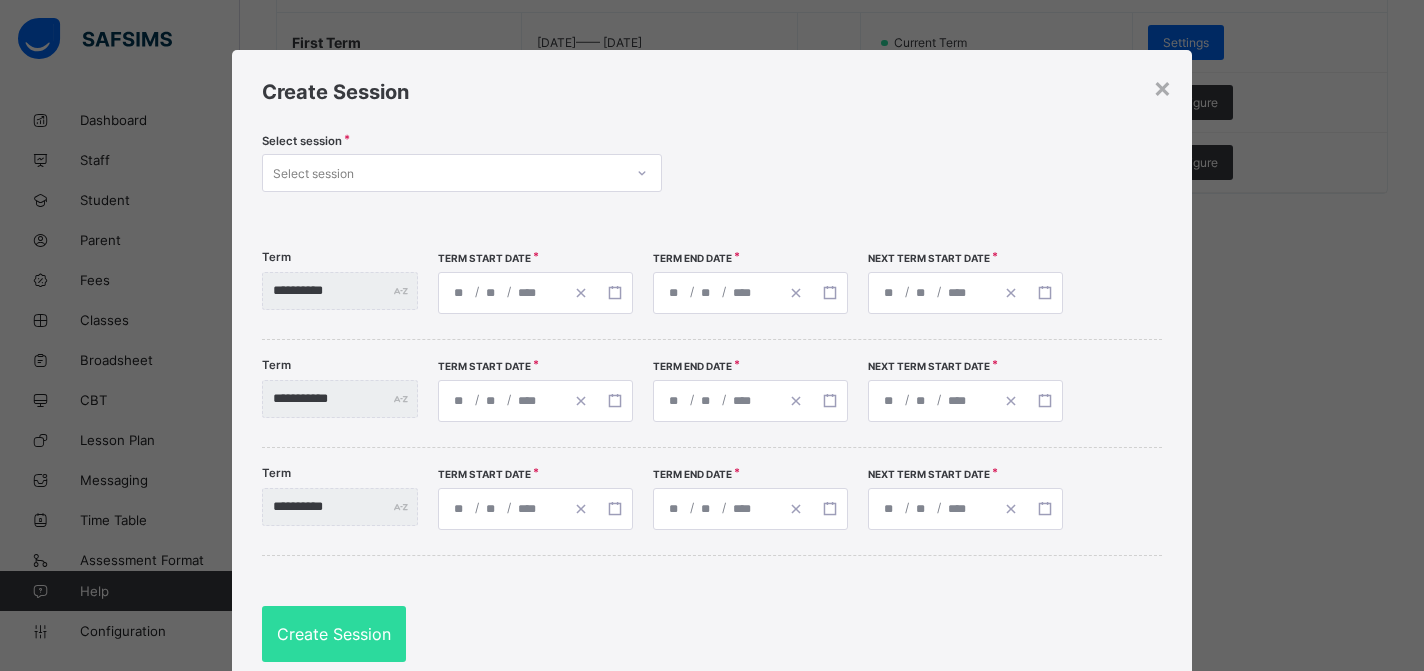 click on "Select session" at bounding box center [443, 173] 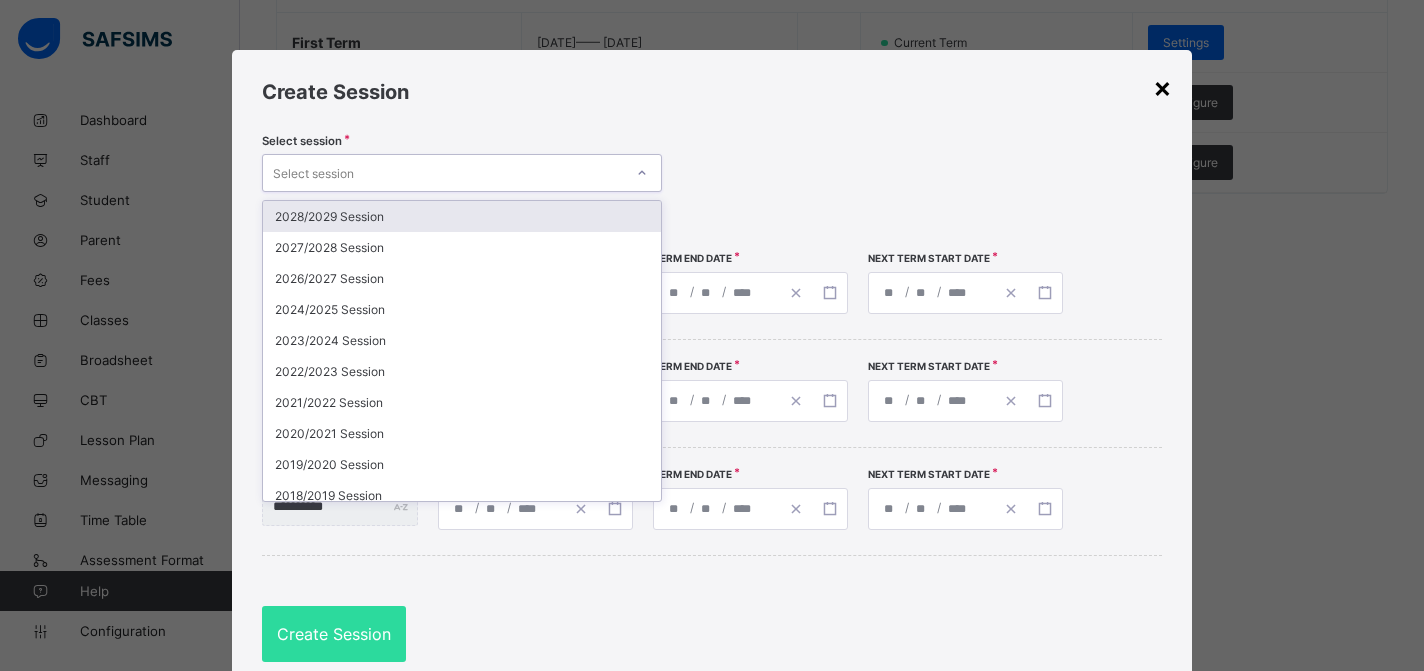 click on "×" at bounding box center (1162, 87) 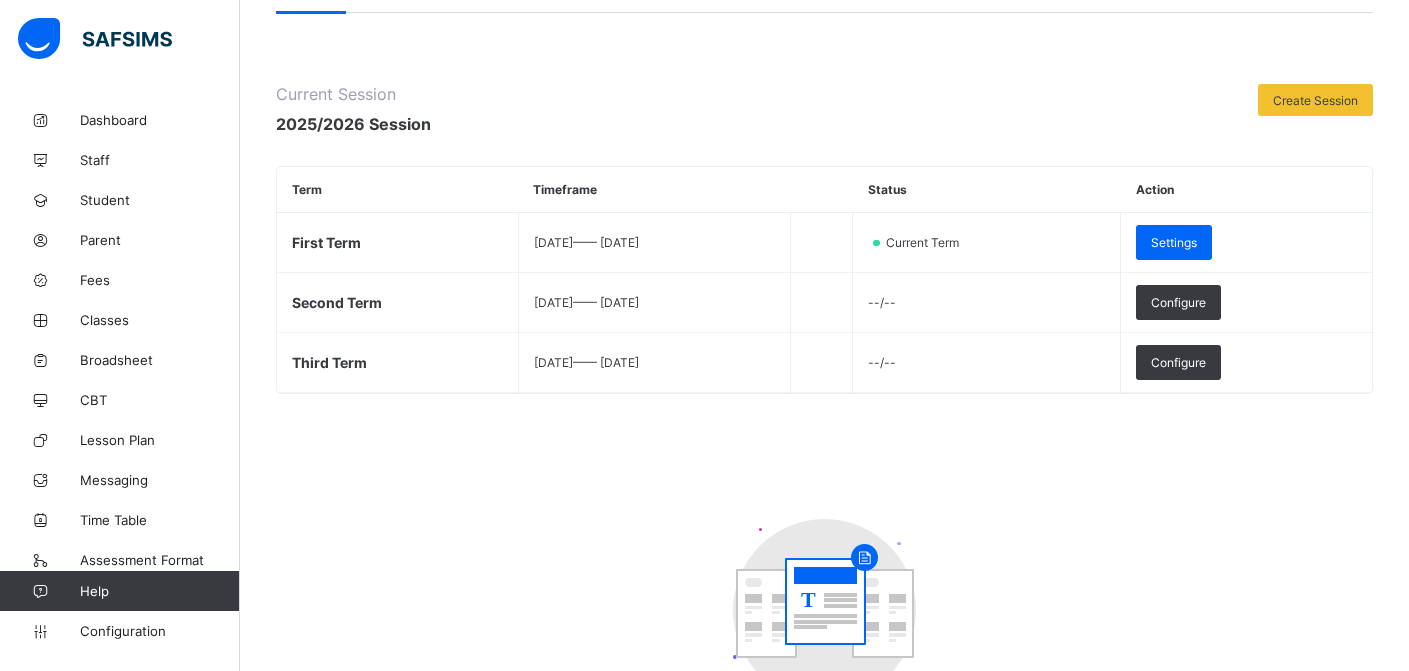 scroll, scrollTop: 0, scrollLeft: 0, axis: both 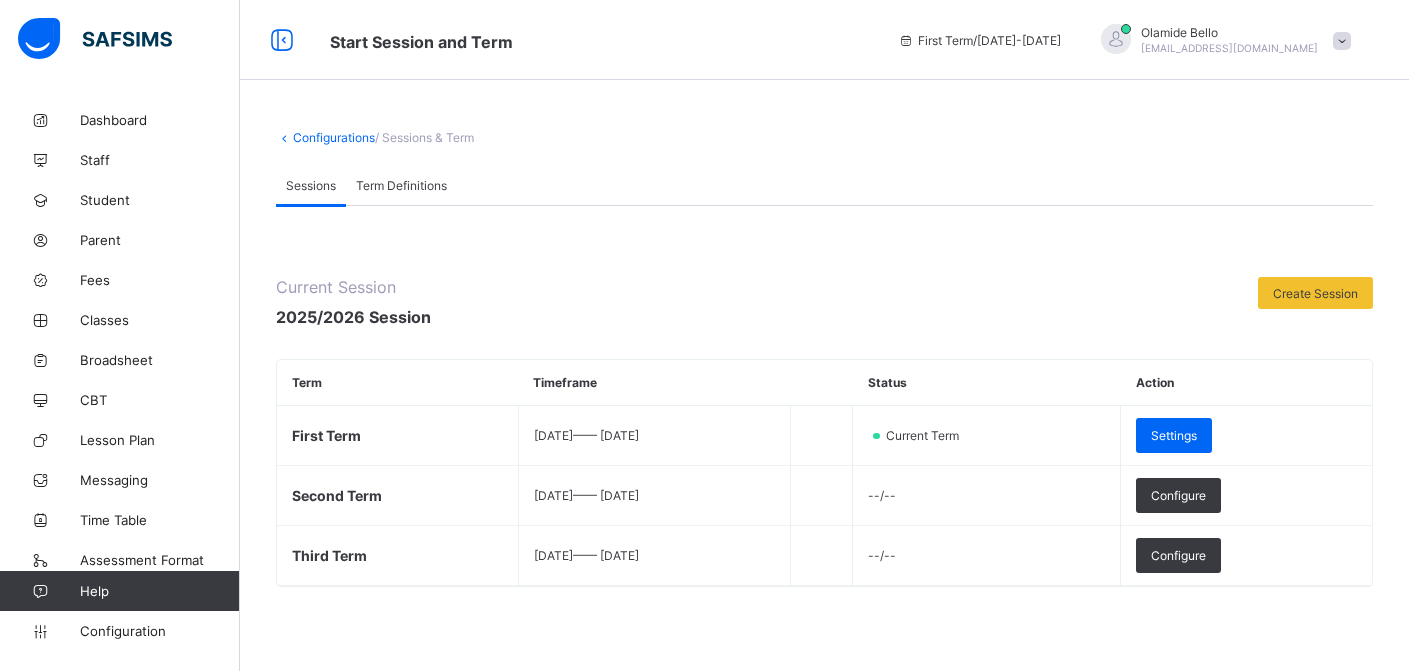 drag, startPoint x: 445, startPoint y: 47, endPoint x: 469, endPoint y: 49, distance: 24.083189 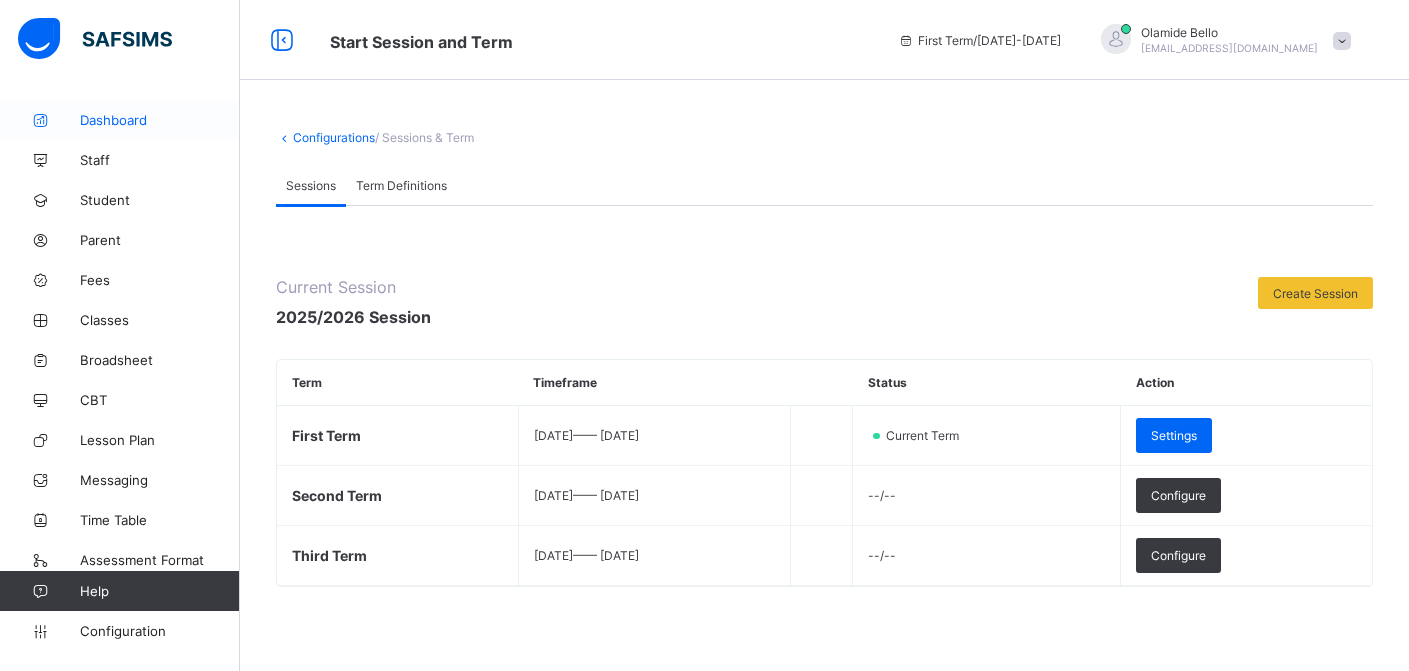 click on "Dashboard" at bounding box center [120, 120] 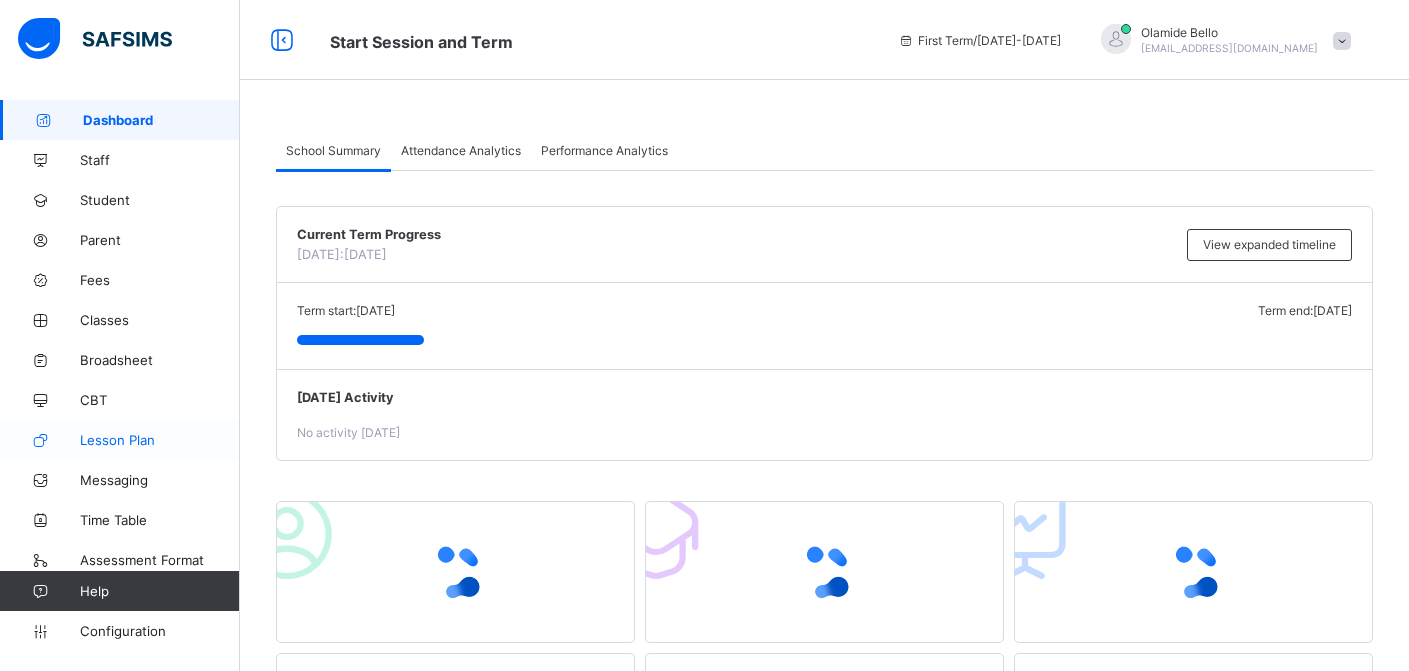 click on "Lesson Plan" at bounding box center [160, 440] 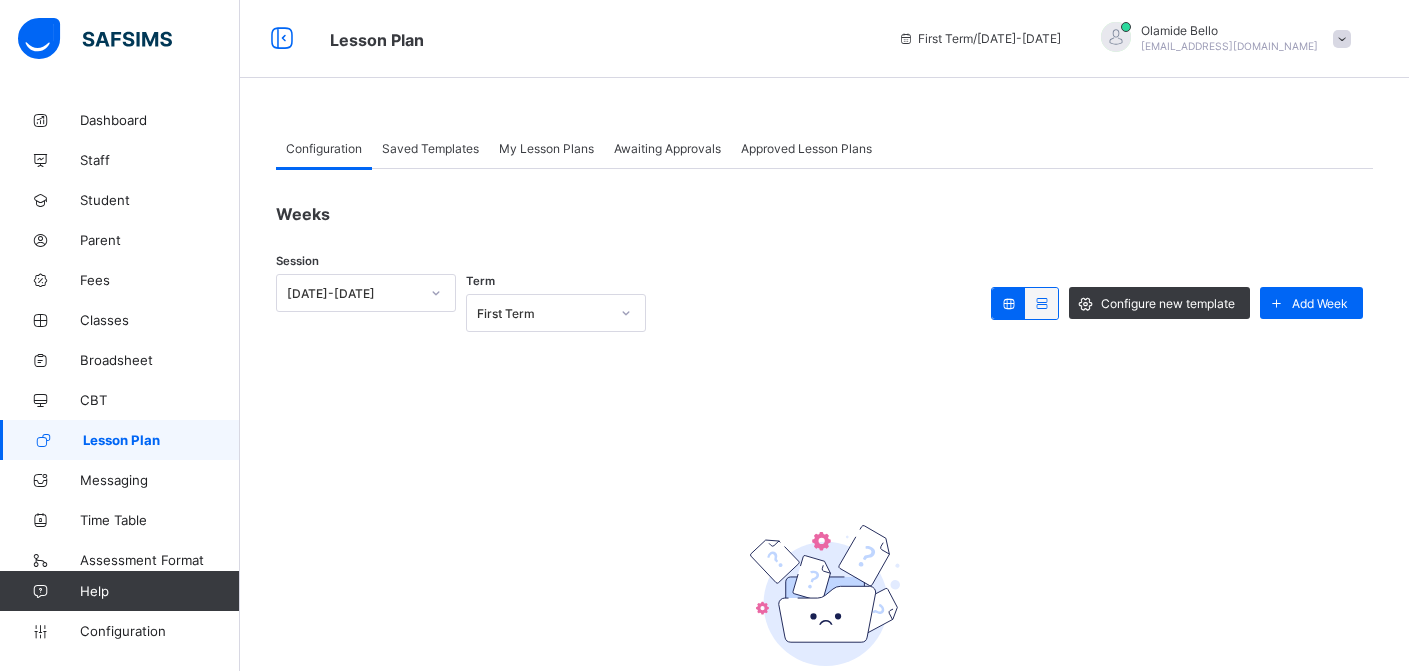 scroll, scrollTop: 0, scrollLeft: 0, axis: both 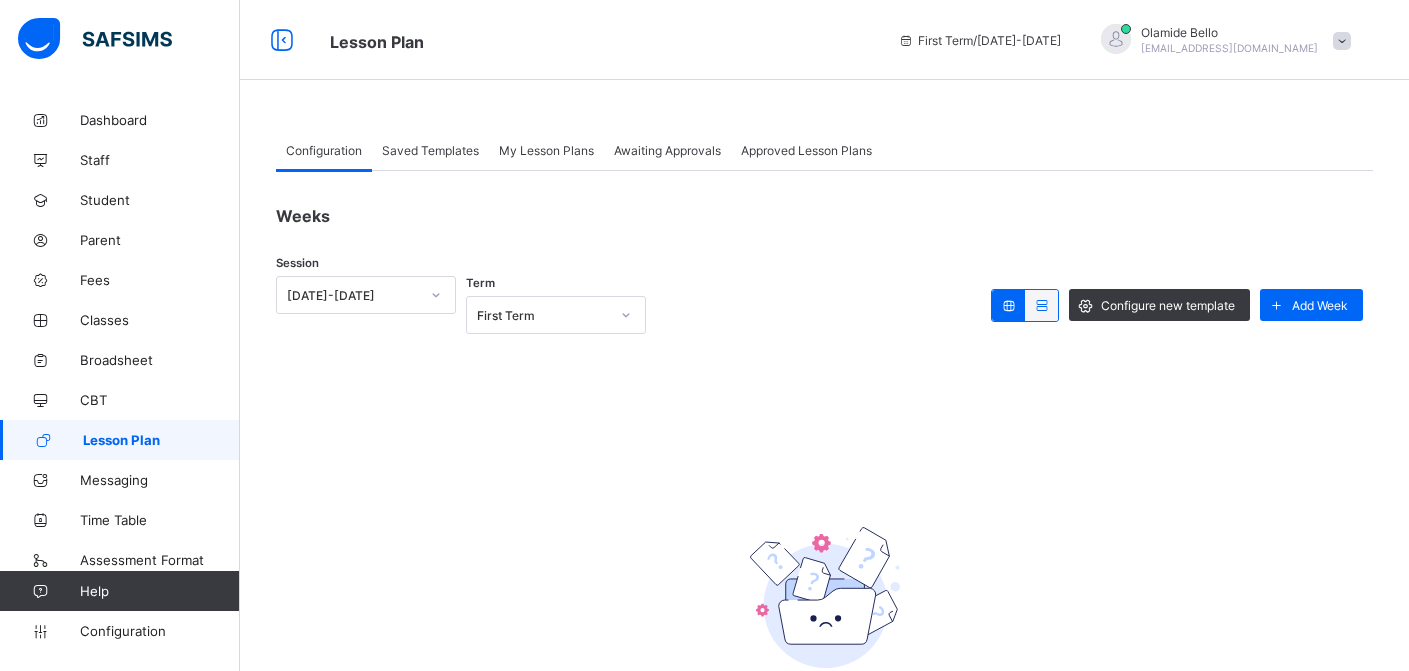 click on "Saved Templates" at bounding box center [430, 150] 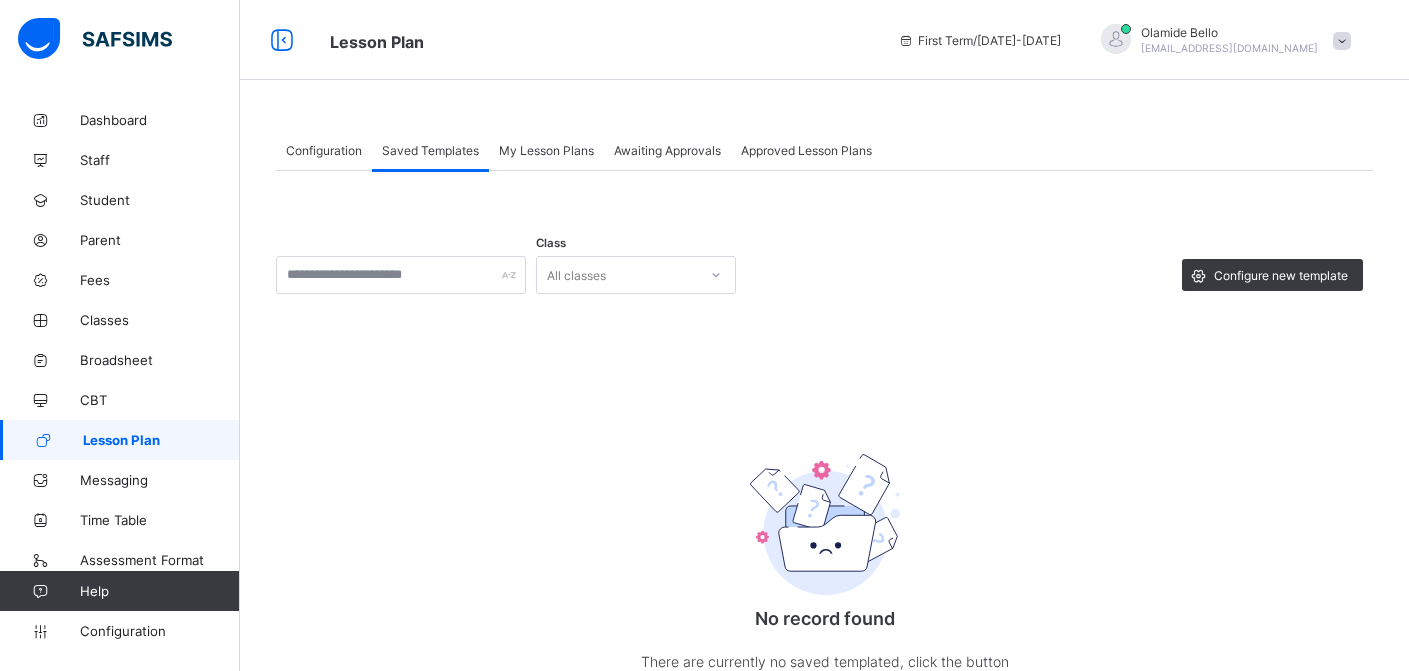 click on "My Lesson Plans" at bounding box center [546, 150] 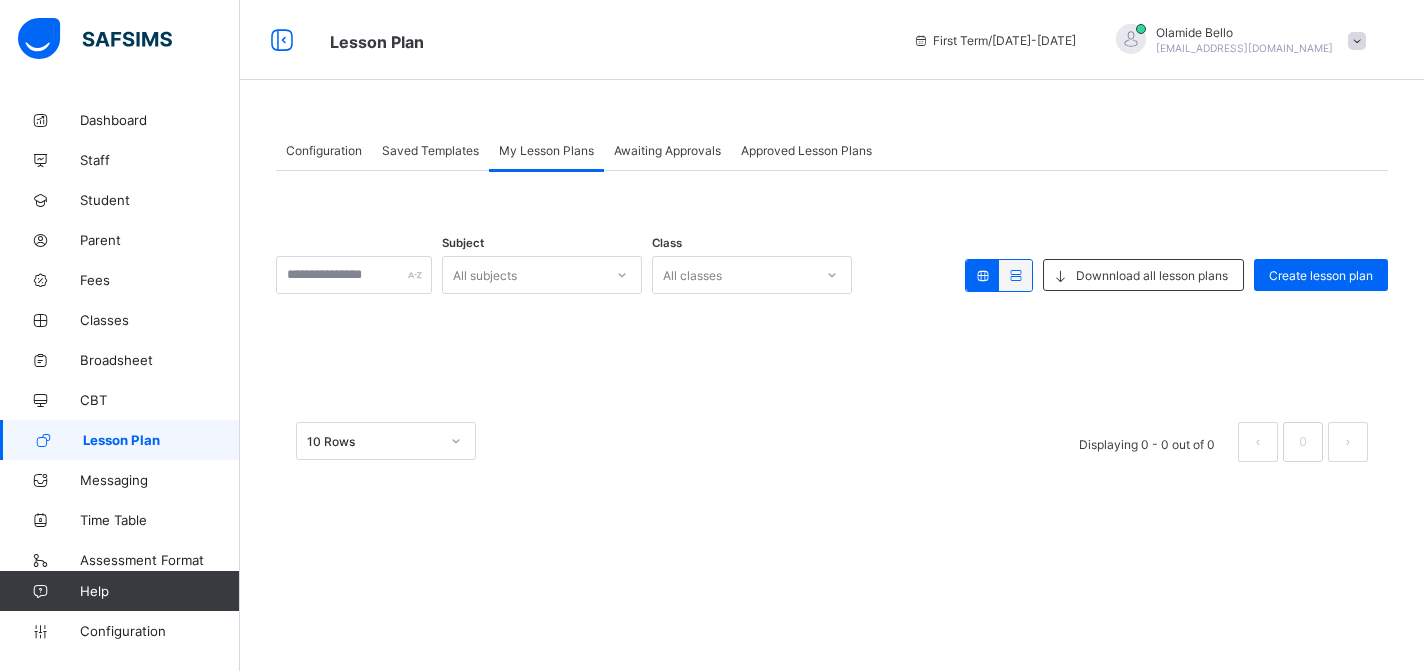 click on "Awaiting Approvals" at bounding box center (667, 150) 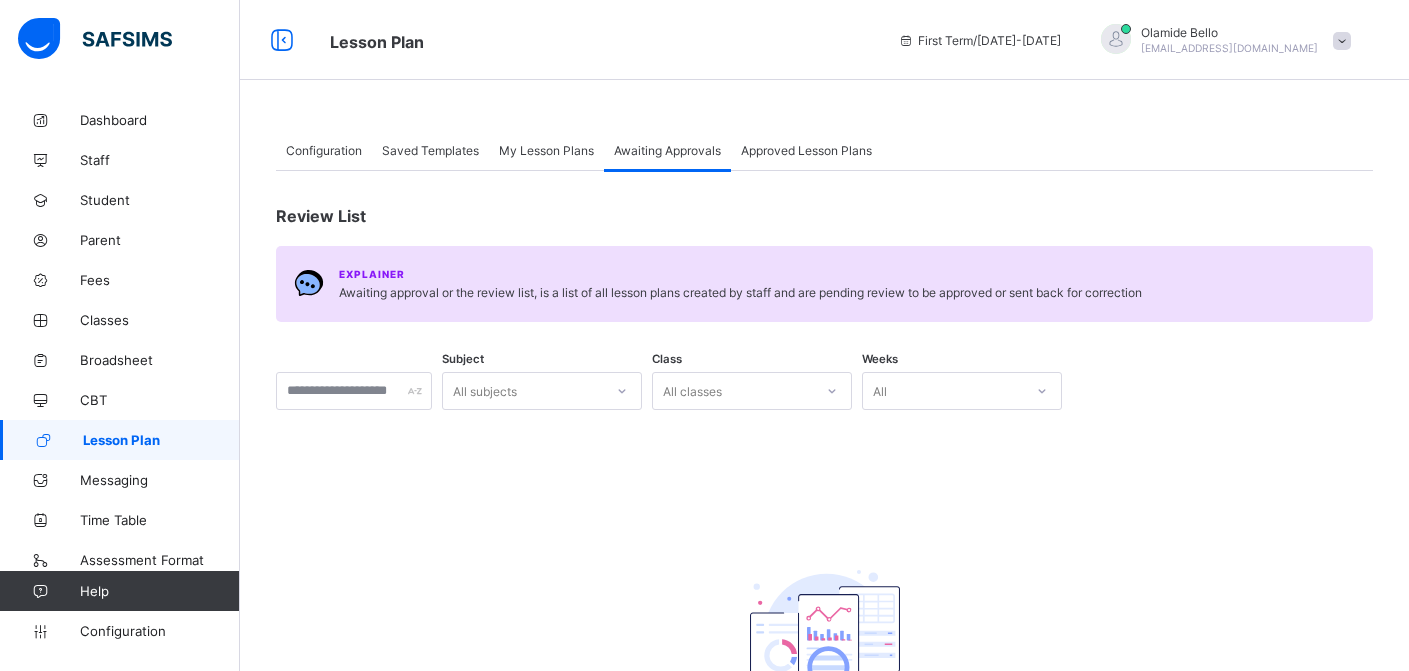 click on "Approved Lesson Plans" at bounding box center [806, 150] 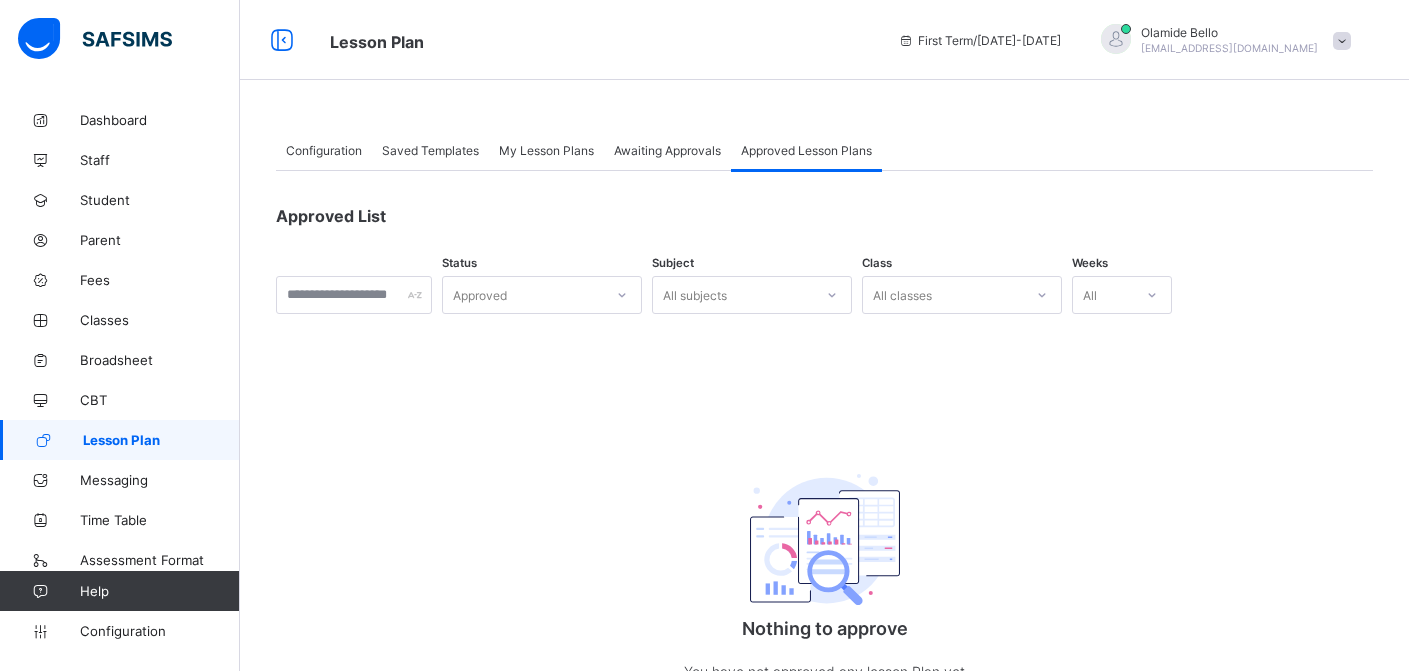 click on "Configuration" at bounding box center (324, 150) 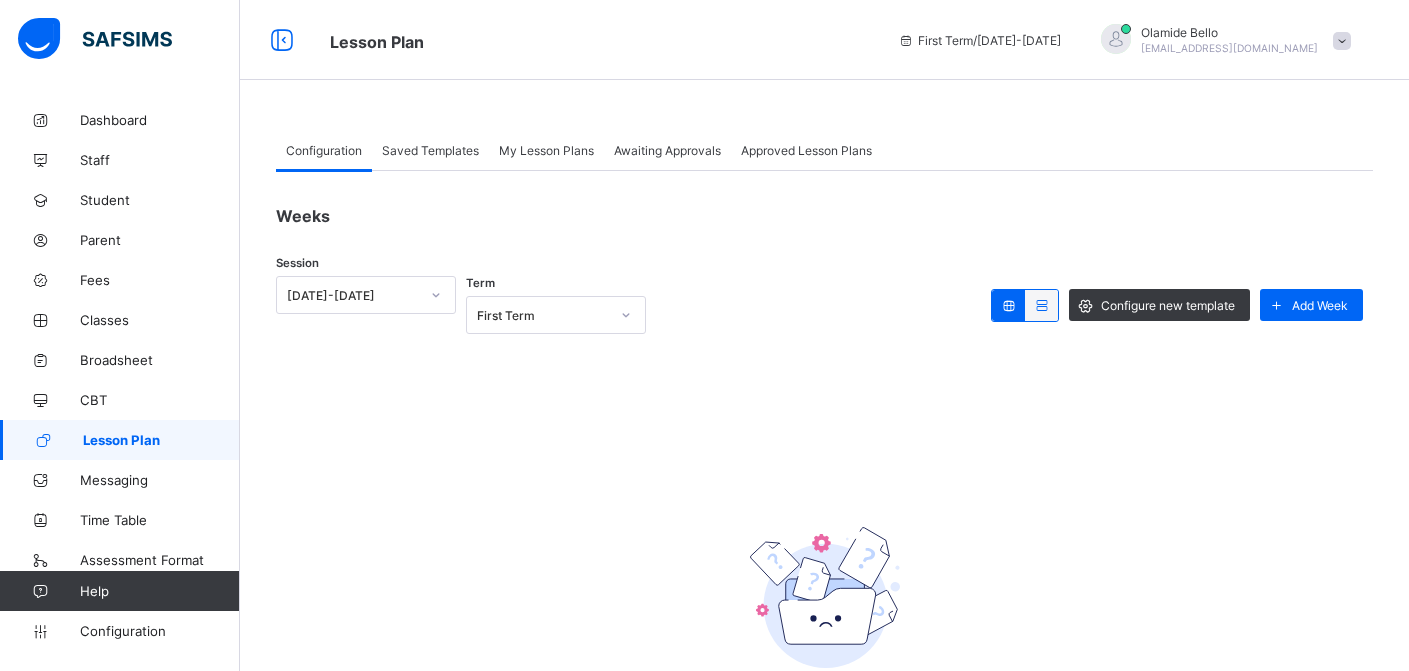 click on "Saved Templates" at bounding box center (430, 150) 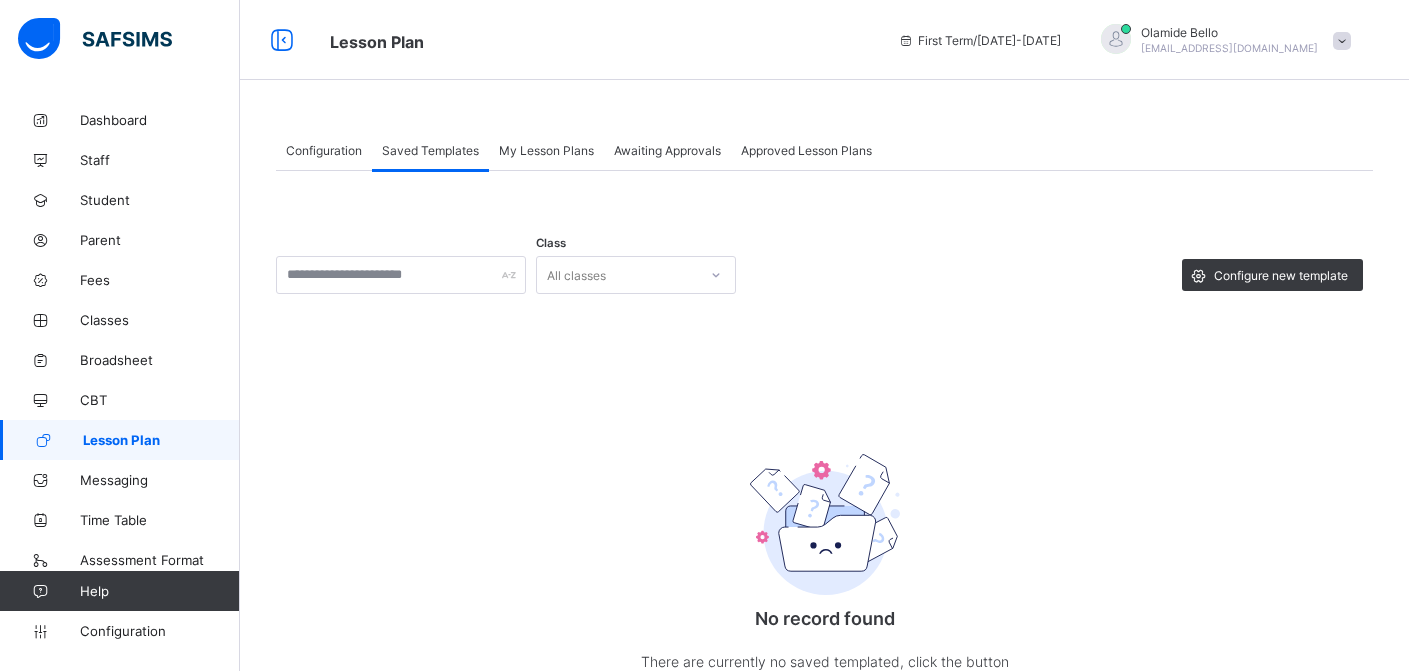 click on "My Lesson Plans" at bounding box center [546, 150] 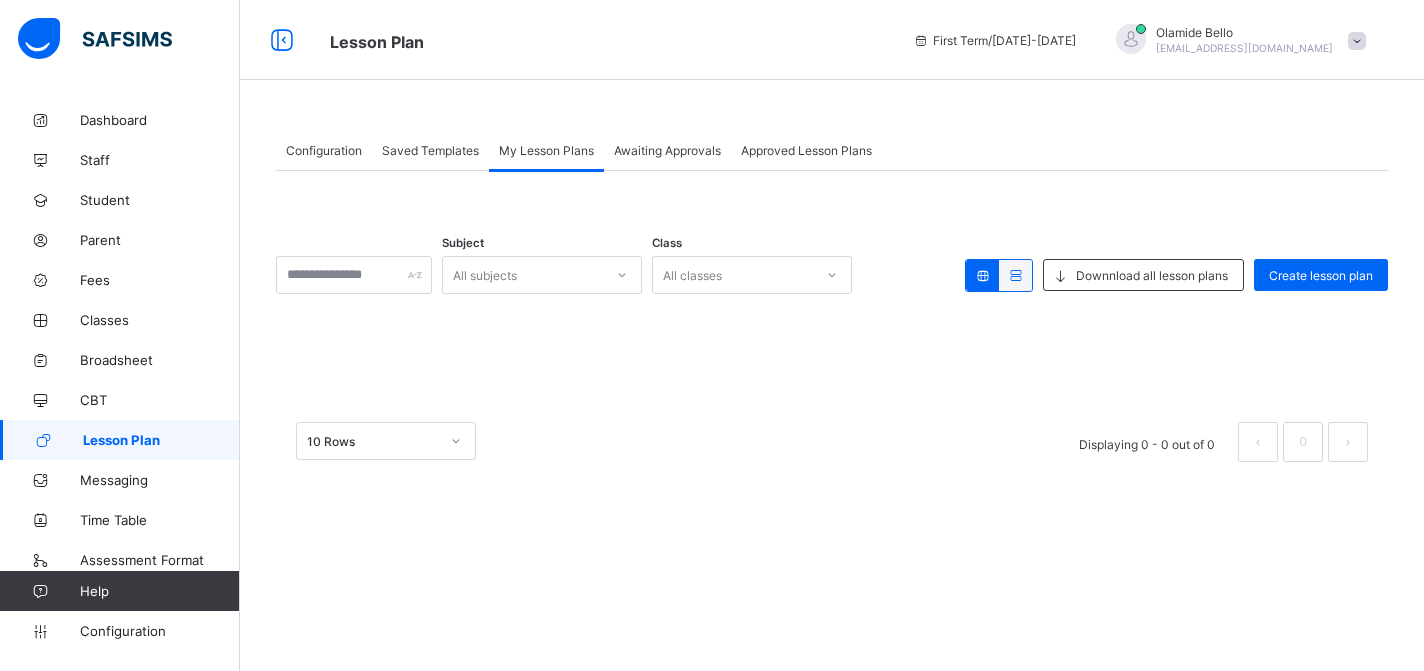 drag, startPoint x: 614, startPoint y: 142, endPoint x: 631, endPoint y: 144, distance: 17.117243 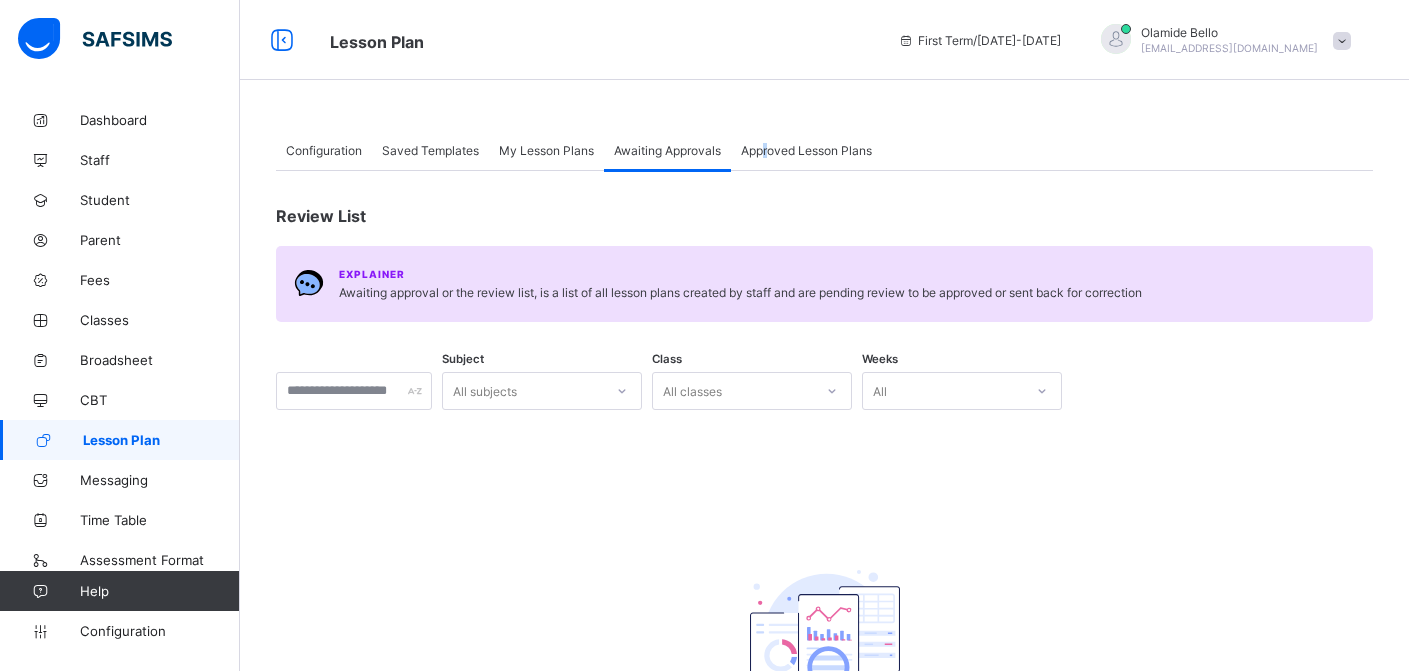 click on "Approved Lesson Plans" at bounding box center (806, 150) 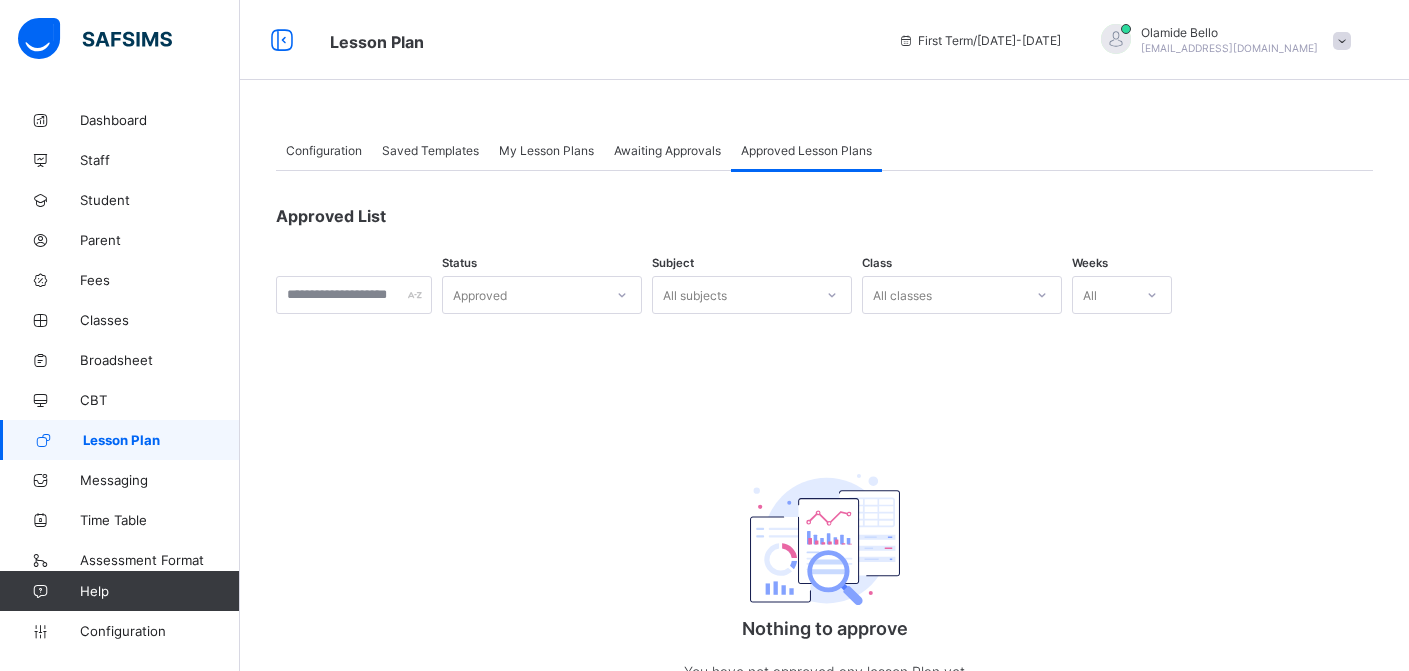 click on "Awaiting Approvals" at bounding box center [667, 150] 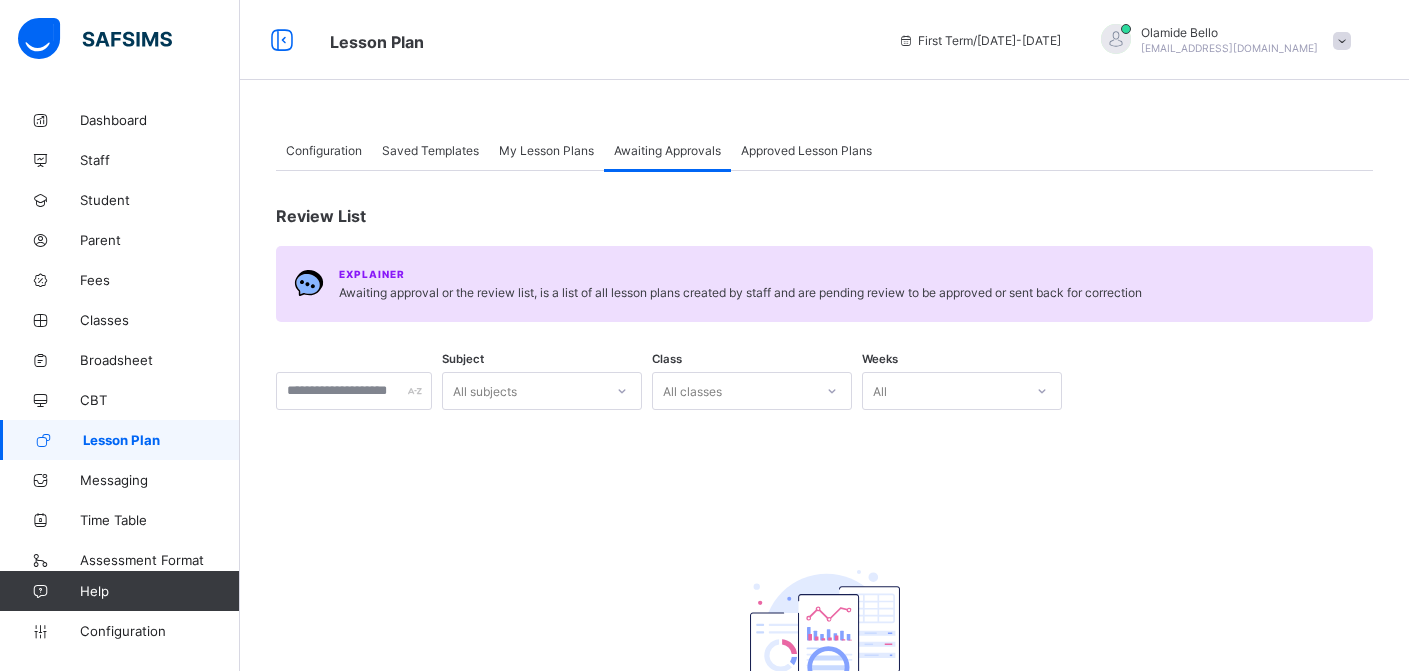 click on "My Lesson Plans" at bounding box center (546, 150) 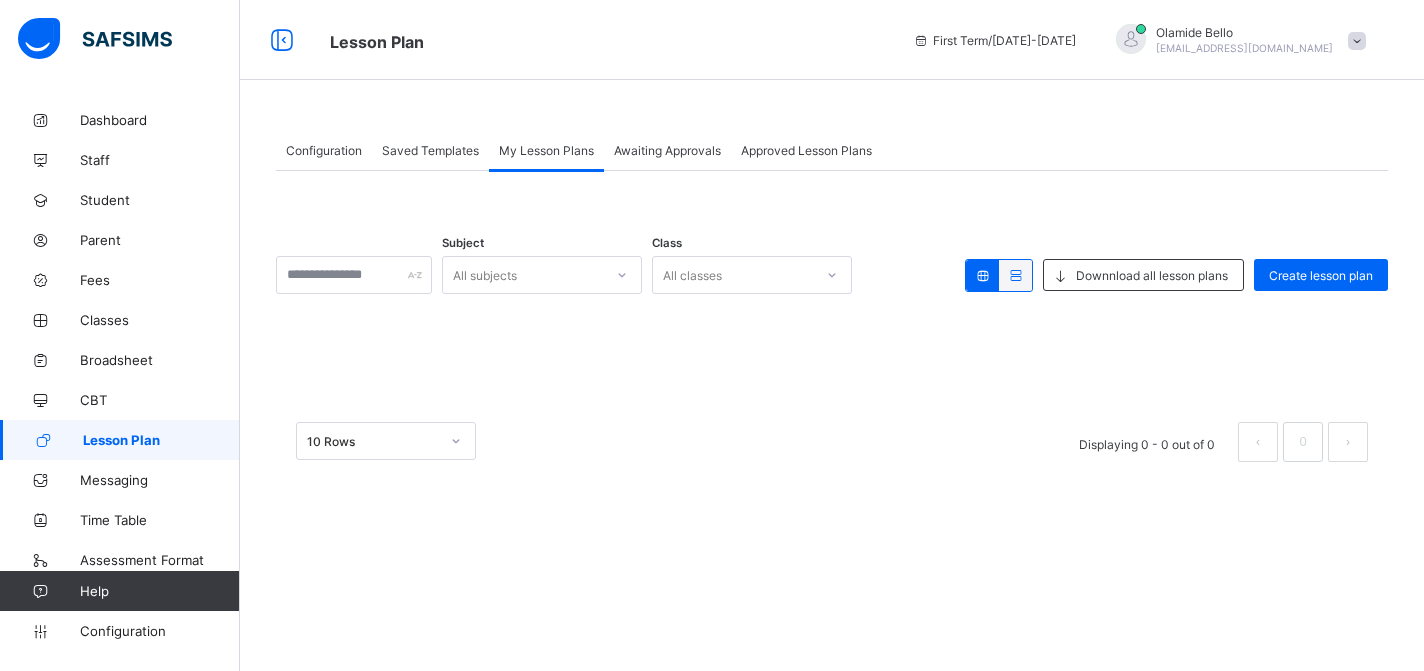 click on "Configuration" at bounding box center [324, 150] 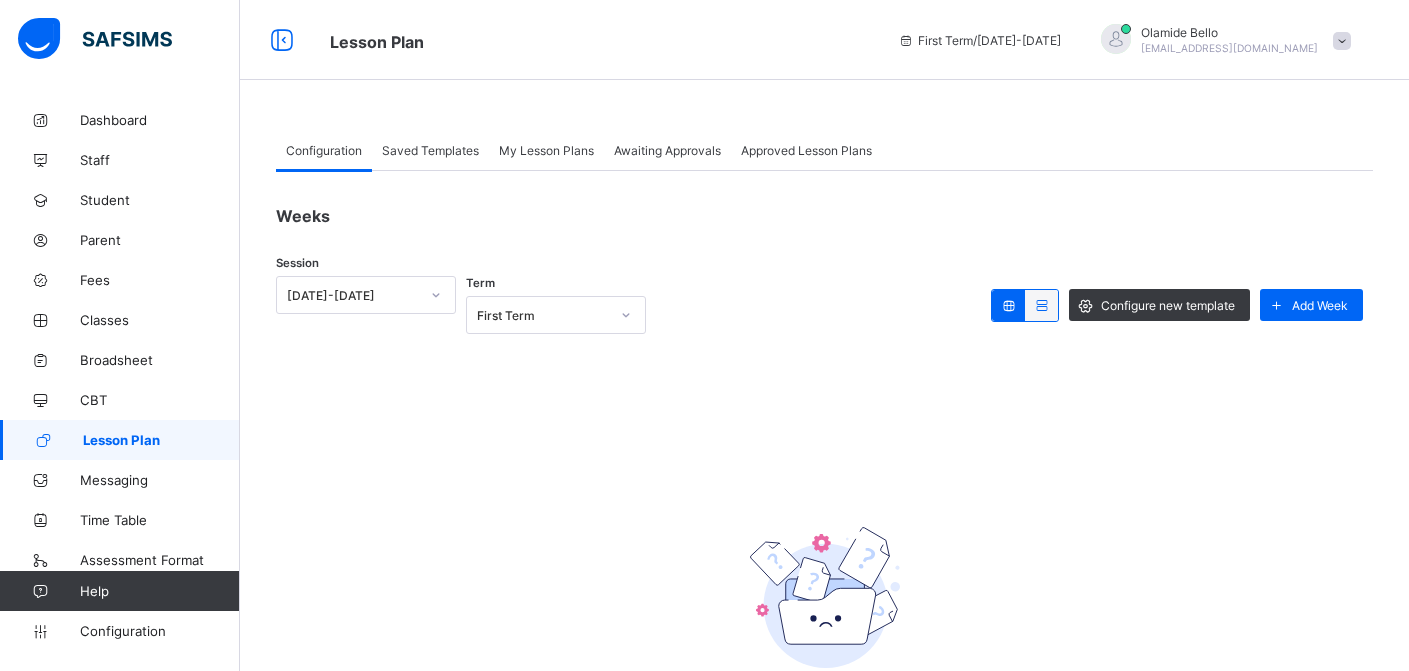 click on "Saved Templates" at bounding box center [430, 150] 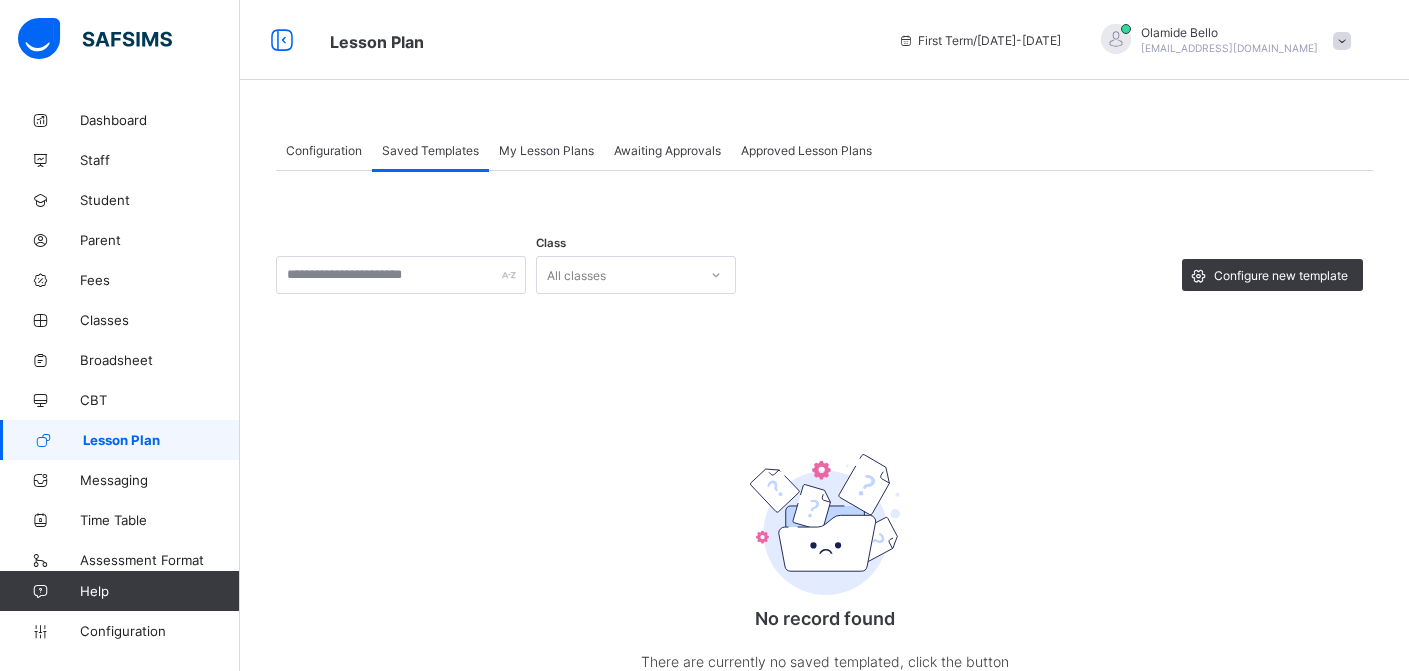 click on "My Lesson Plans" at bounding box center [546, 150] 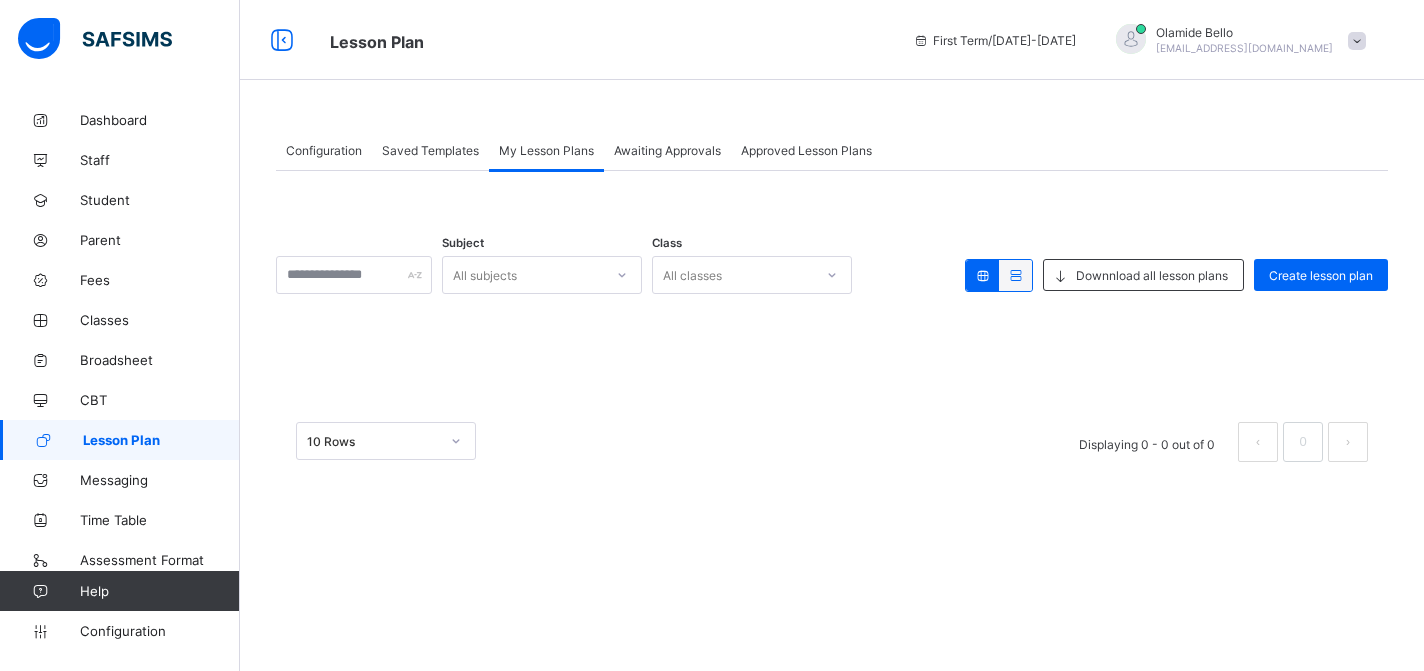 click on "All subjects" at bounding box center [523, 275] 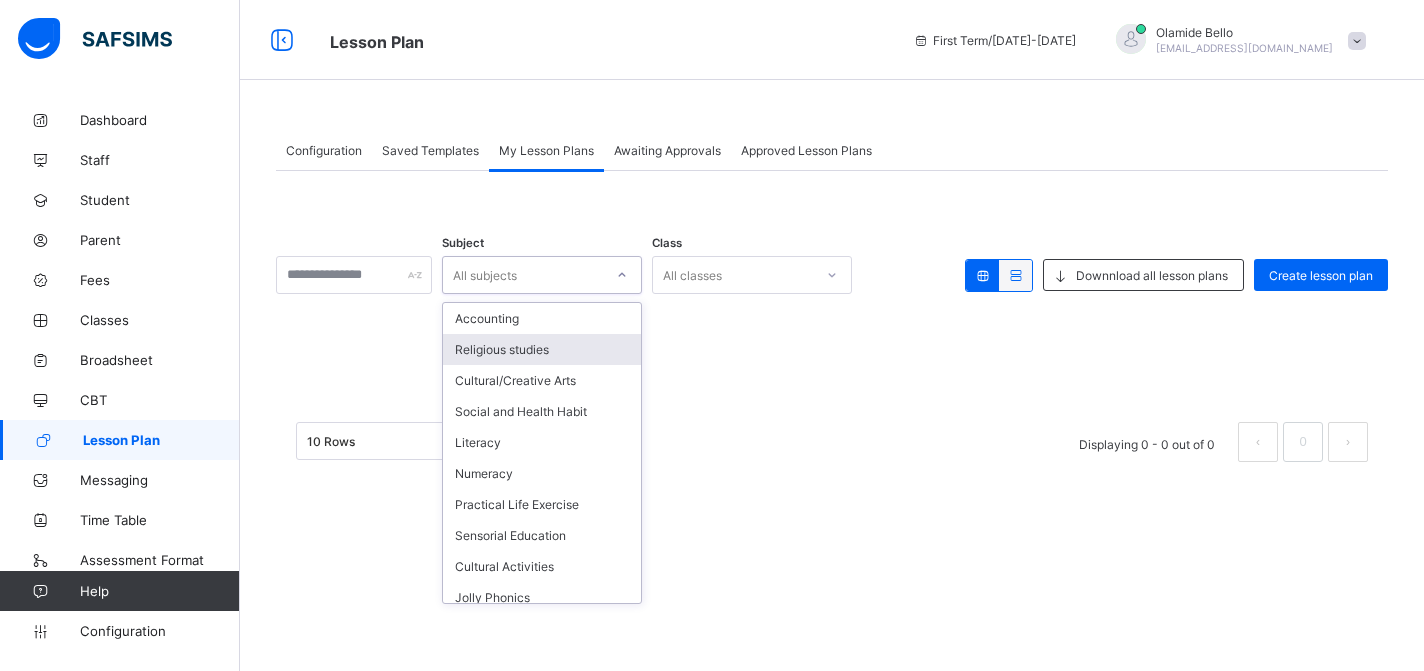 click on "Religious studies" at bounding box center (542, 349) 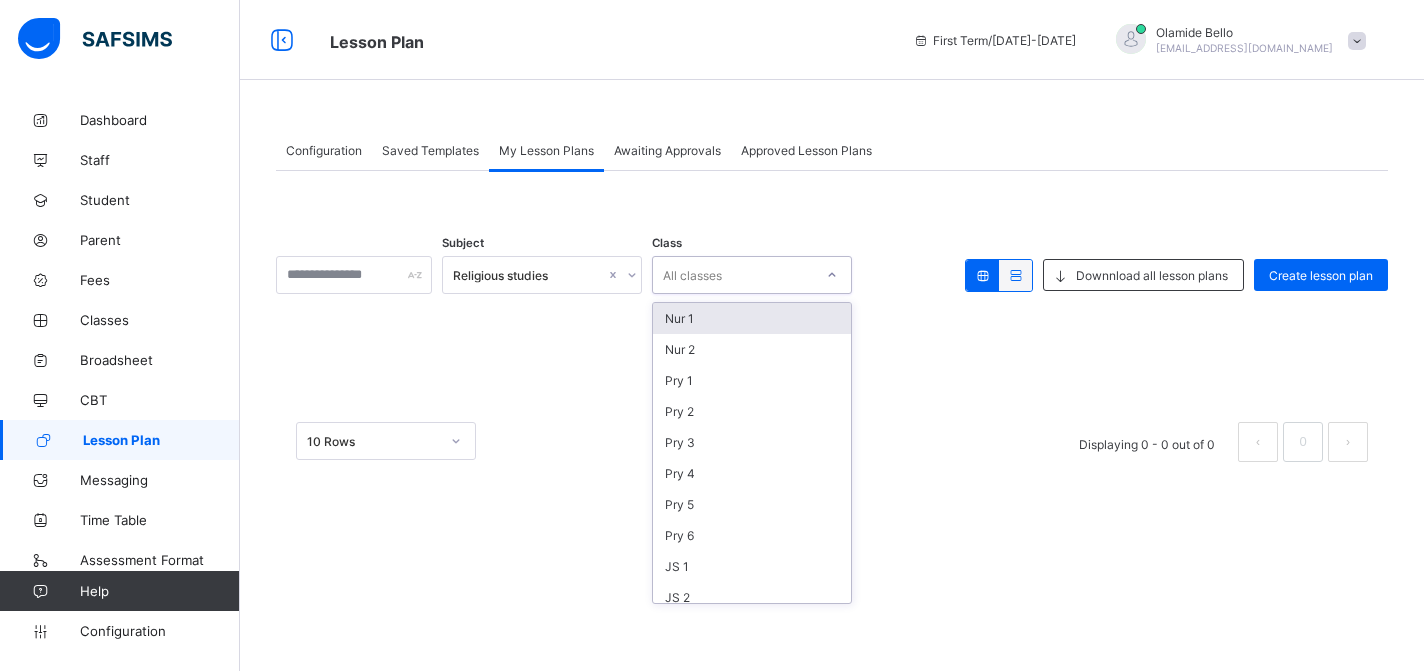click on "All classes" at bounding box center (733, 275) 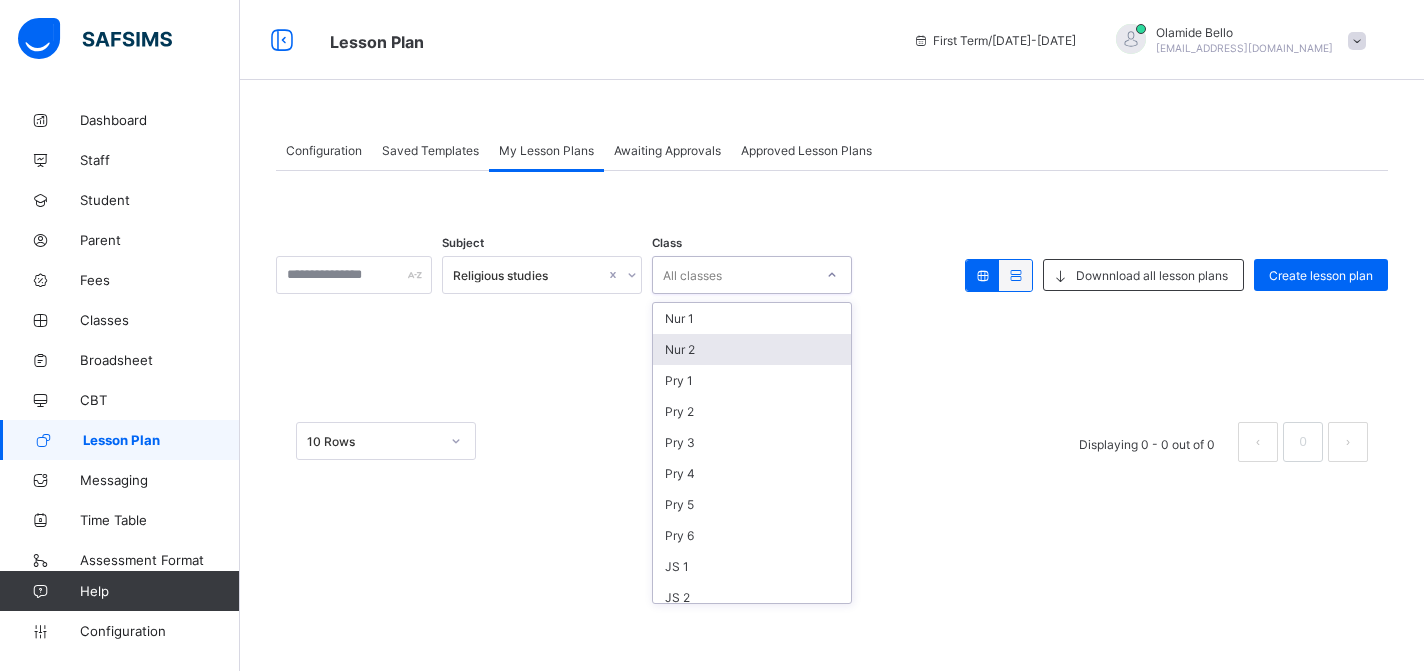 click on "Nur 2" at bounding box center (752, 349) 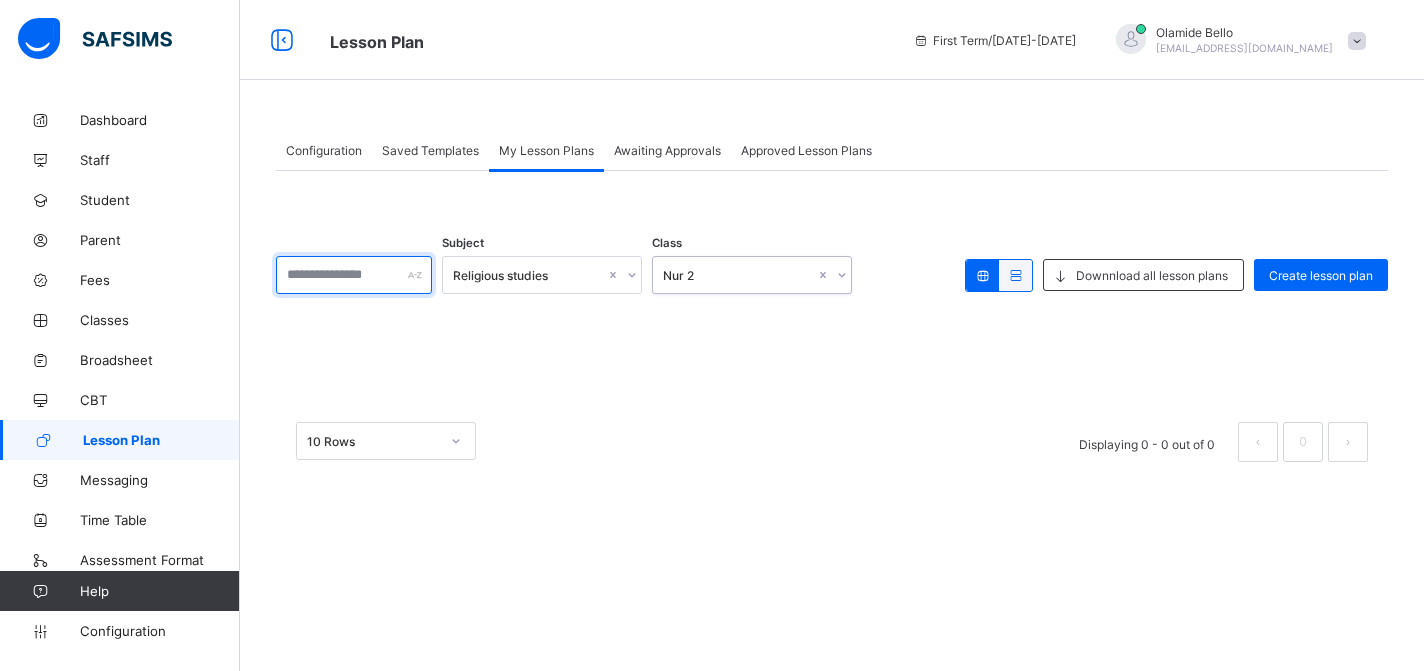 click at bounding box center (354, 275) 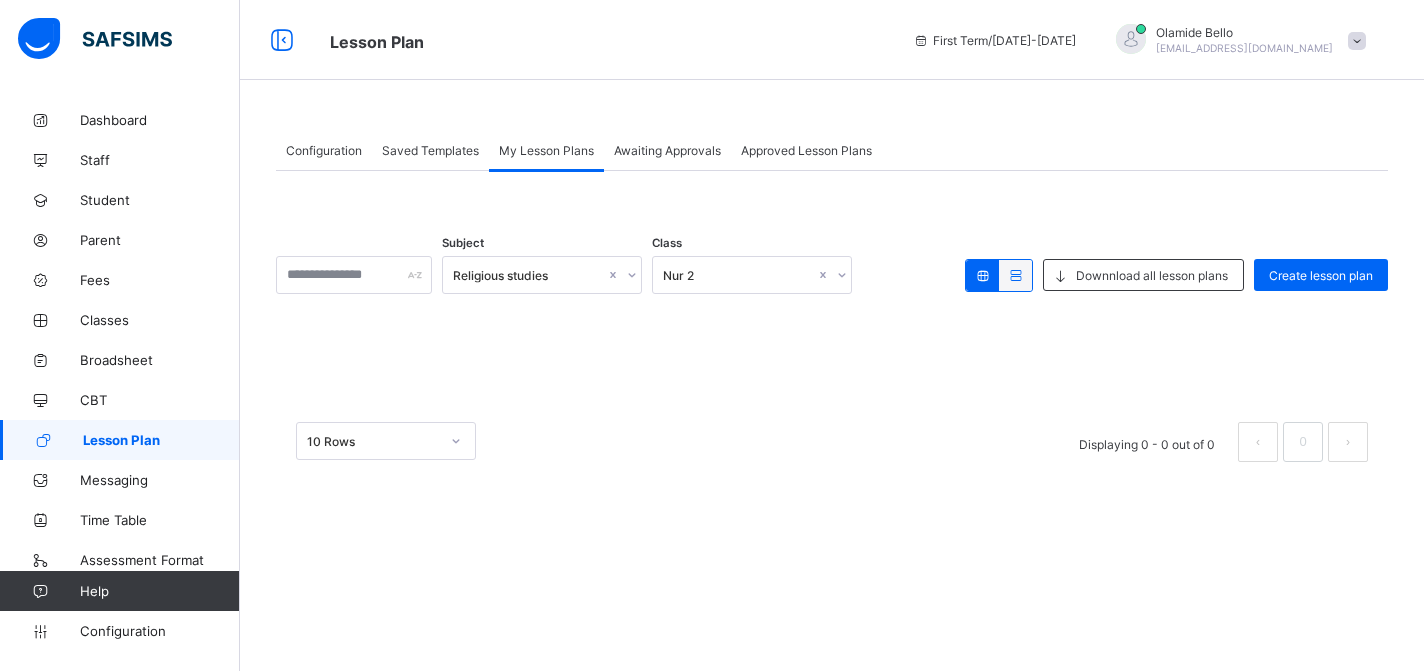 click on "Awaiting Approvals" at bounding box center [667, 150] 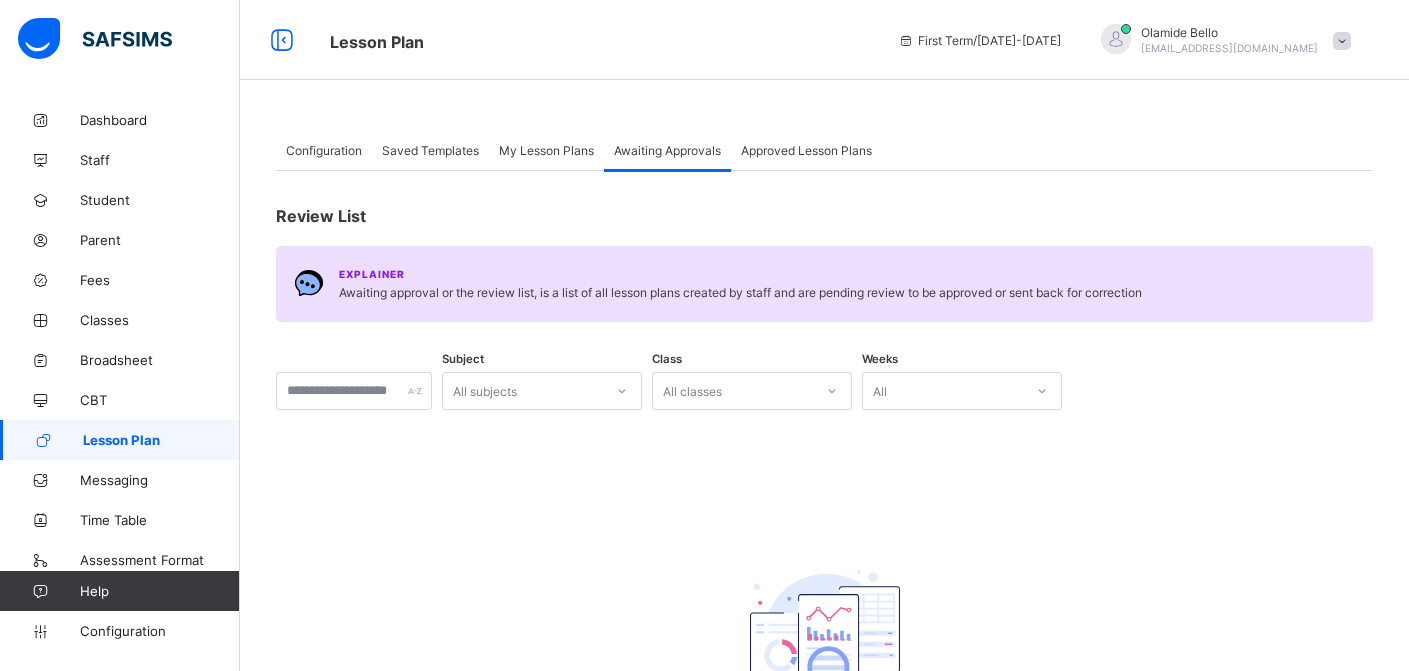 click on "Approved Lesson Plans" at bounding box center [806, 150] 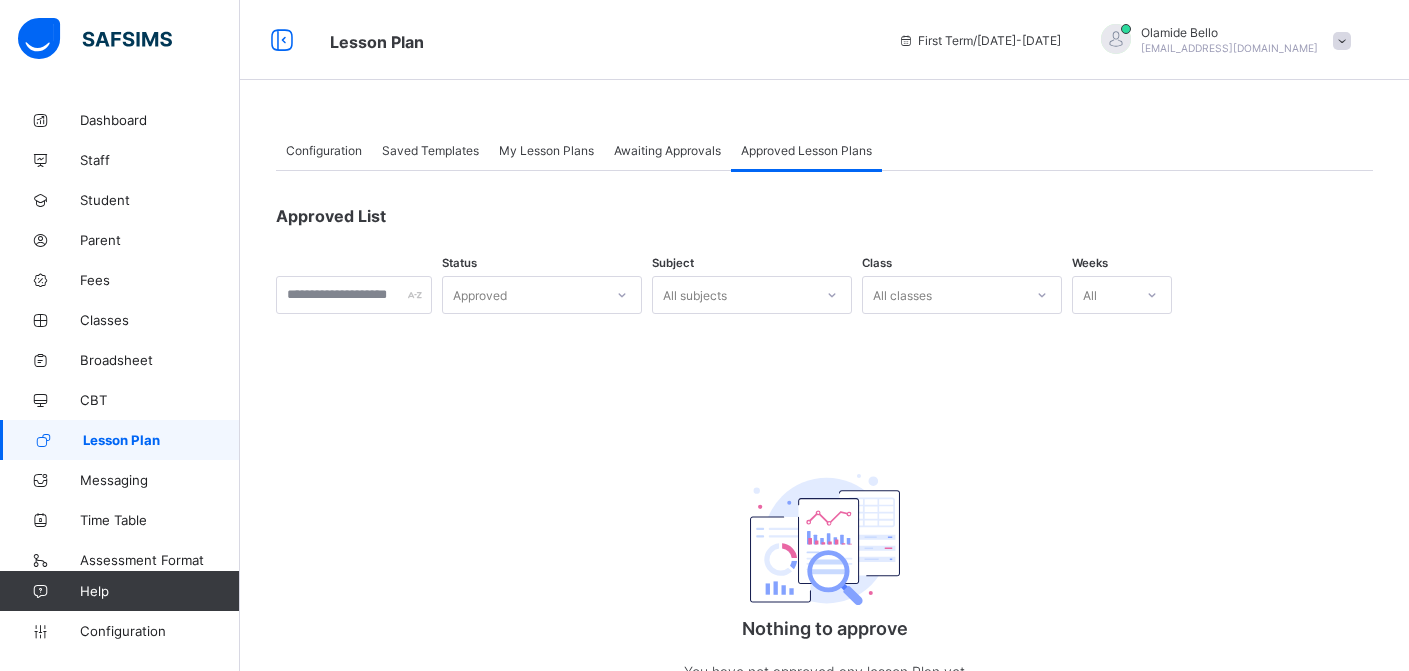 click on "Configuration" at bounding box center [324, 150] 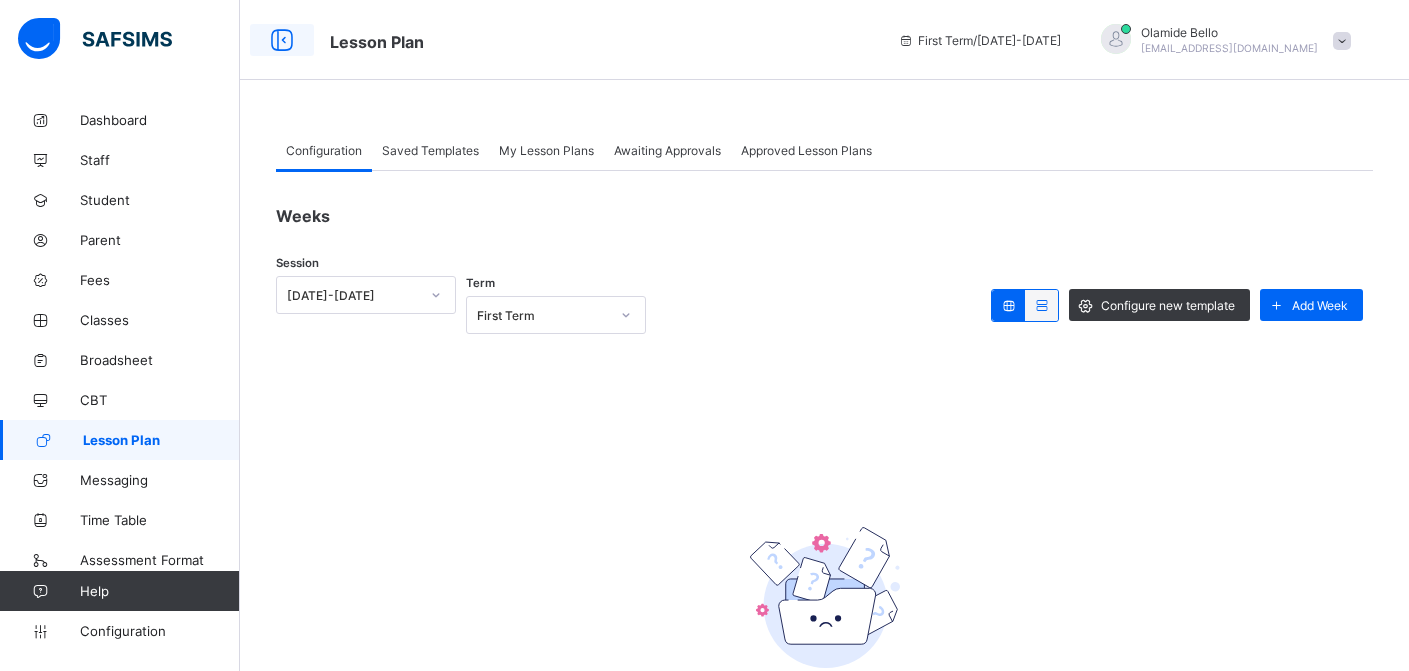 click at bounding box center (282, 40) 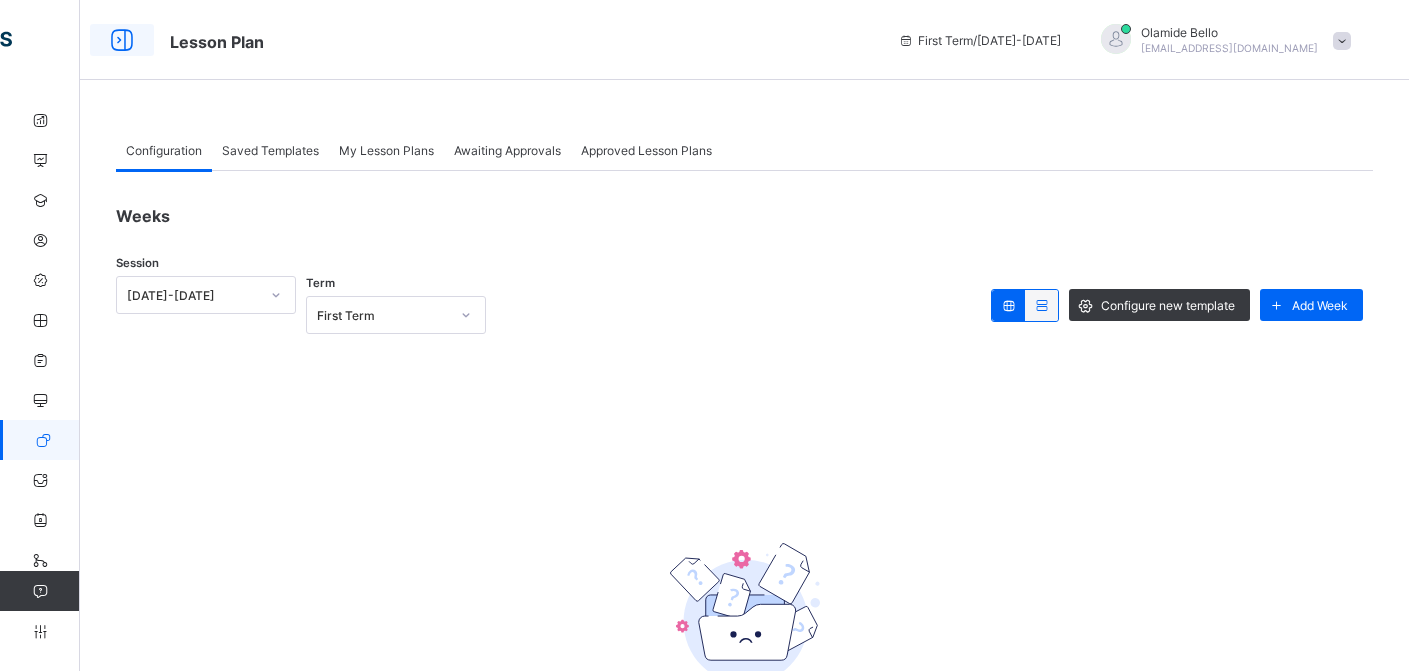 click at bounding box center (122, 40) 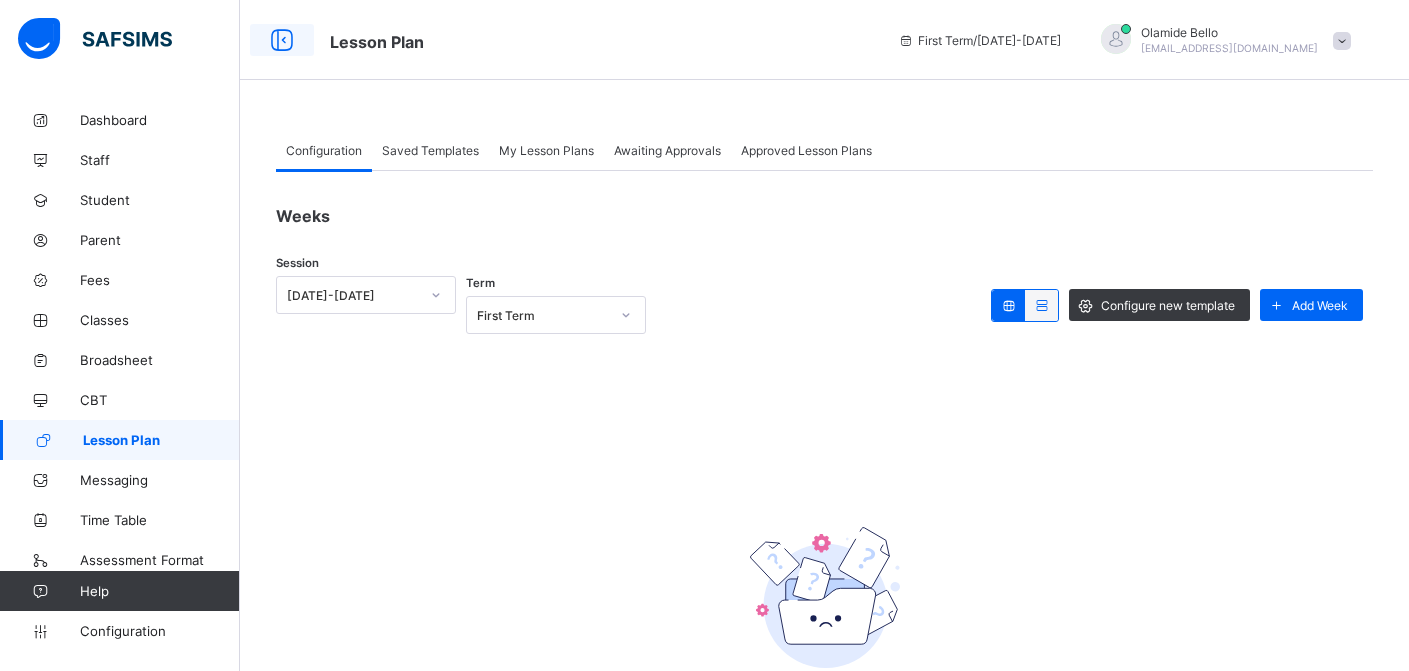 click at bounding box center (282, 40) 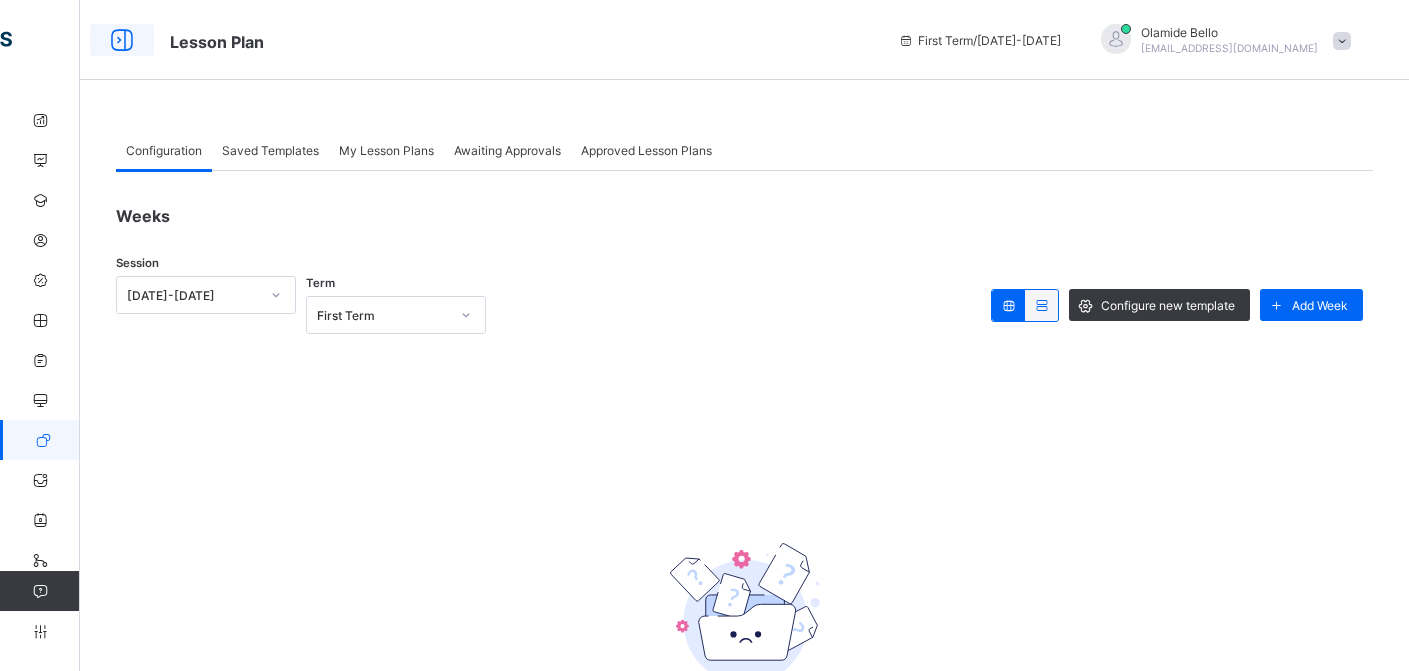click at bounding box center (122, 40) 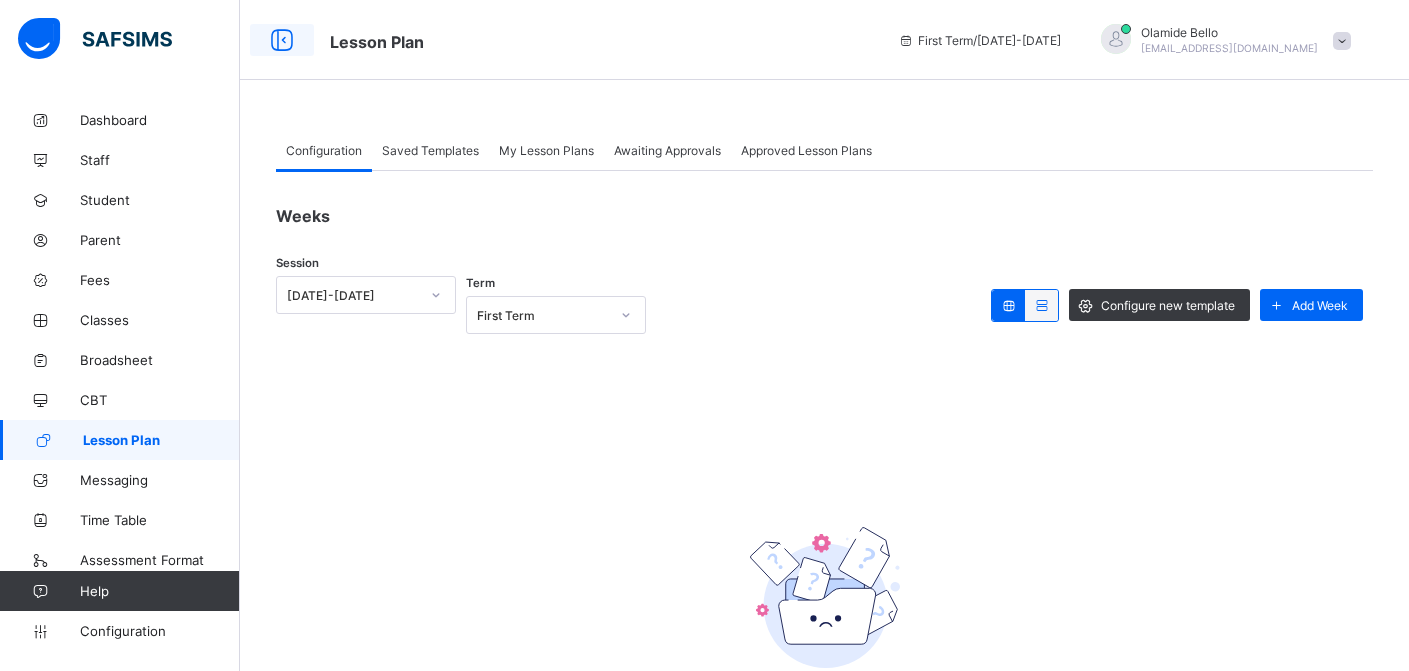 click at bounding box center [282, 40] 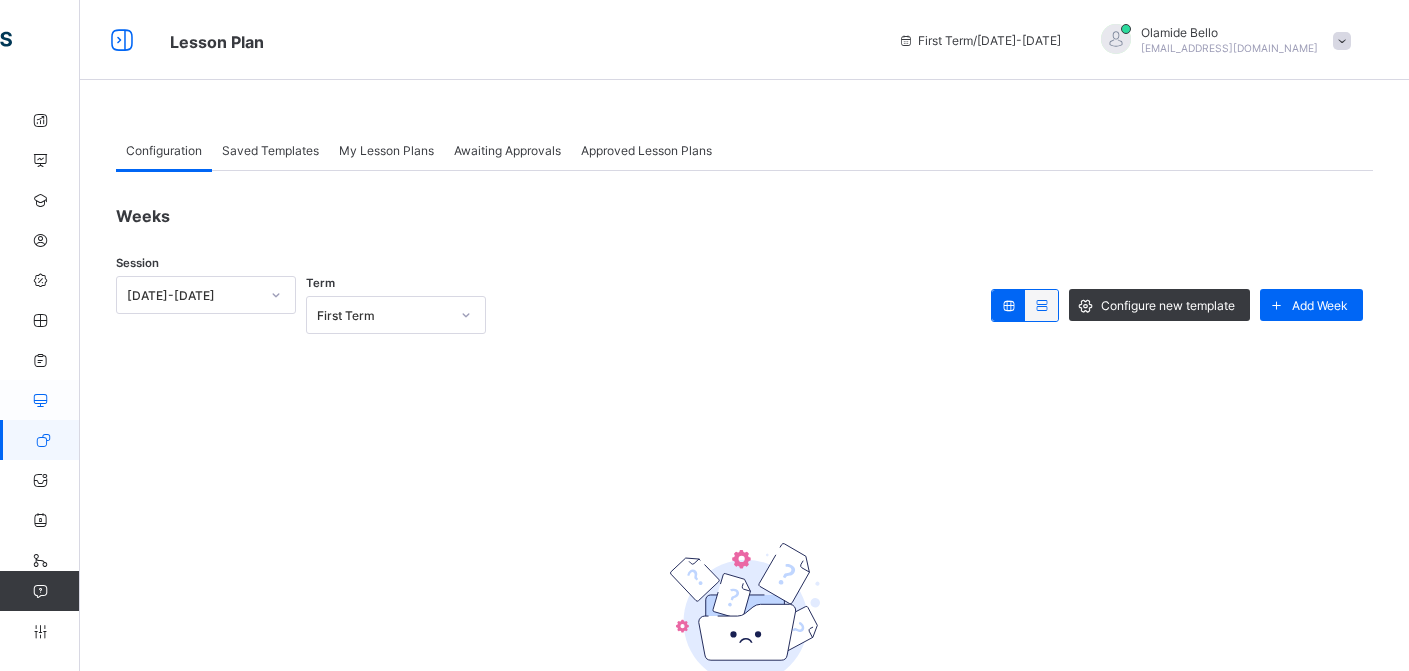 click at bounding box center (40, 400) 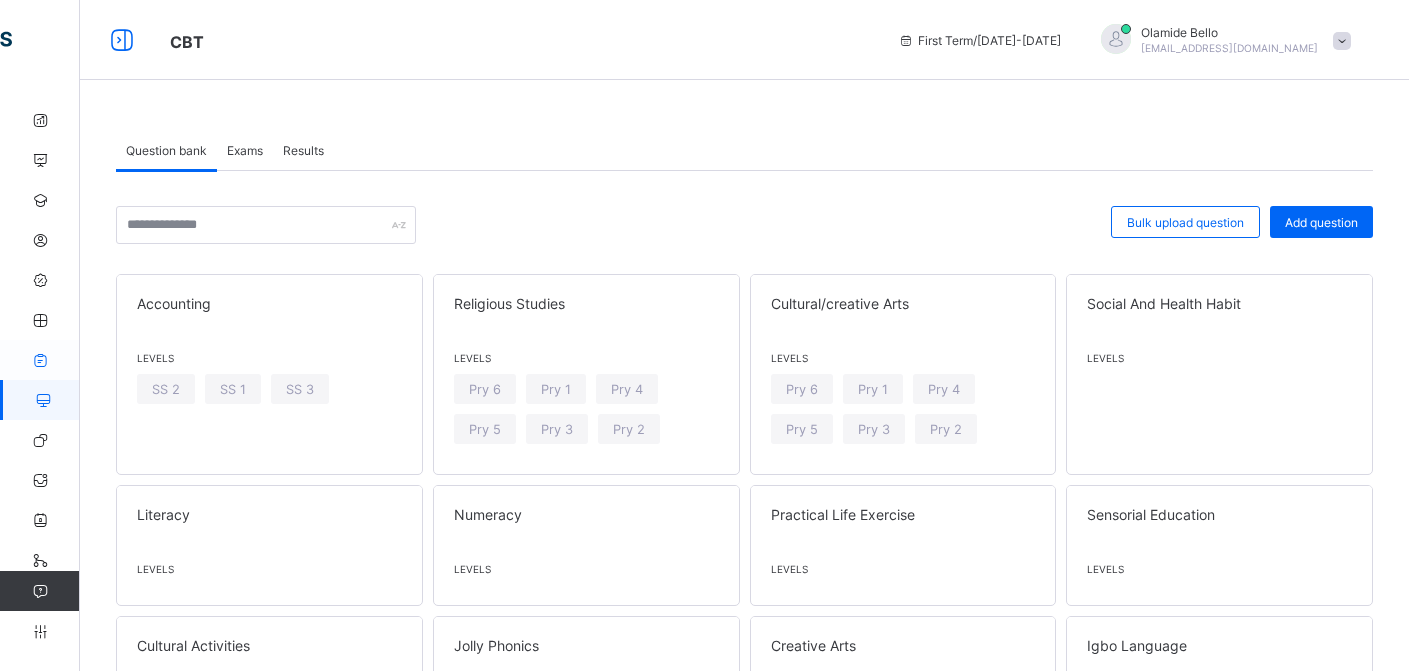 click at bounding box center (40, 360) 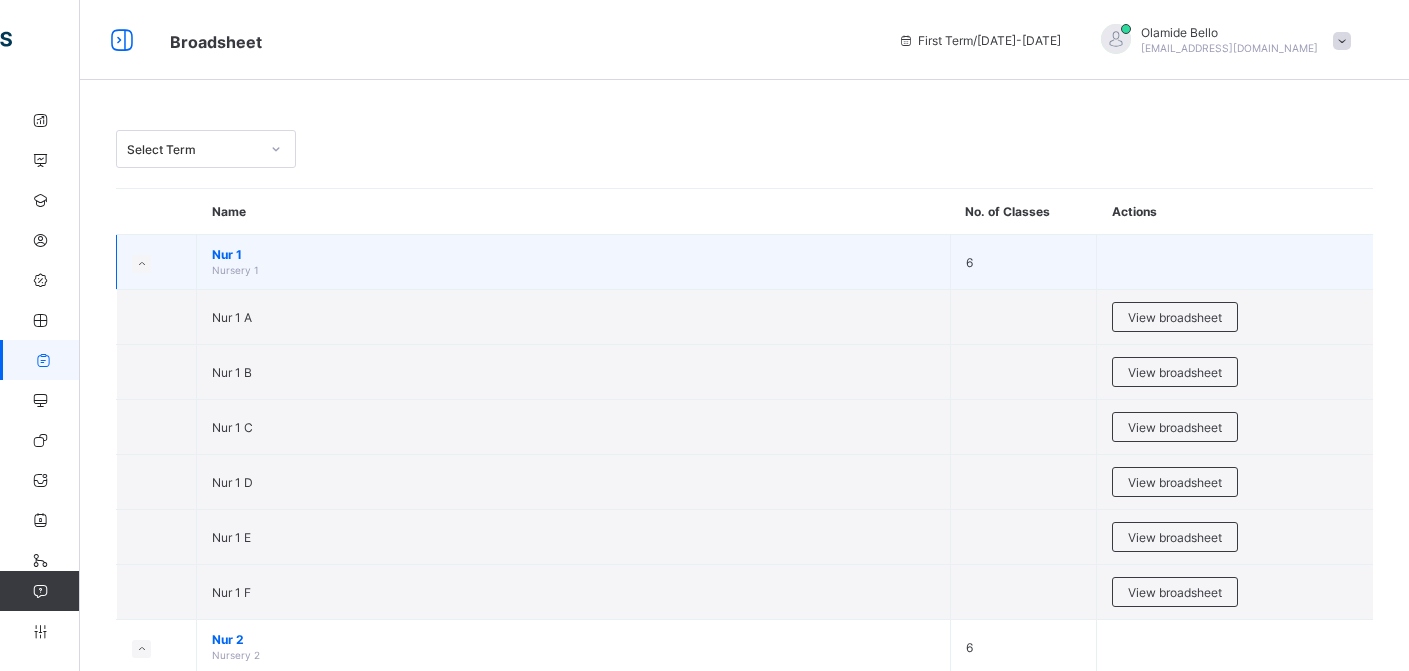 click at bounding box center (141, 264) 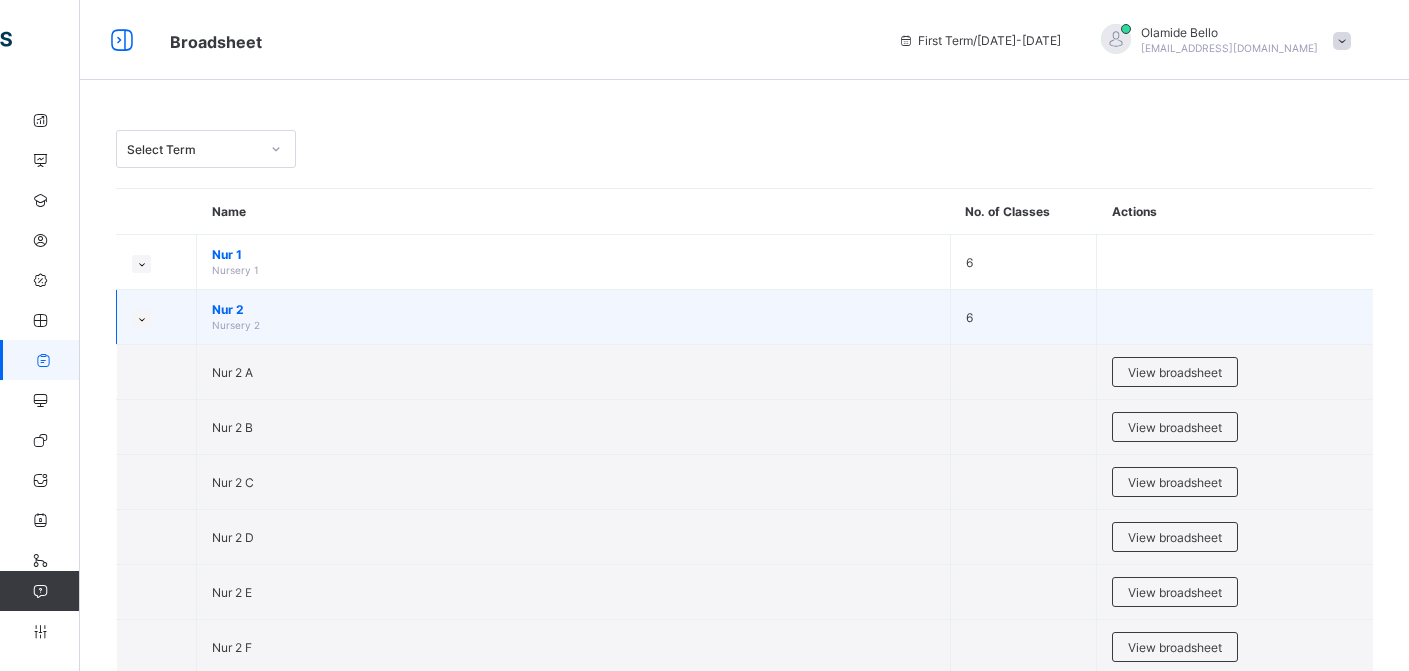 click at bounding box center (141, 319) 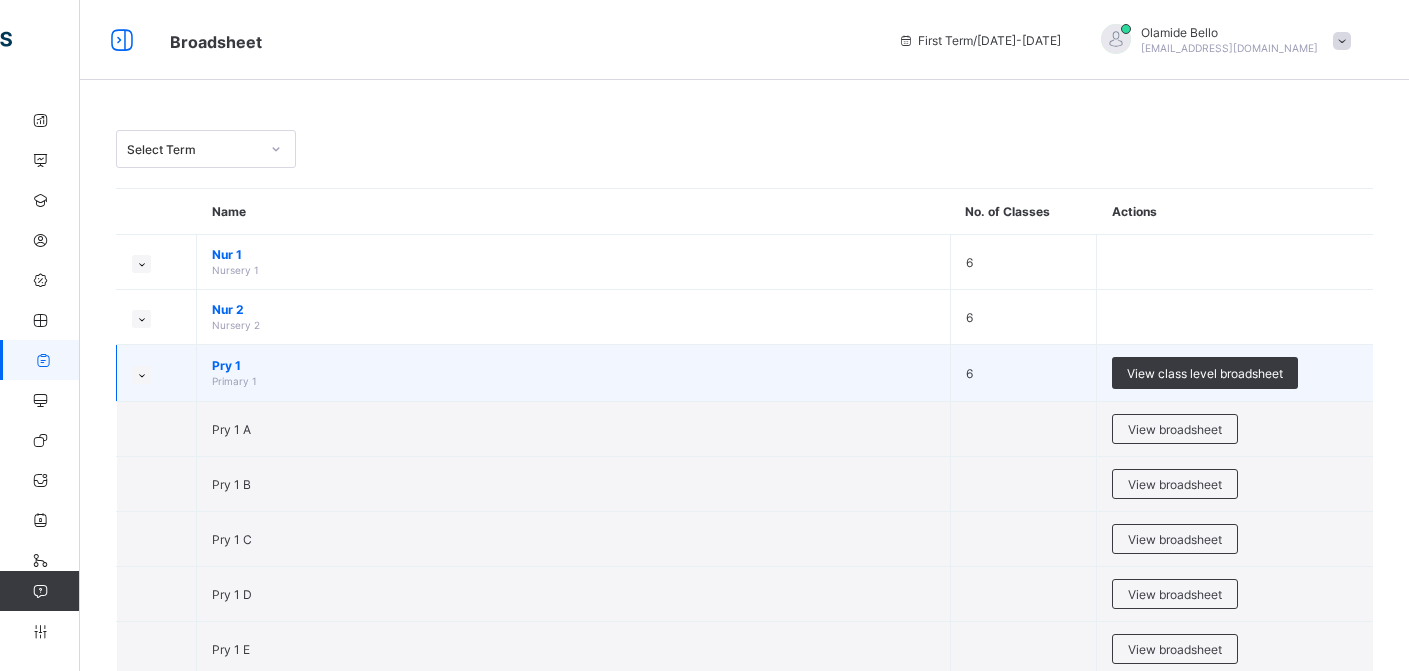 click at bounding box center (141, 375) 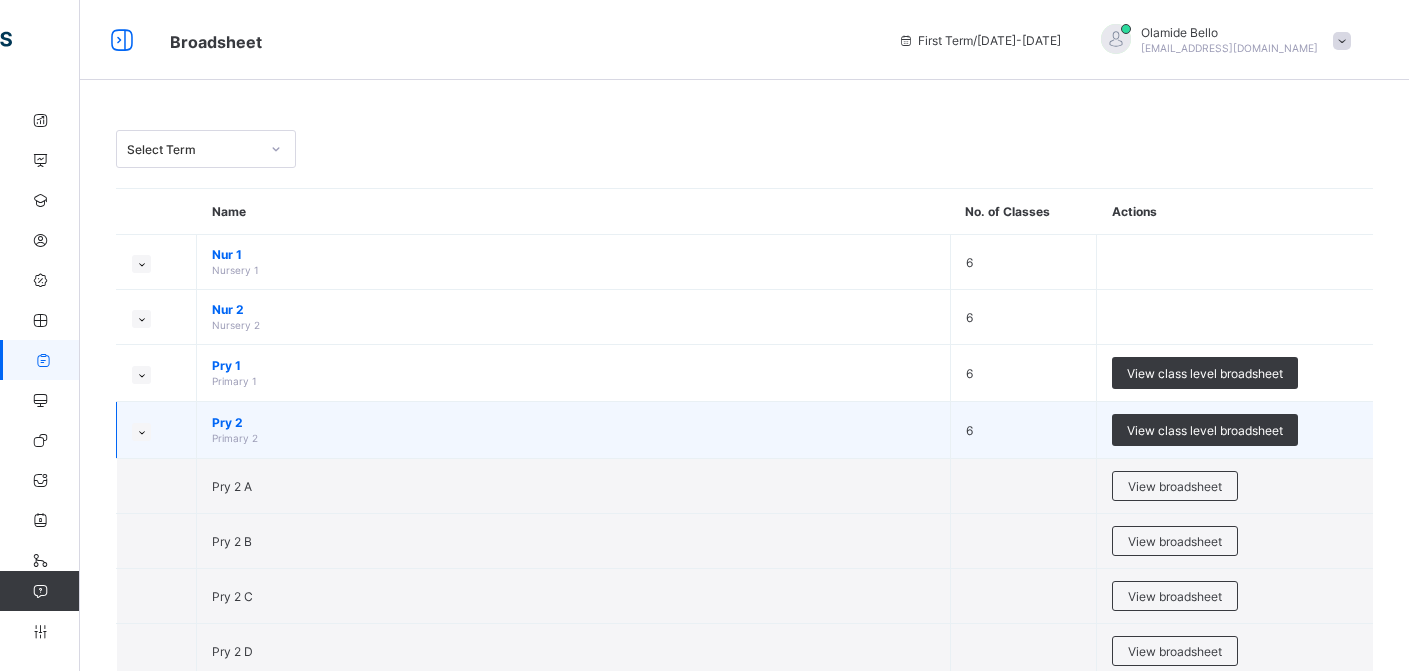 click at bounding box center [141, 432] 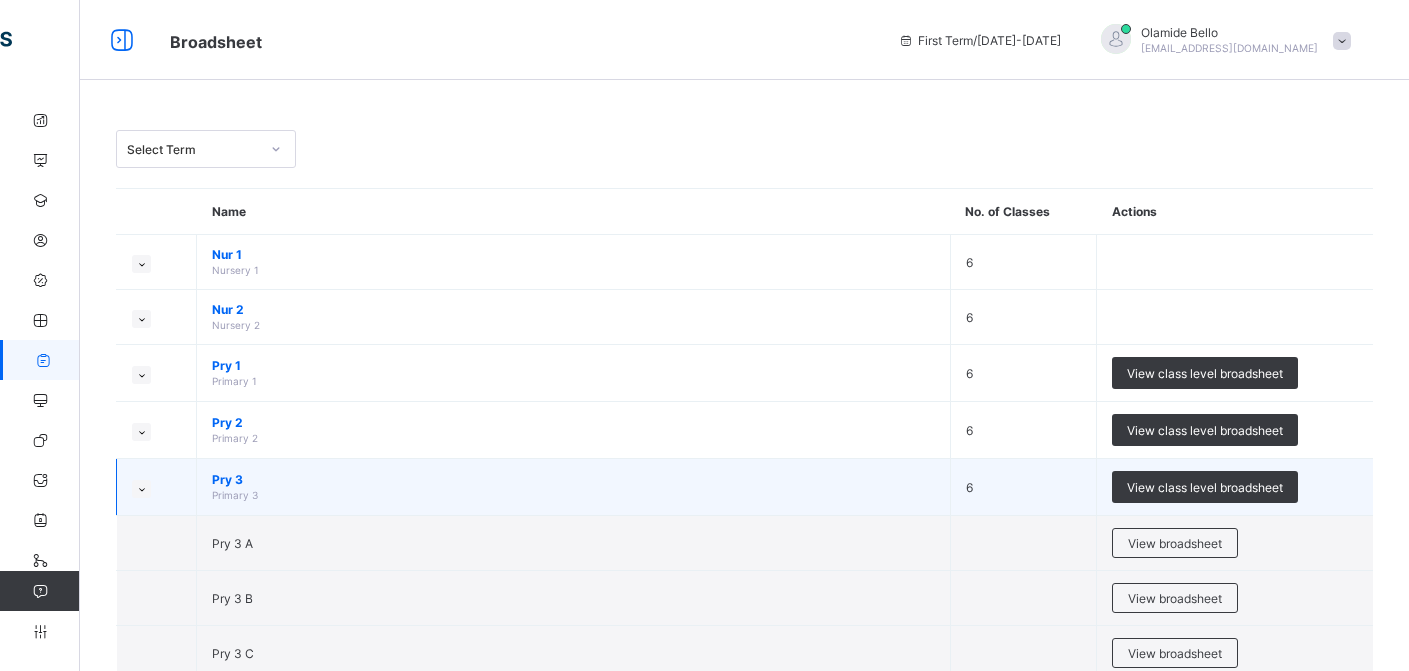 click at bounding box center [141, 489] 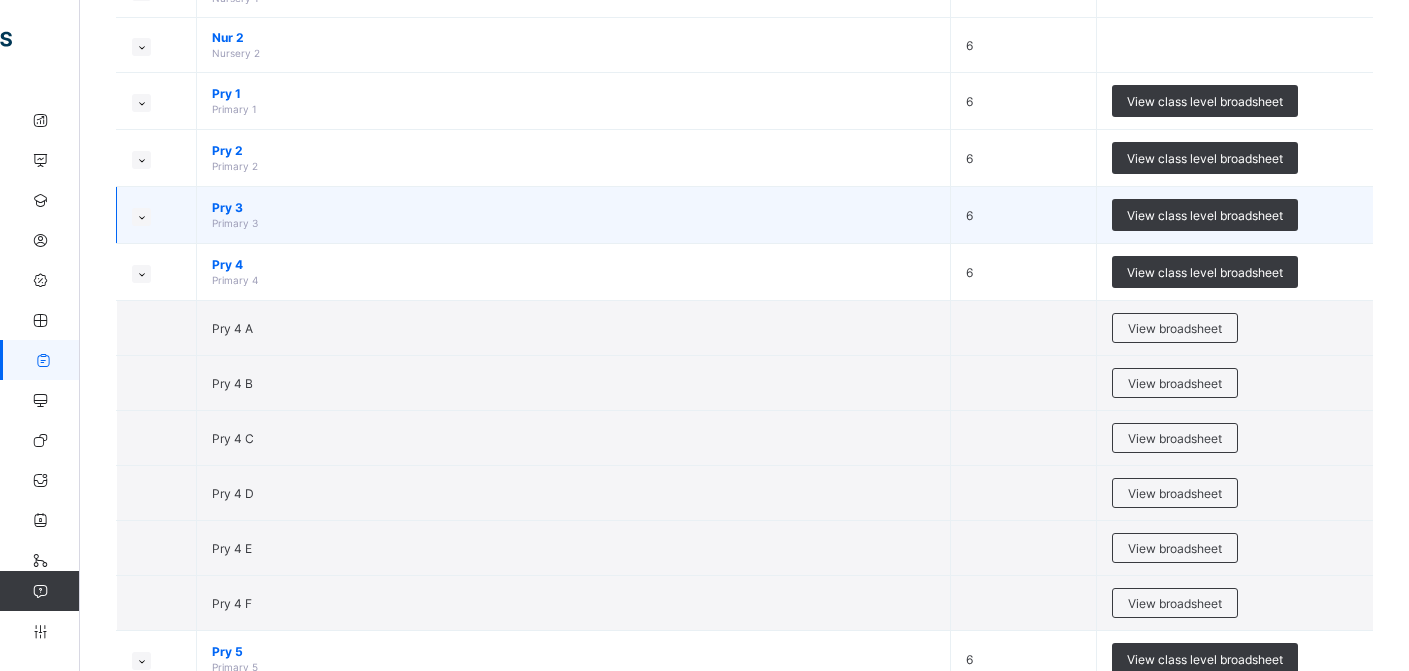 scroll, scrollTop: 480, scrollLeft: 0, axis: vertical 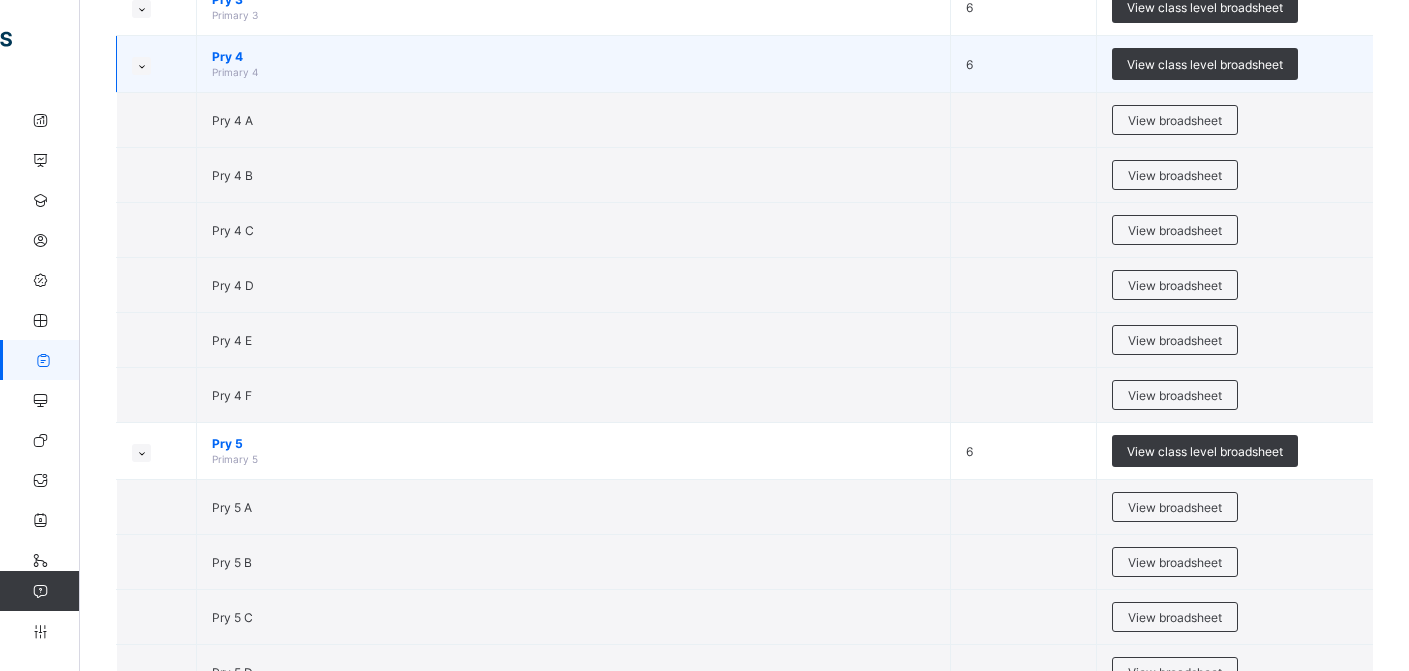 click at bounding box center [157, 64] 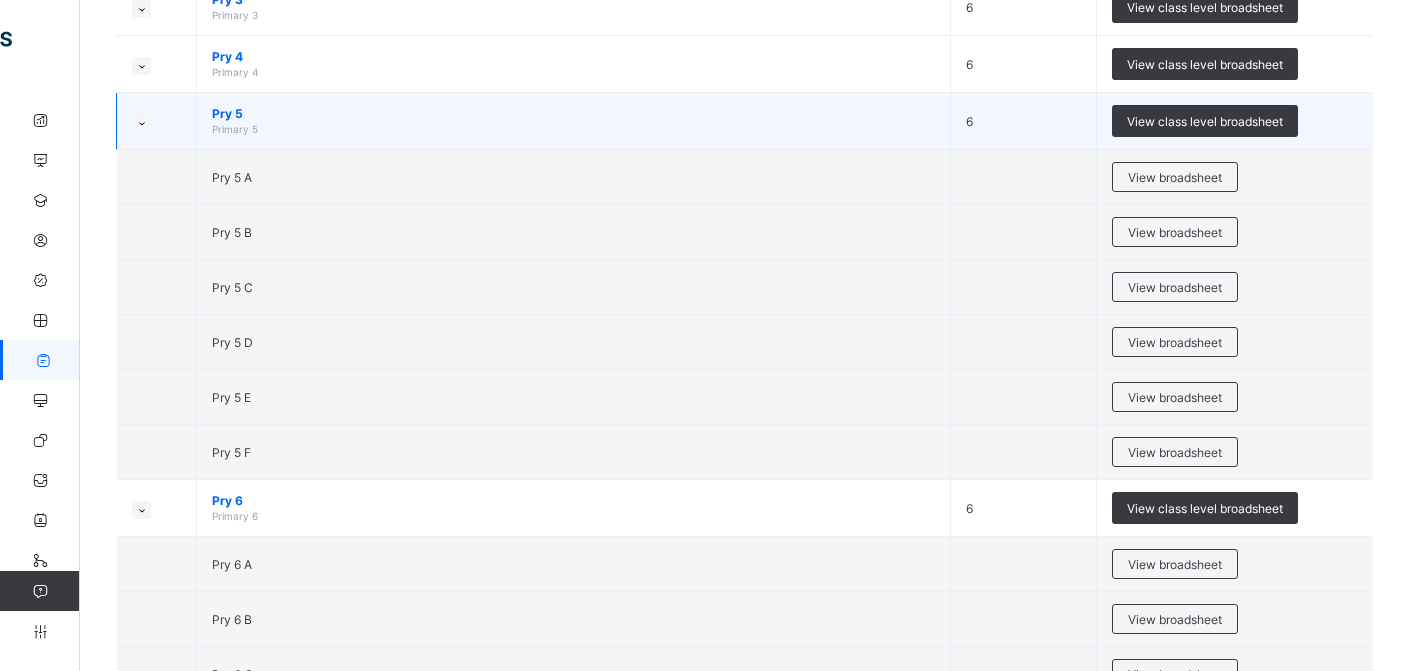click at bounding box center (141, 123) 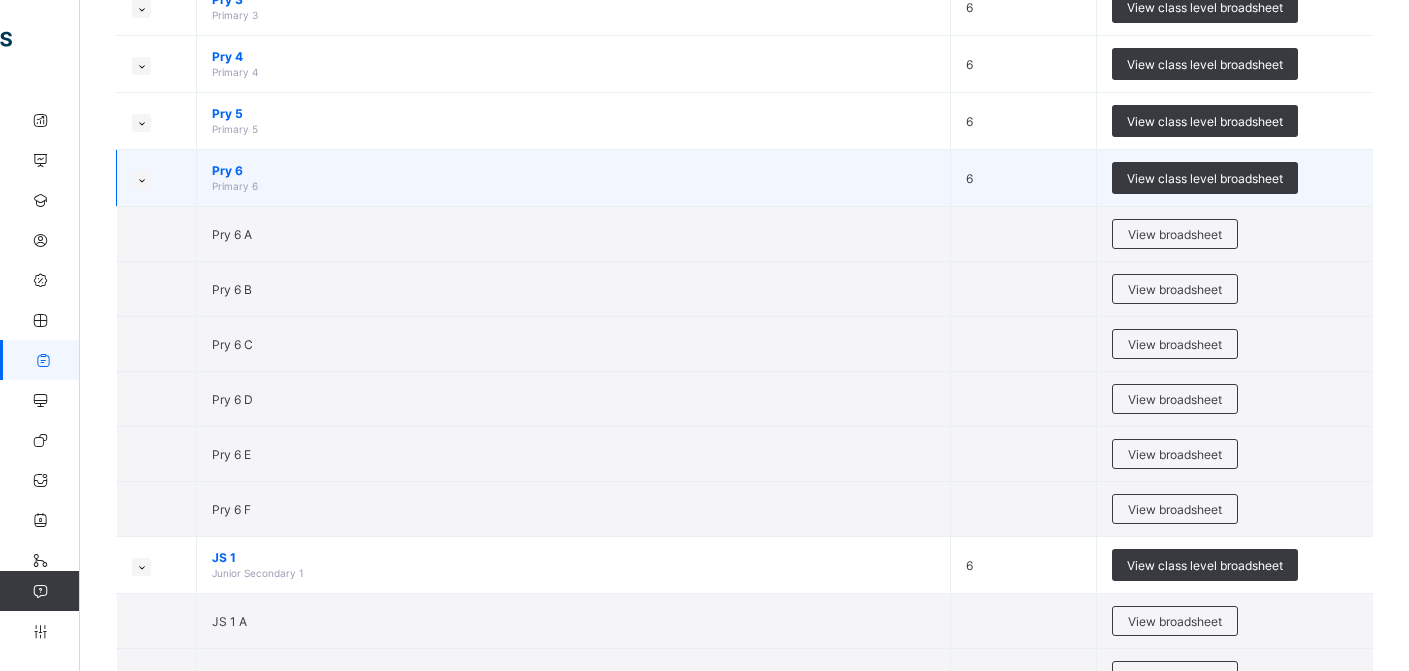 click at bounding box center (141, 180) 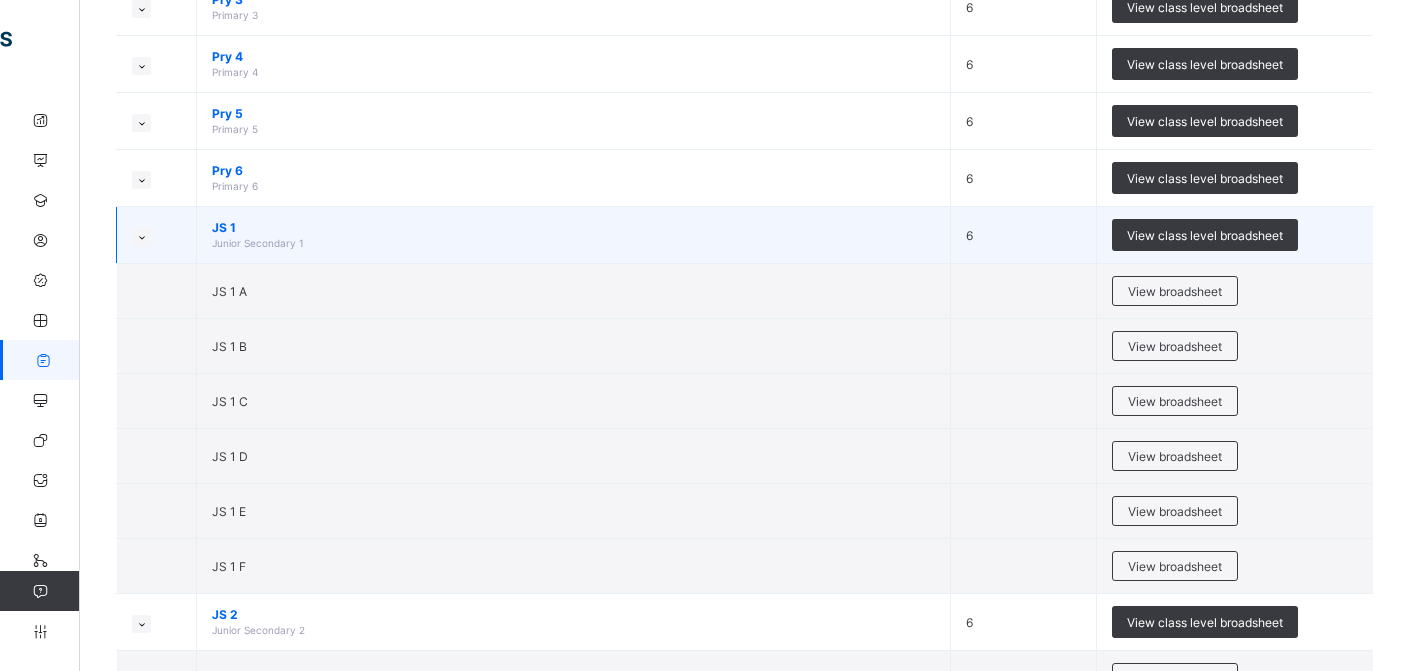 click at bounding box center (141, 237) 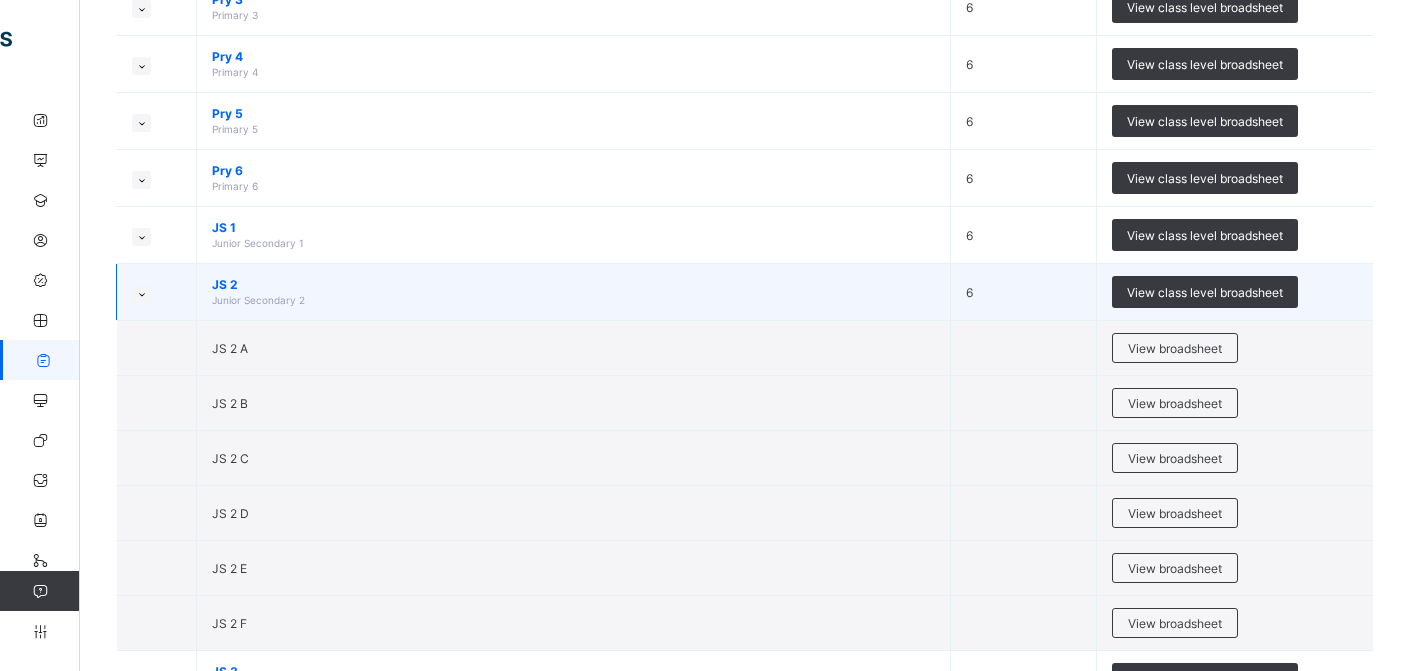 click at bounding box center (157, 292) 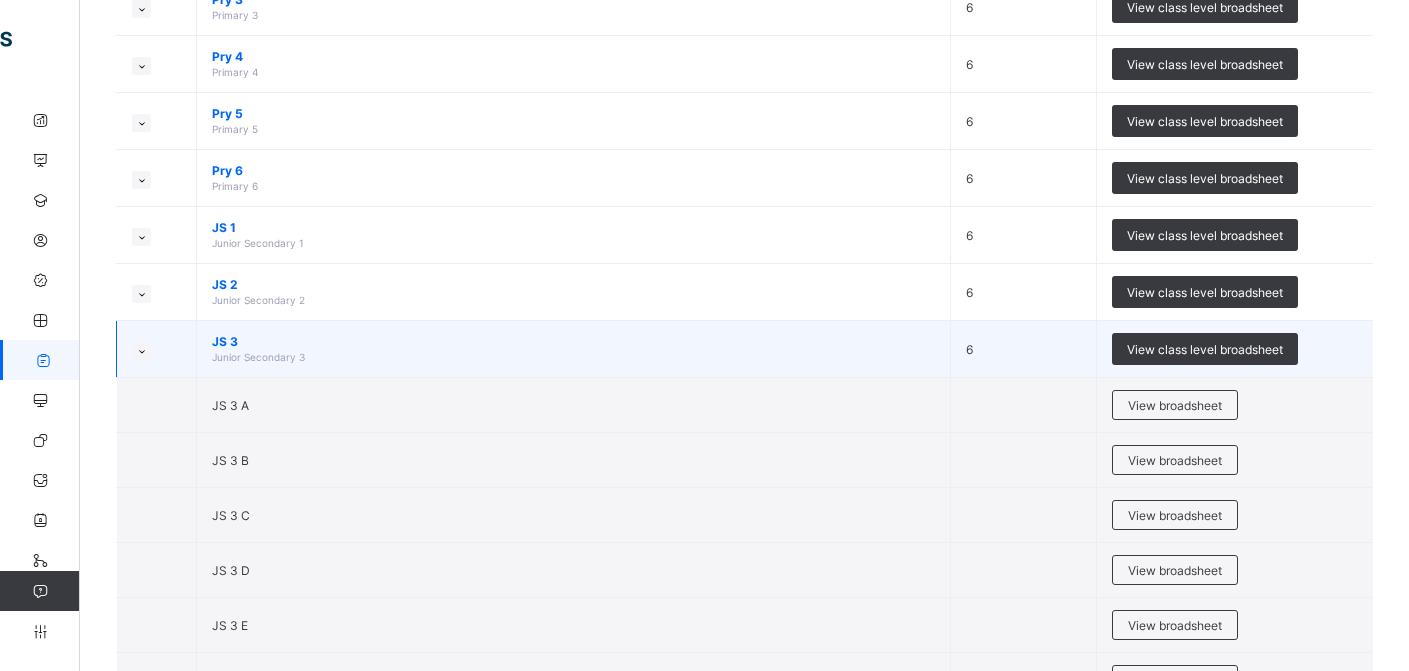 click at bounding box center (141, 351) 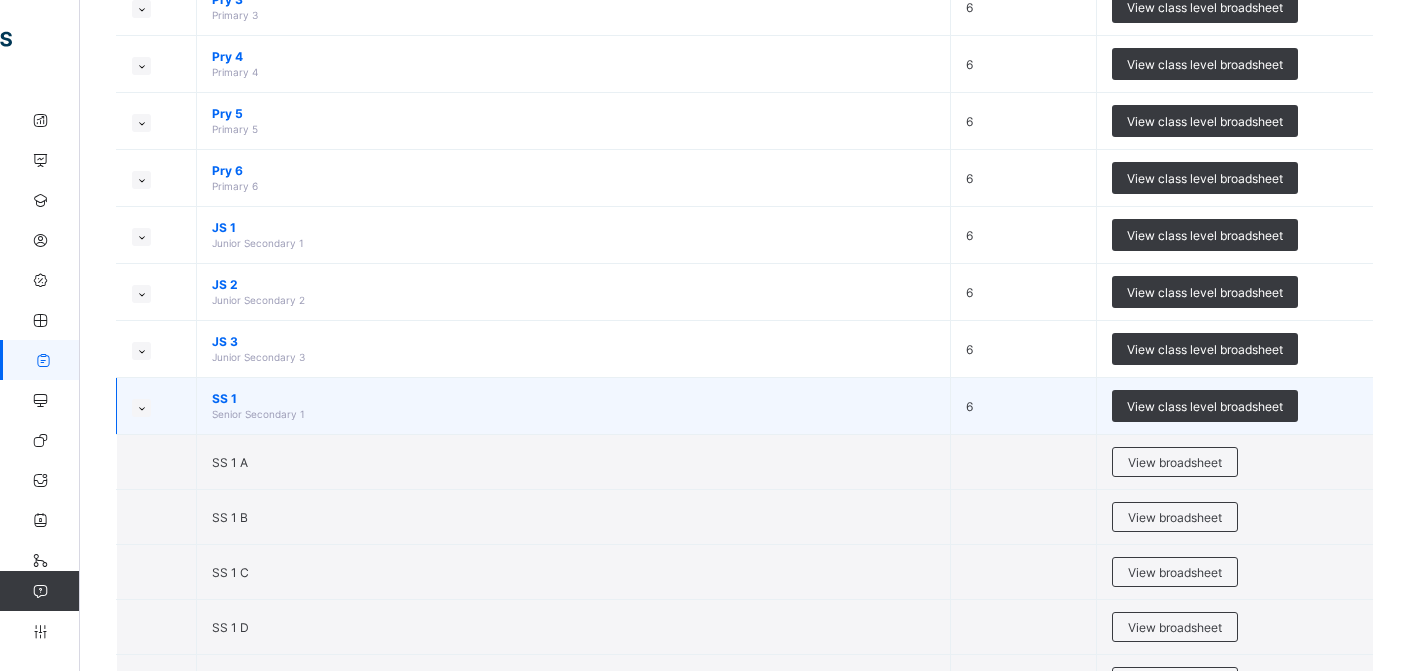 click at bounding box center (141, 408) 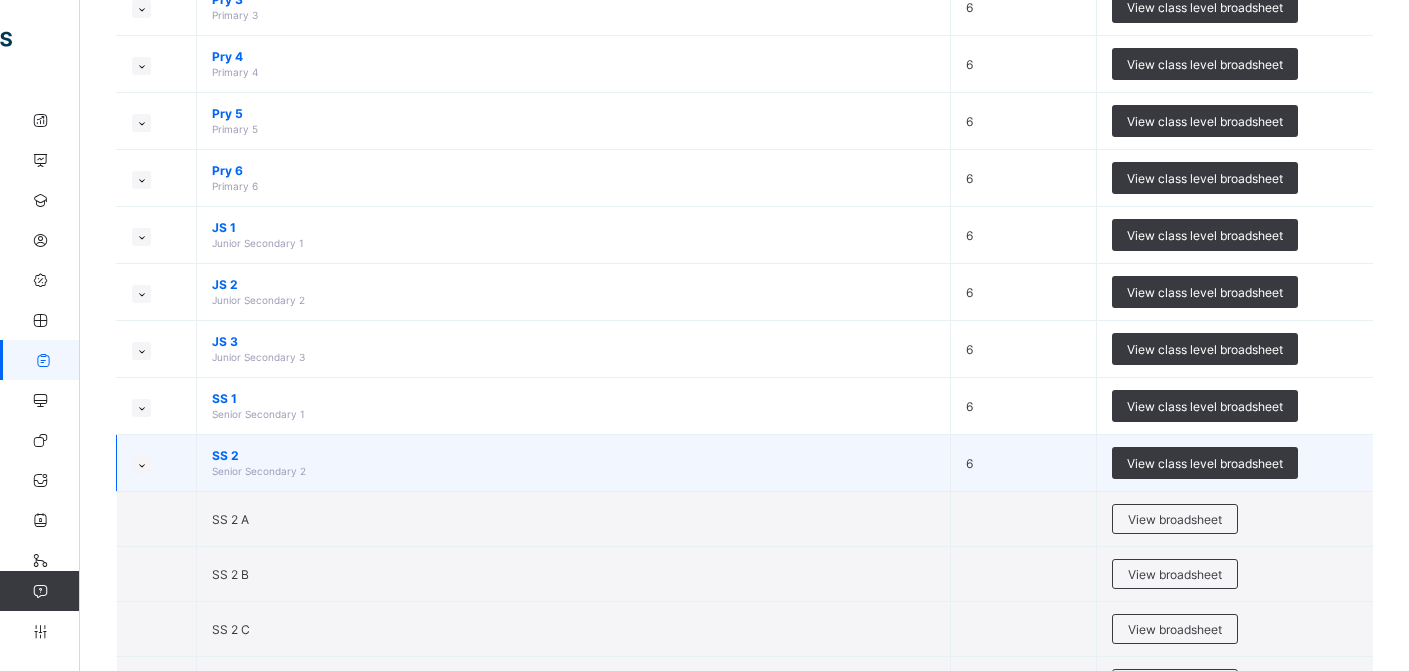 click at bounding box center (141, 465) 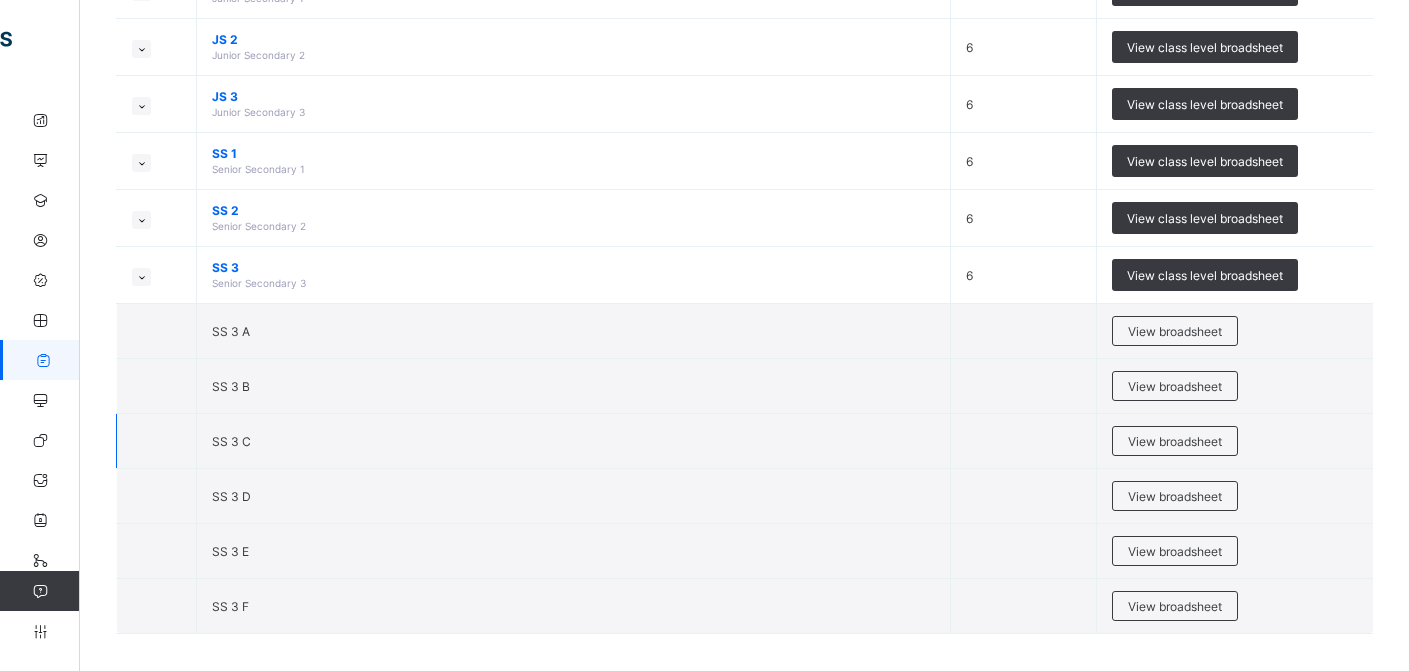 scroll, scrollTop: 735, scrollLeft: 0, axis: vertical 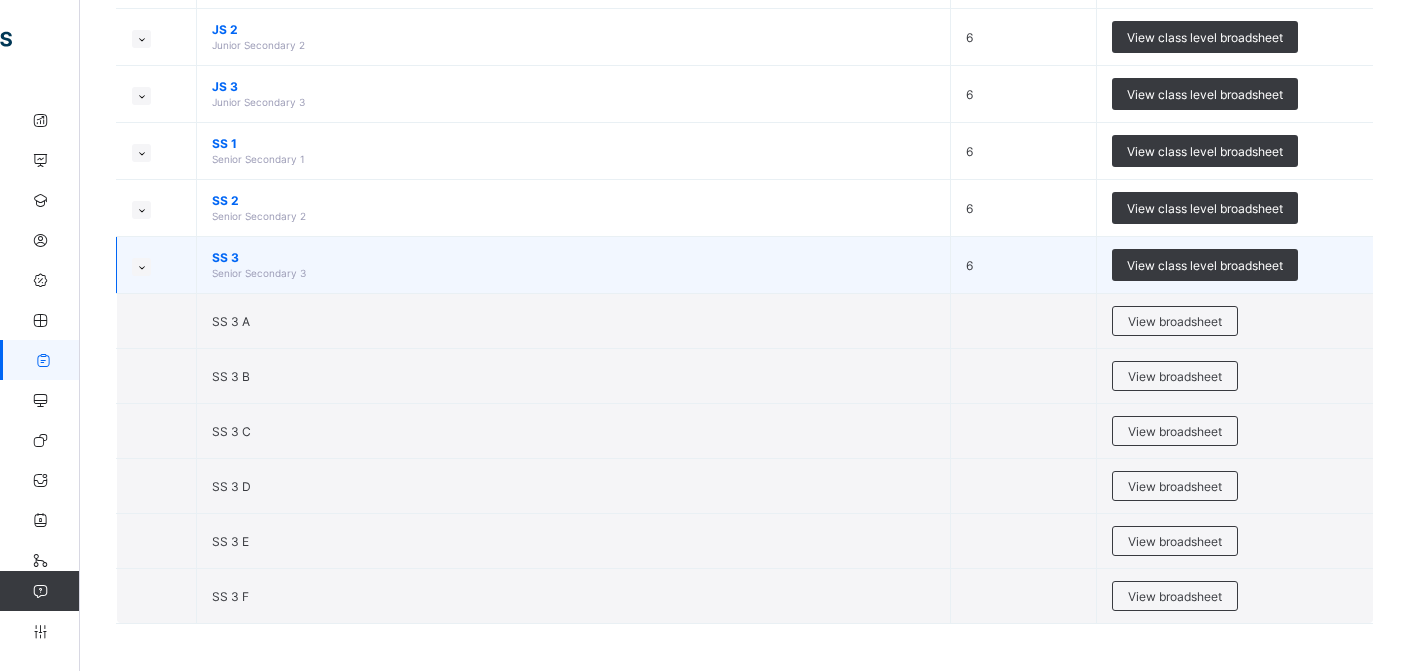 click at bounding box center [141, 267] 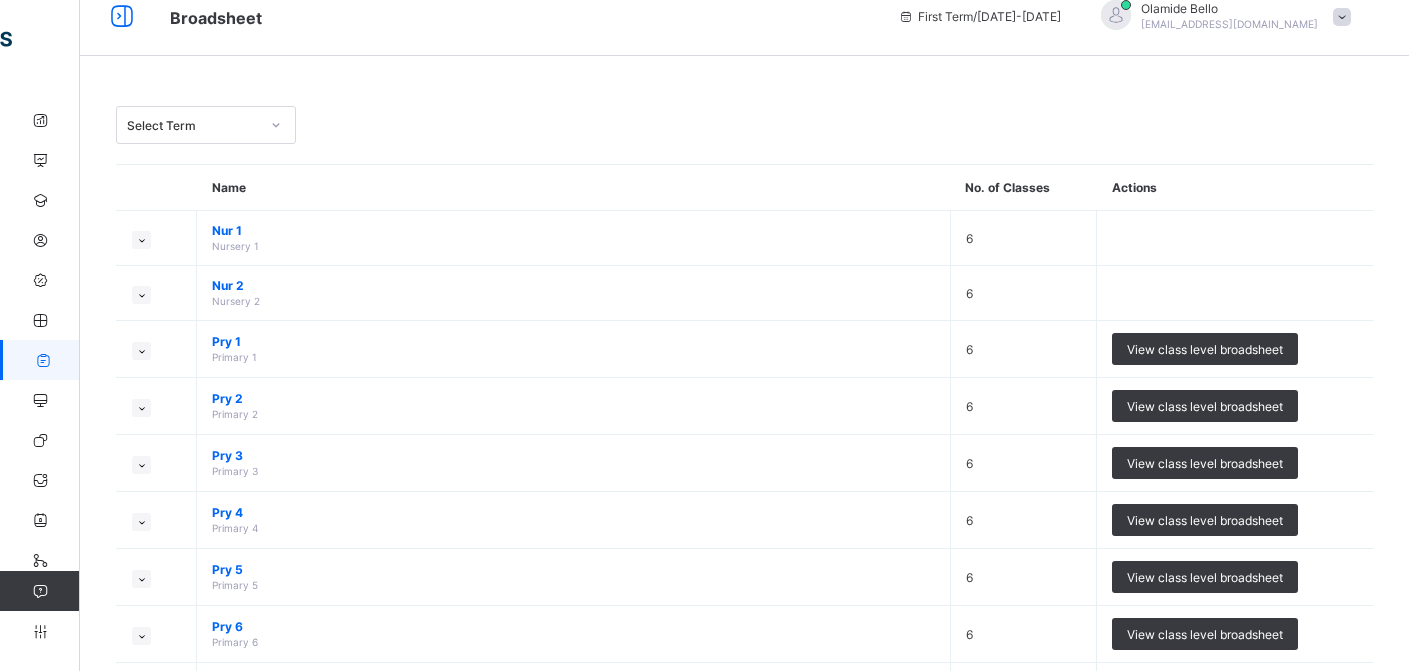 scroll, scrollTop: 0, scrollLeft: 0, axis: both 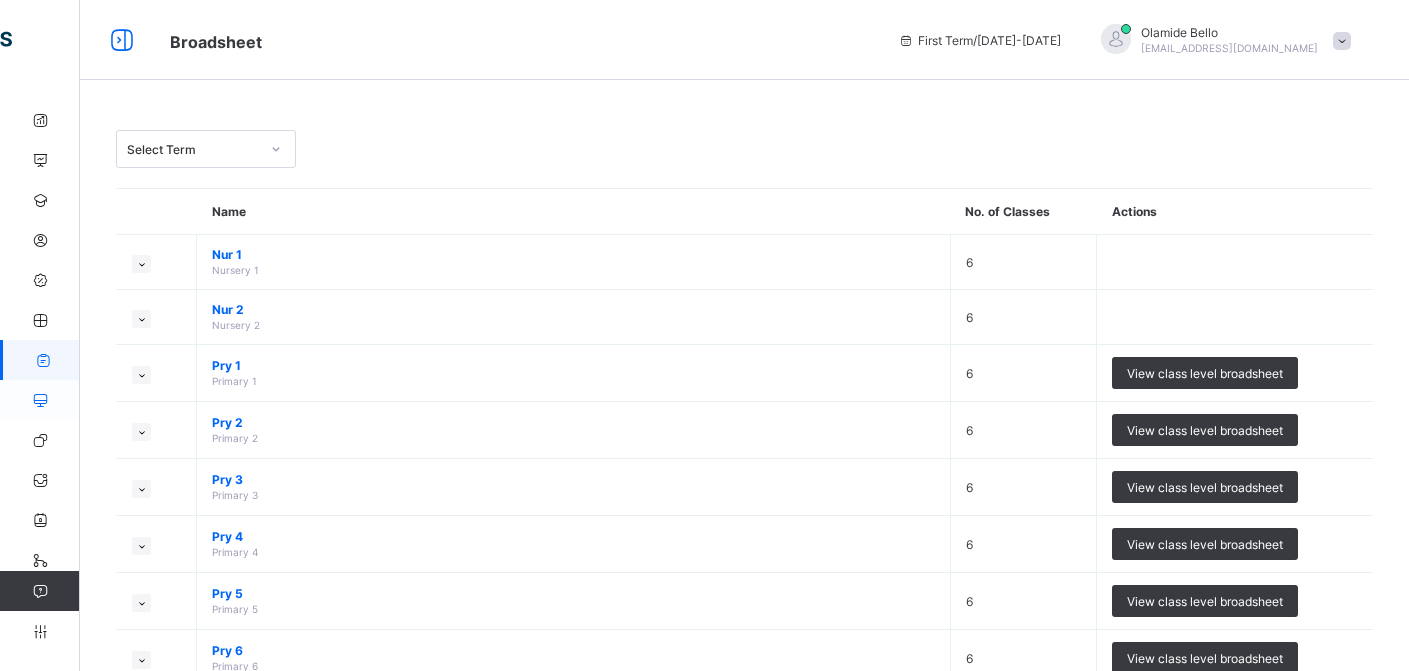 click at bounding box center [40, 400] 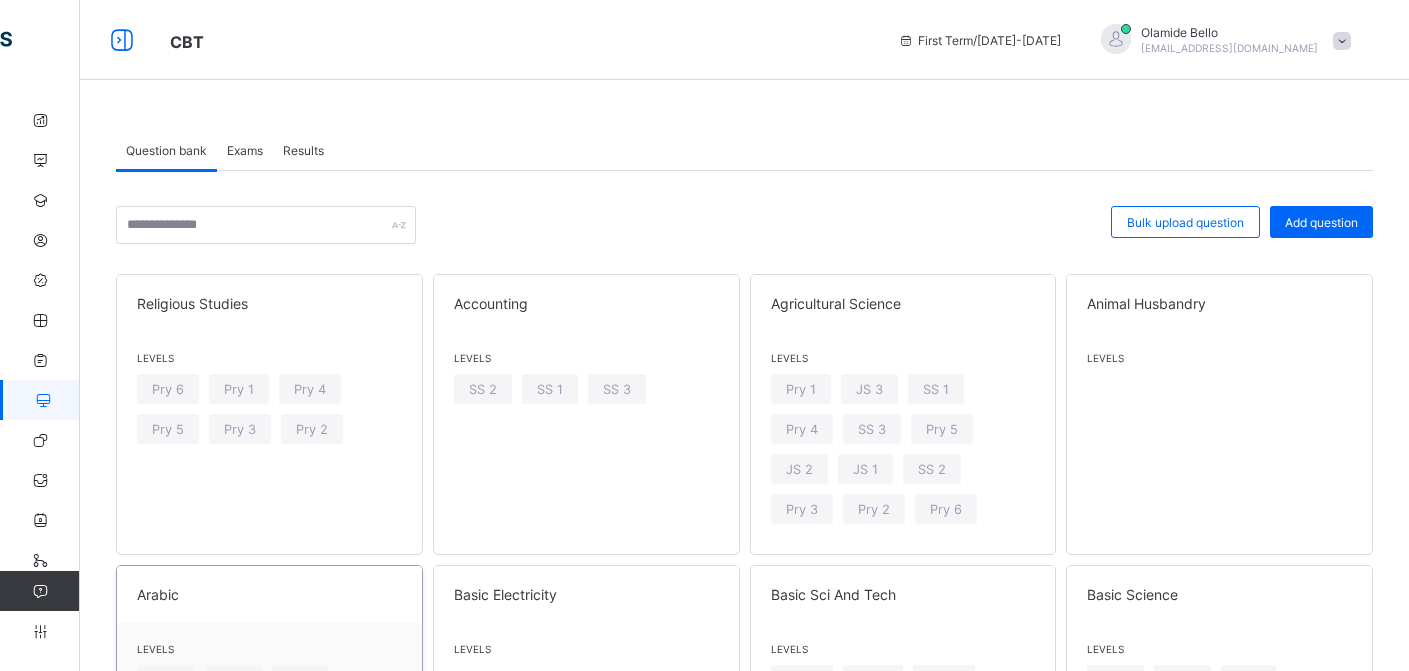 scroll, scrollTop: 360, scrollLeft: 0, axis: vertical 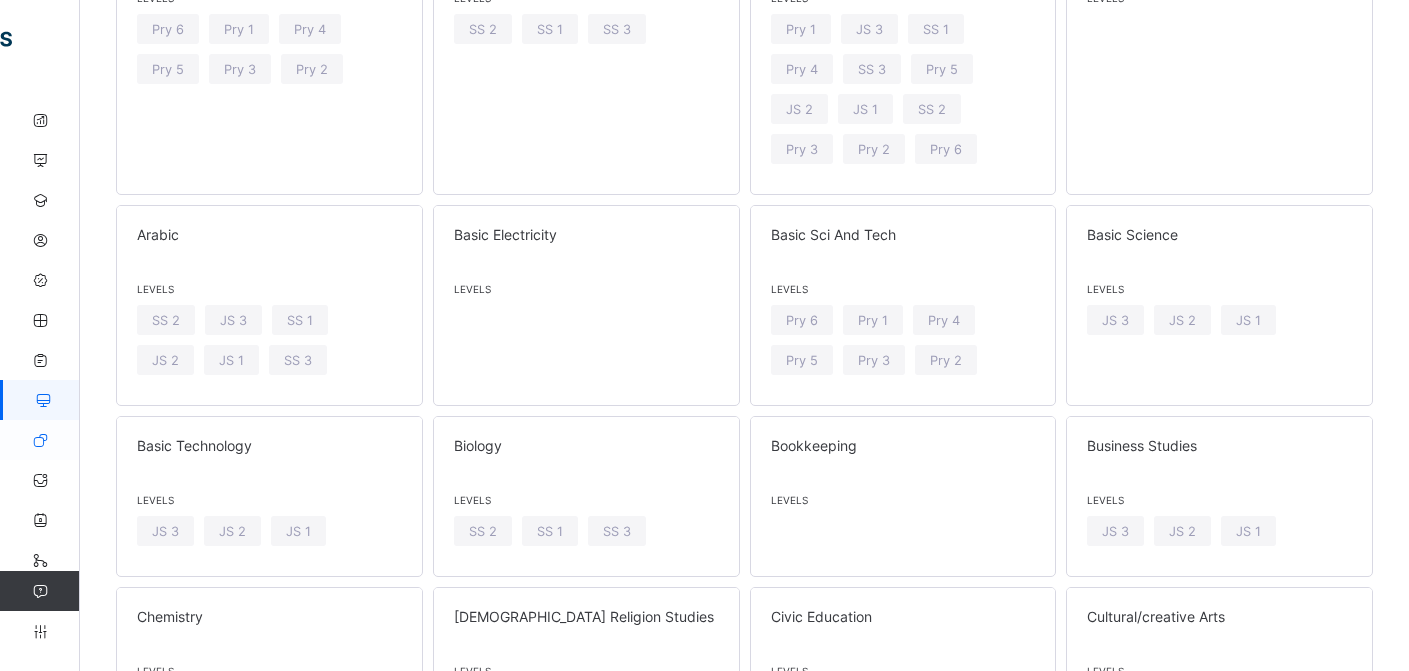 click at bounding box center [40, 440] 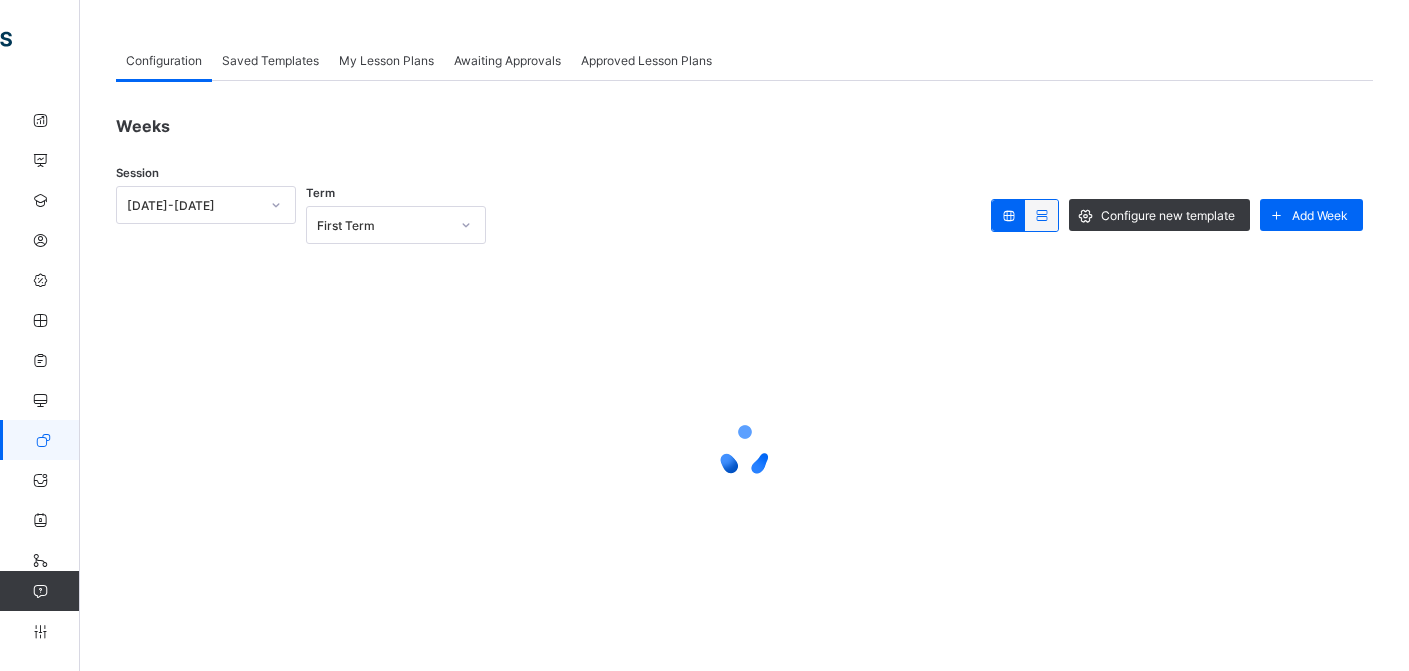 scroll, scrollTop: 211, scrollLeft: 0, axis: vertical 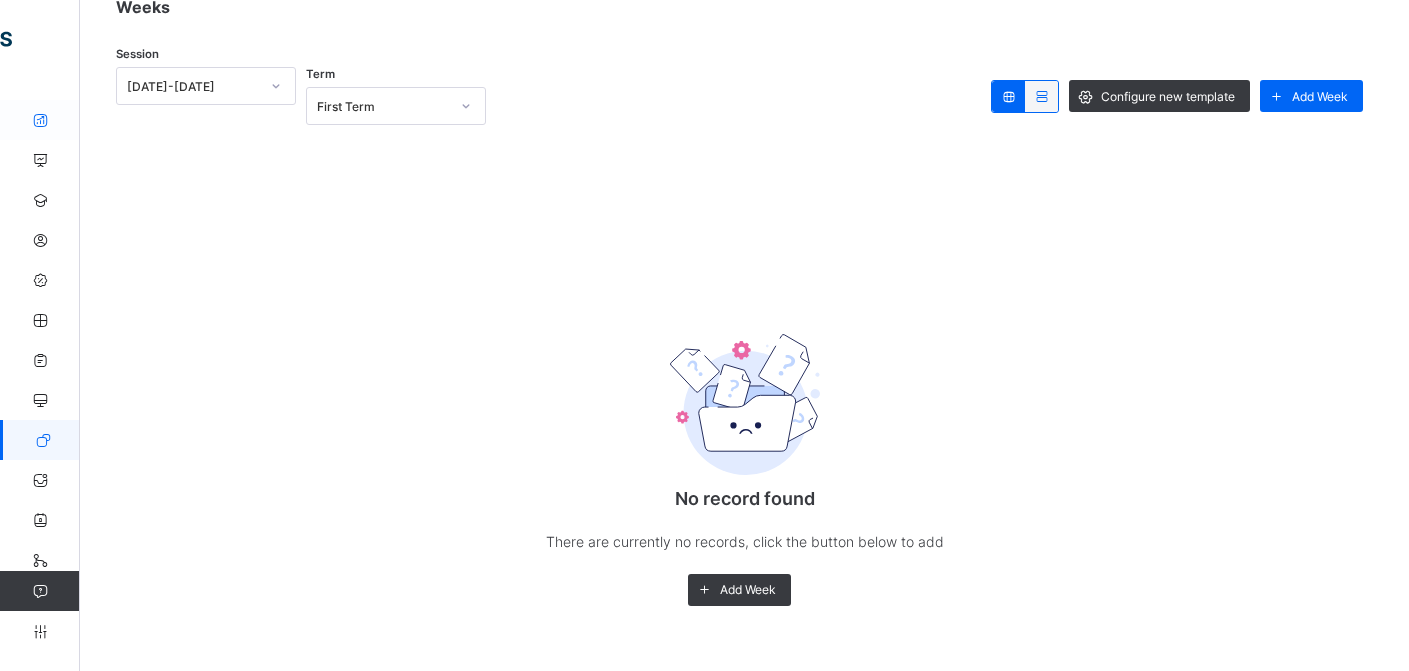 click at bounding box center (40, 120) 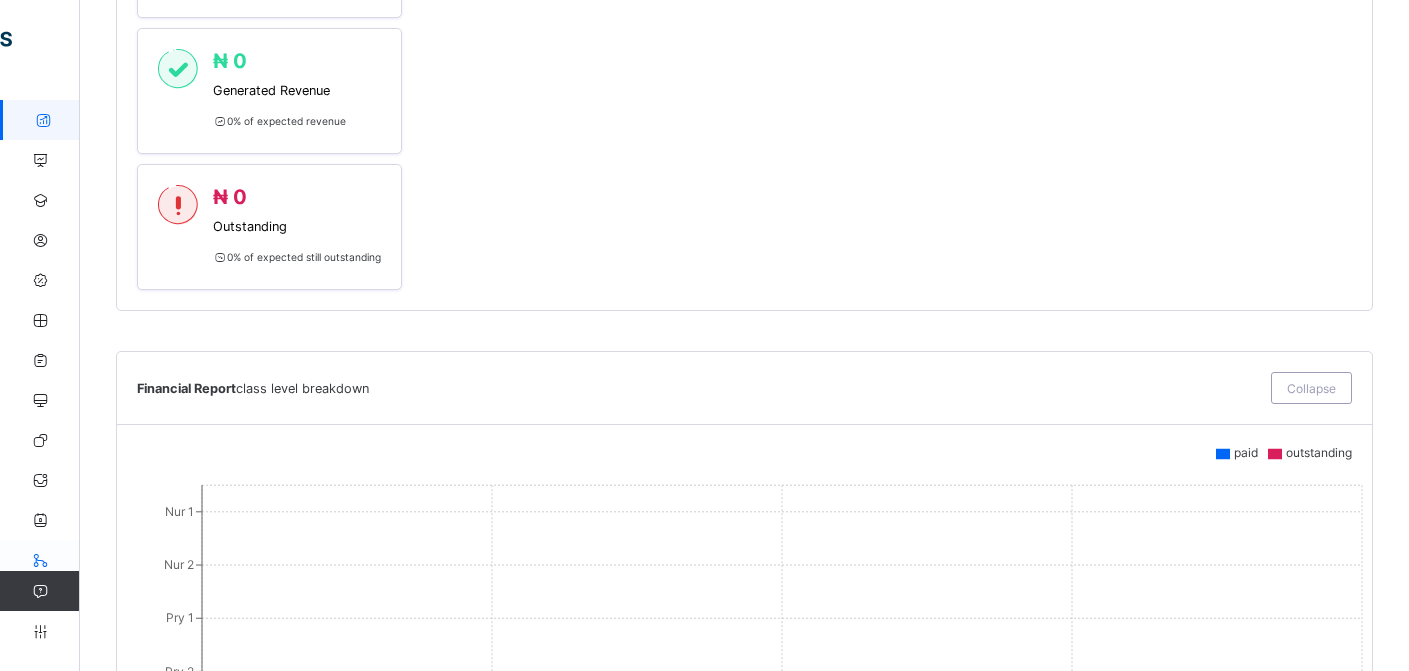 scroll, scrollTop: 1192, scrollLeft: 0, axis: vertical 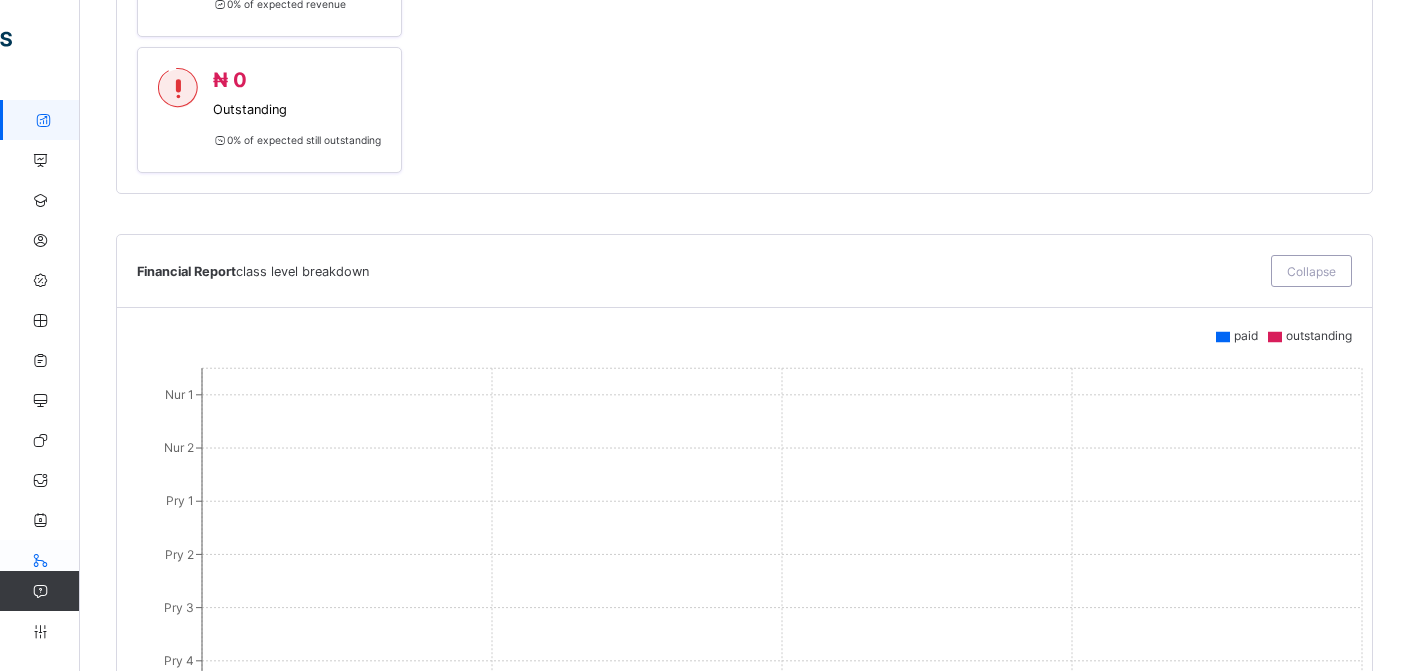 click at bounding box center (40, 560) 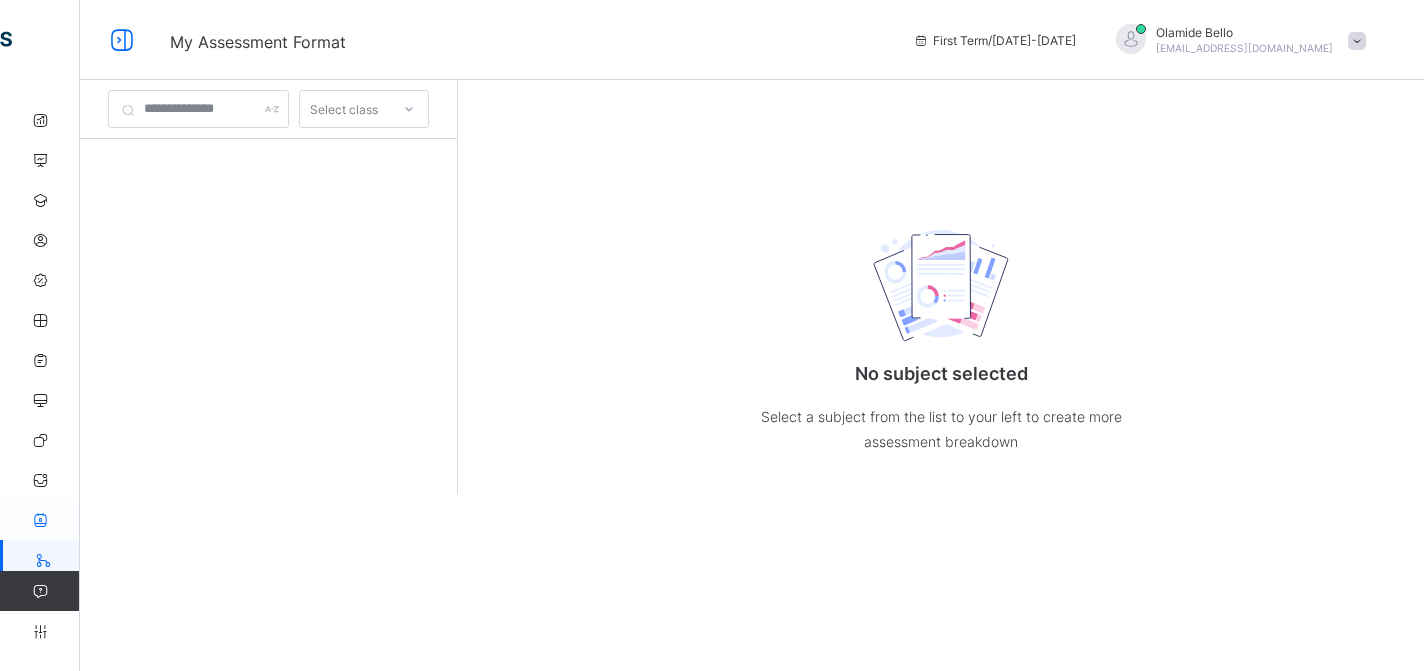 click at bounding box center (40, 520) 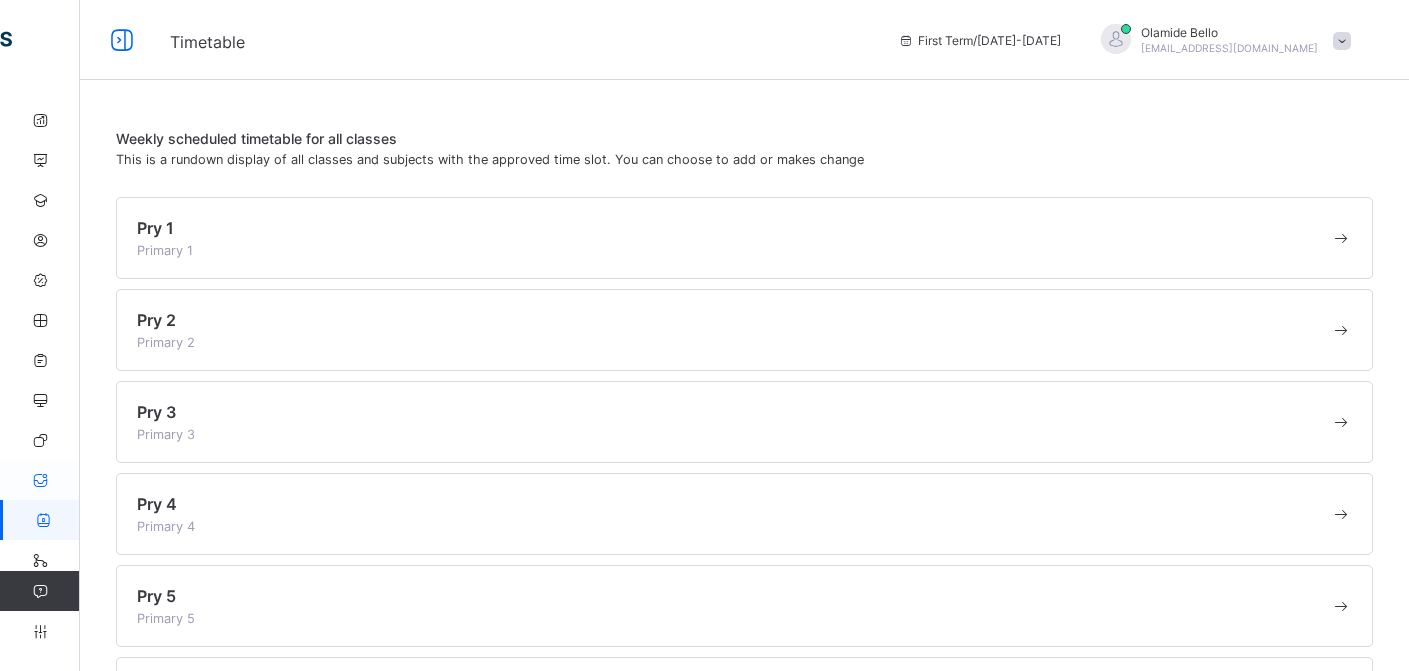 click on "Messaging" at bounding box center [120, 480] 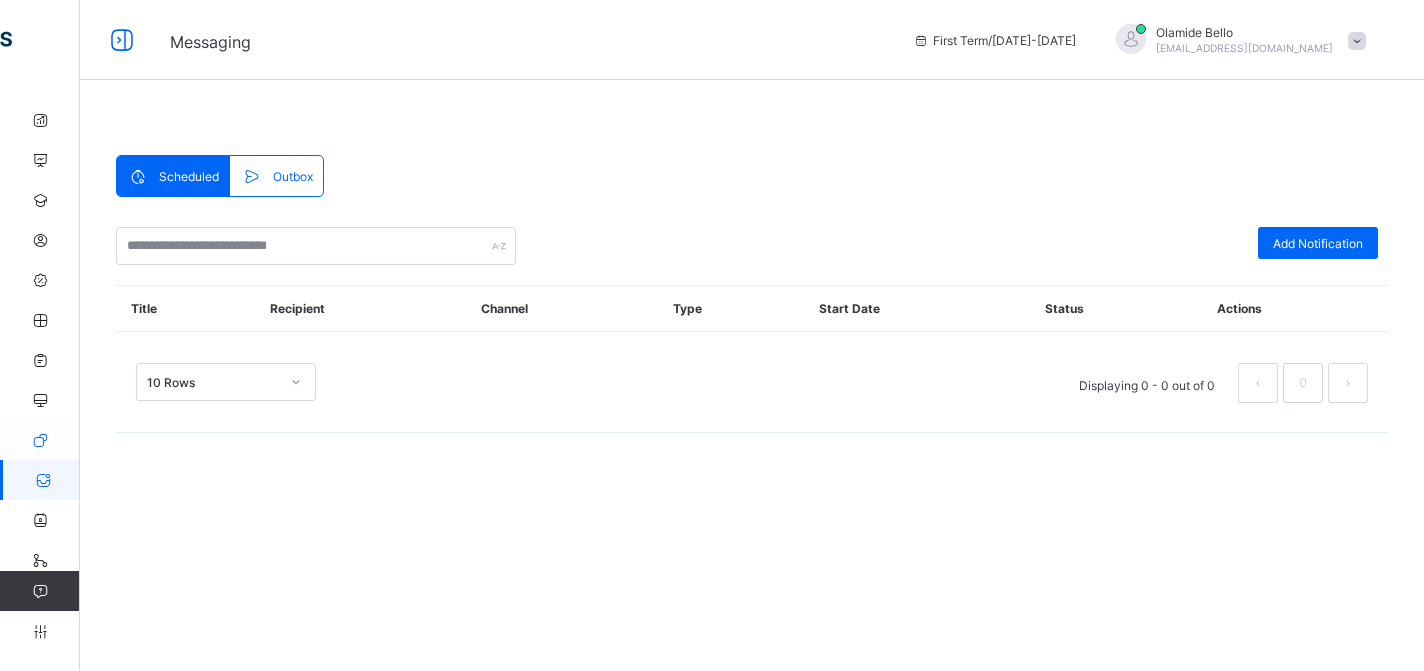 click at bounding box center [40, 440] 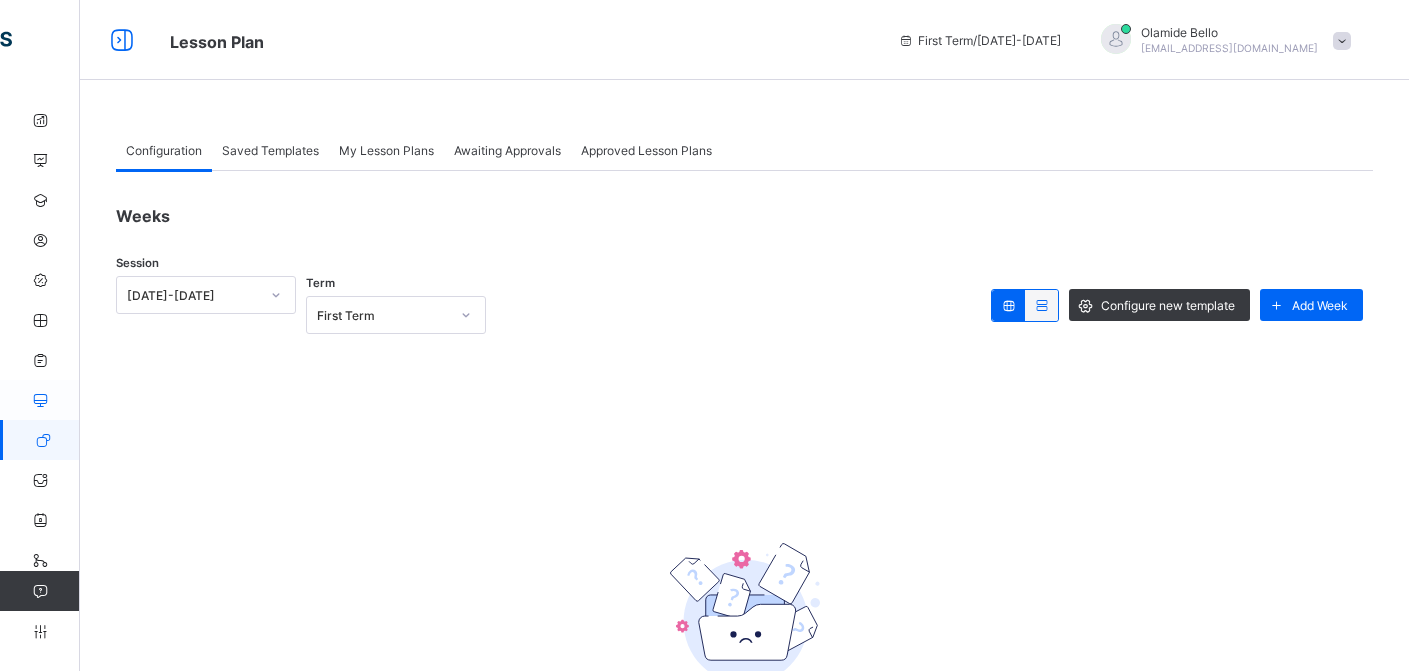 click on "CBT" at bounding box center (120, 400) 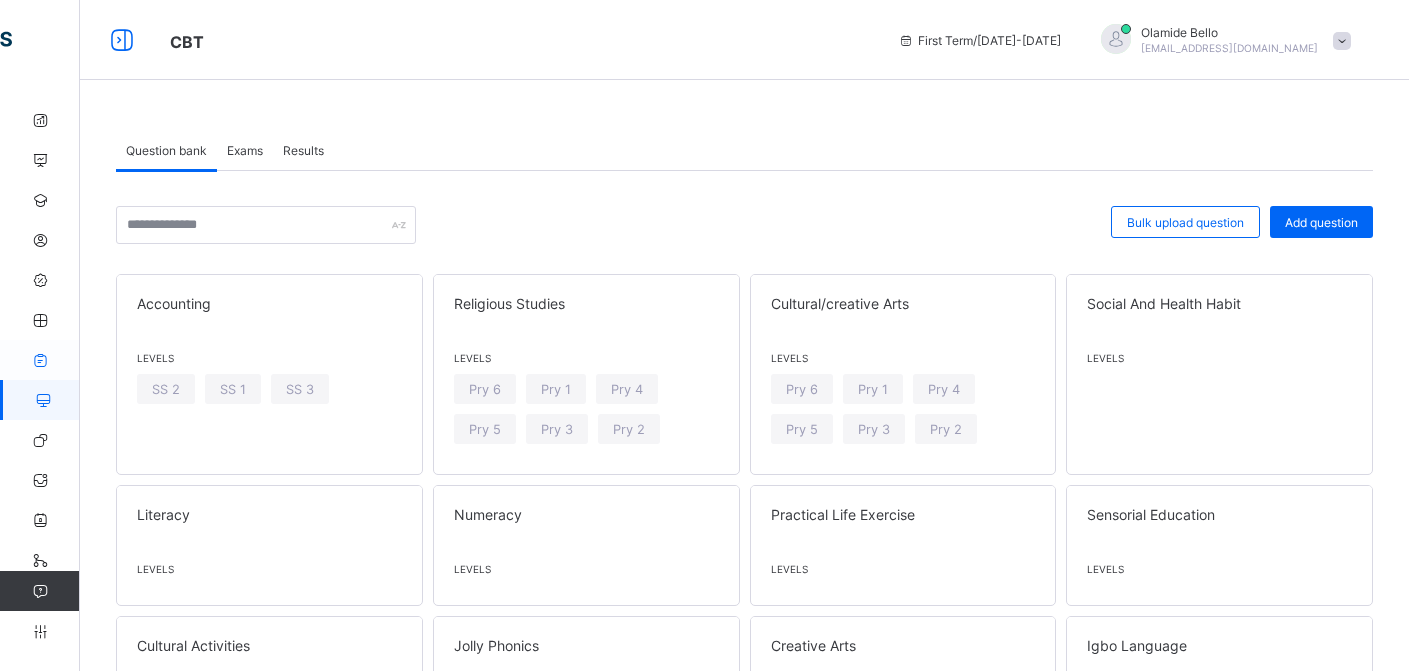 click at bounding box center (40, 360) 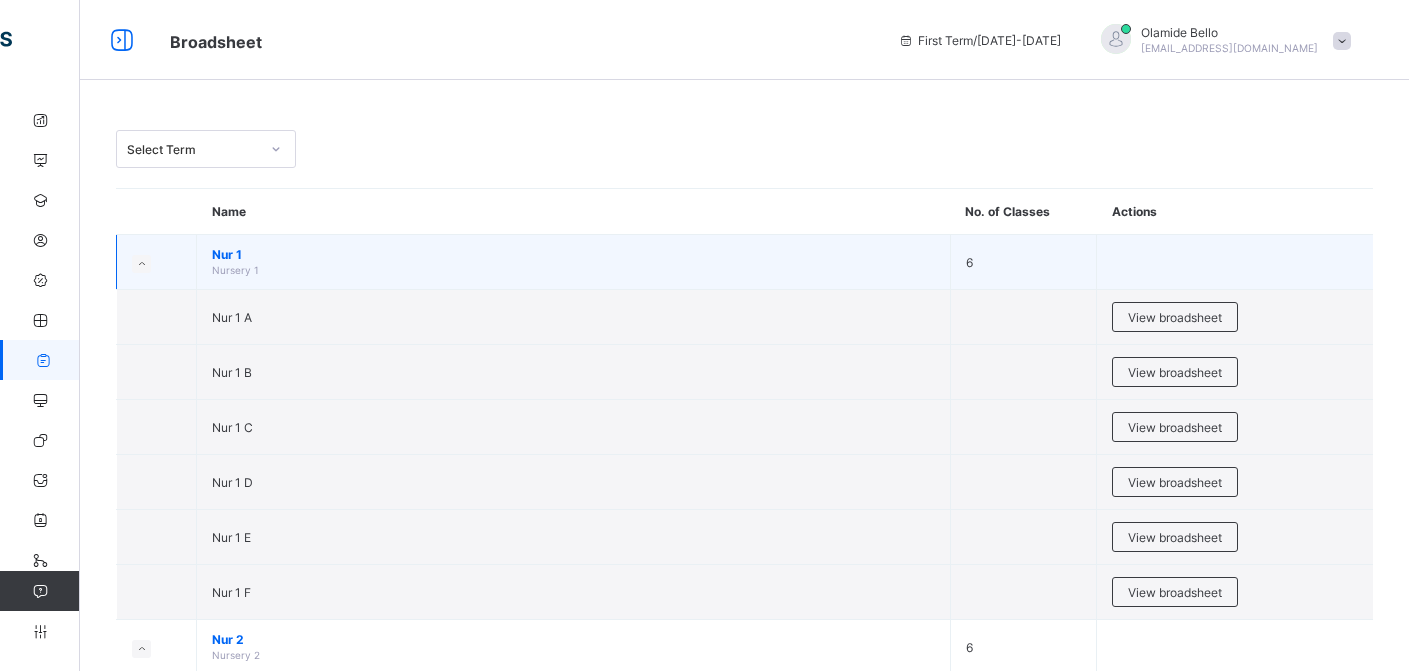 click at bounding box center [141, 264] 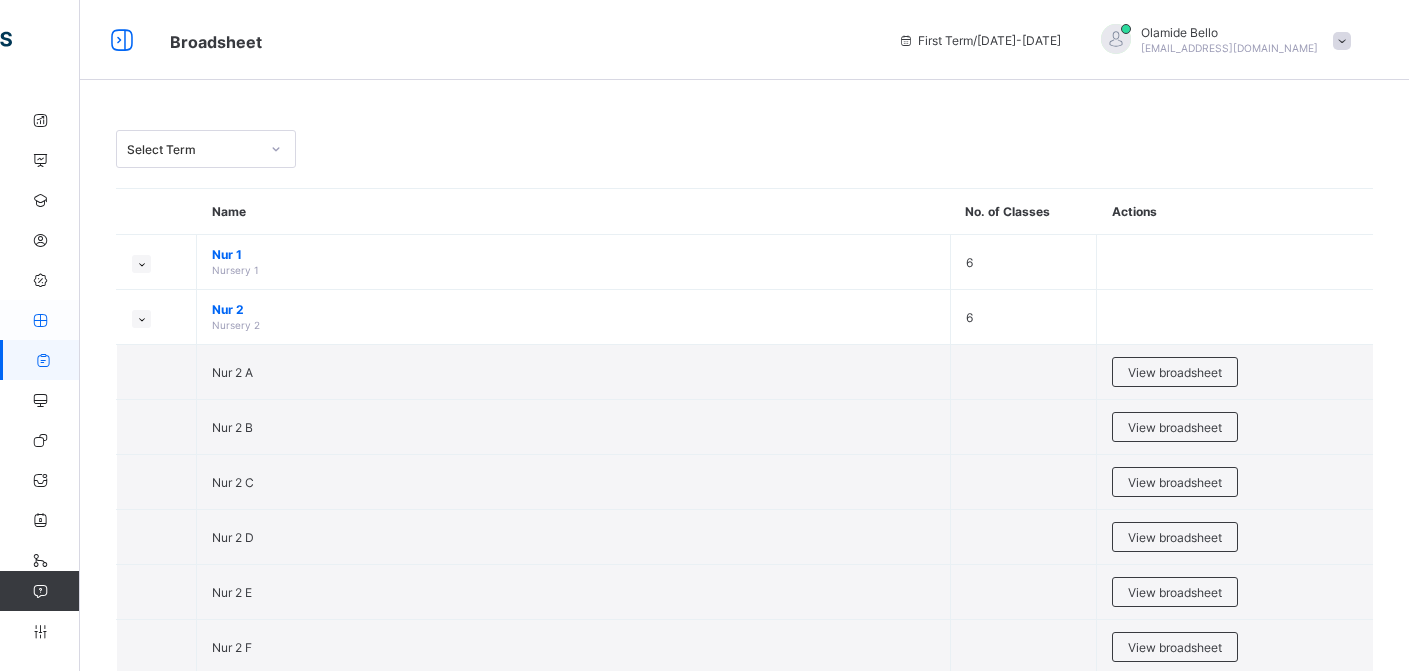 click at bounding box center [40, 320] 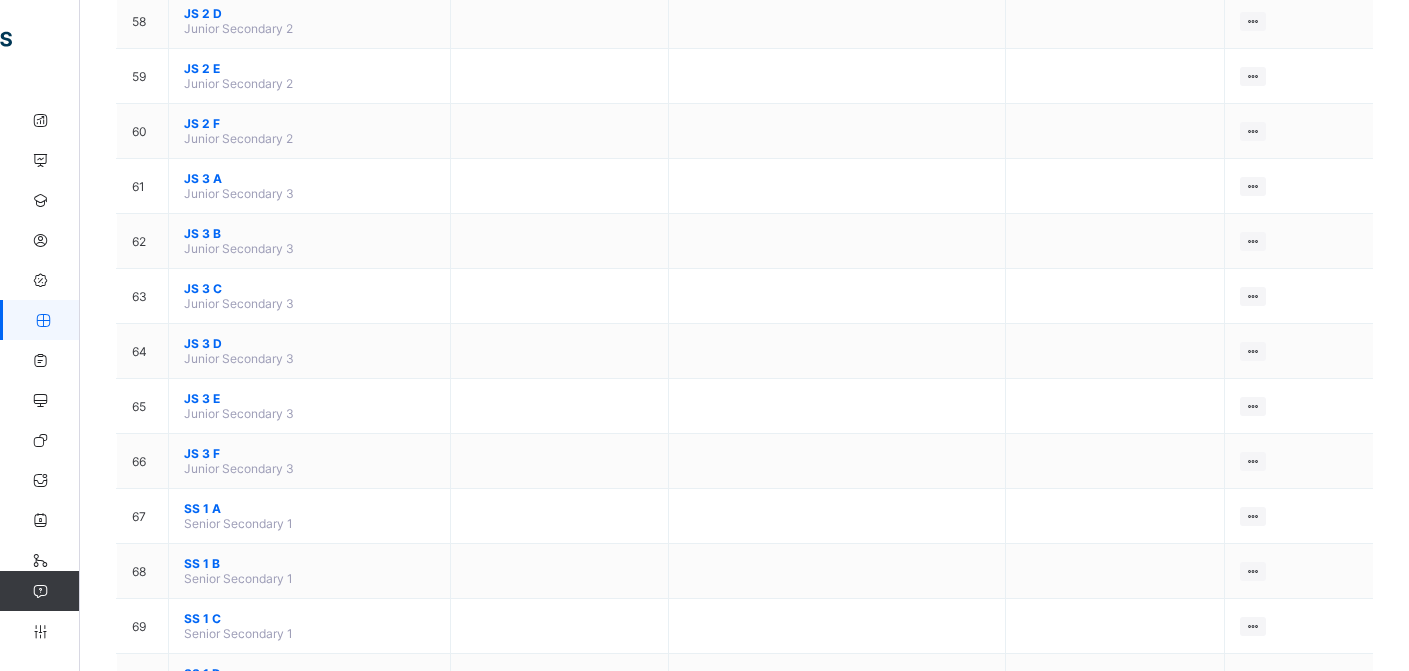 scroll, scrollTop: 3189, scrollLeft: 0, axis: vertical 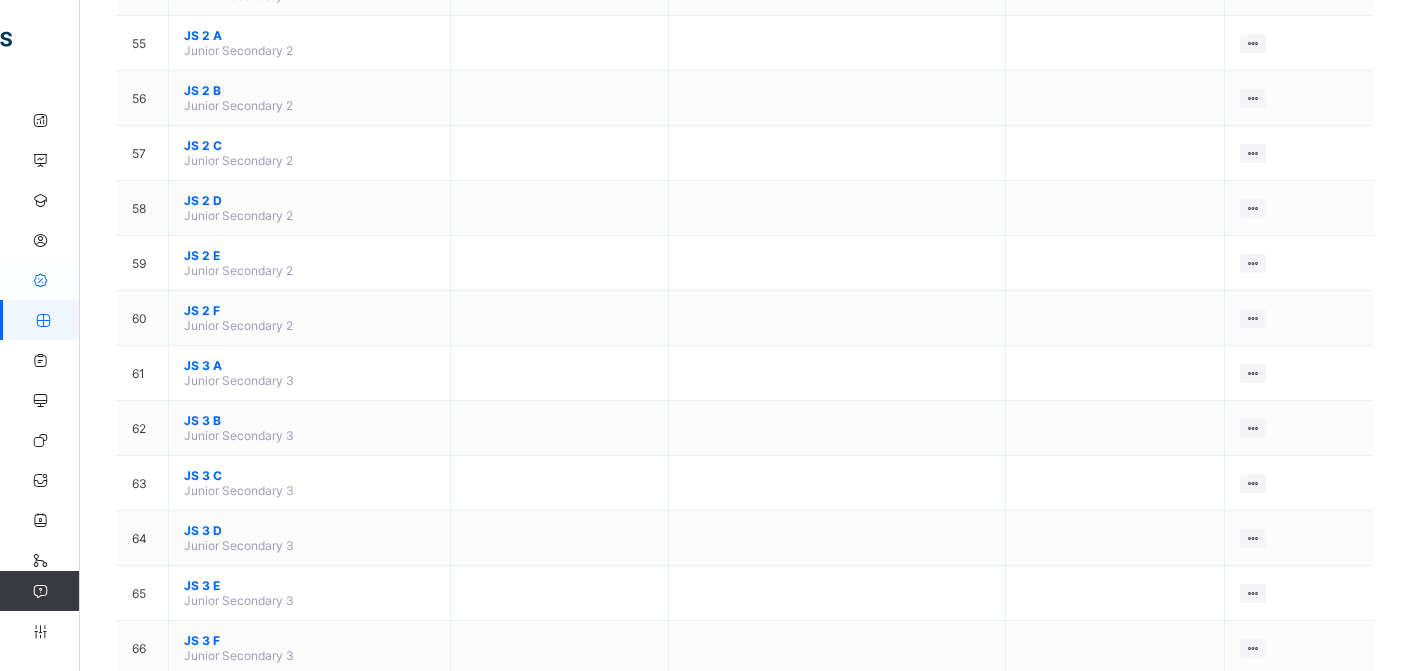 click at bounding box center (40, 280) 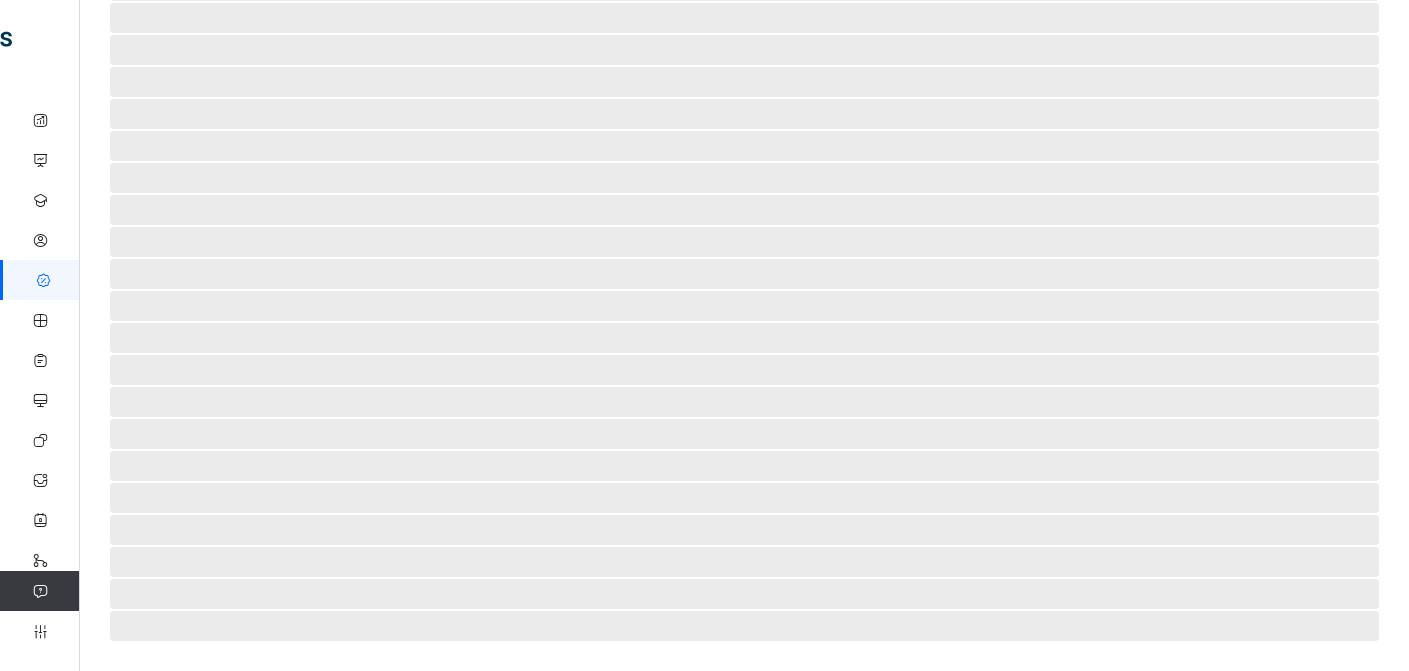 scroll, scrollTop: 0, scrollLeft: 0, axis: both 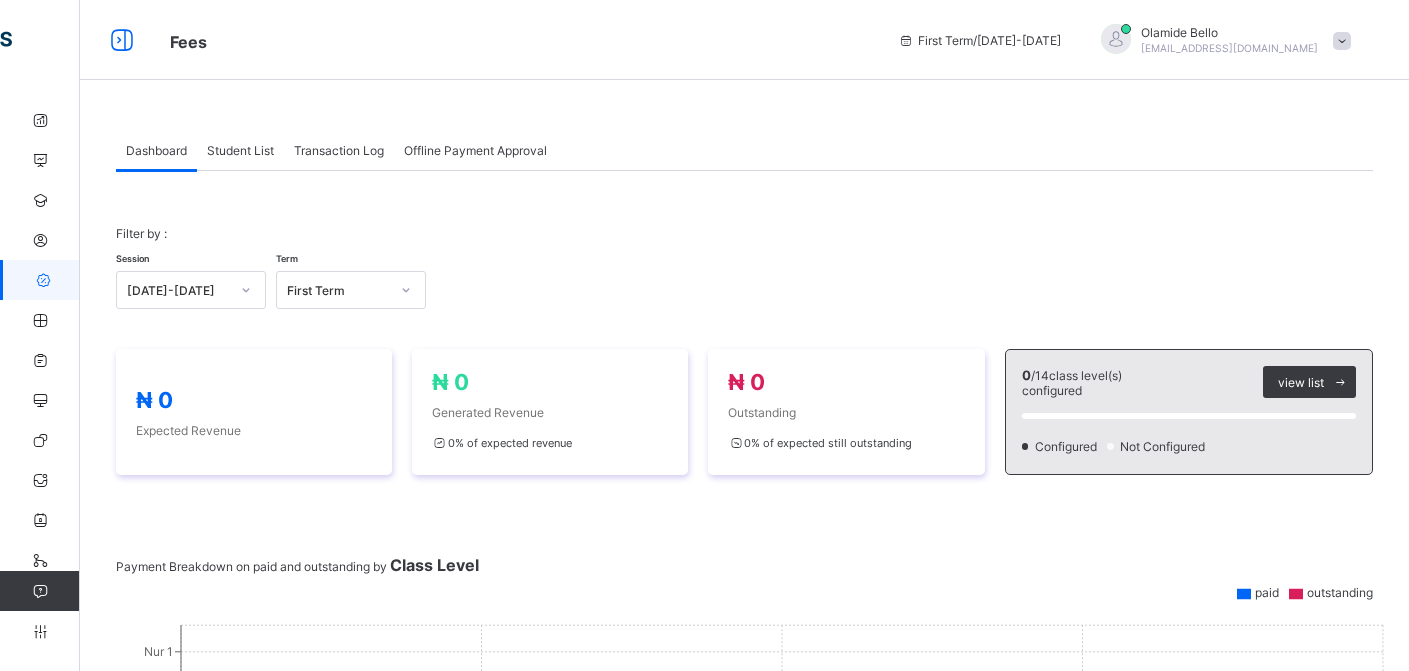 click at bounding box center [1342, 41] 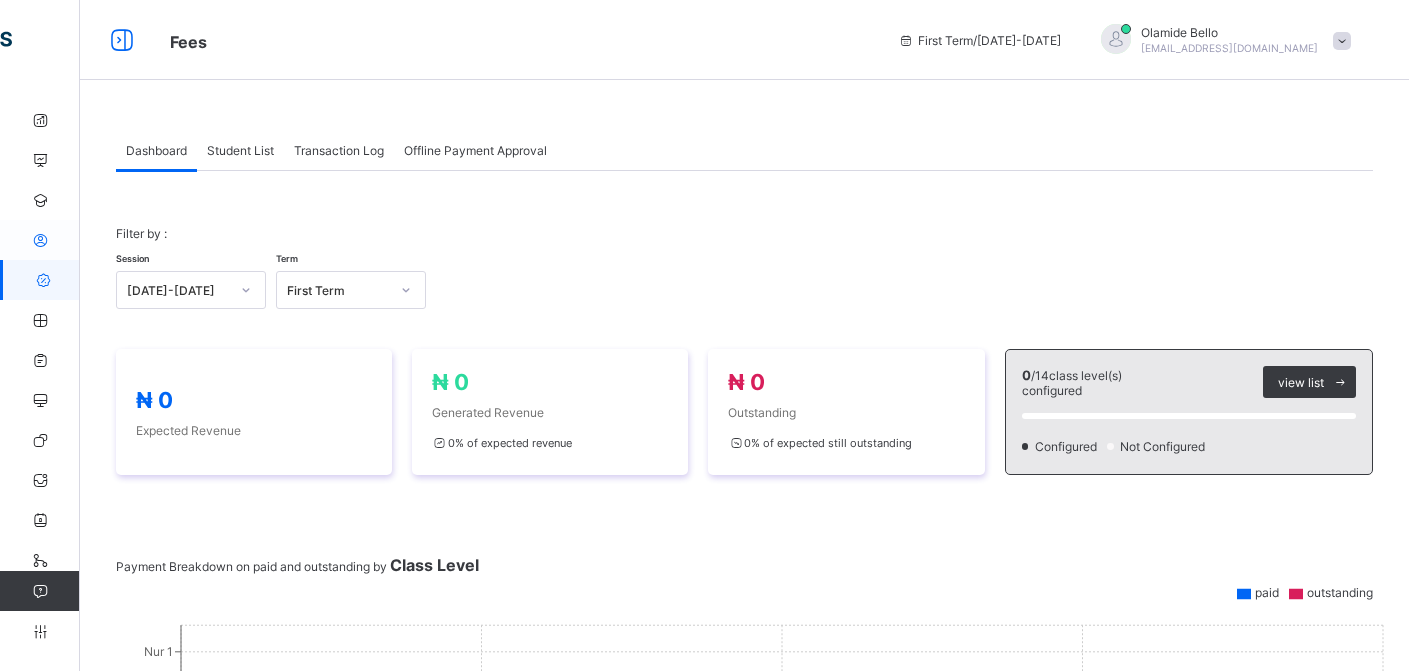 click at bounding box center (40, 240) 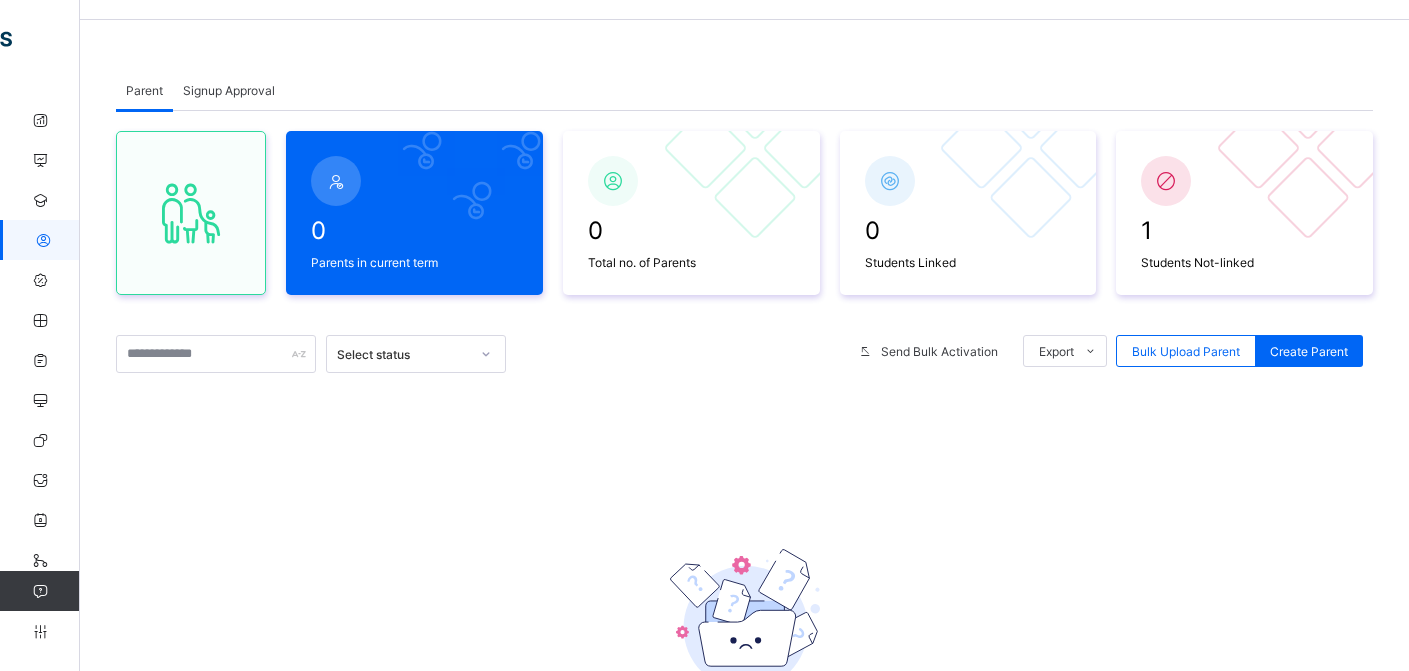 scroll, scrollTop: 0, scrollLeft: 0, axis: both 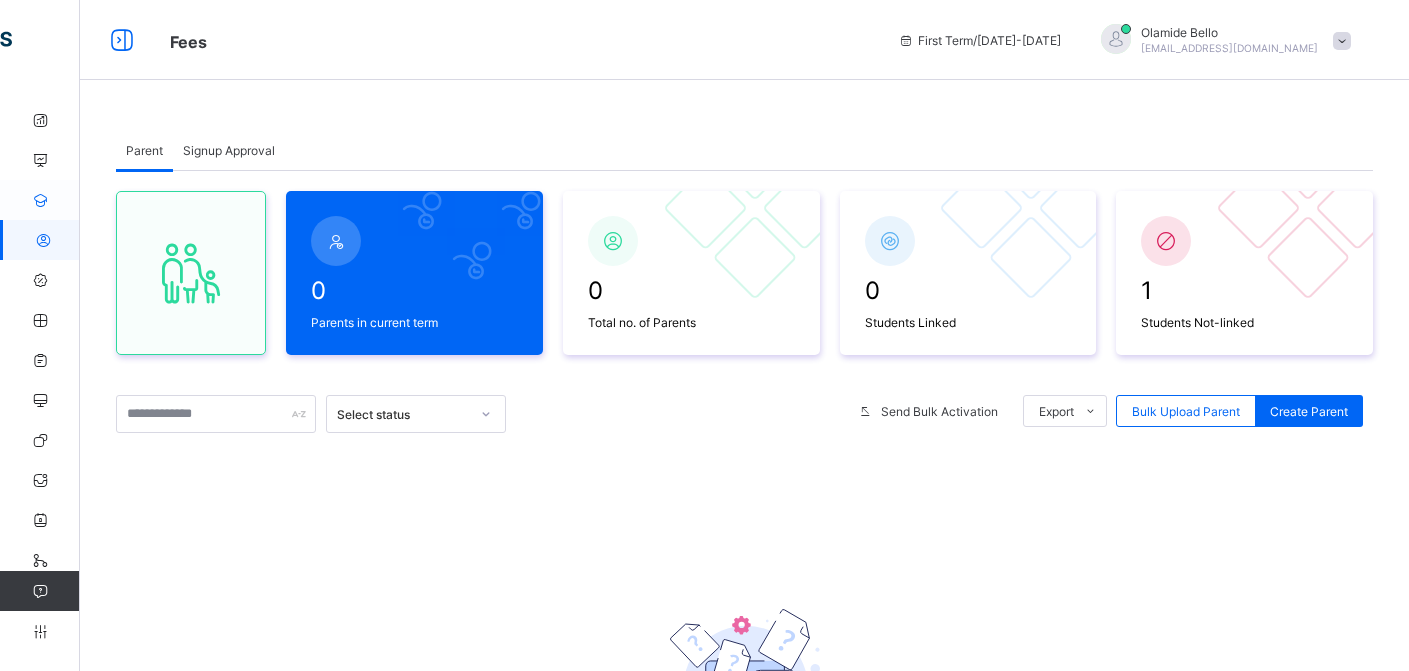 click at bounding box center [40, 200] 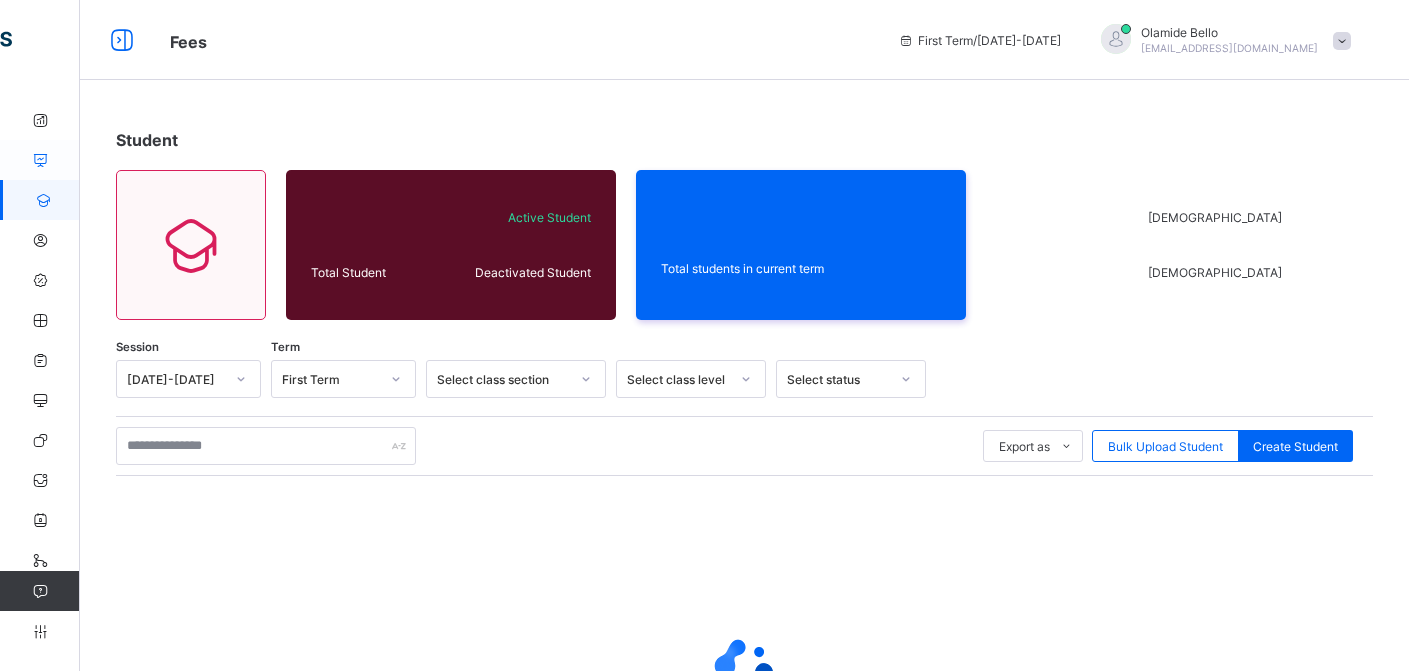 click on "Staff" at bounding box center [120, 160] 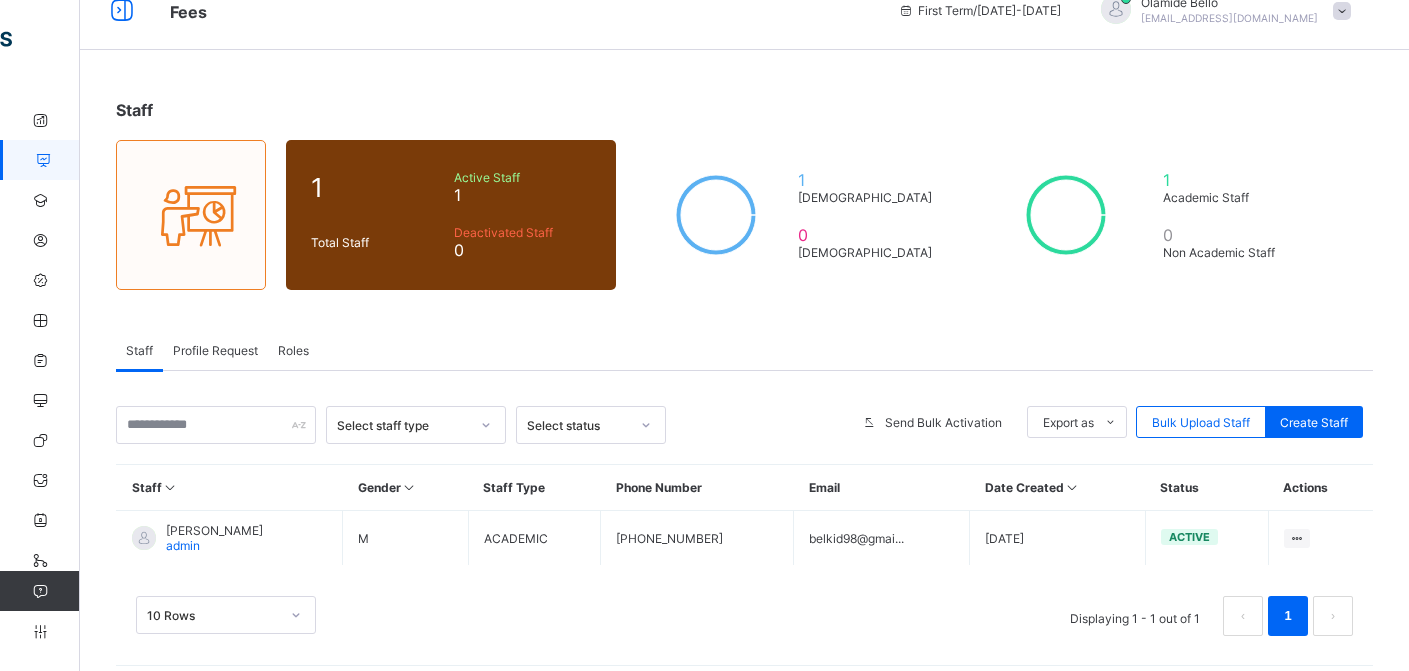 scroll, scrollTop: 43, scrollLeft: 0, axis: vertical 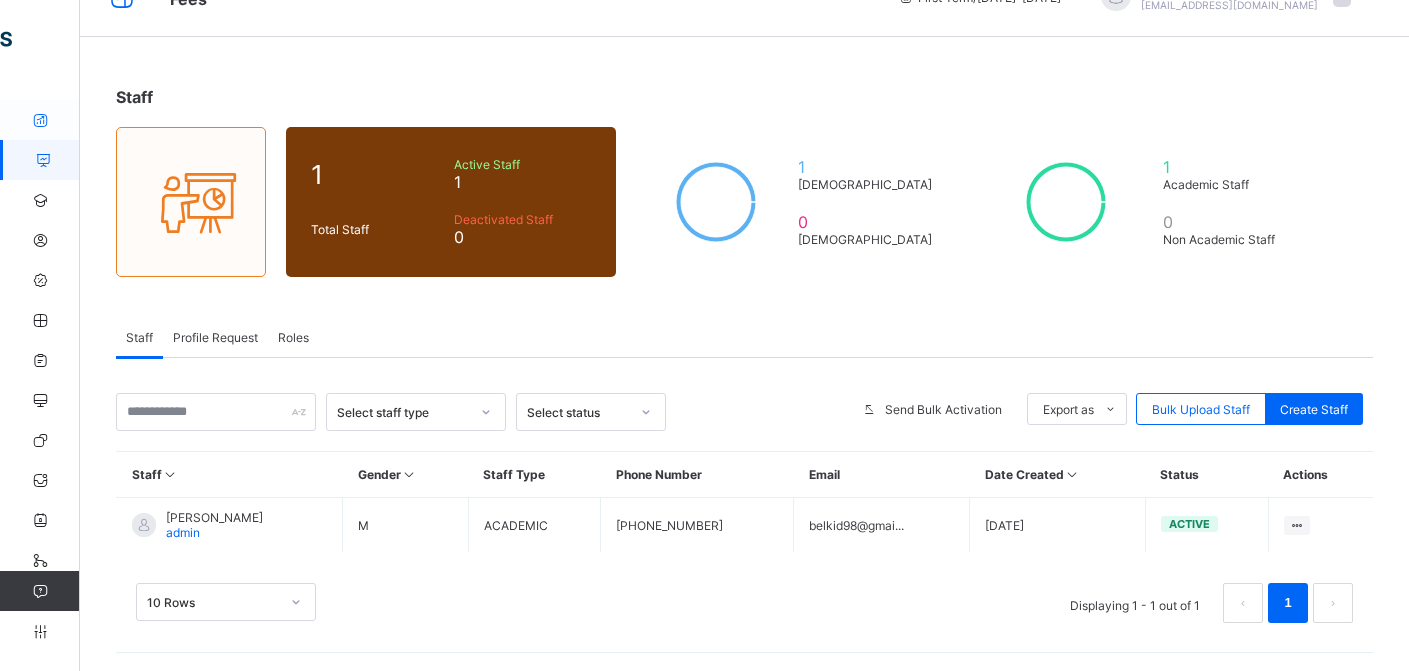 click on "Dashboard" at bounding box center [120, 120] 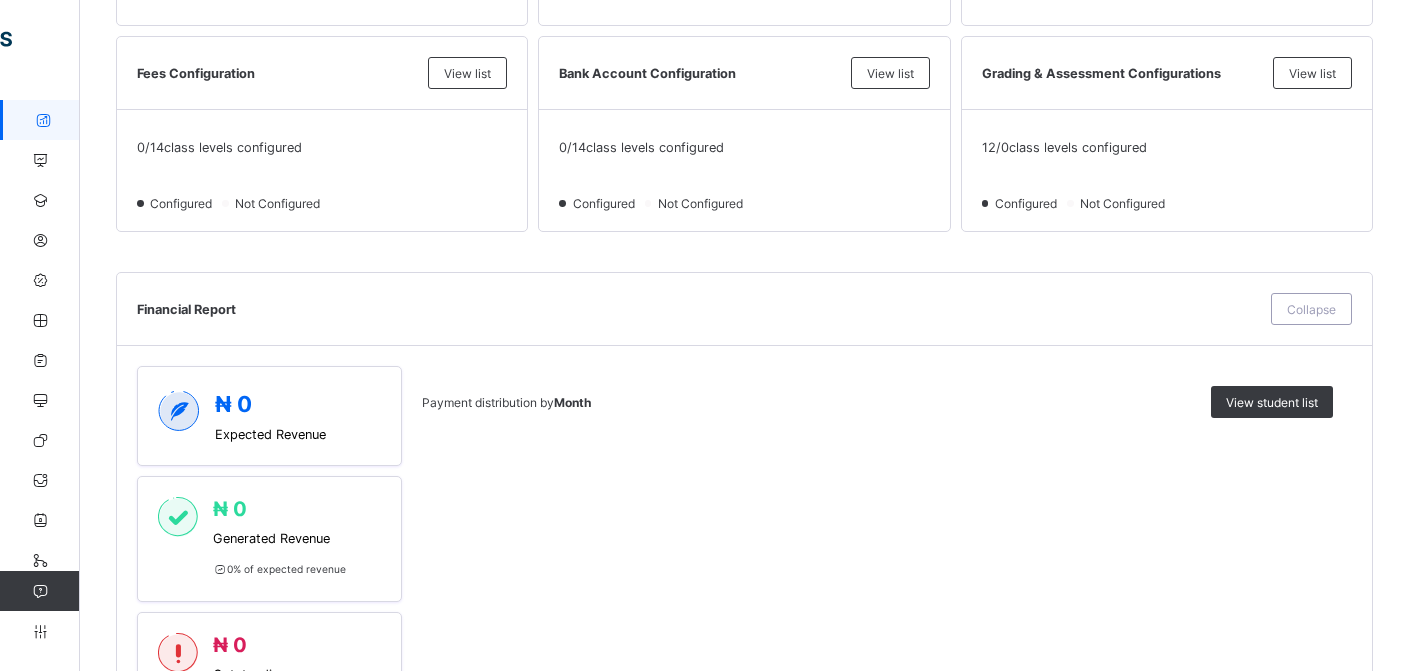 scroll, scrollTop: 712, scrollLeft: 0, axis: vertical 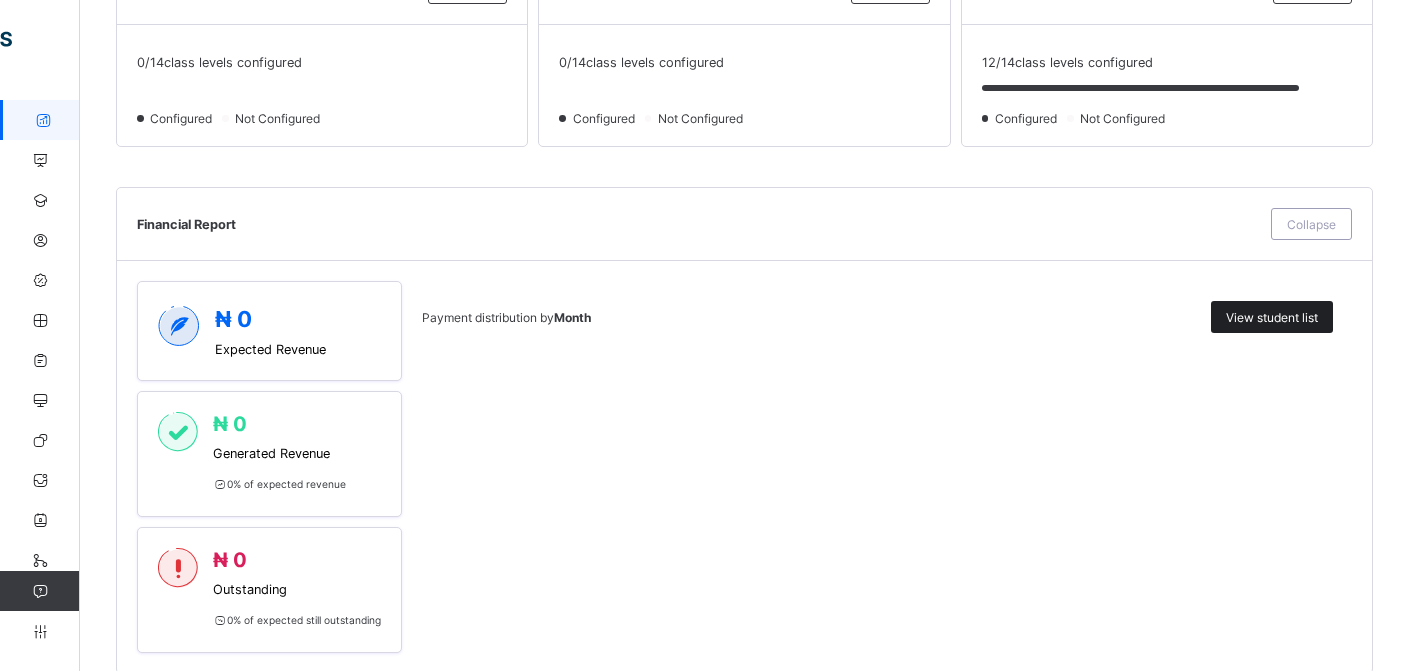 click on "View student list" at bounding box center [1272, 317] 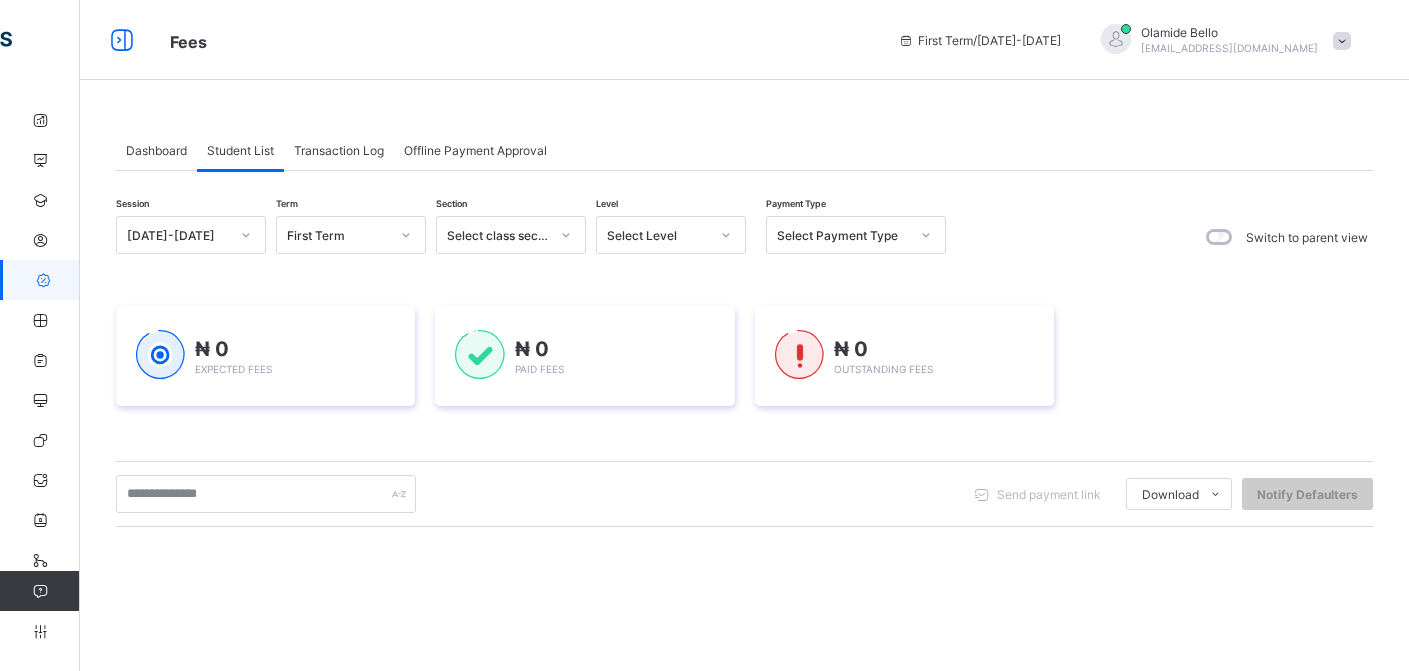 click on "Select Payment Type" at bounding box center [843, 235] 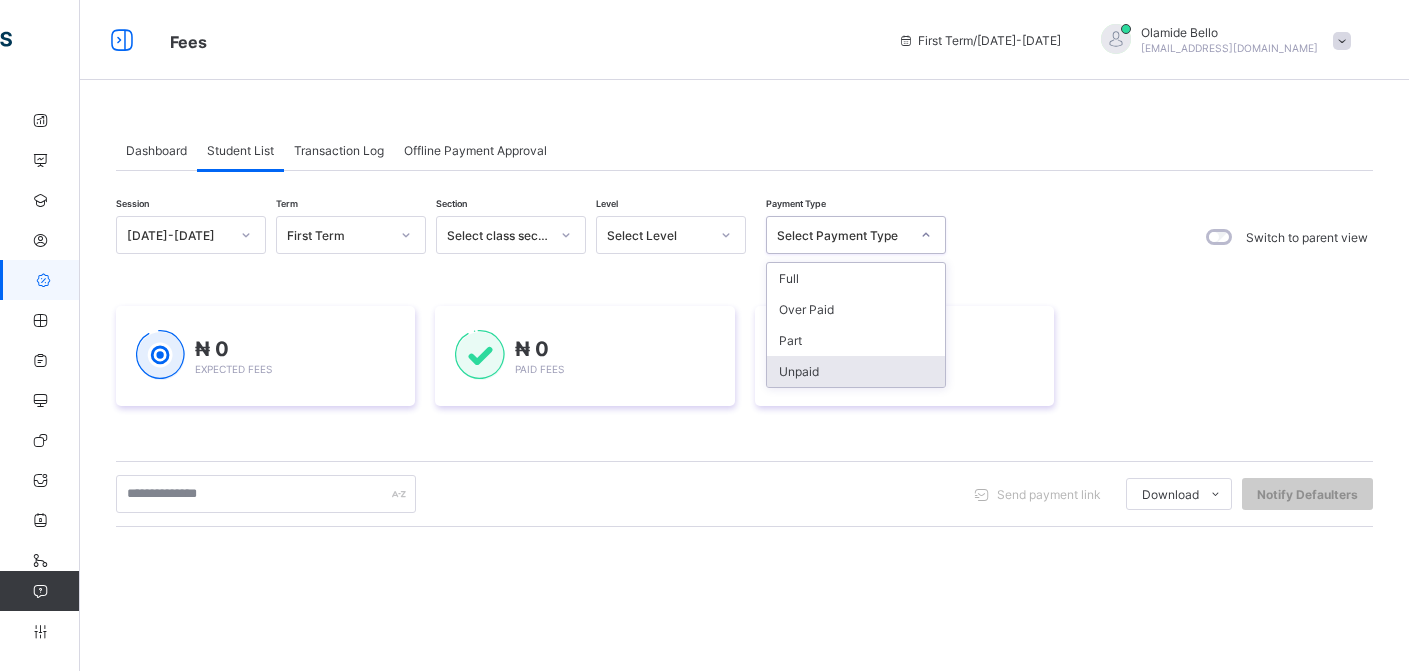 click on "Session 2025-2026 Term First Term Section Select class section Level Select Level Payment Type      option Unpaid focused, 4 of 4. 4 results available. Use Up and Down to choose options, press Enter to select the currently focused option, press Escape to exit the menu, press Tab to select the option and exit the menu. Select Payment Type Full Over Paid Part Unpaid Switch to parent view" at bounding box center [744, 237] 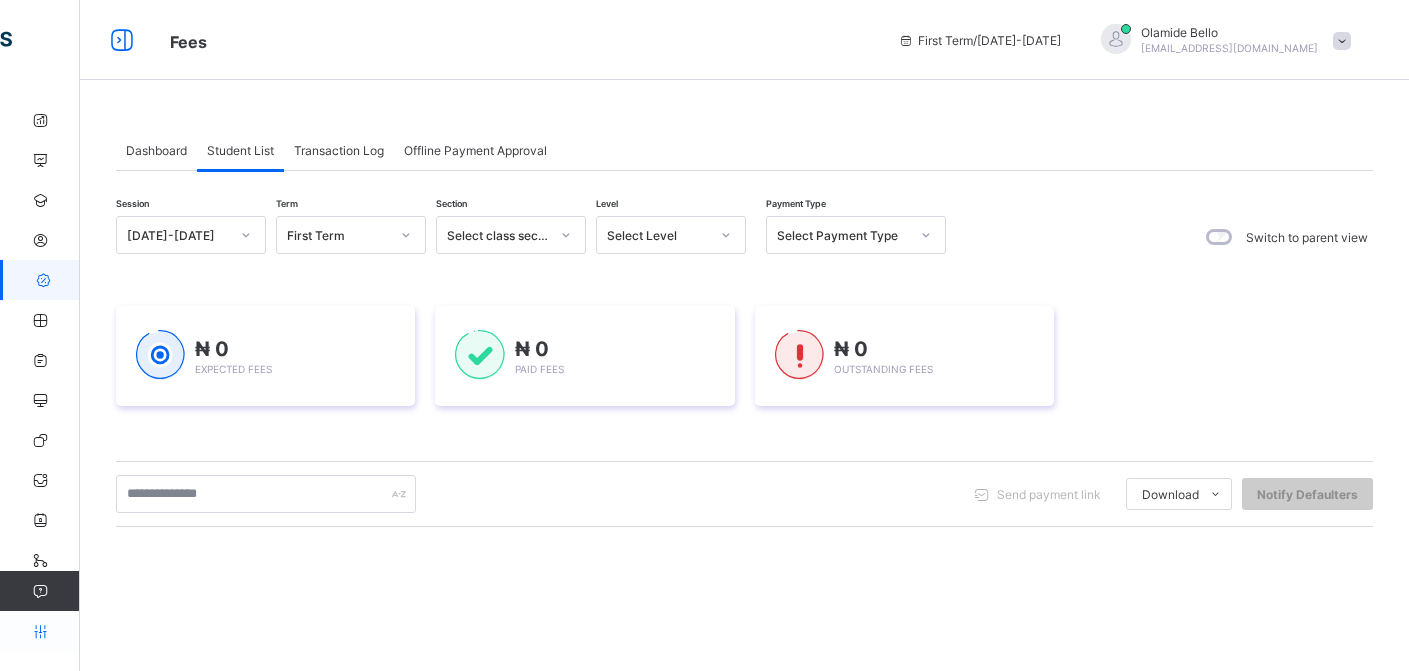 click on "Configuration" at bounding box center [39, 631] 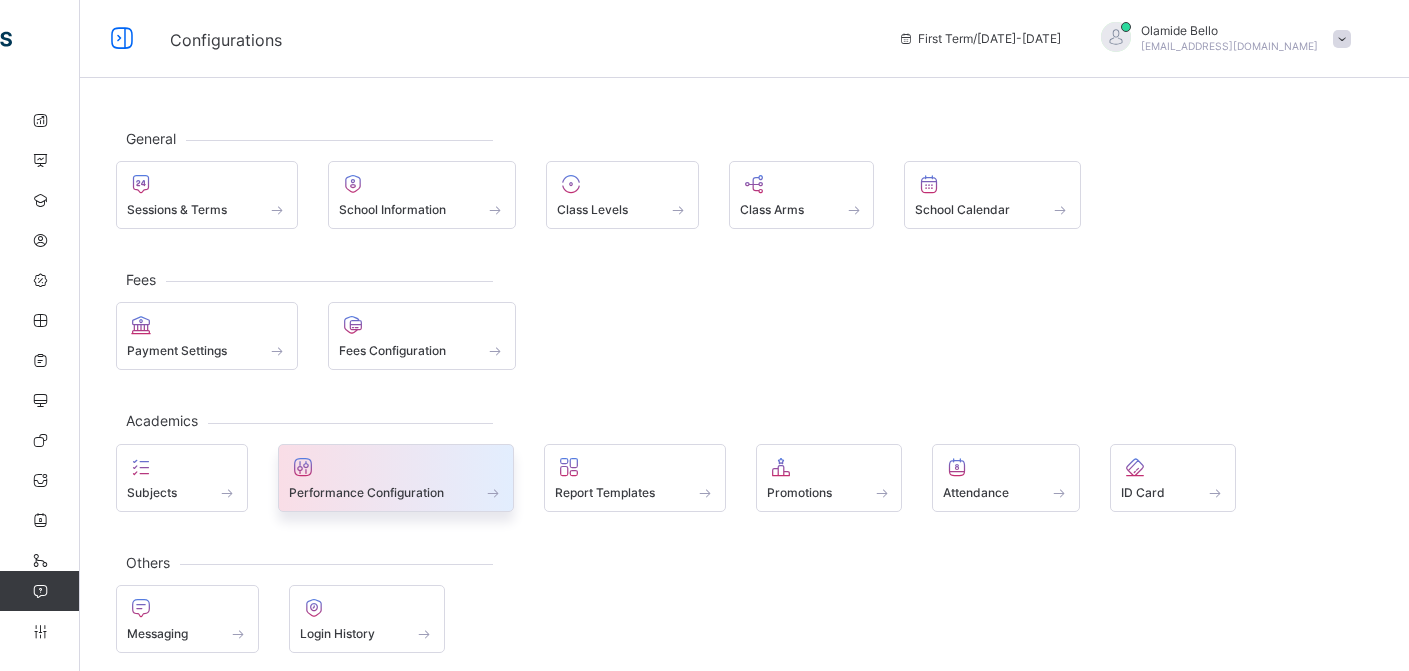 scroll, scrollTop: 16, scrollLeft: 0, axis: vertical 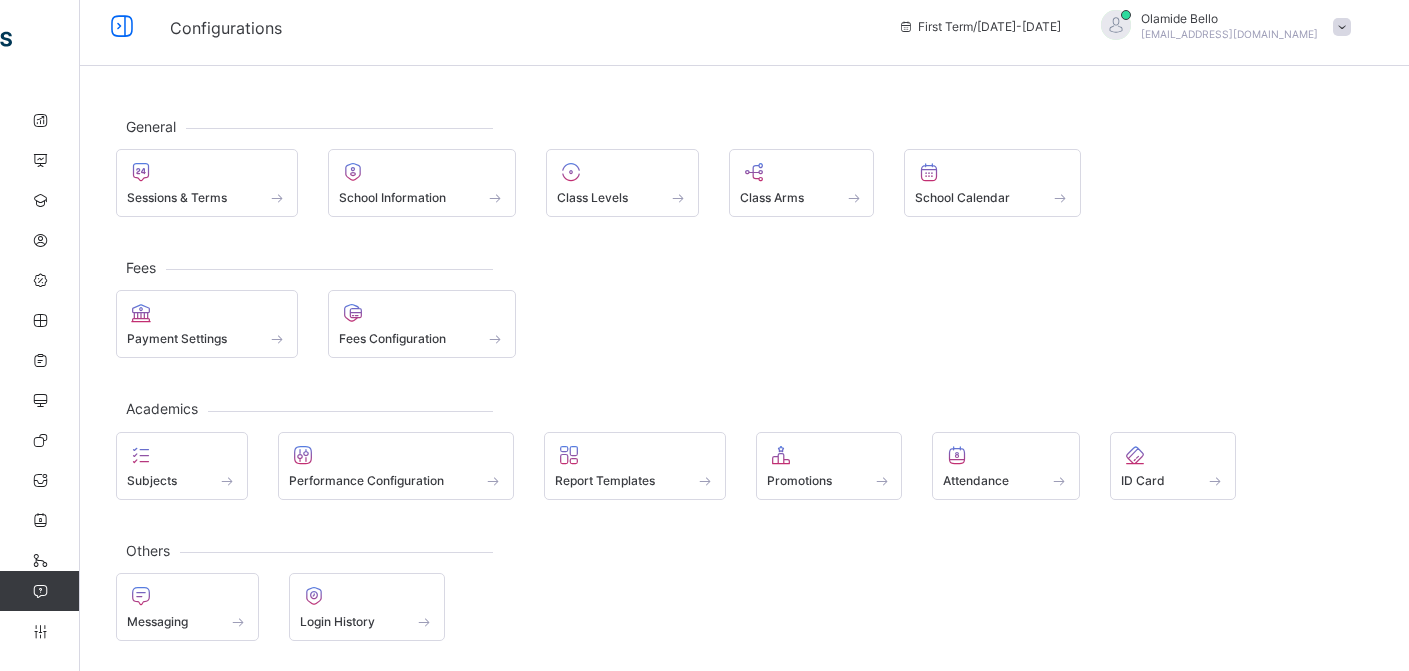 click at bounding box center (40, 591) 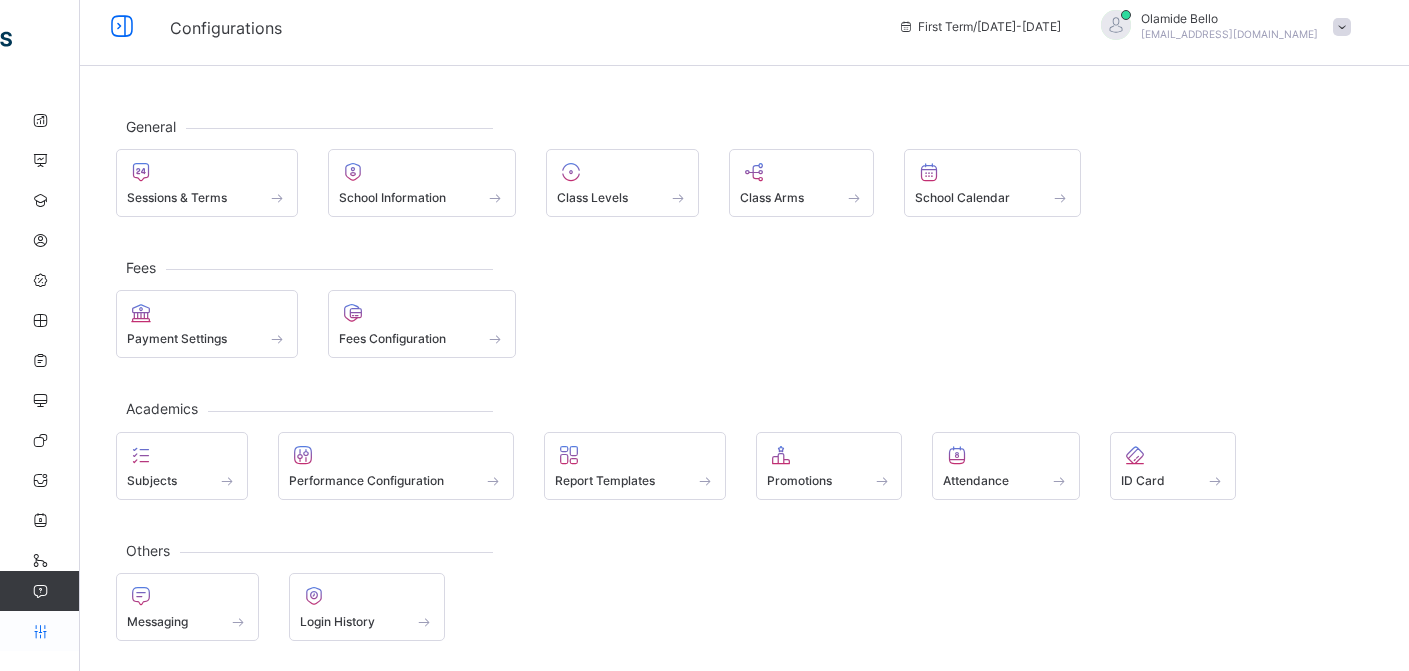click at bounding box center [40, 631] 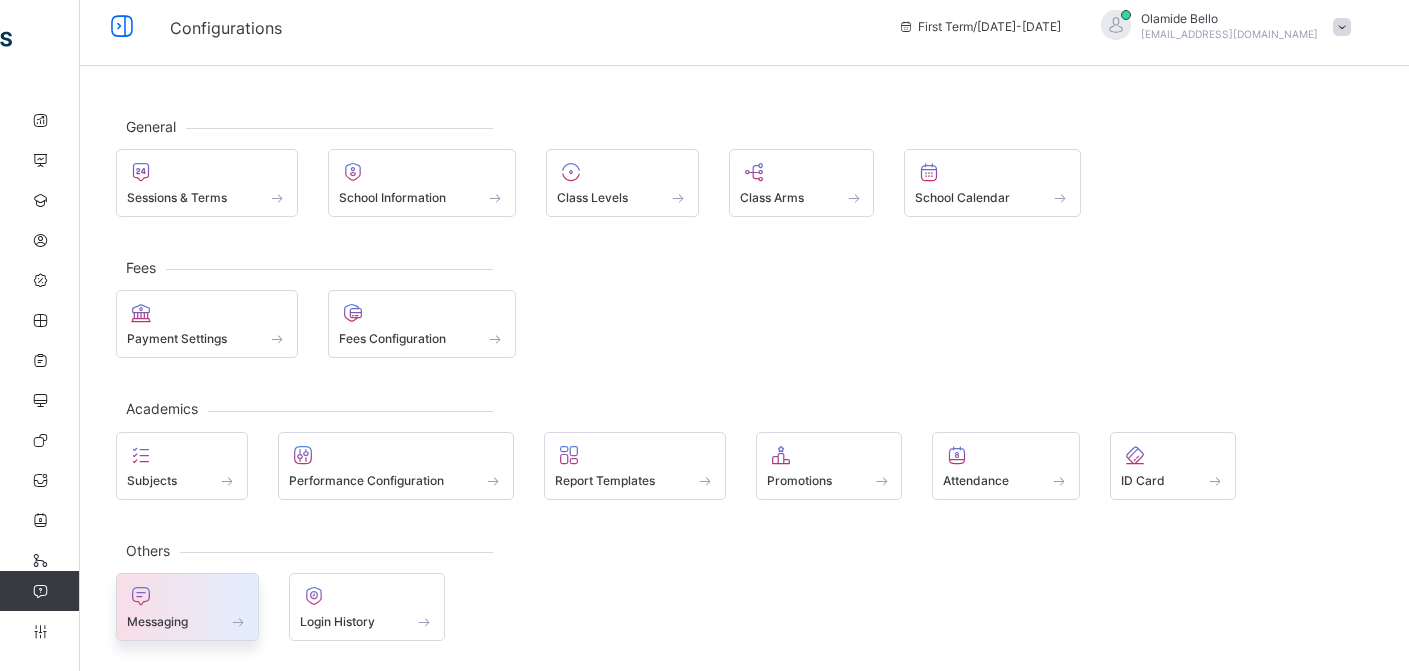 scroll, scrollTop: 0, scrollLeft: 0, axis: both 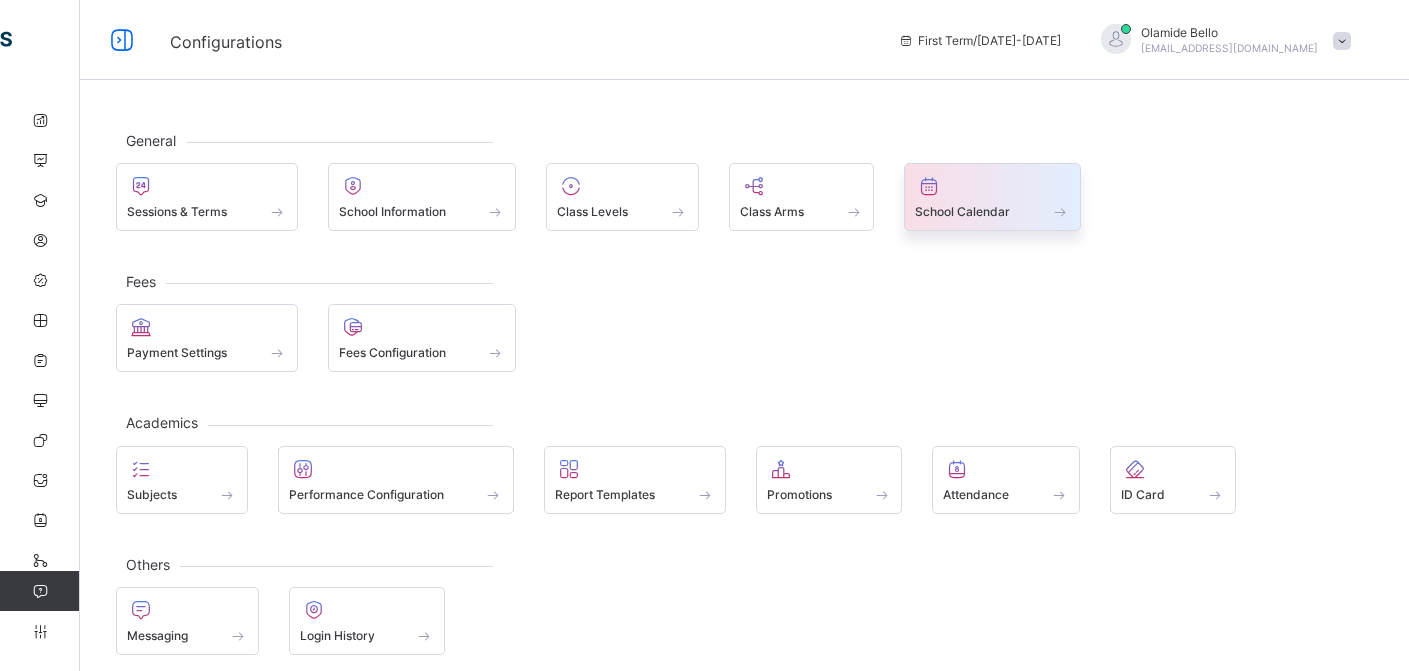 click on "School Calendar" at bounding box center (962, 211) 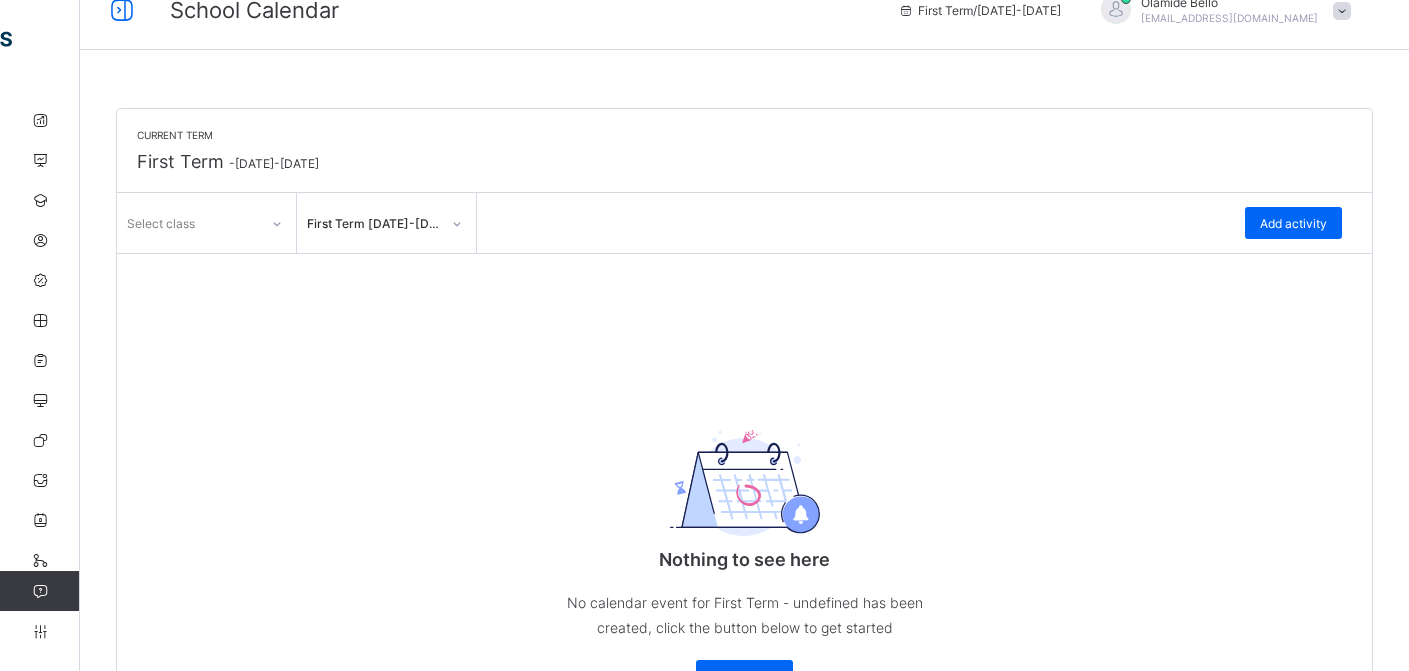 scroll, scrollTop: 0, scrollLeft: 0, axis: both 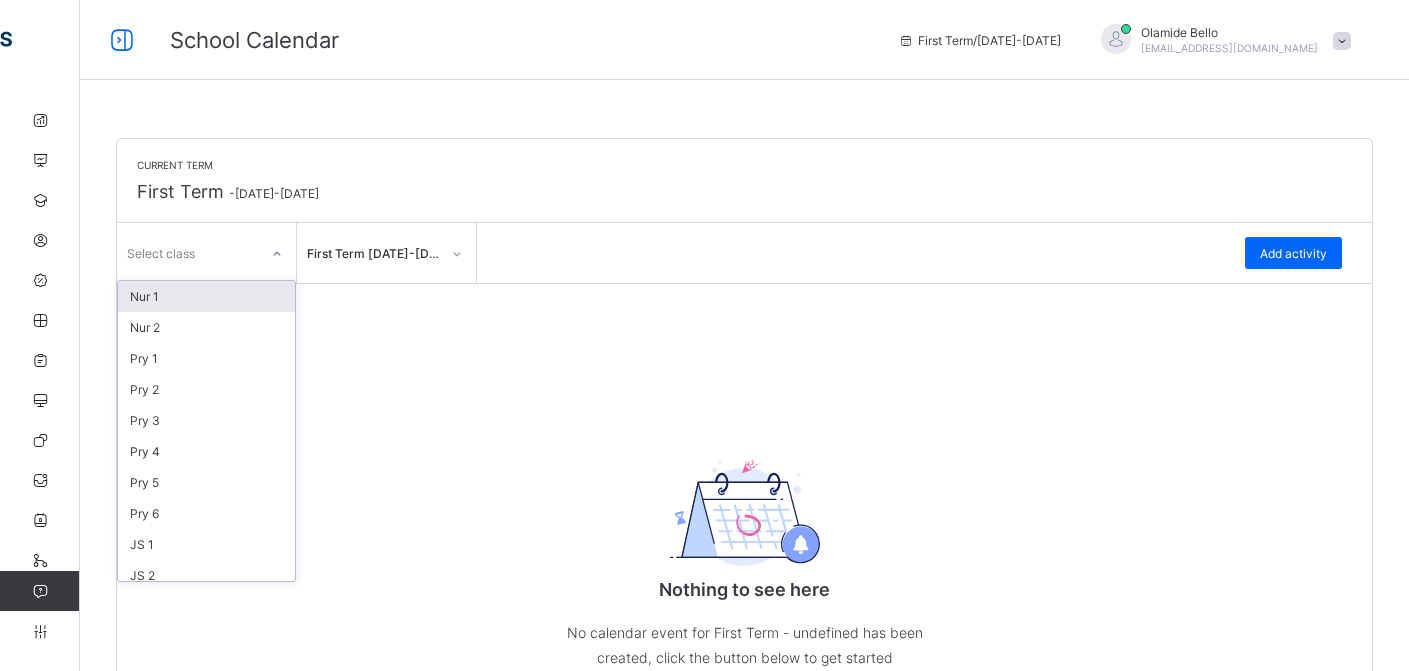 click 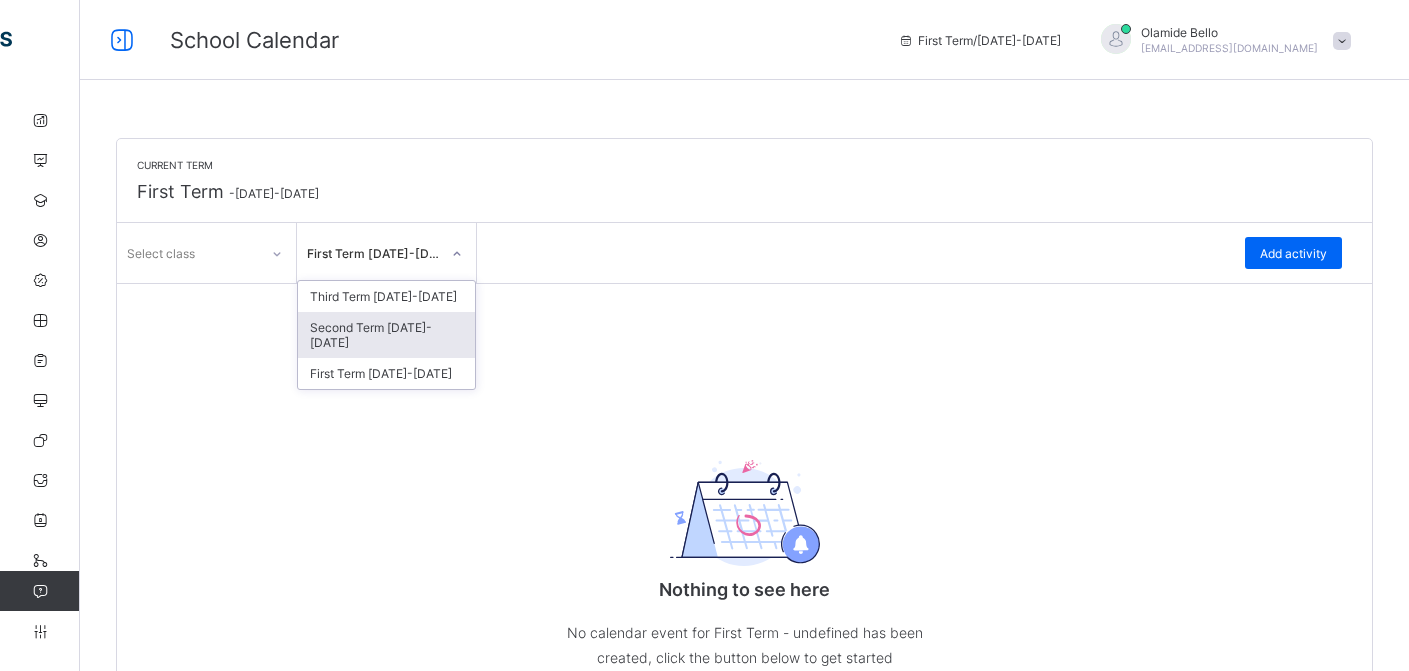 click on "Second Term 2025-2026" at bounding box center [386, 335] 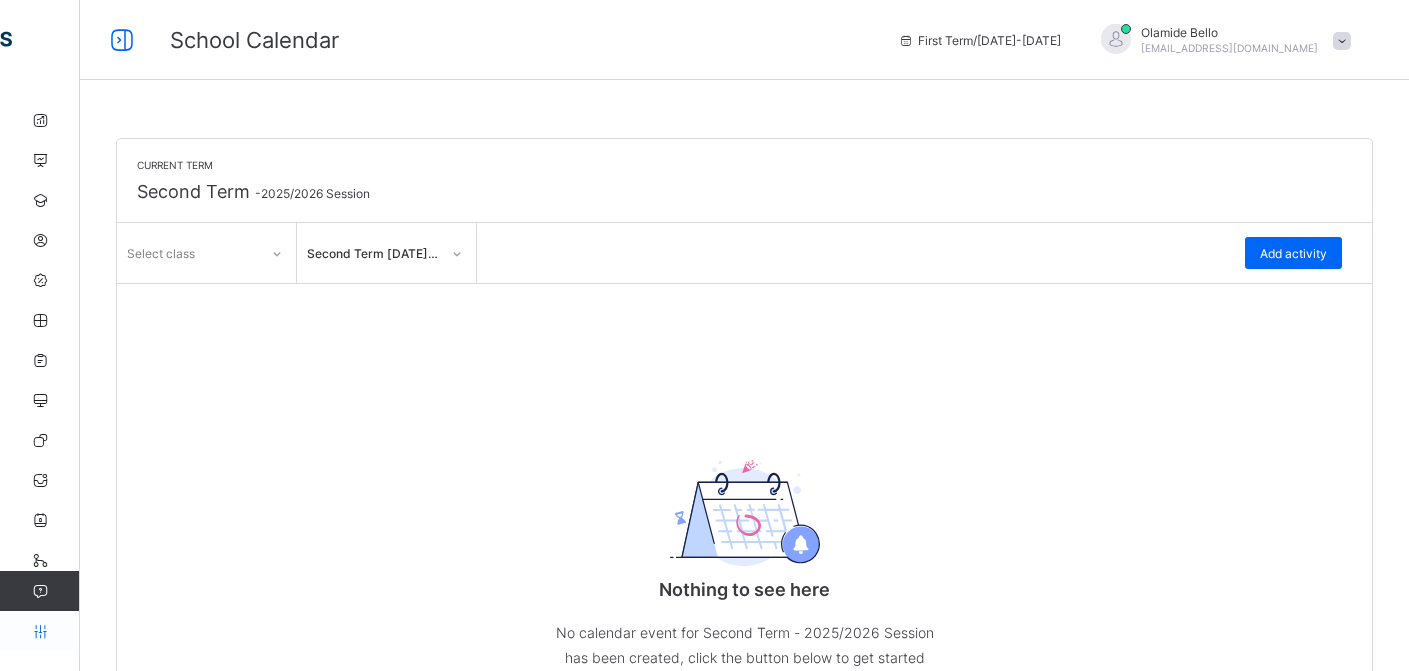 click on "Configuration" at bounding box center (39, 631) 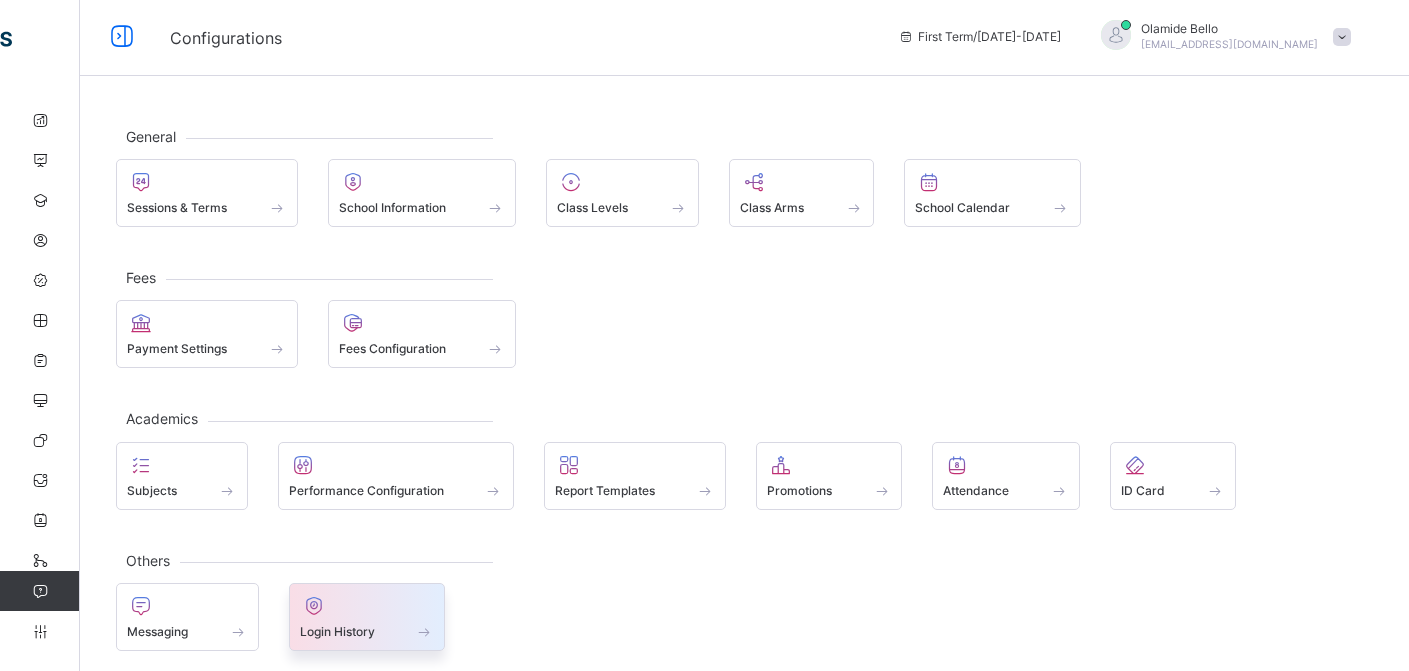 scroll, scrollTop: 16, scrollLeft: 0, axis: vertical 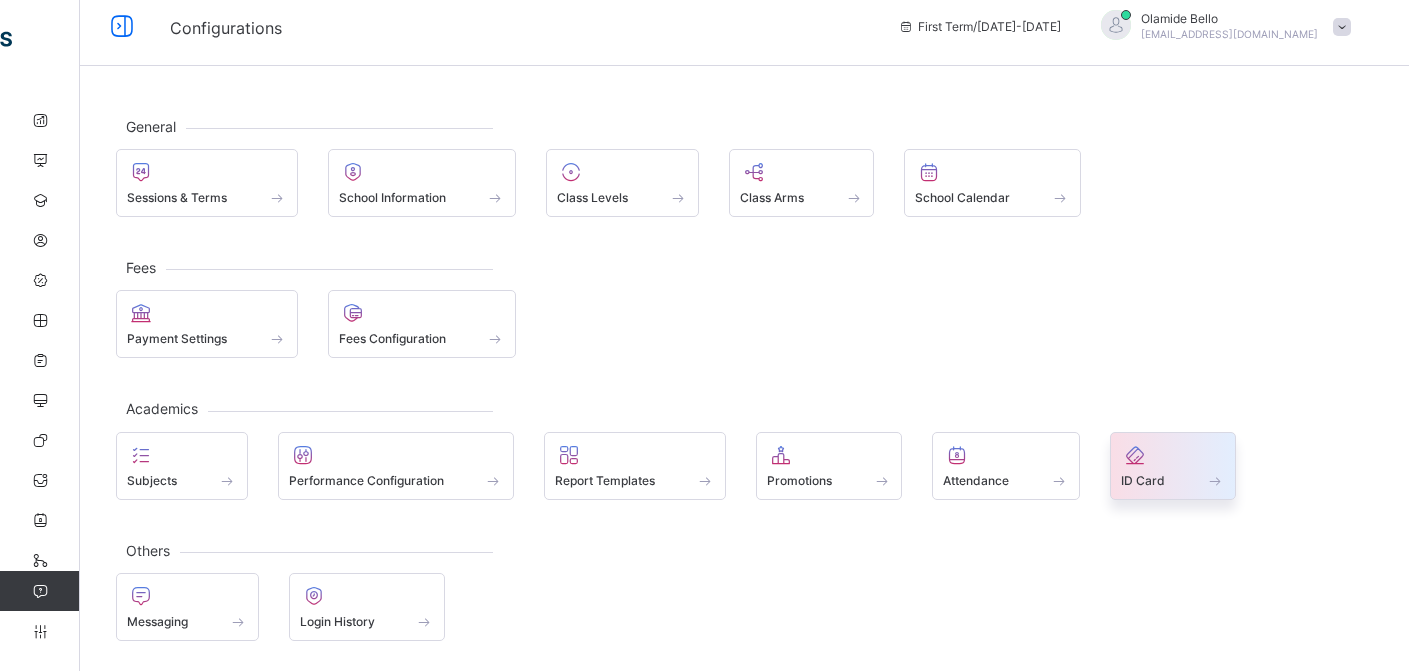 click on "ID Card" at bounding box center (1173, 480) 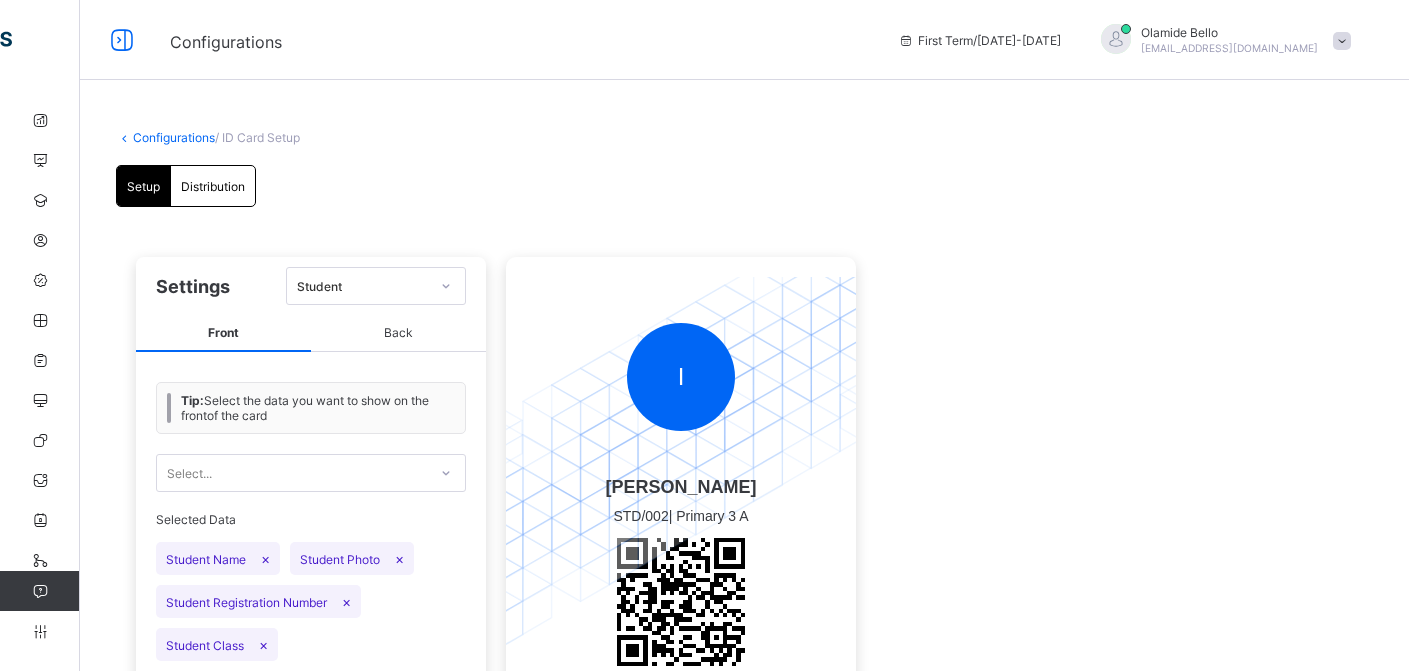 scroll, scrollTop: 120, scrollLeft: 0, axis: vertical 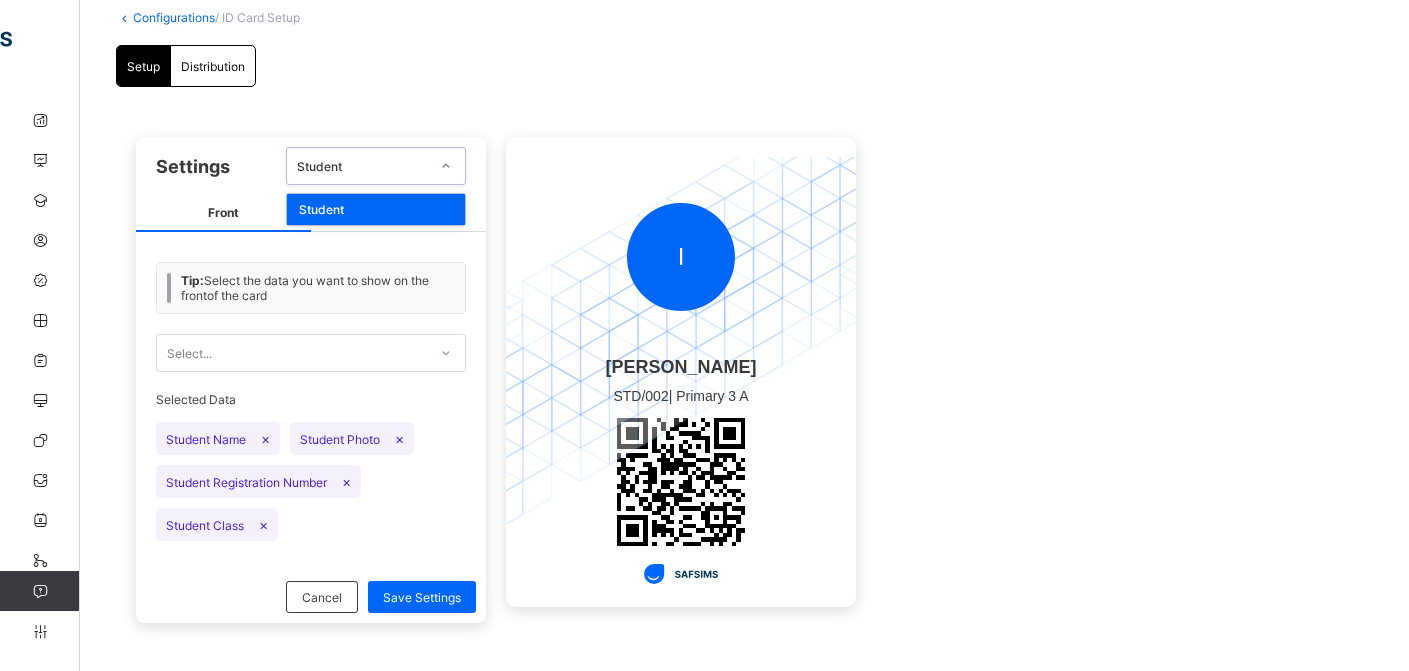 click on "Student" at bounding box center (363, 166) 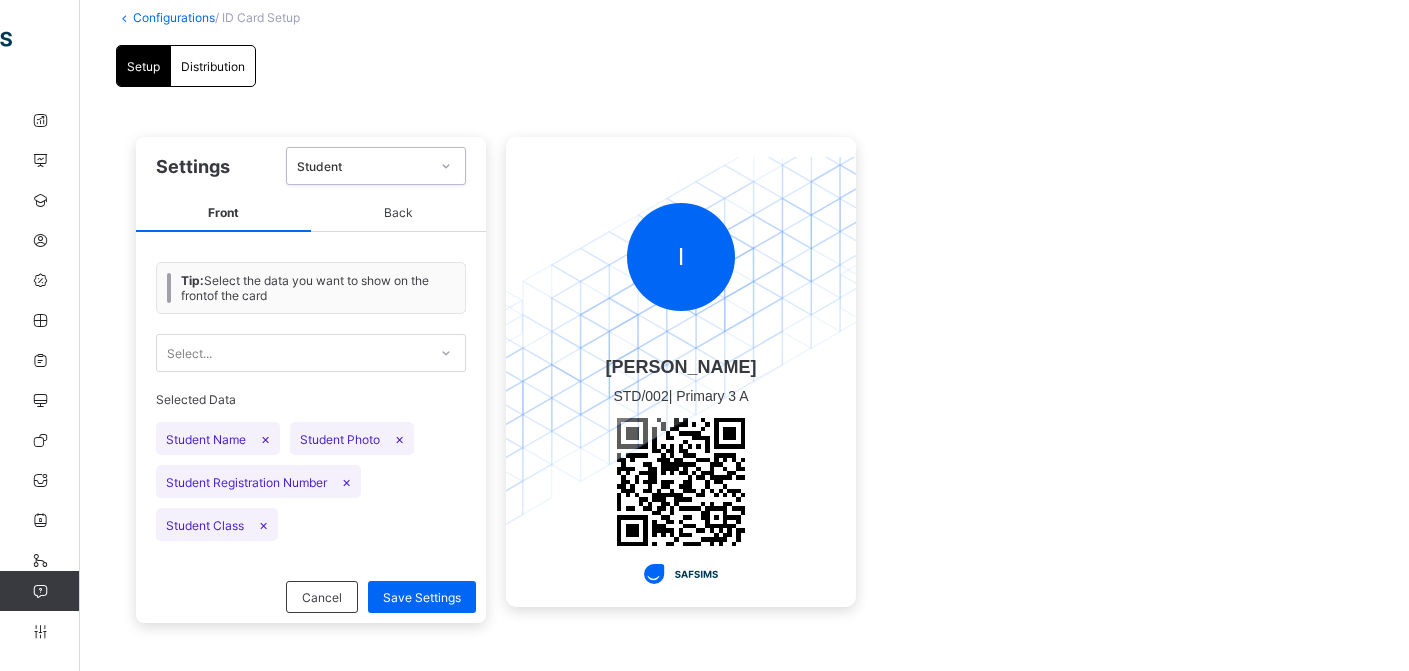 click on "Student" at bounding box center [363, 166] 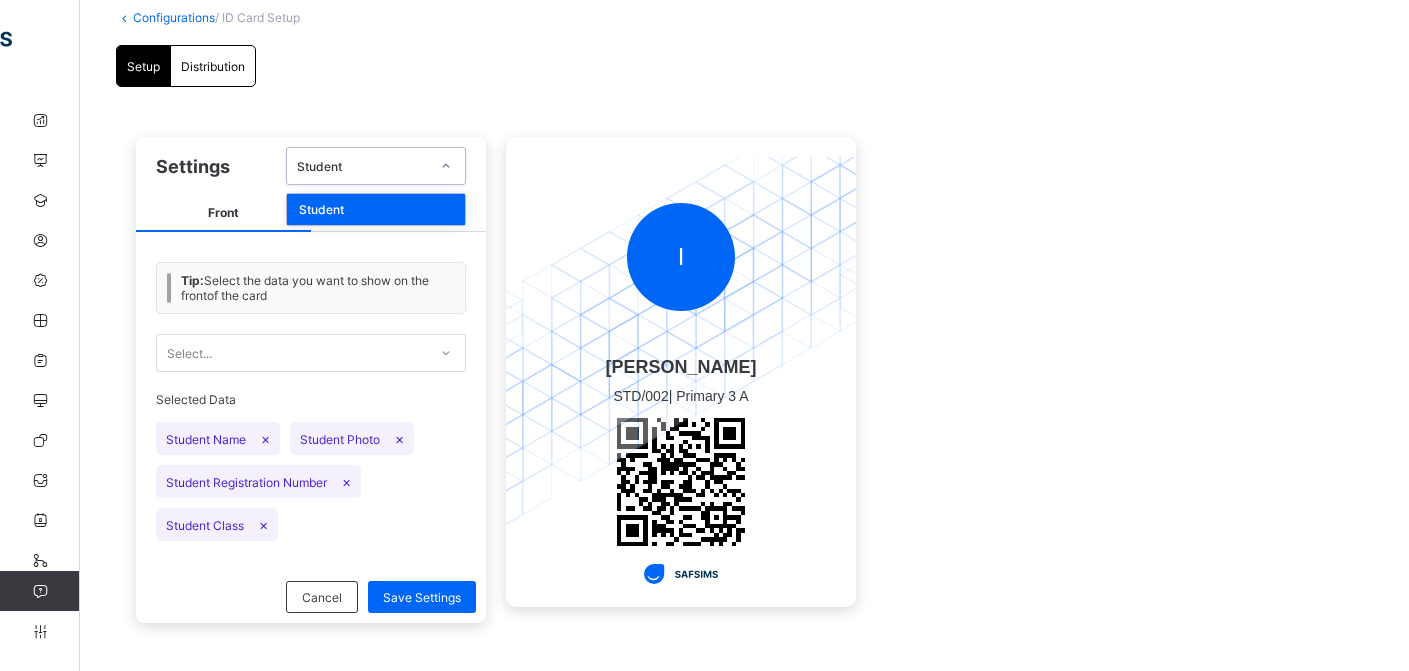 click on "Student" at bounding box center [363, 166] 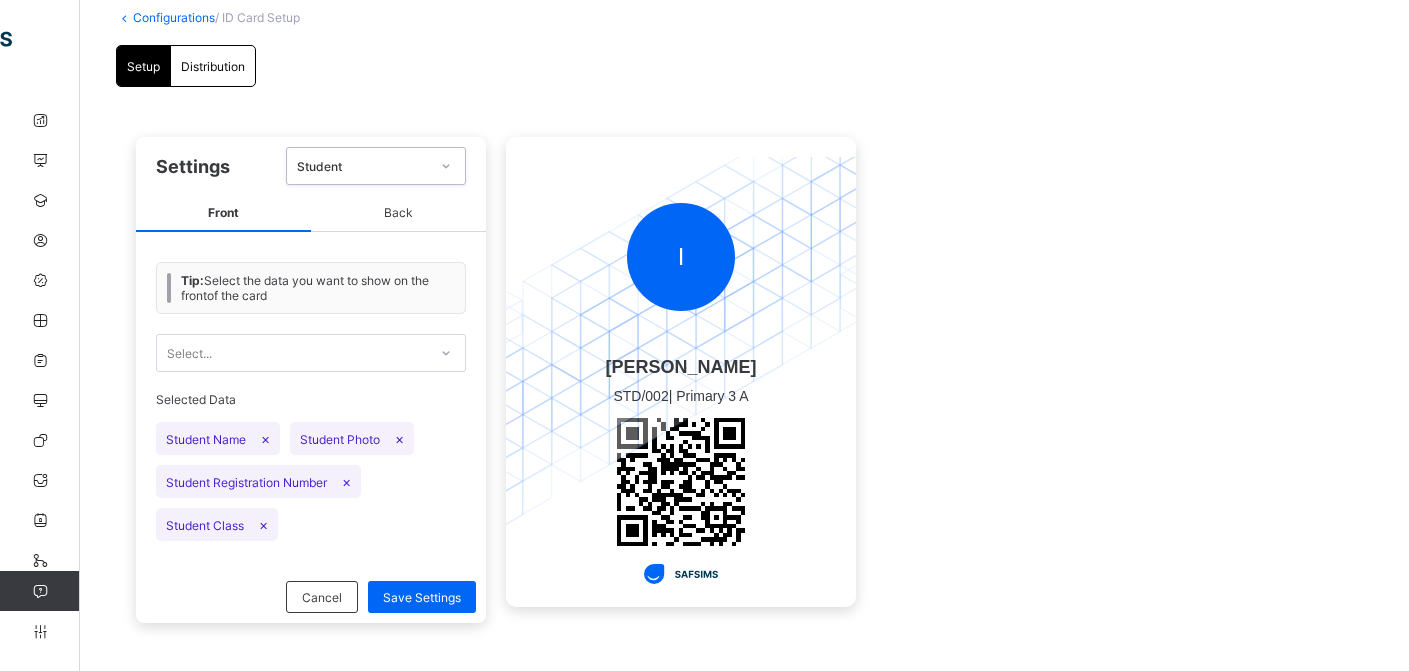 click on "Student" at bounding box center (363, 166) 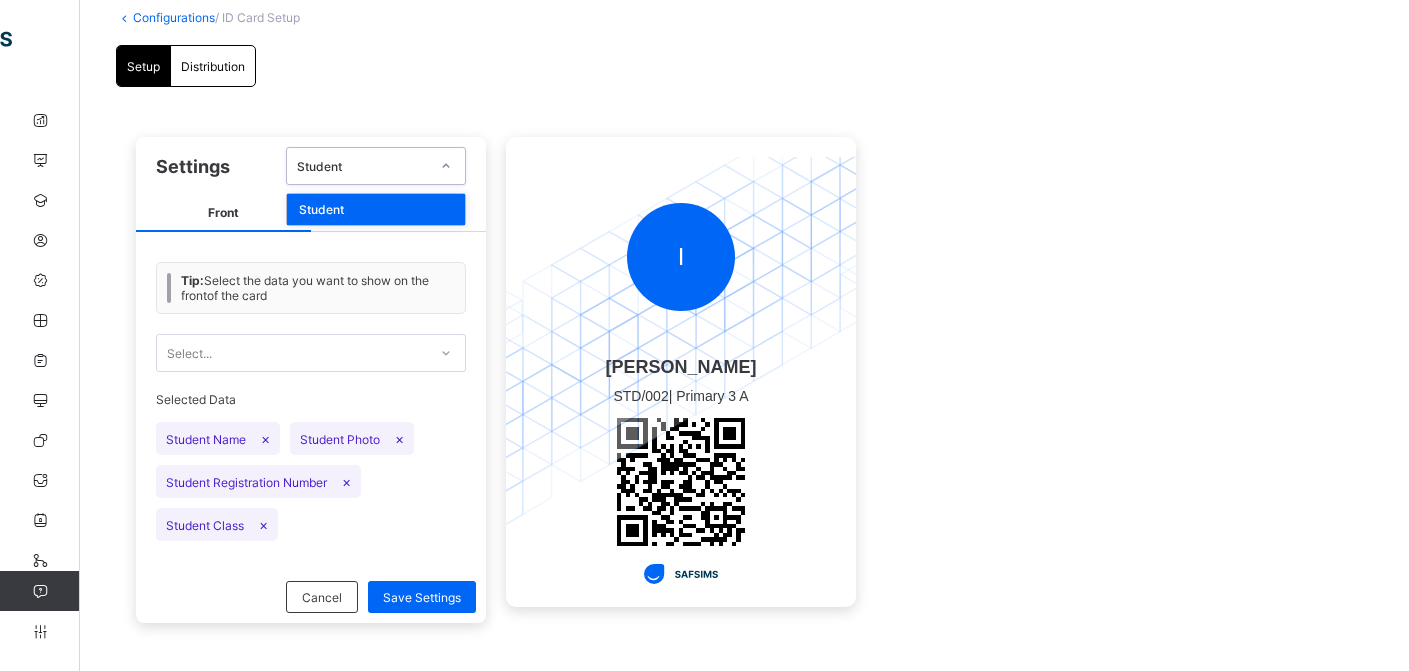 click on "Student" at bounding box center [376, 209] 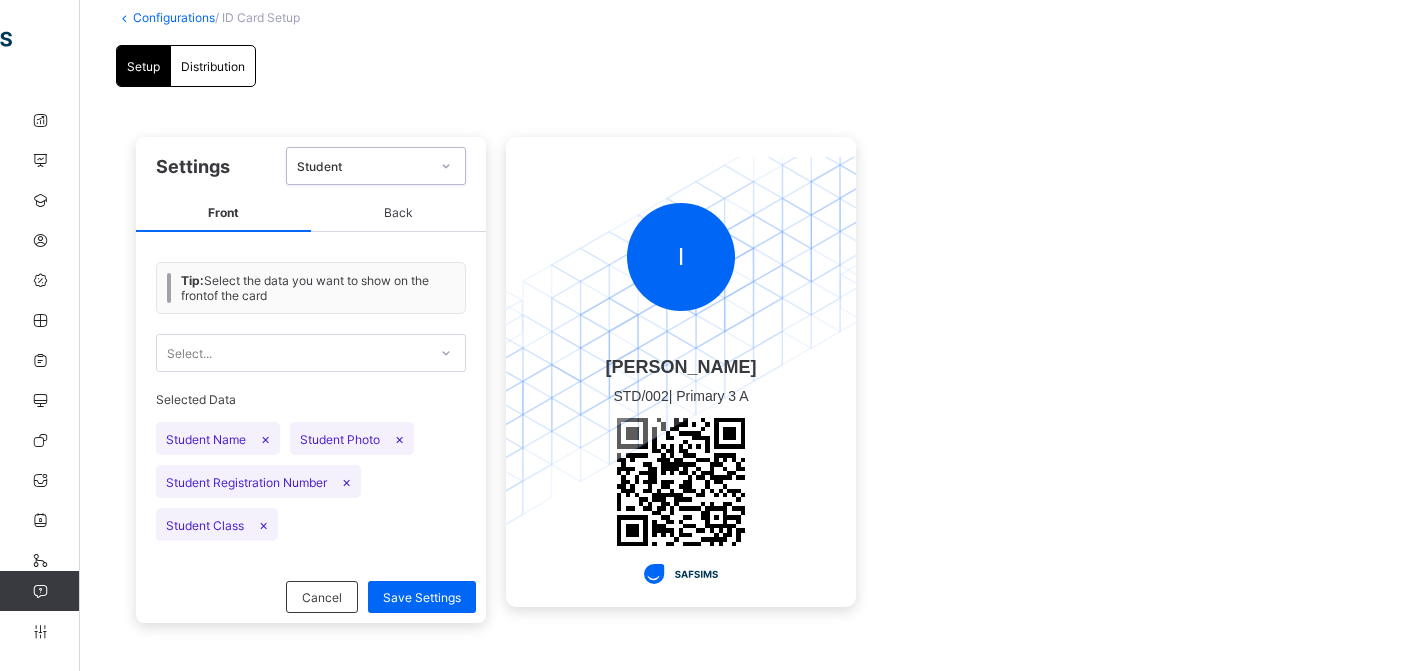 click on "Back" at bounding box center (398, 213) 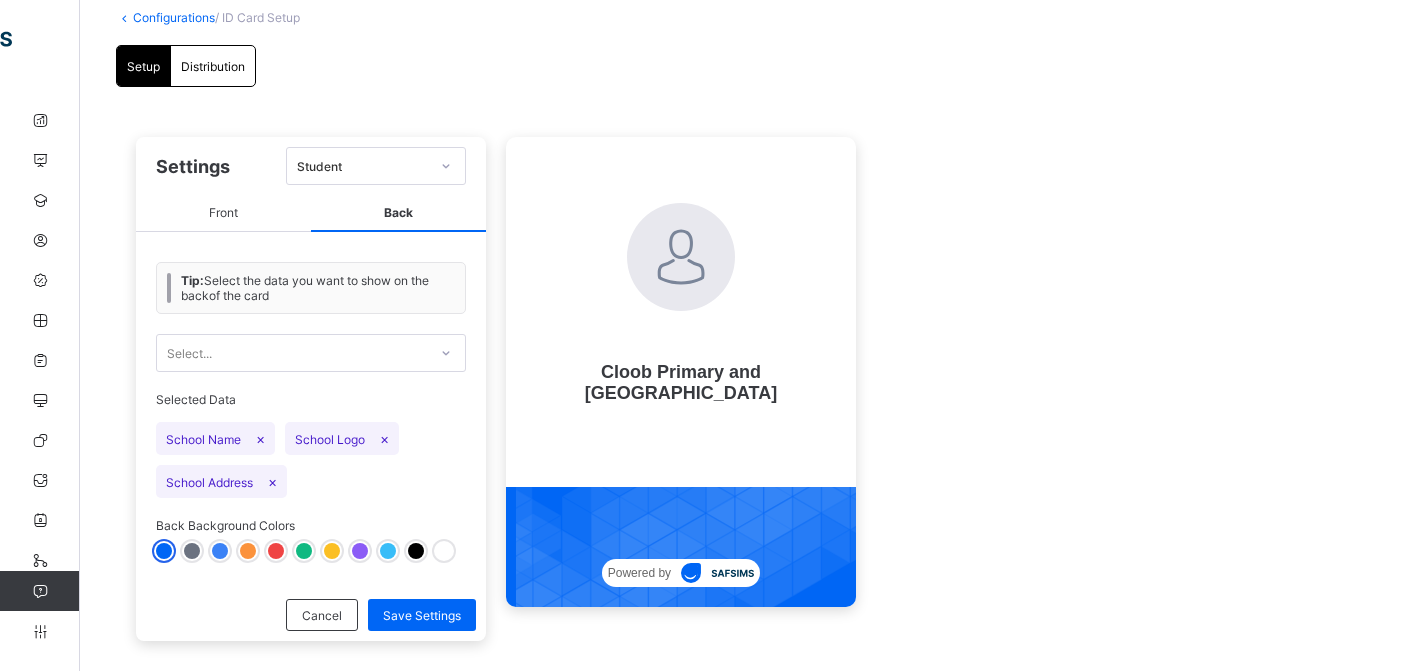 click at bounding box center [332, 551] 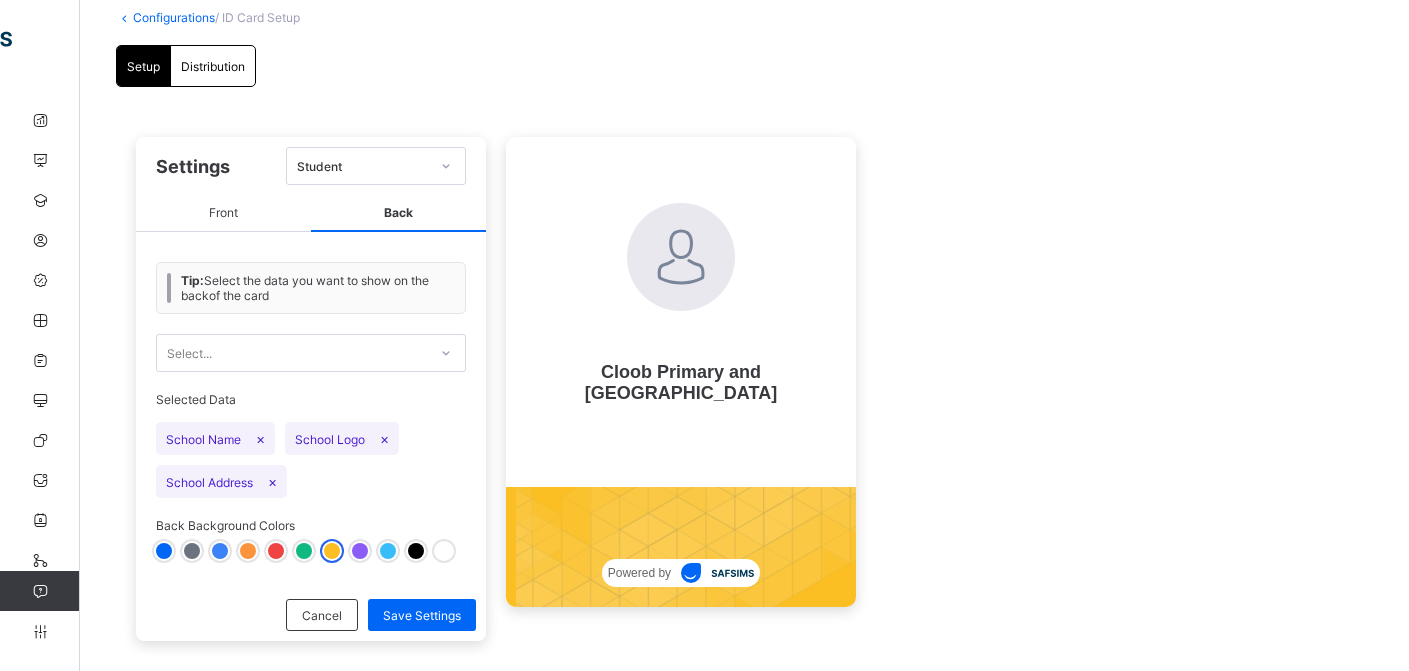click at bounding box center (416, 551) 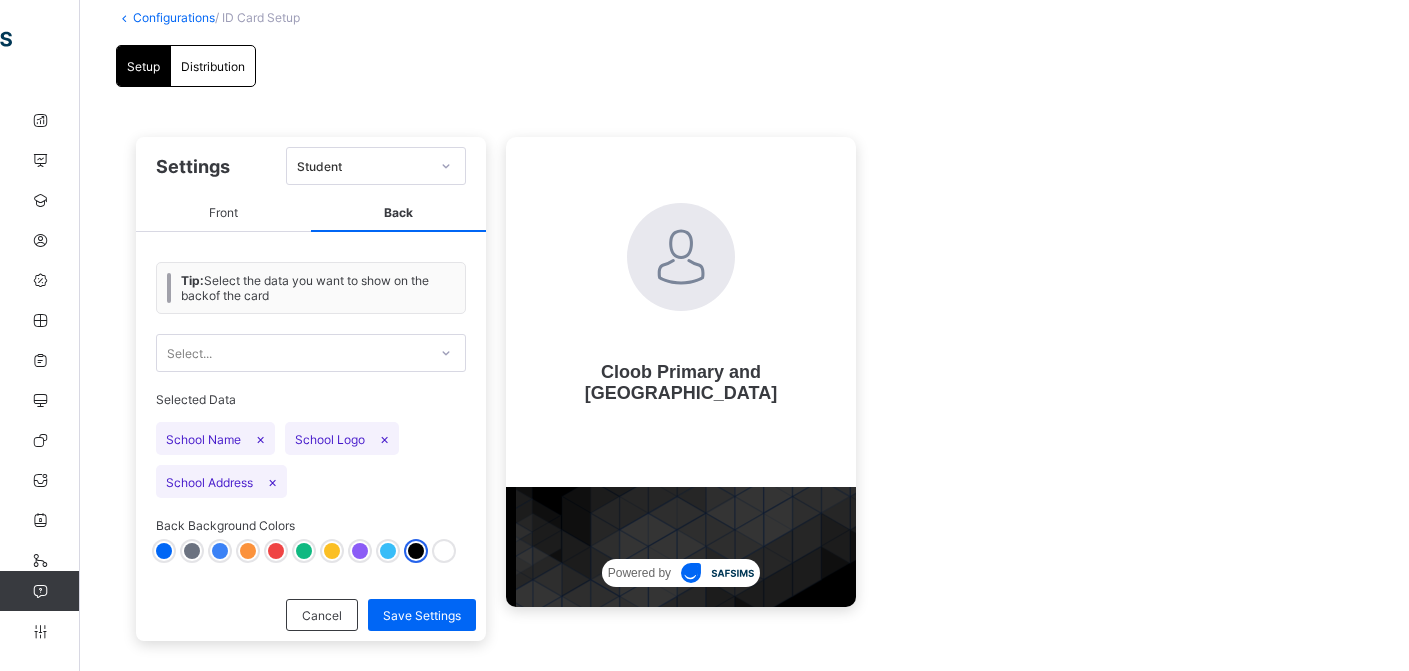 click at bounding box center [388, 551] 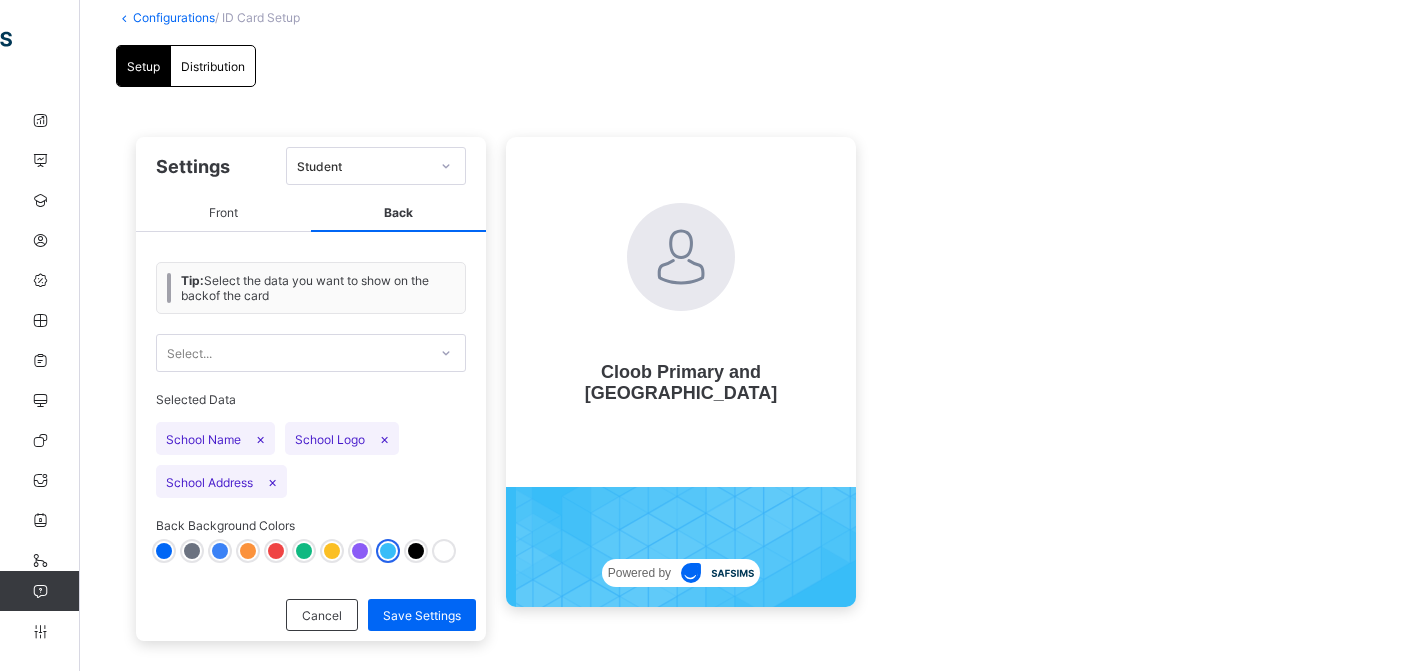click on "Back Background Colors" at bounding box center [311, 538] 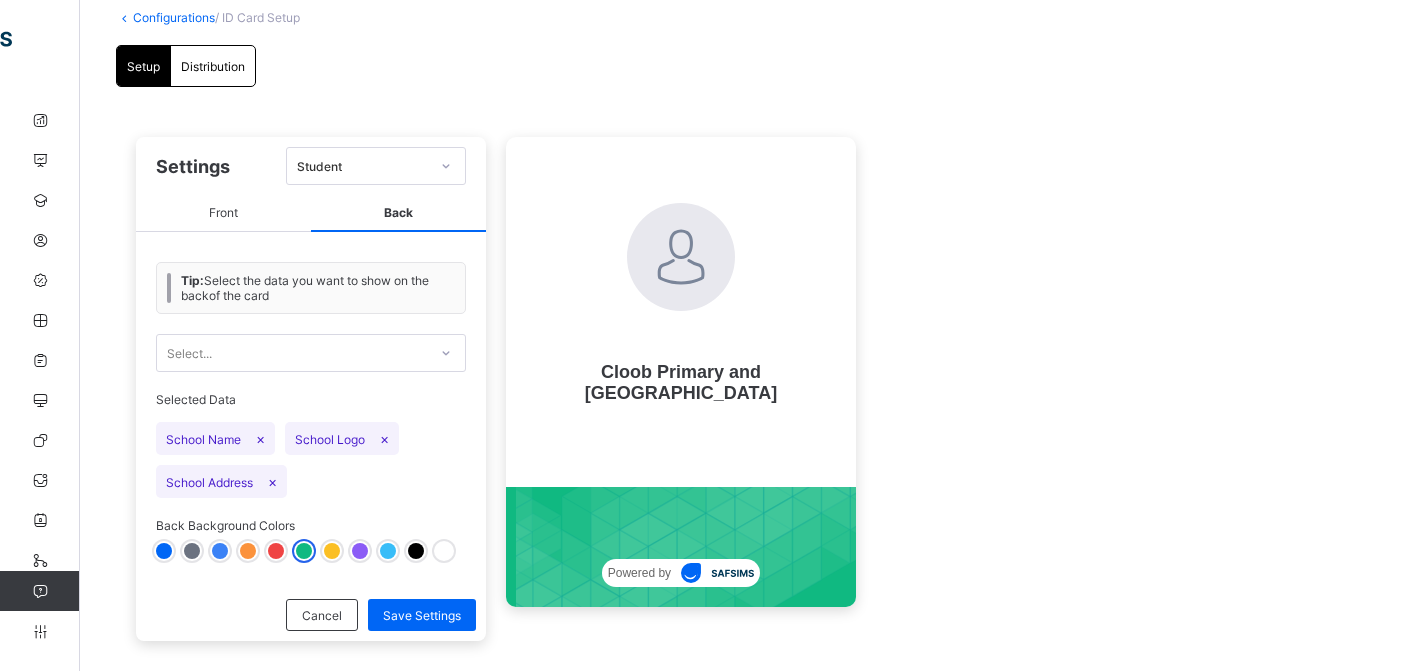 click on "×" at bounding box center [260, 438] 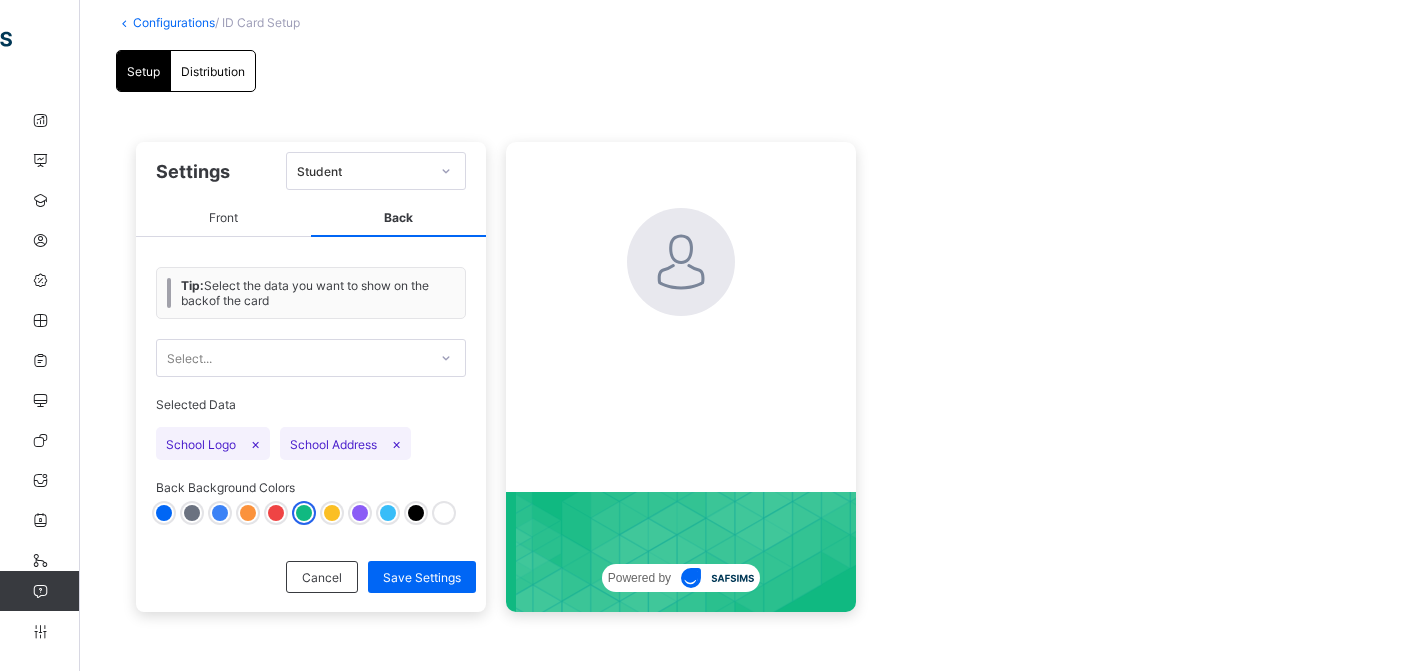 click on "×" at bounding box center (255, 443) 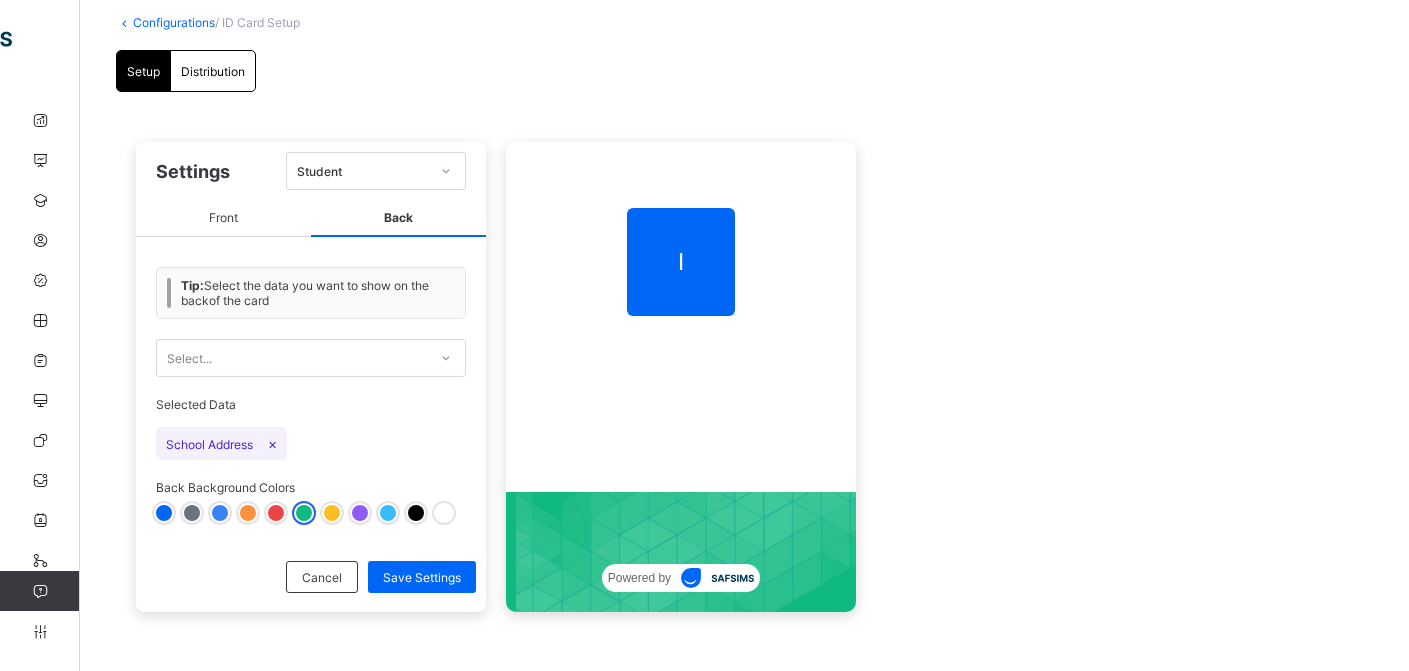 click on "×" at bounding box center (272, 443) 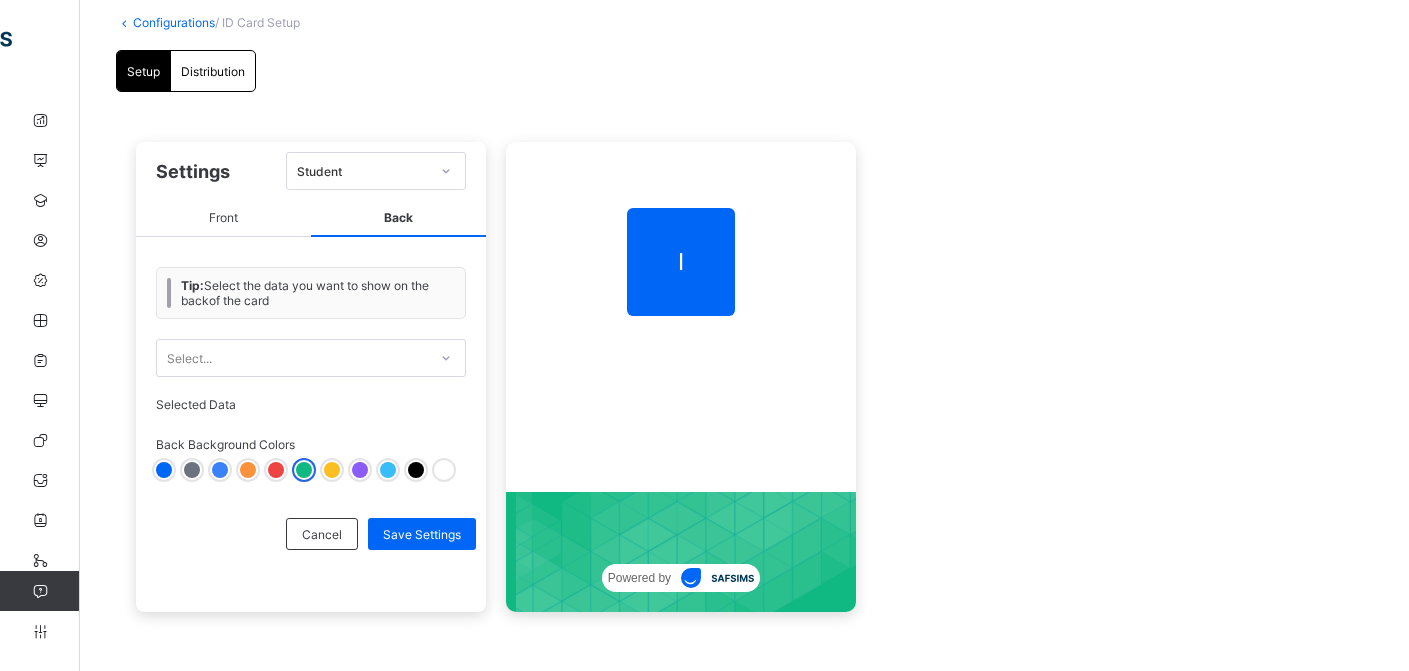 click on "Select..." at bounding box center (292, 358) 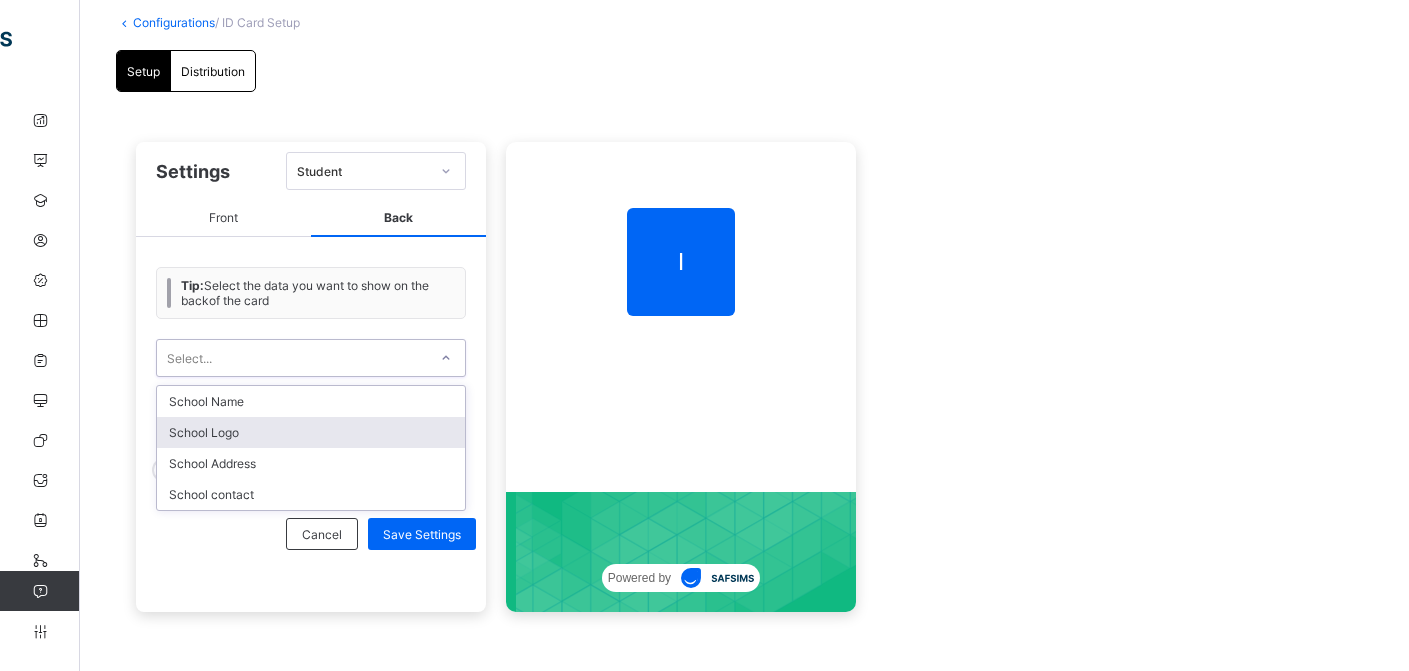click on "School Logo" at bounding box center (311, 432) 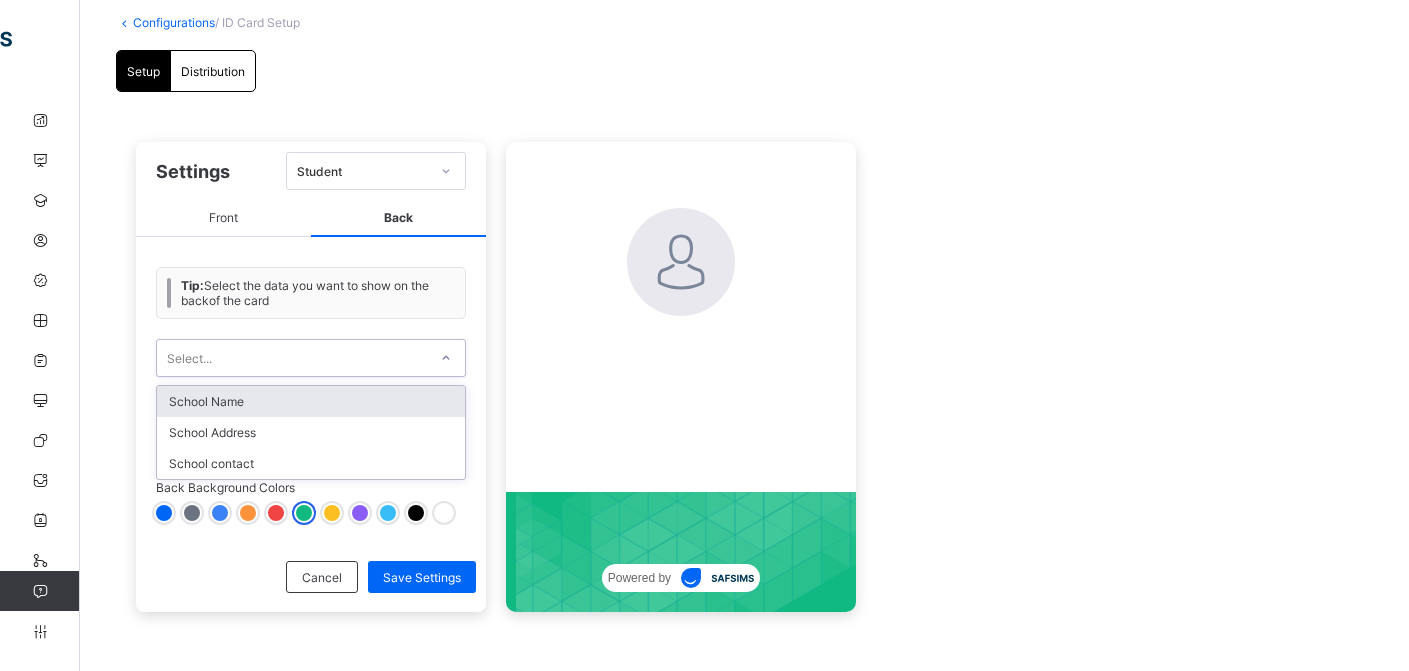 click on "Select..." at bounding box center [292, 358] 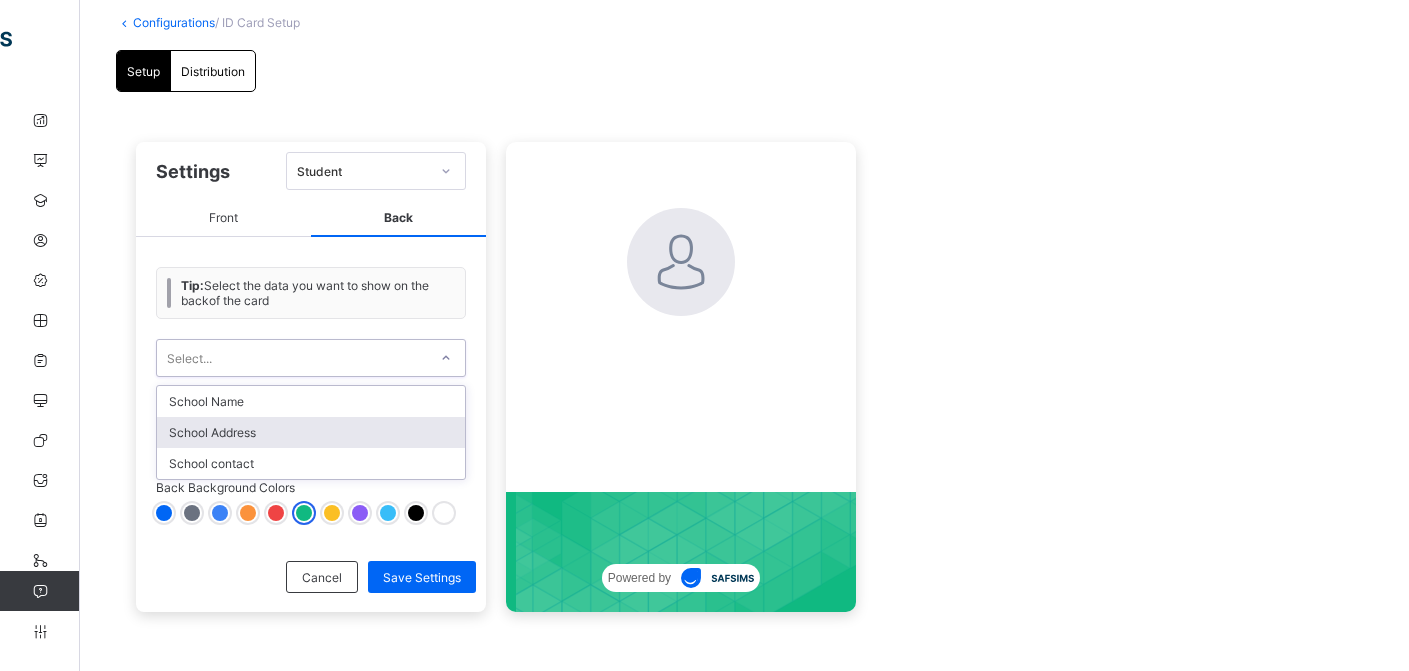 click on "School Address" at bounding box center [311, 432] 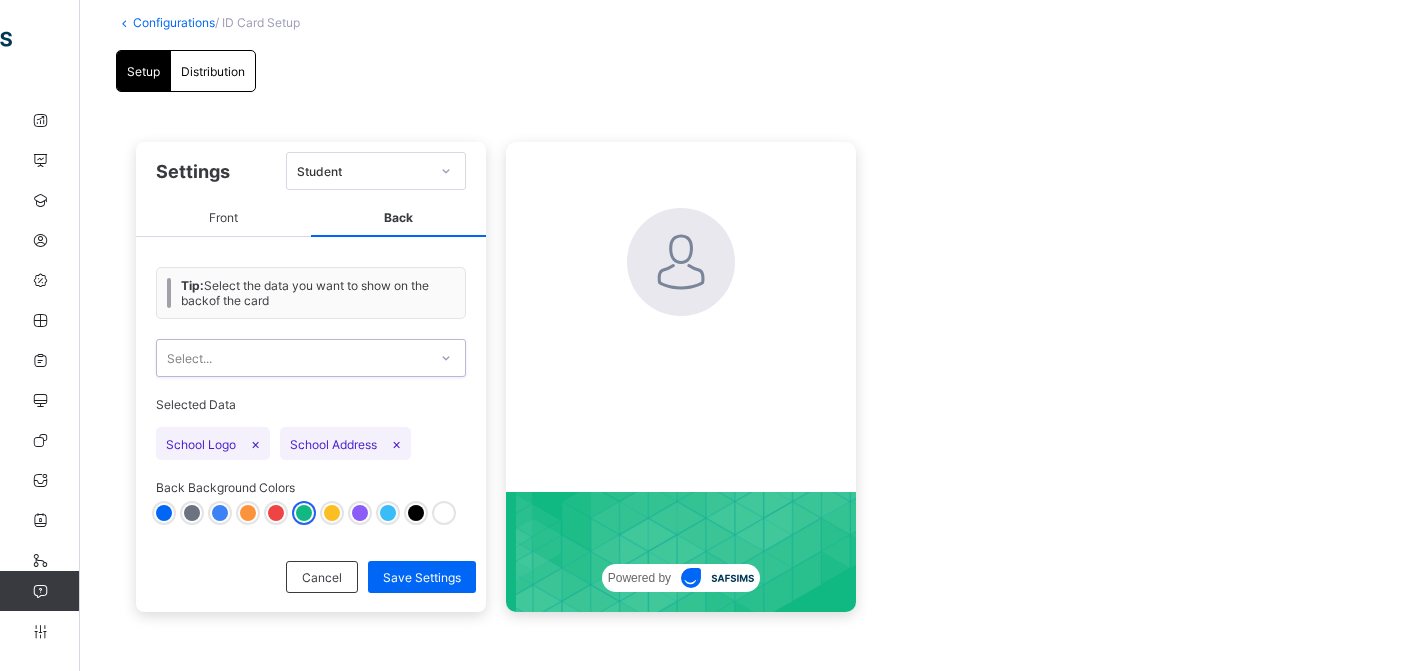 click at bounding box center [446, 358] 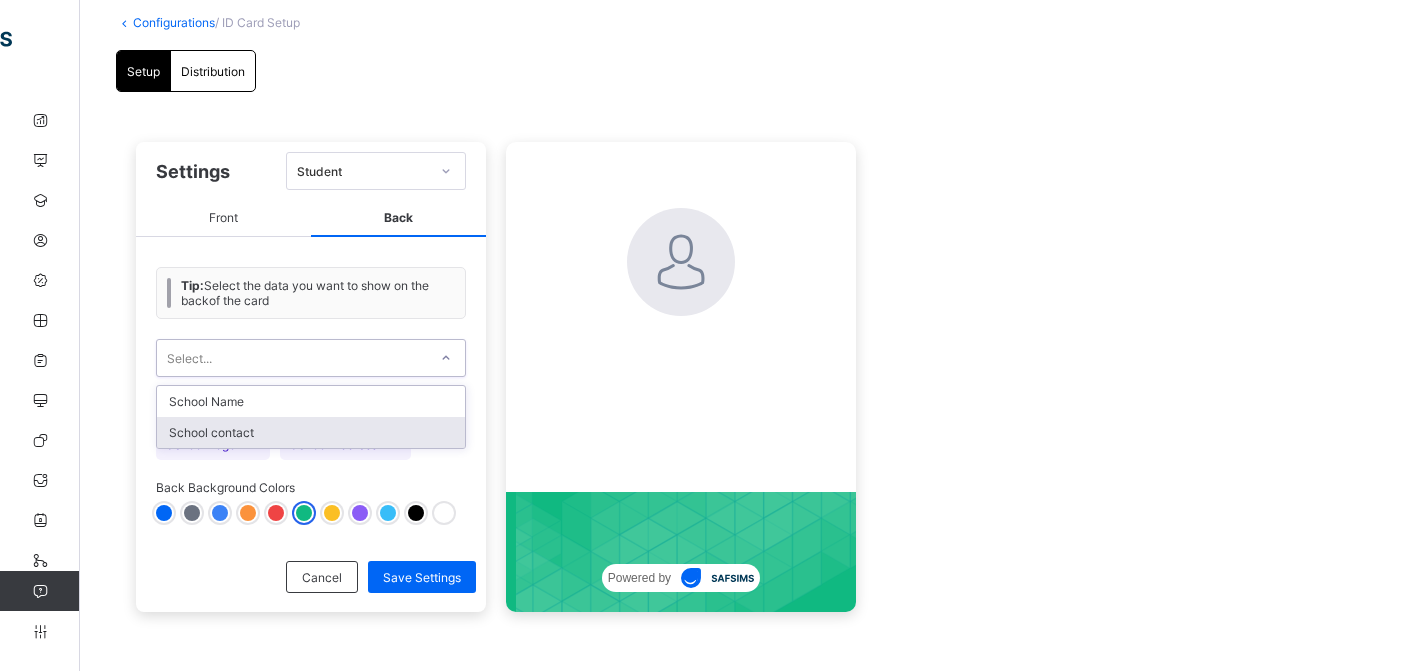 click on "School contact" at bounding box center [311, 432] 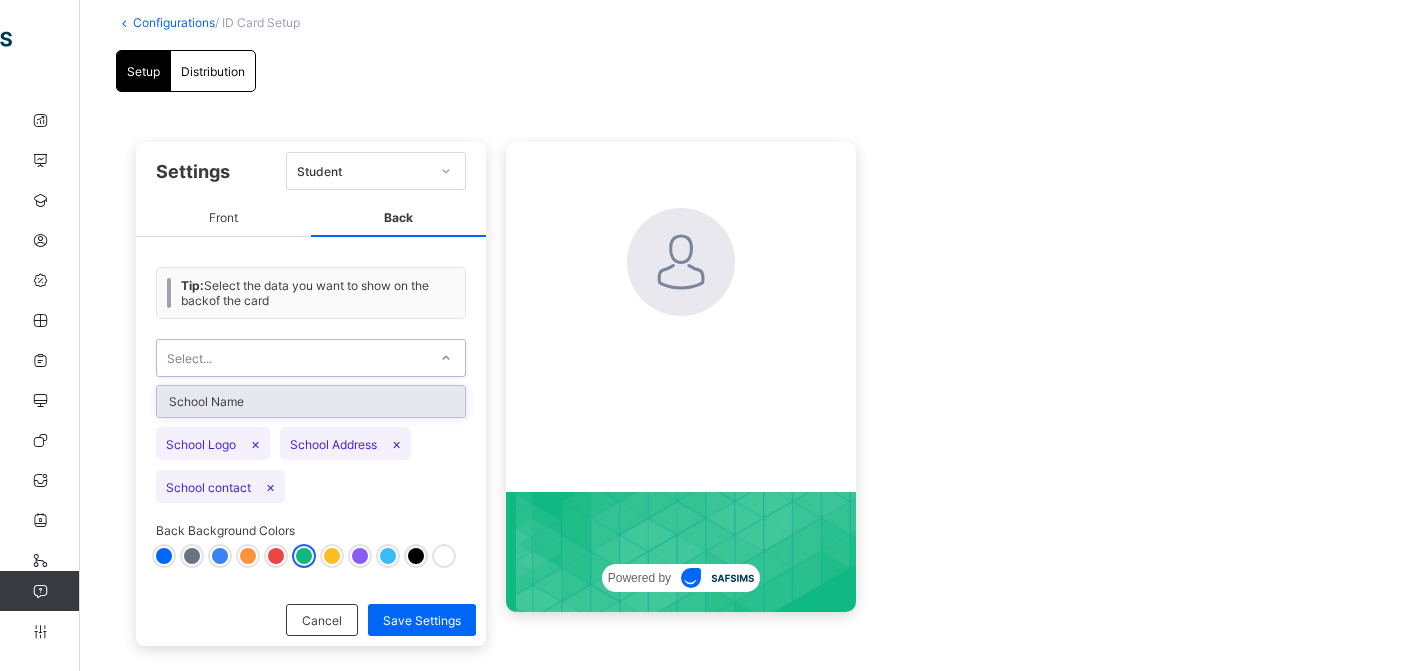 click 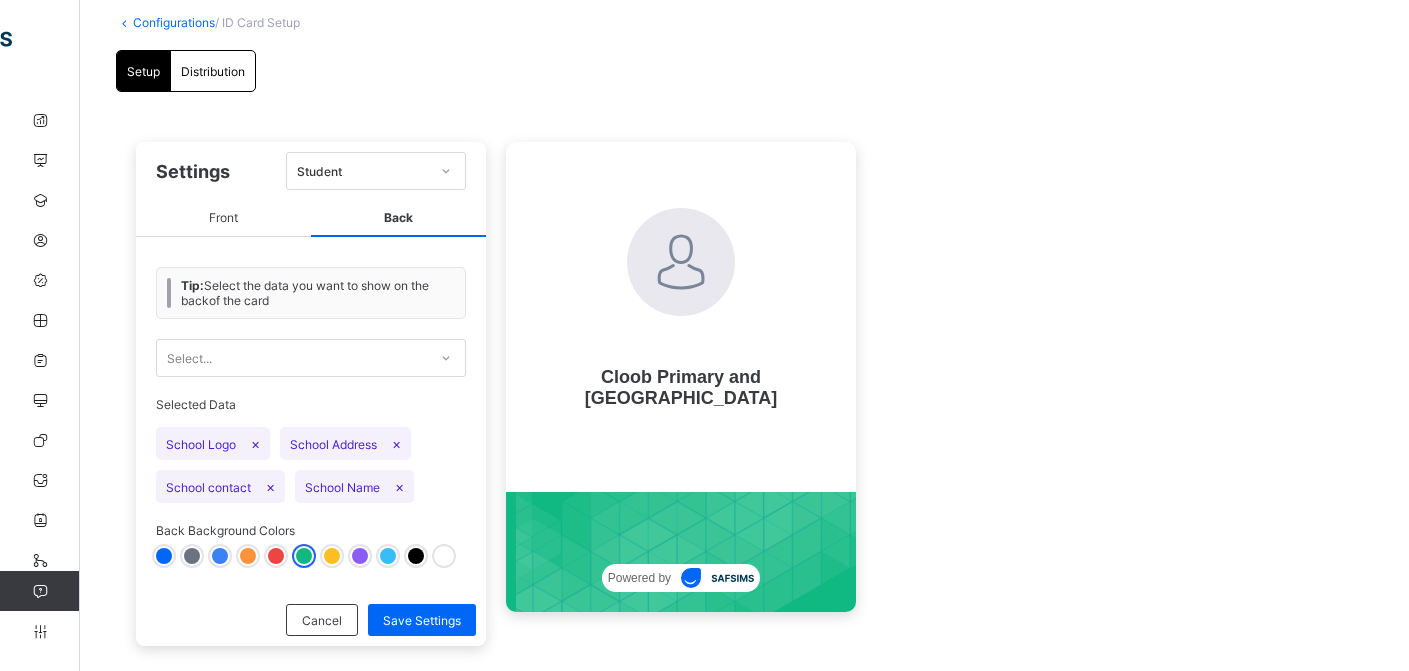 click on "Front" at bounding box center [223, 218] 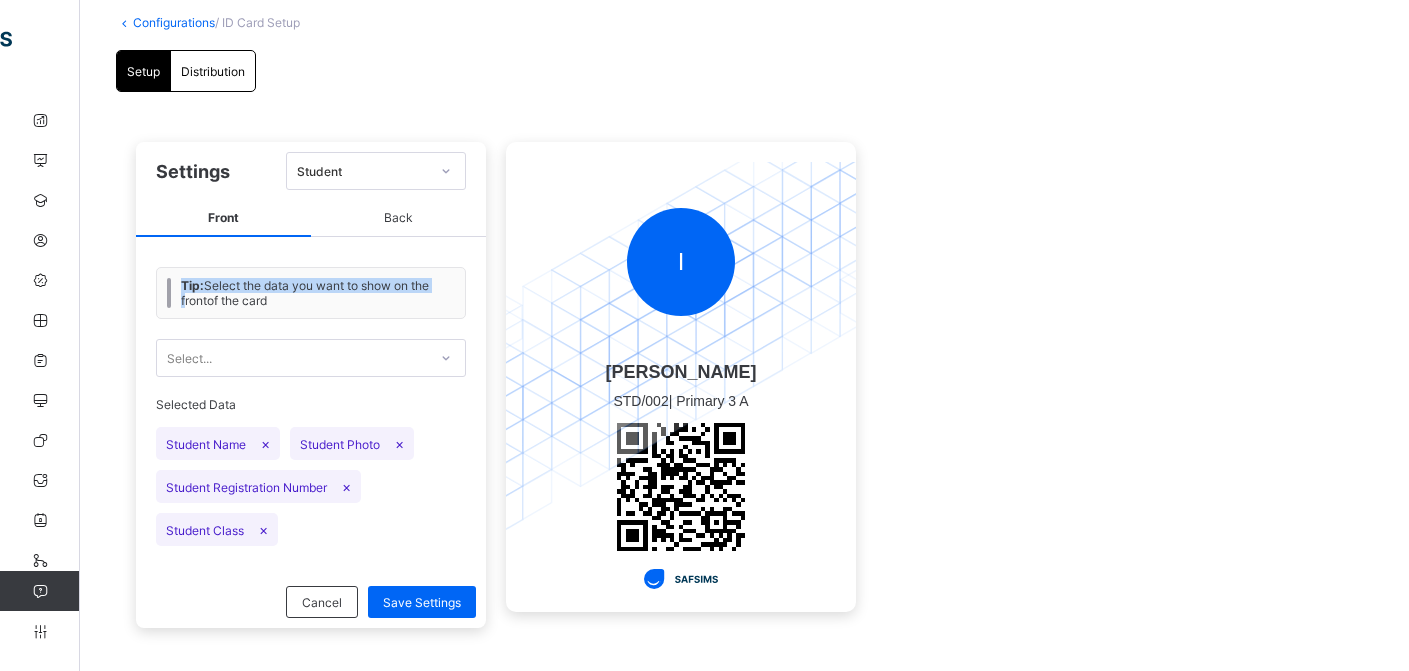 drag, startPoint x: 184, startPoint y: 296, endPoint x: 160, endPoint y: 278, distance: 30 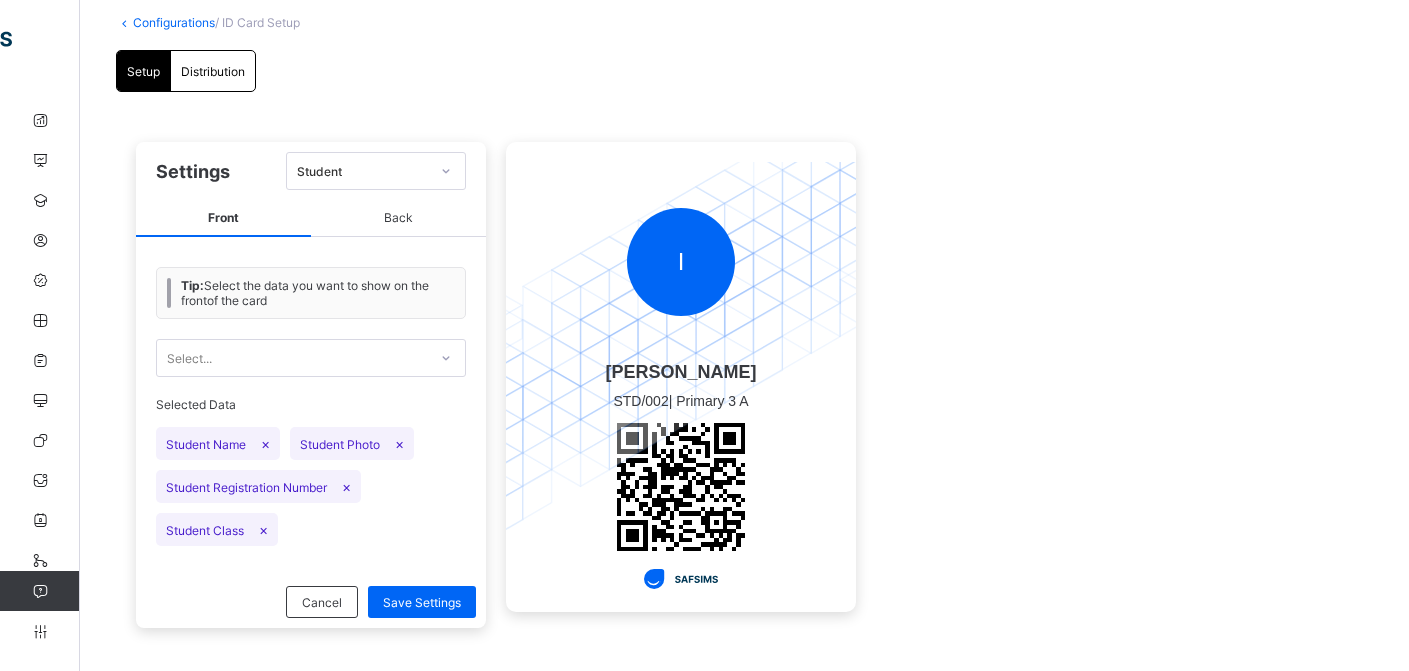 click on "Tip:  Select the data you want to show on the   front  of the card" at bounding box center [318, 293] 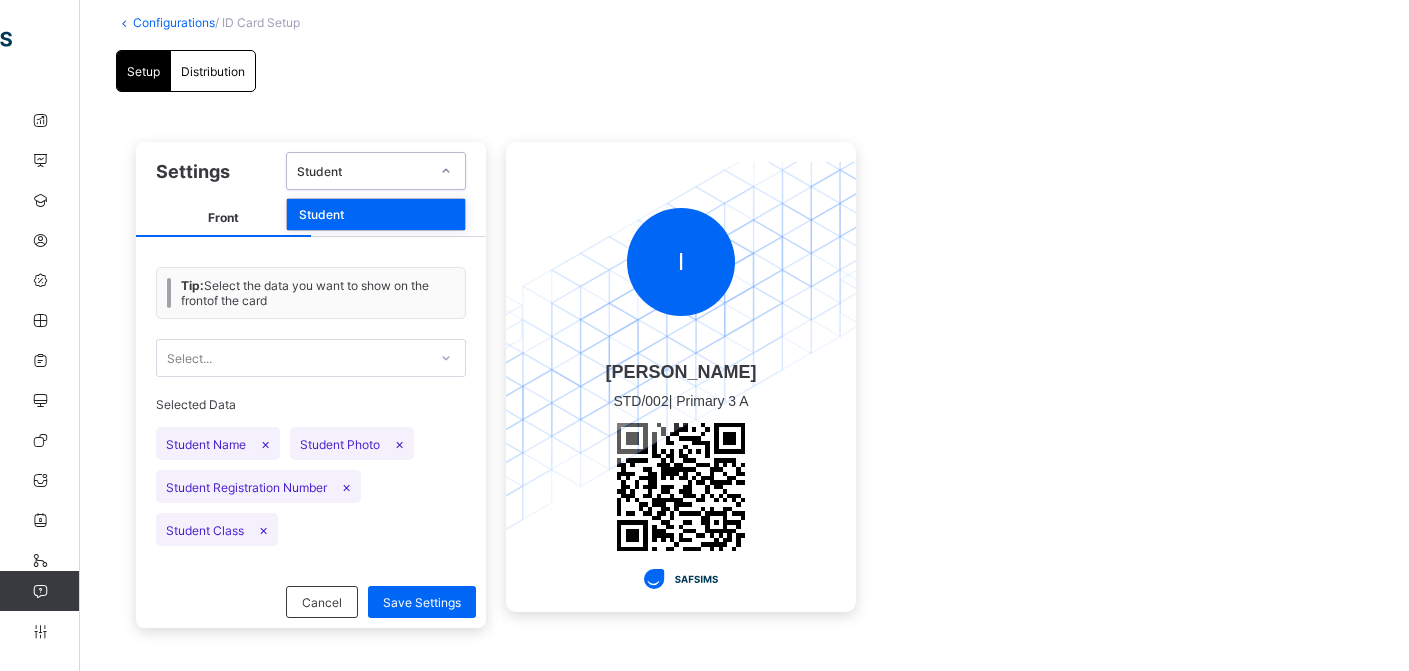 click on "Student" at bounding box center [363, 171] 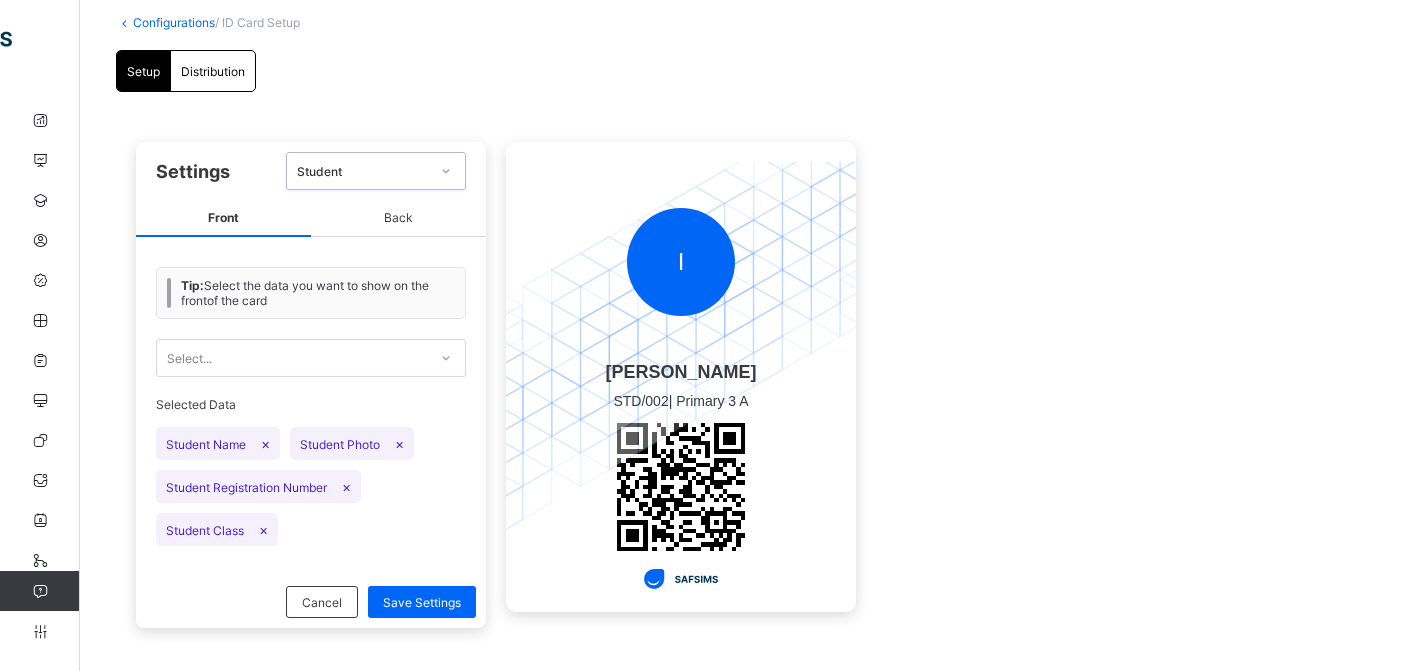 click on "Student" at bounding box center [363, 171] 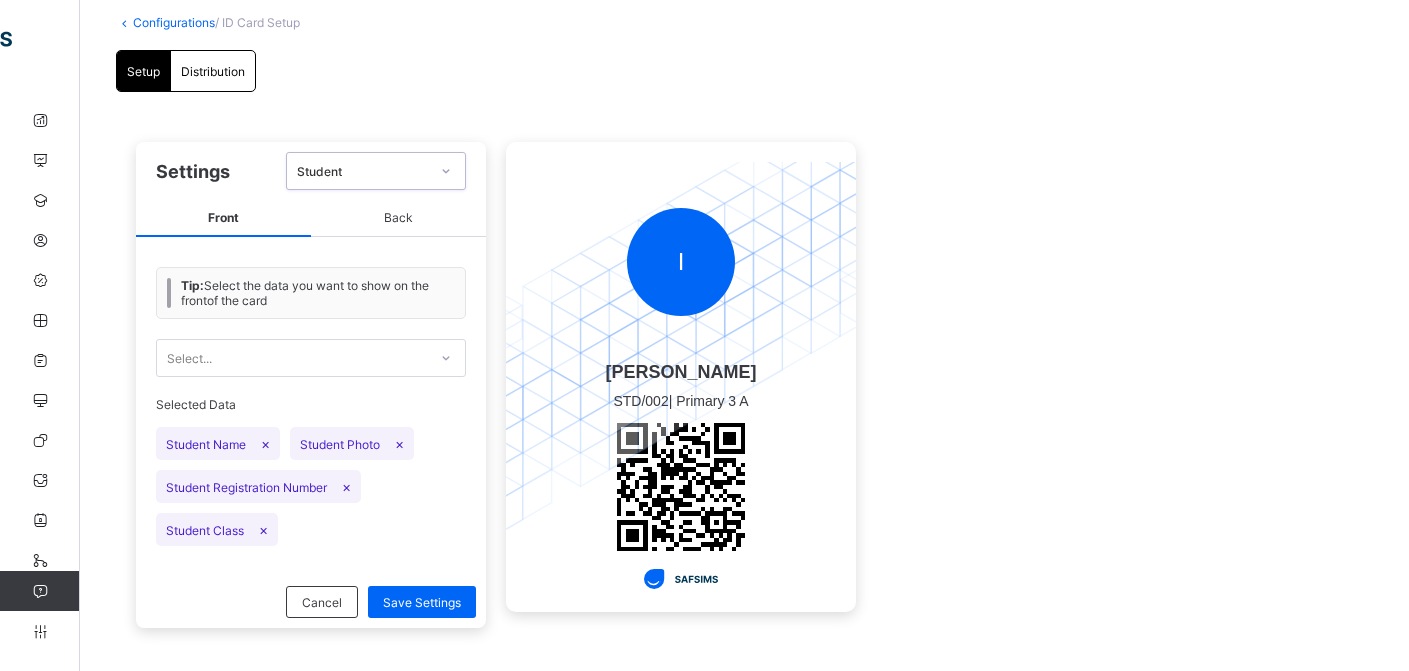 click on "Setup" at bounding box center (143, 71) 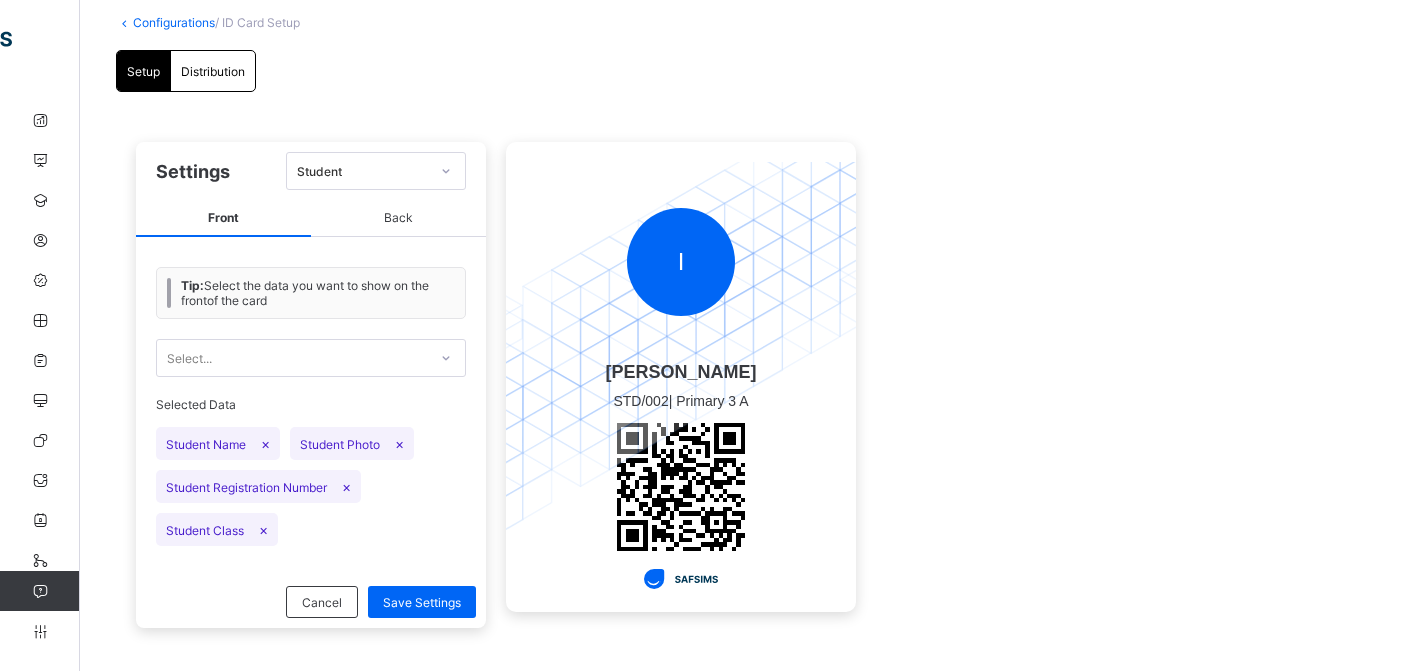 click on "Distribution" at bounding box center (213, 71) 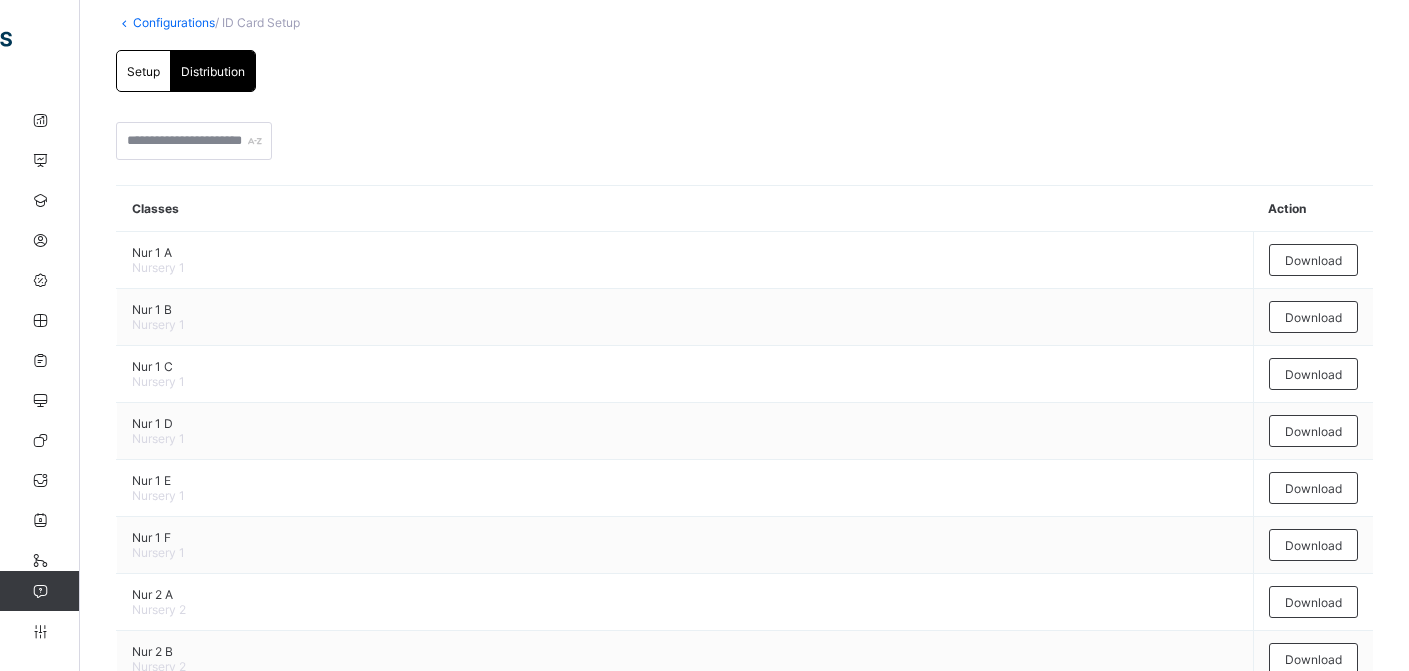 click on "Setup" at bounding box center (143, 71) 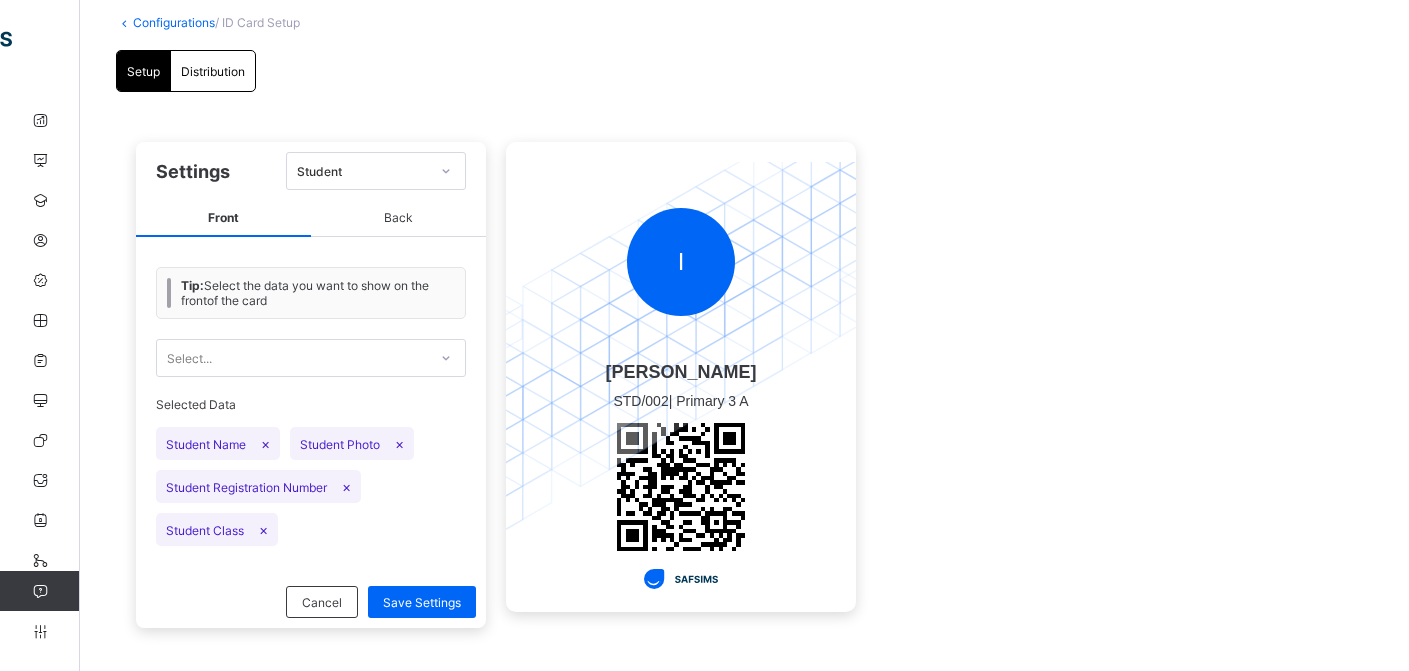 click on "Setup Distribution Setup Distribution Settings Student Front Back Tip:  Select the data you want to show on the   front  of the card Select... Selected Data Student Name × Student Photo × Student Registration Number × Student Class × Cancel Save Settings I Michael Ifeanyi Ijeh STD/002  |   Primary 3 A   Classes Action   Nur 1   A Nursery 1   Download   Nur 1   B Nursery 1   Download   Nur 1   C Nursery 1   Download   Nur 1   D Nursery 1   Download   Nur 1   E Nursery 1   Download   Nur 1   F Nursery 1   Download   Nur 2   A Nursery 2   Download   Nur 2   B Nursery 2   Download   Nur 2   C Nursery 2   Download   Nur 2   D Nursery 2   Download   Nur 2   E Nursery 2   Download   Nur 2   F Nursery 2   Download   Pry 1   A Primary 1   Download   Pry 1   B Primary 1   Download   Pry 1   C Primary 1   Download   Pry 1   D Primary 1   Download   Pry 1   E Primary 1   Download   Pry 1   F Primary 1   Download   Pry 2   A Primary 2   Download   Pry 2   B Primary 2   Download   Pry 2   C Primary 2   Download   Pry 2" at bounding box center [744, 354] 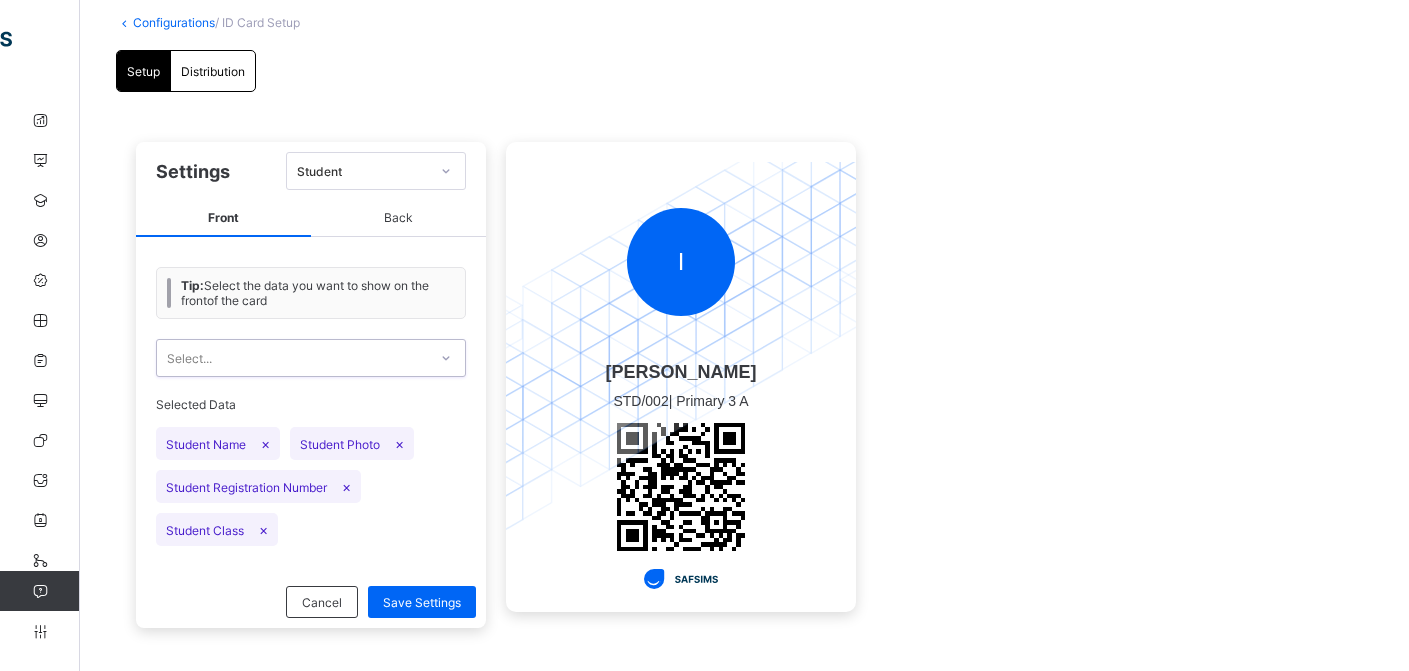 click 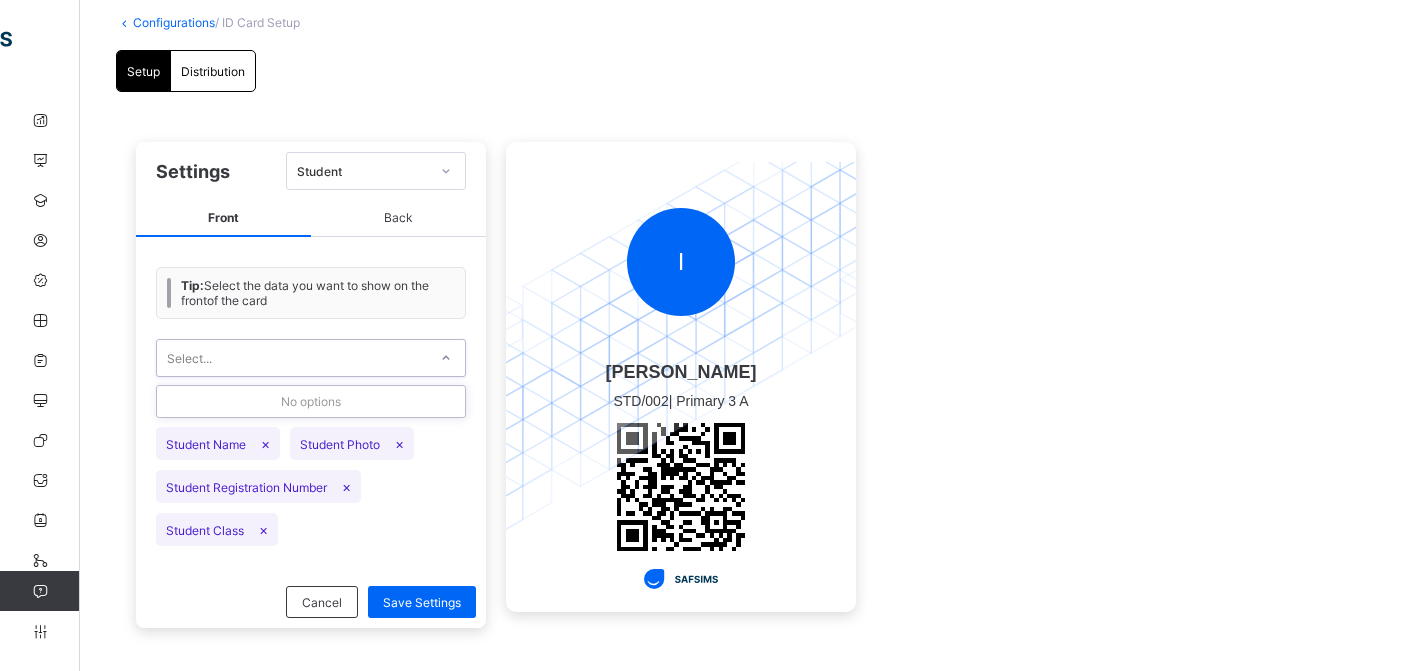 click at bounding box center (446, 358) 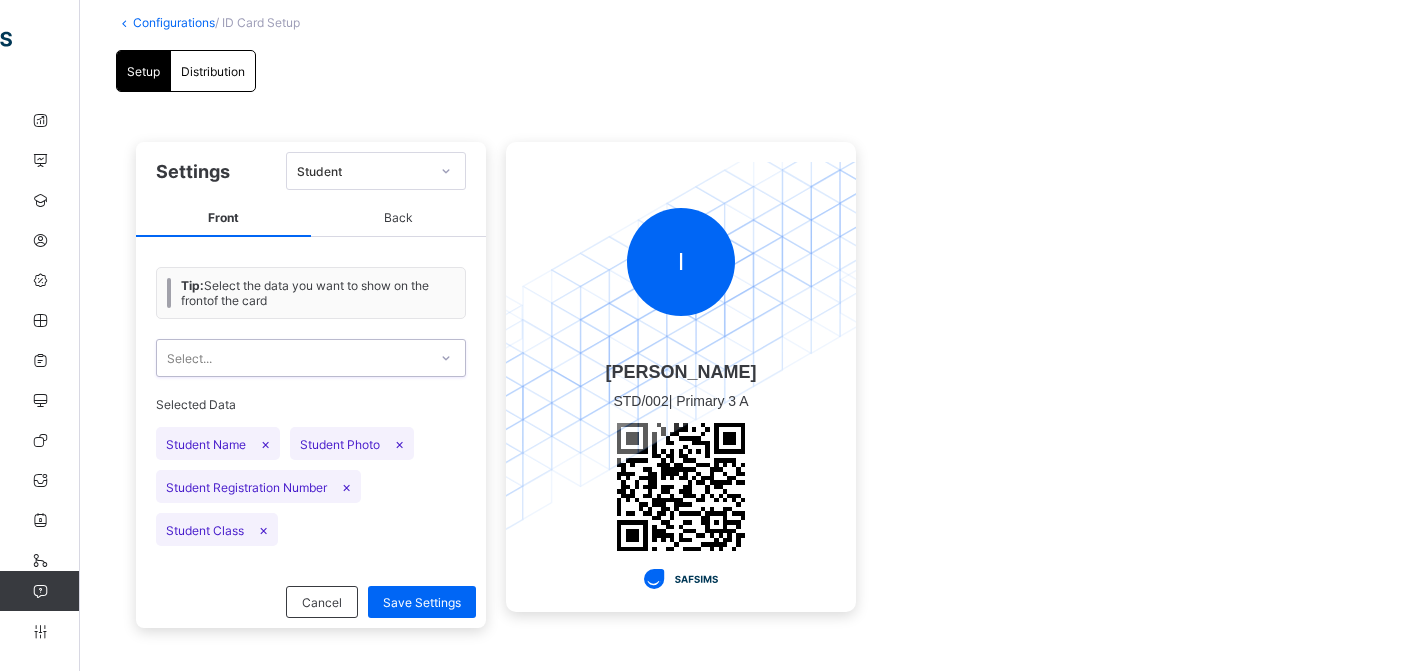 click 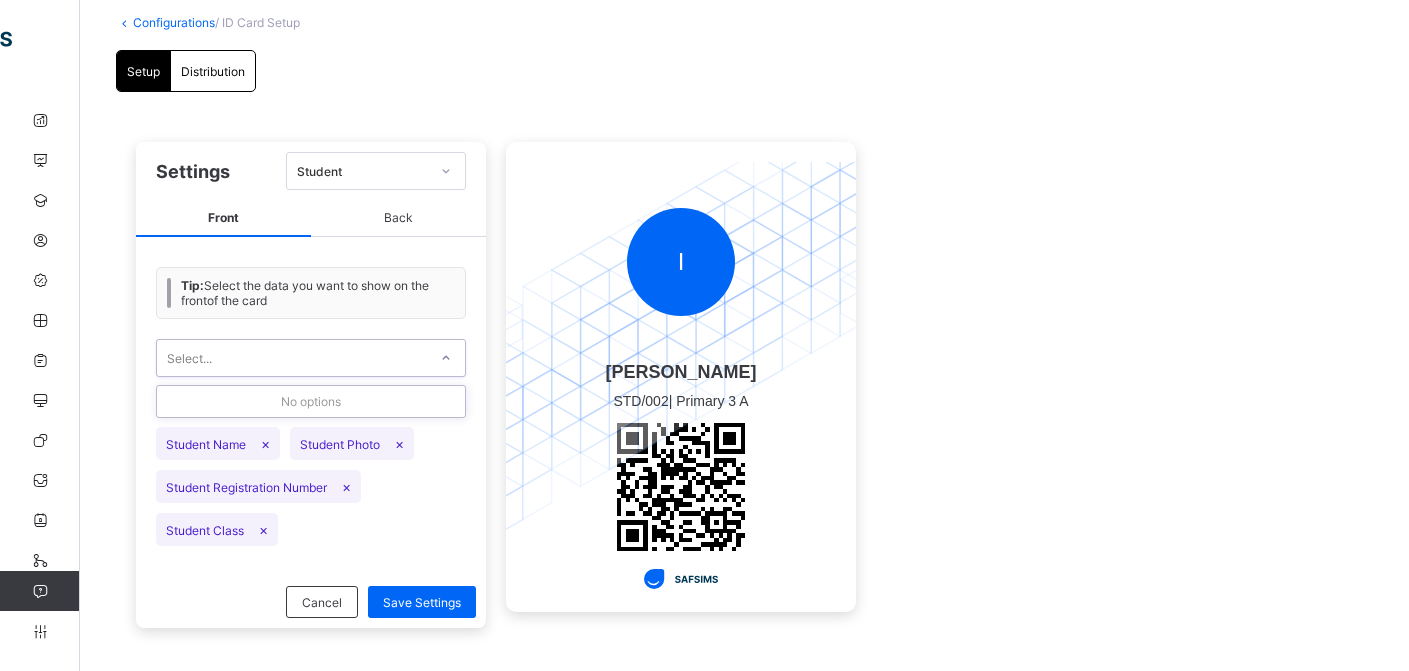 click 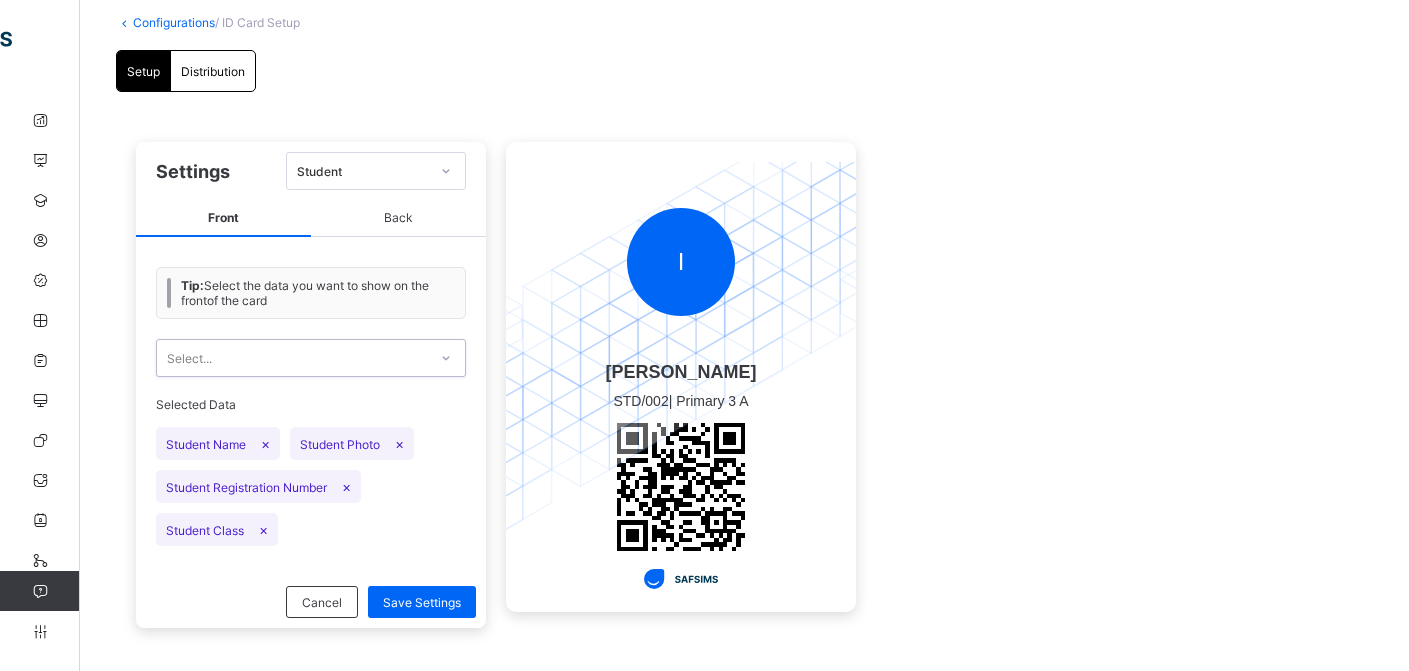 click 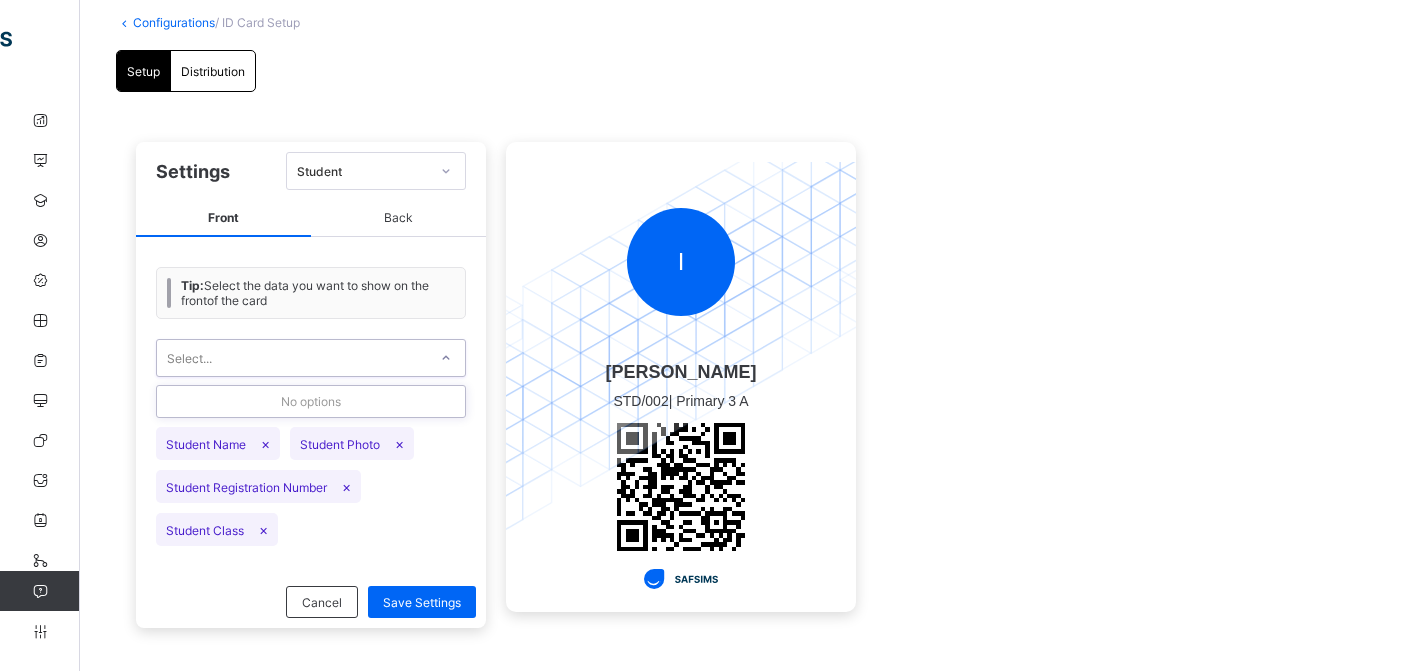 click 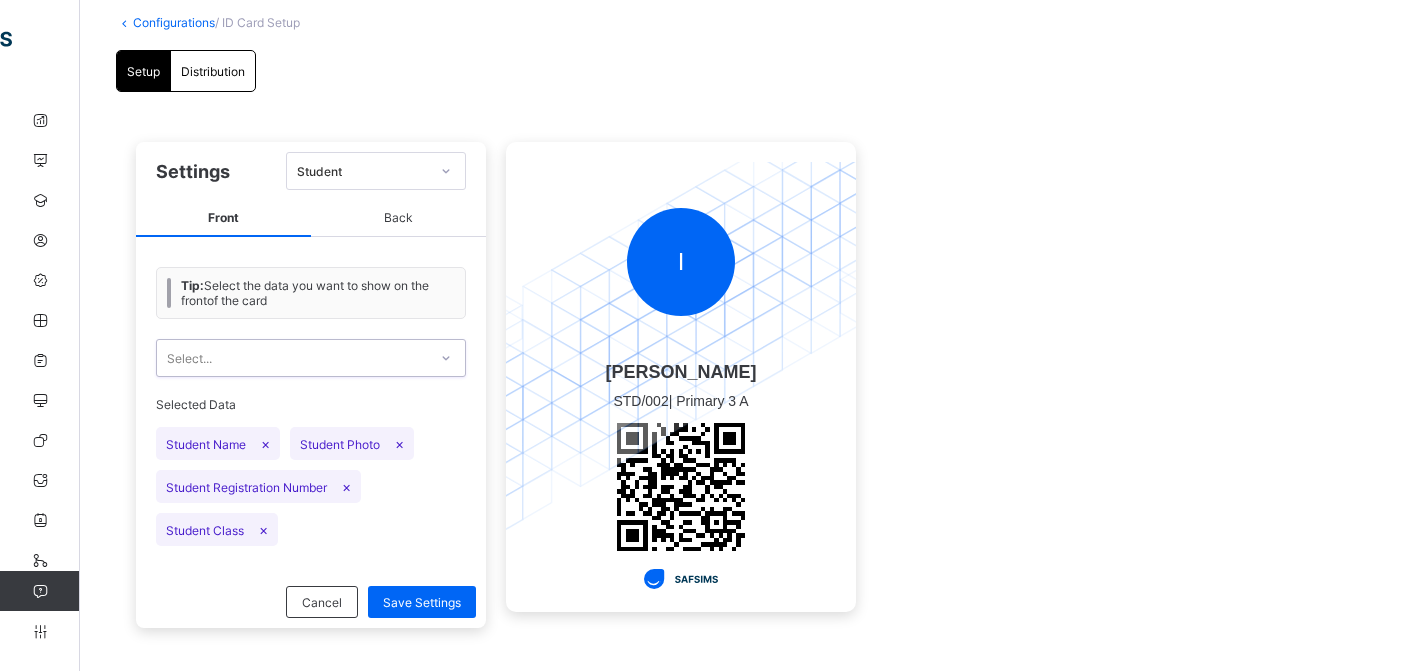 click 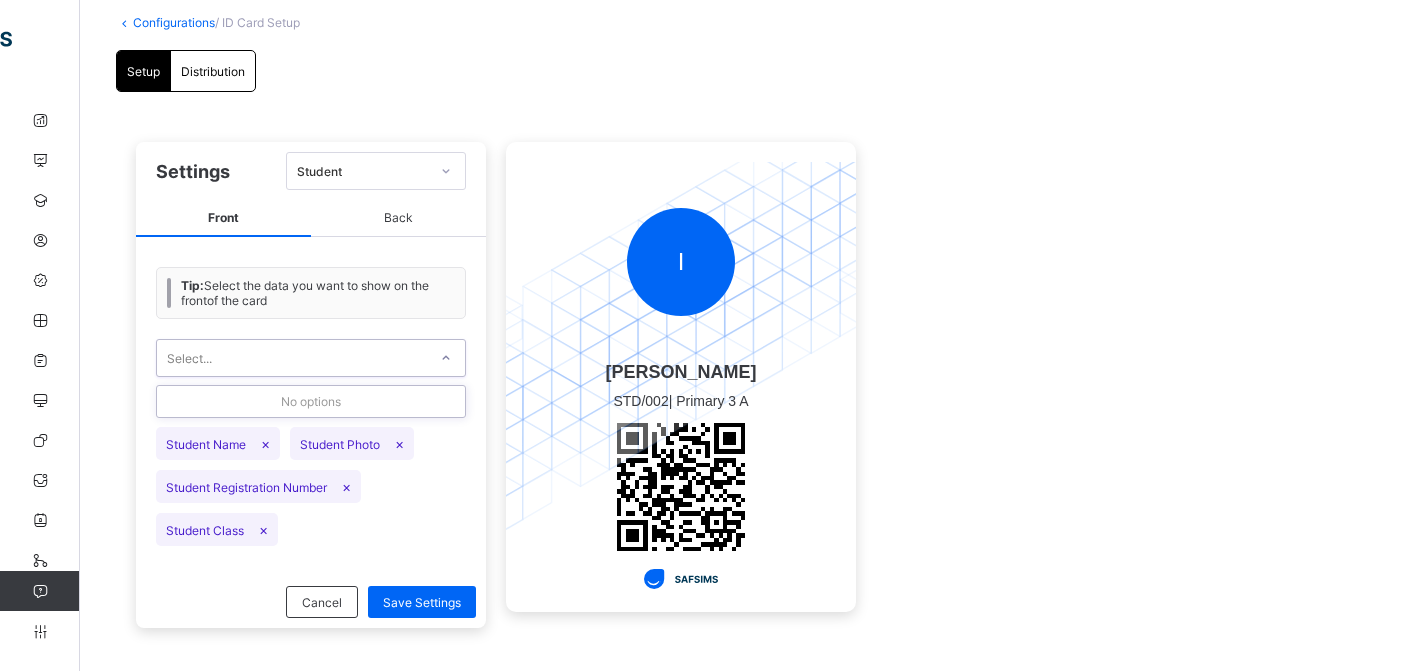 click 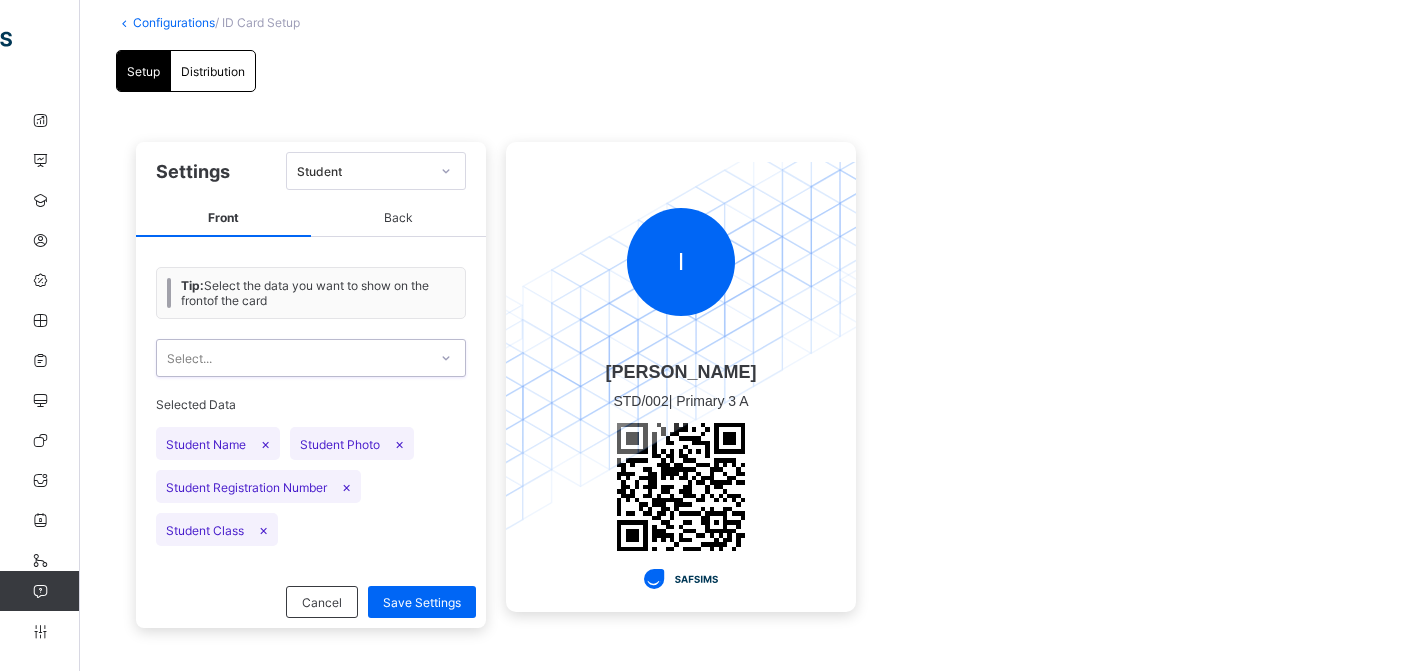 click 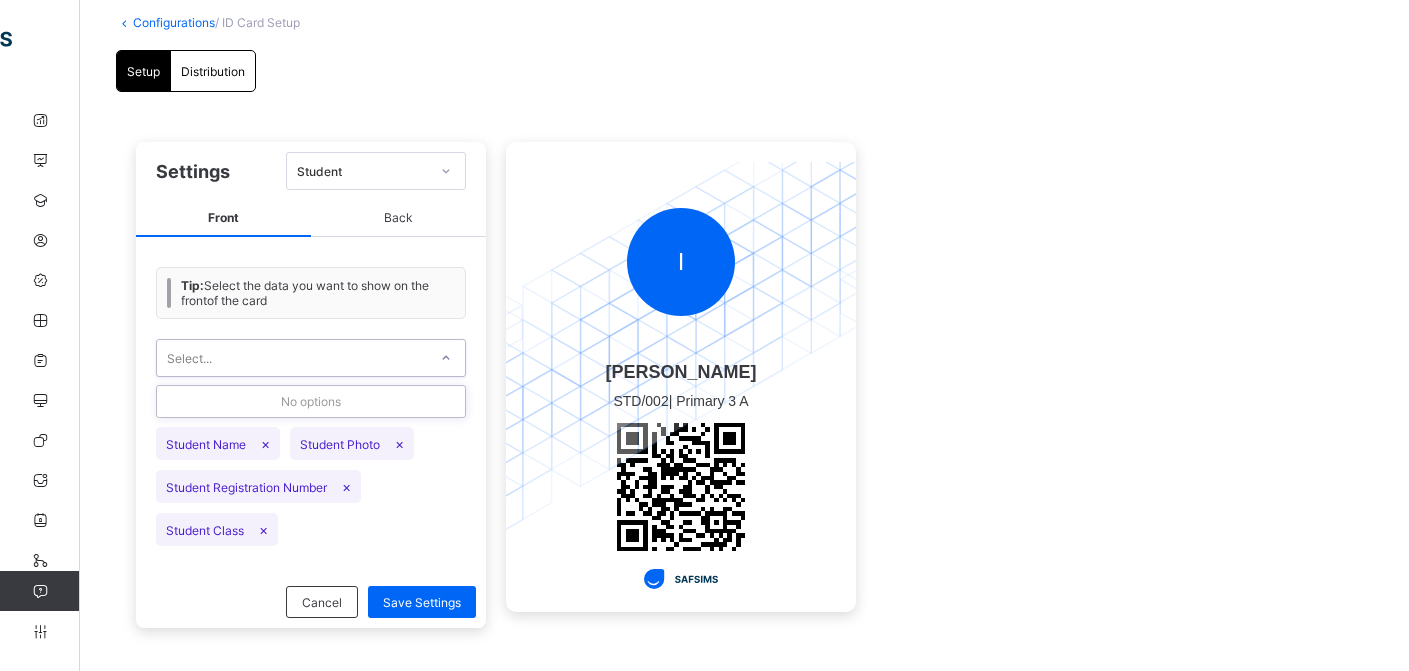 click 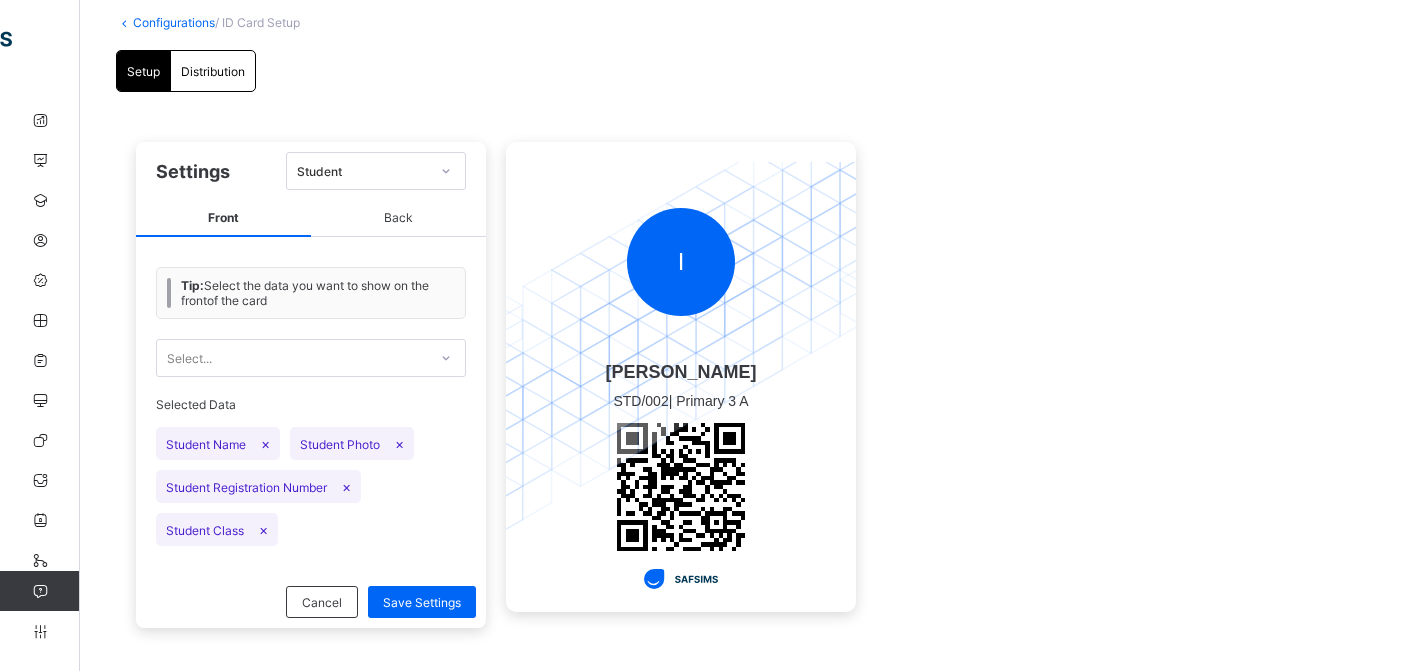 click on "Back" at bounding box center (398, 218) 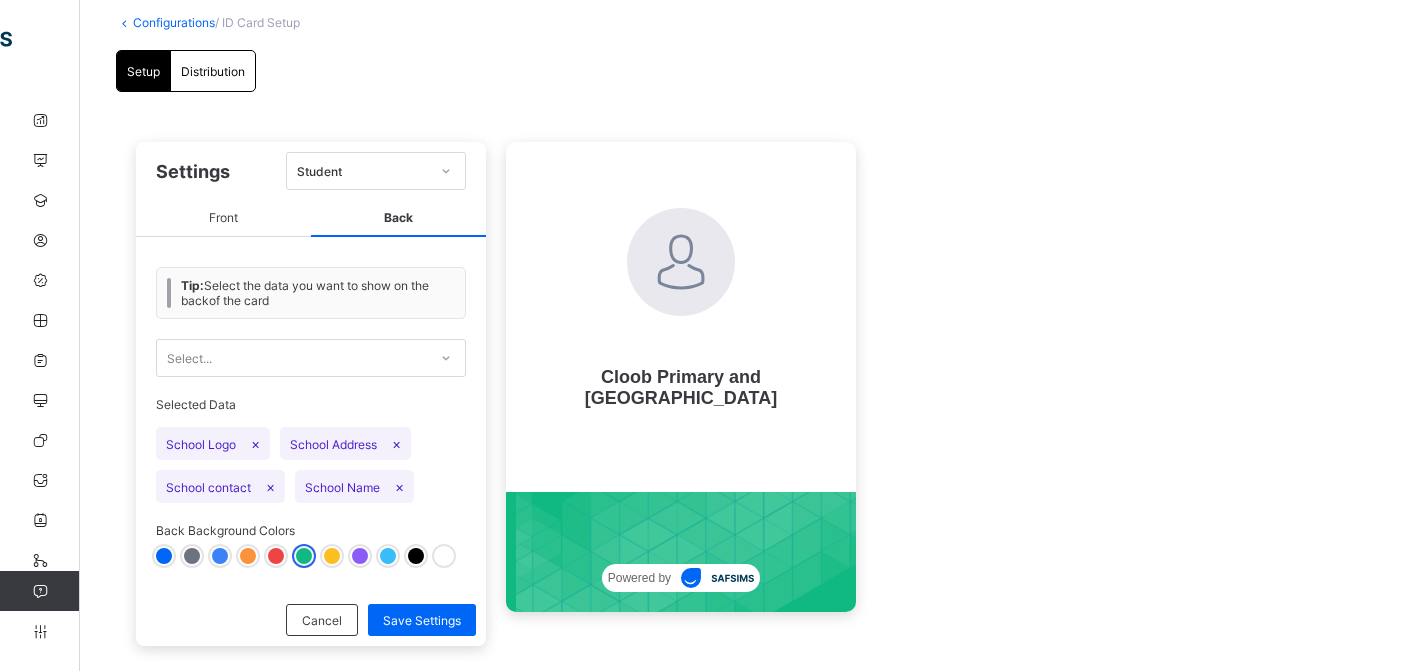 click on "Front" at bounding box center (223, 218) 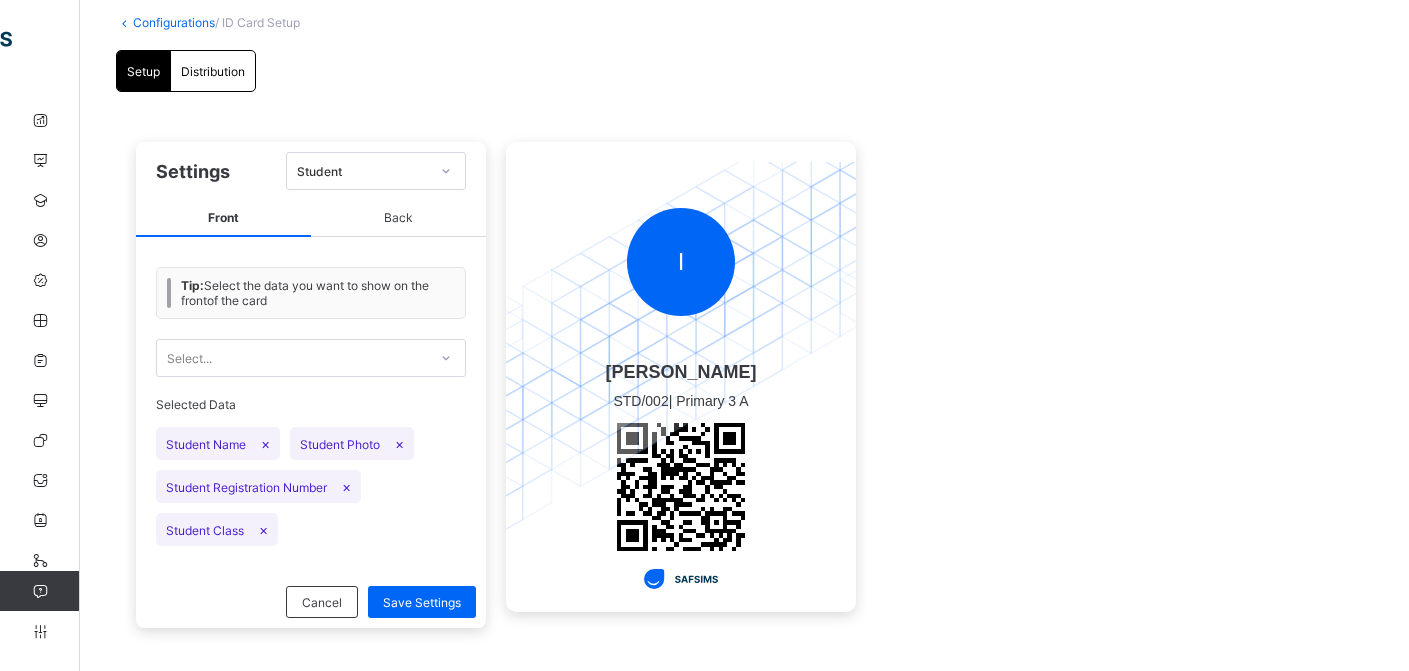 click on "Student" at bounding box center [357, 171] 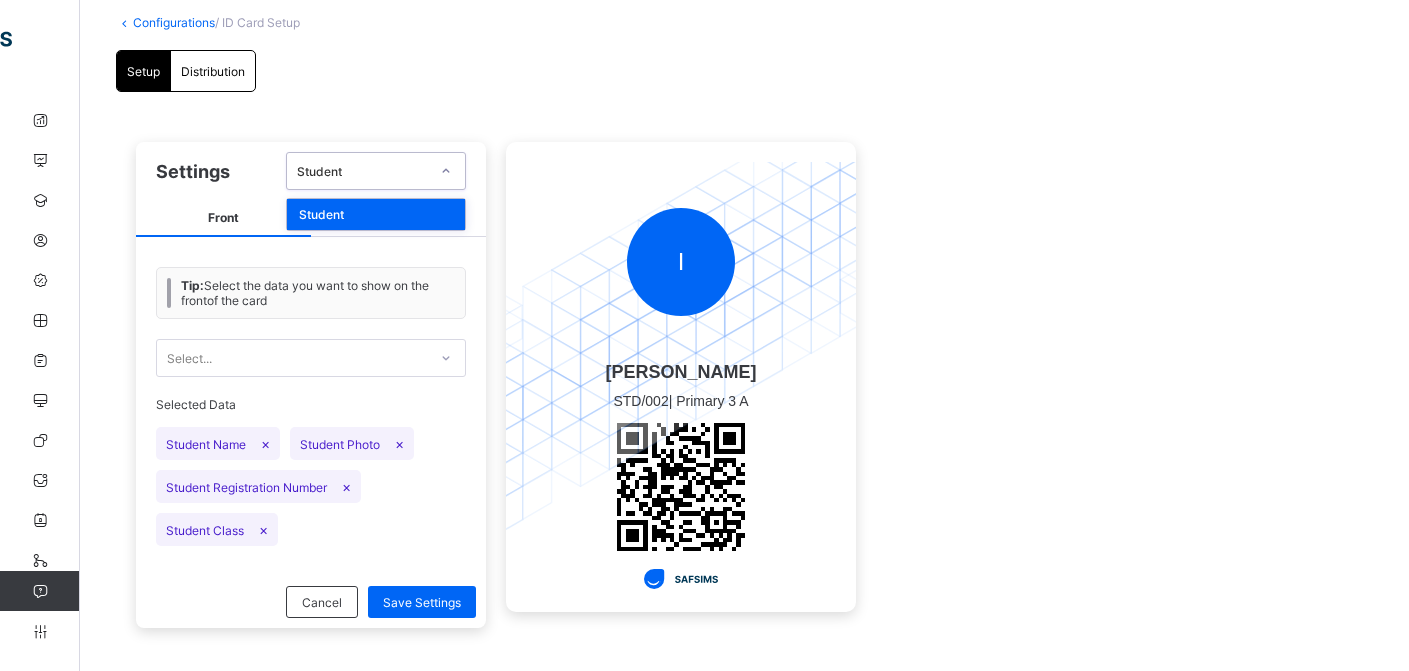 click on "Settings   option Student, selected.    option Student focused, 1 of 1. 1 result available. Use Up and Down to choose options, press Enter to select the currently focused option, press Escape to exit the menu, press Tab to select the option and exit the menu. Student Student Front Back Tip:  Select the data you want to show on the   front  of the card Select... Selected Data Student Name × Student Photo × Student Registration Number × Student Class × Cancel Save Settings I Michael Ifeanyi Ijeh STD/002  |   Primary 3 A" at bounding box center (744, 385) 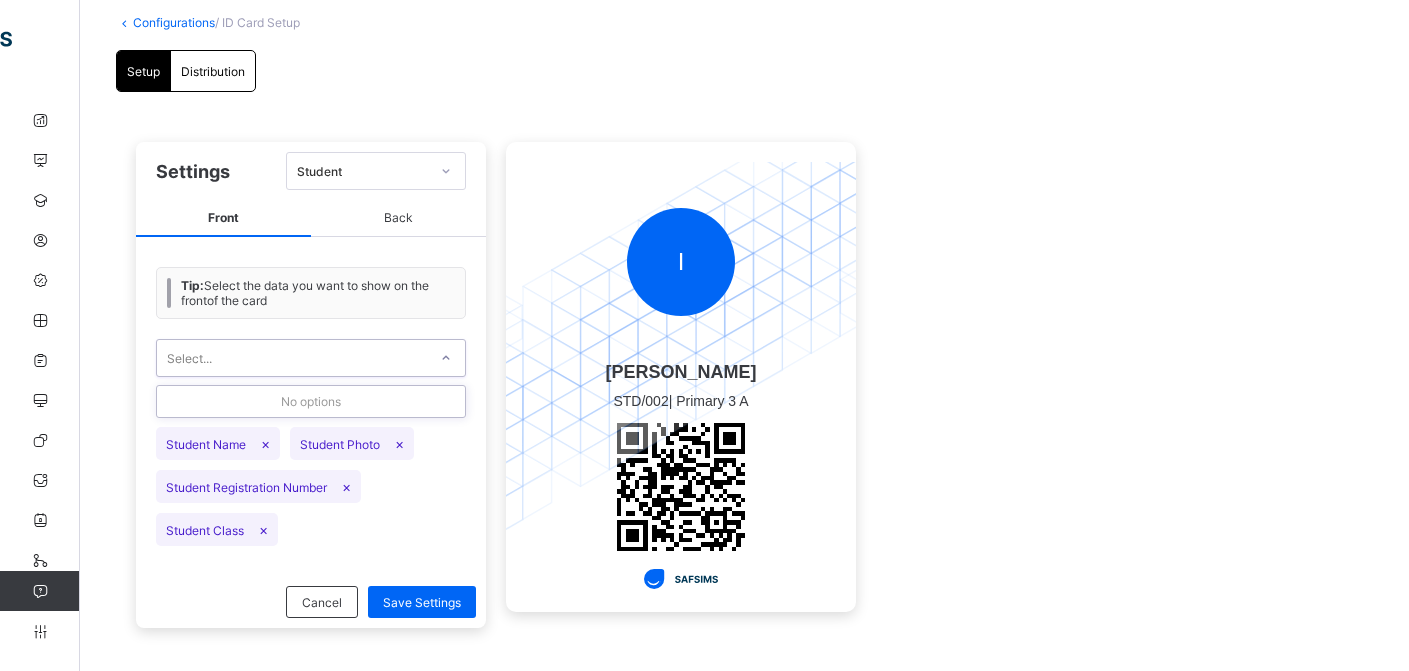 click on "Select..." at bounding box center [292, 358] 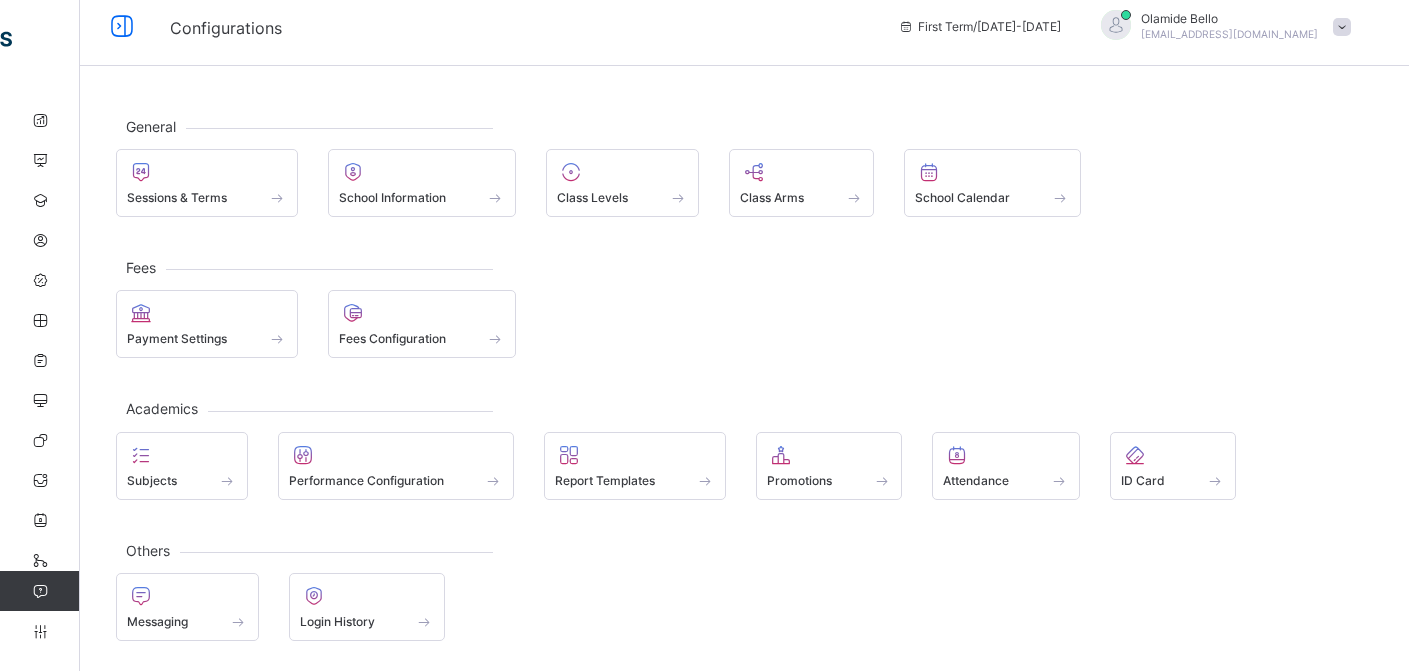 scroll, scrollTop: 16, scrollLeft: 0, axis: vertical 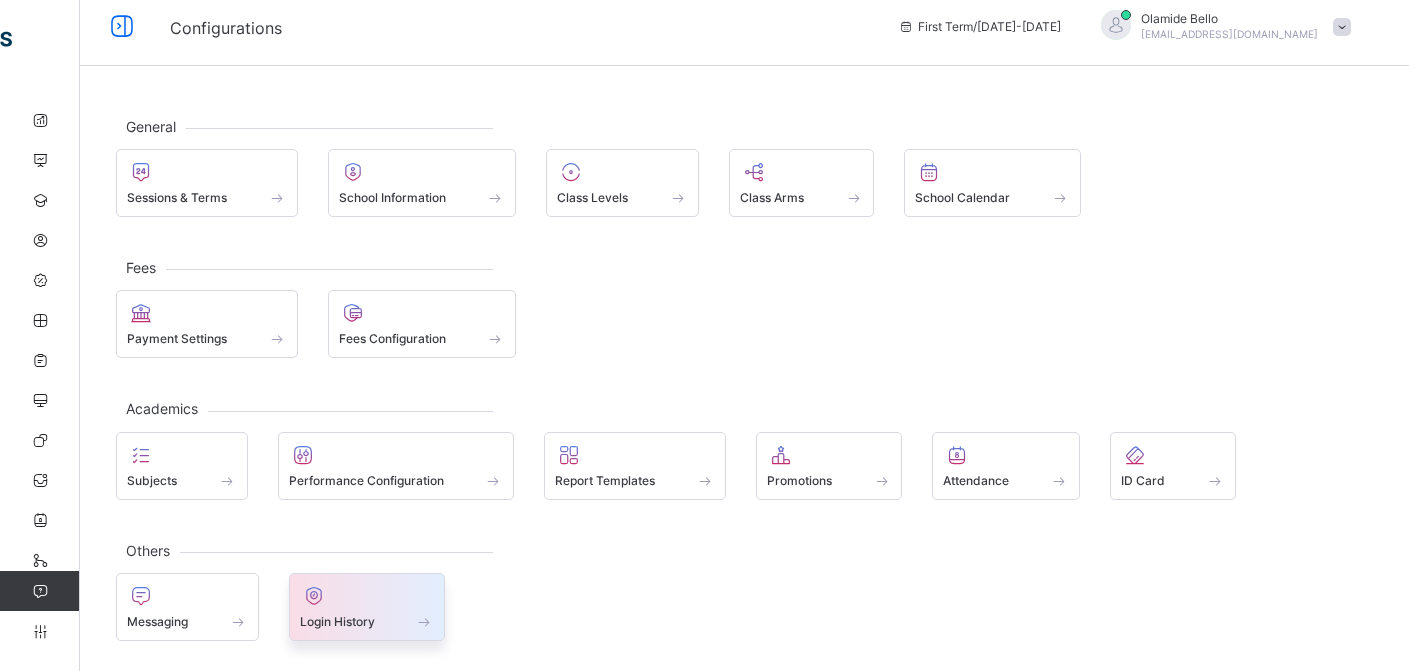 click on "Login History" at bounding box center [337, 621] 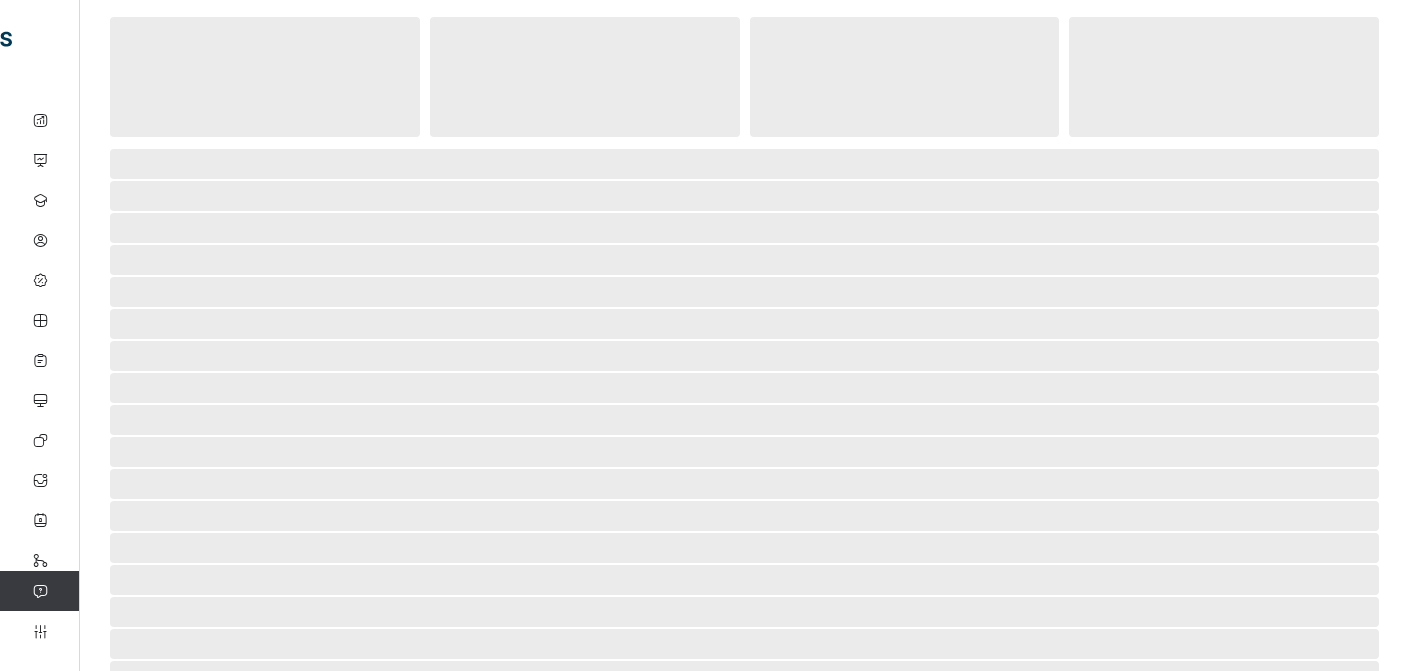 scroll, scrollTop: 0, scrollLeft: 0, axis: both 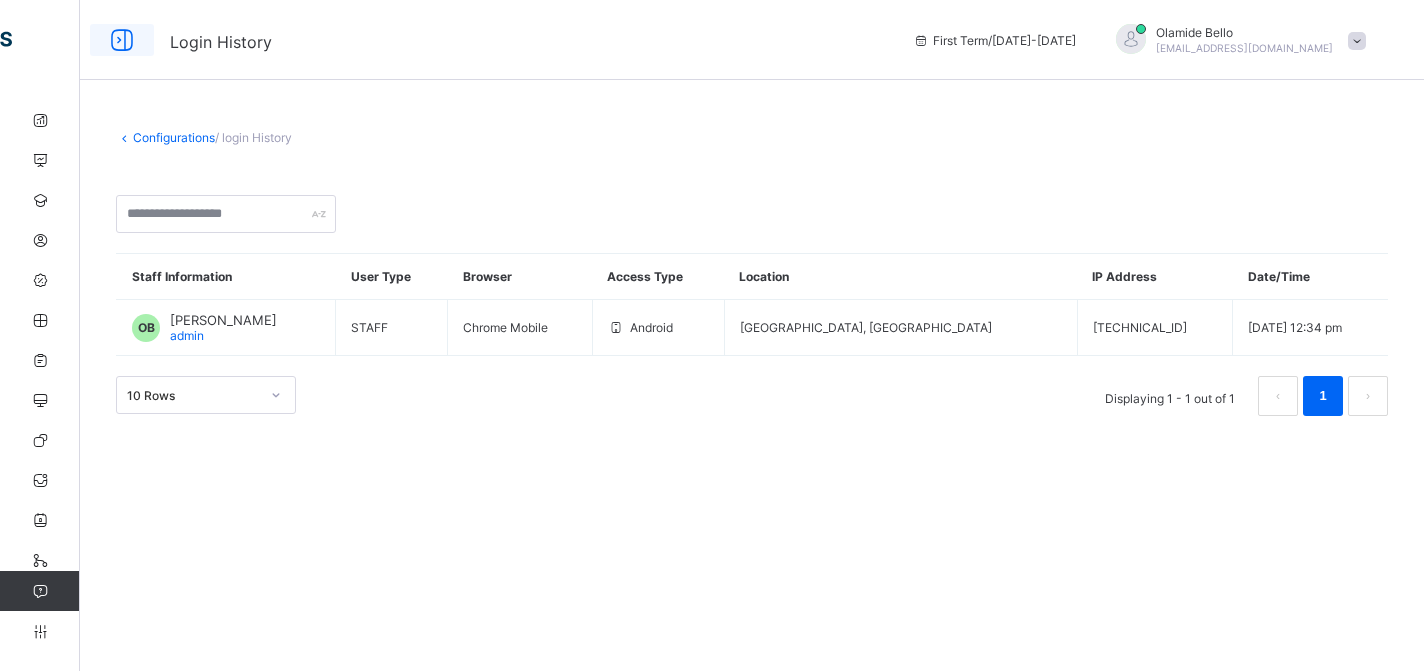 click at bounding box center [122, 40] 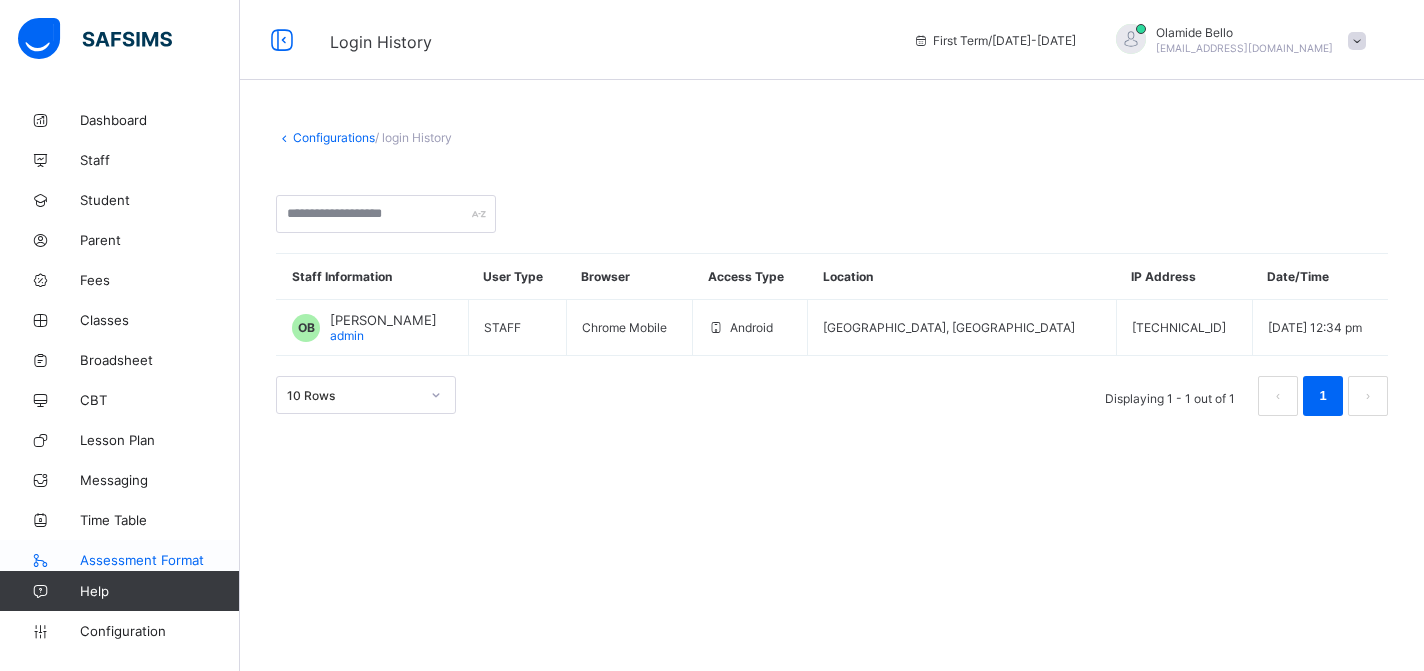 click on "Assessment Format" at bounding box center (120, 560) 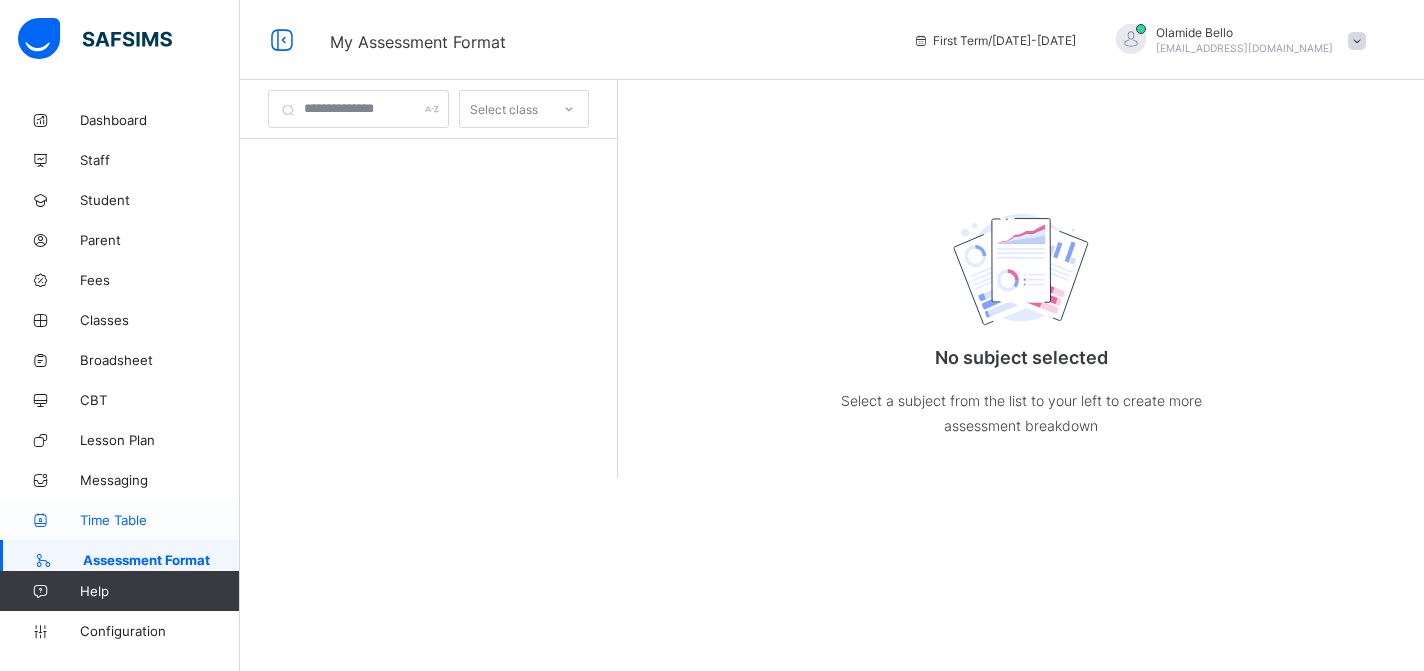 click on "Time Table" at bounding box center (160, 520) 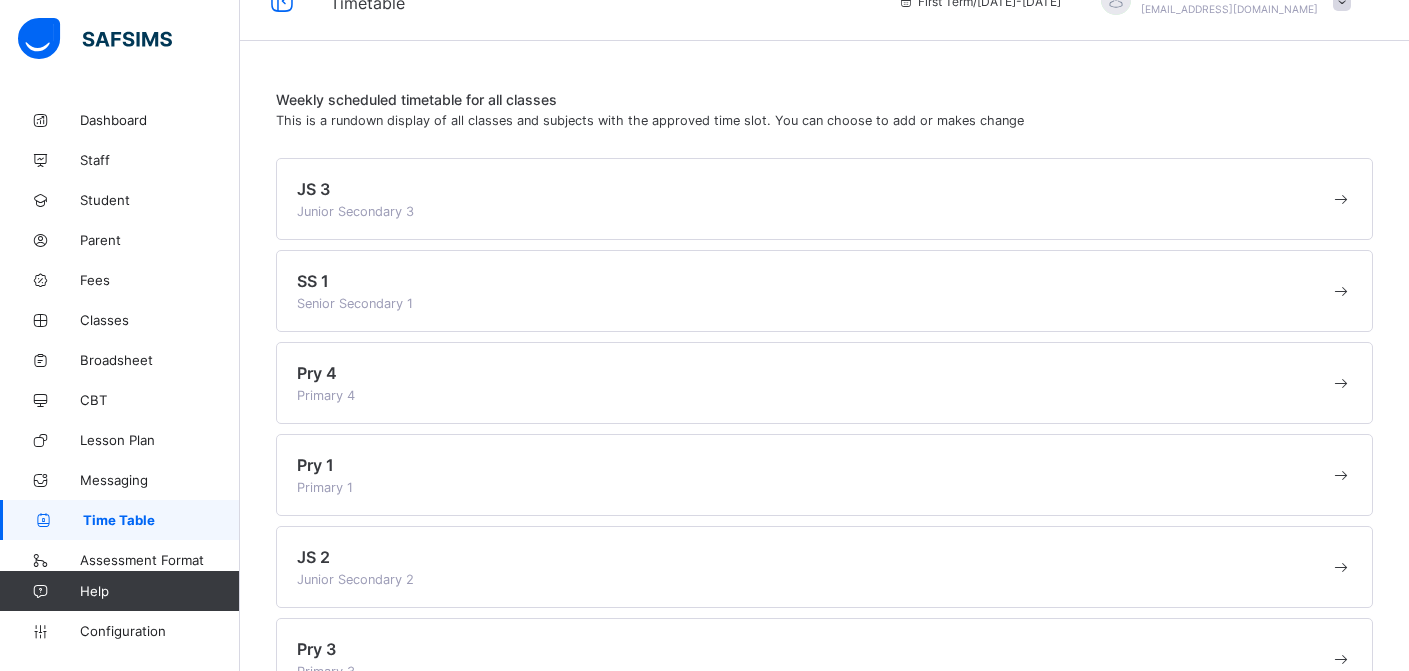 scroll, scrollTop: 0, scrollLeft: 0, axis: both 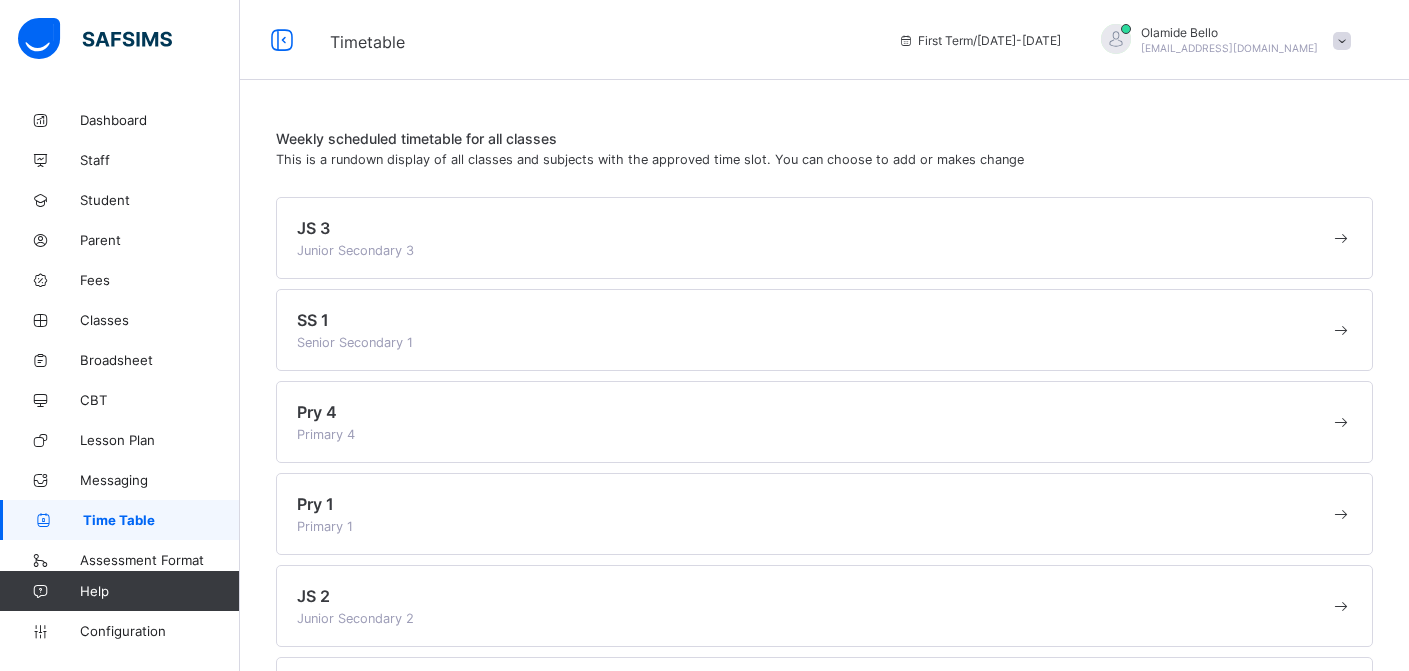 click on "JS 3 Junior Secondary 3" at bounding box center [813, 238] 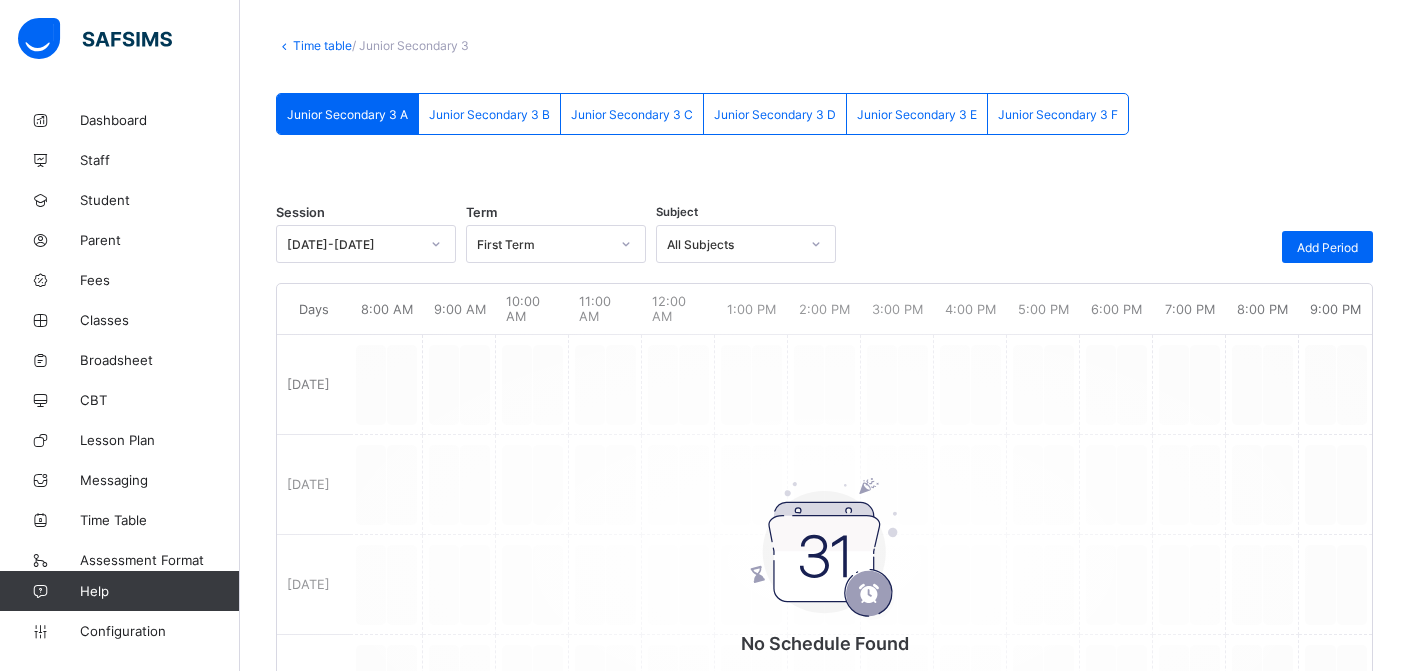 scroll, scrollTop: 0, scrollLeft: 0, axis: both 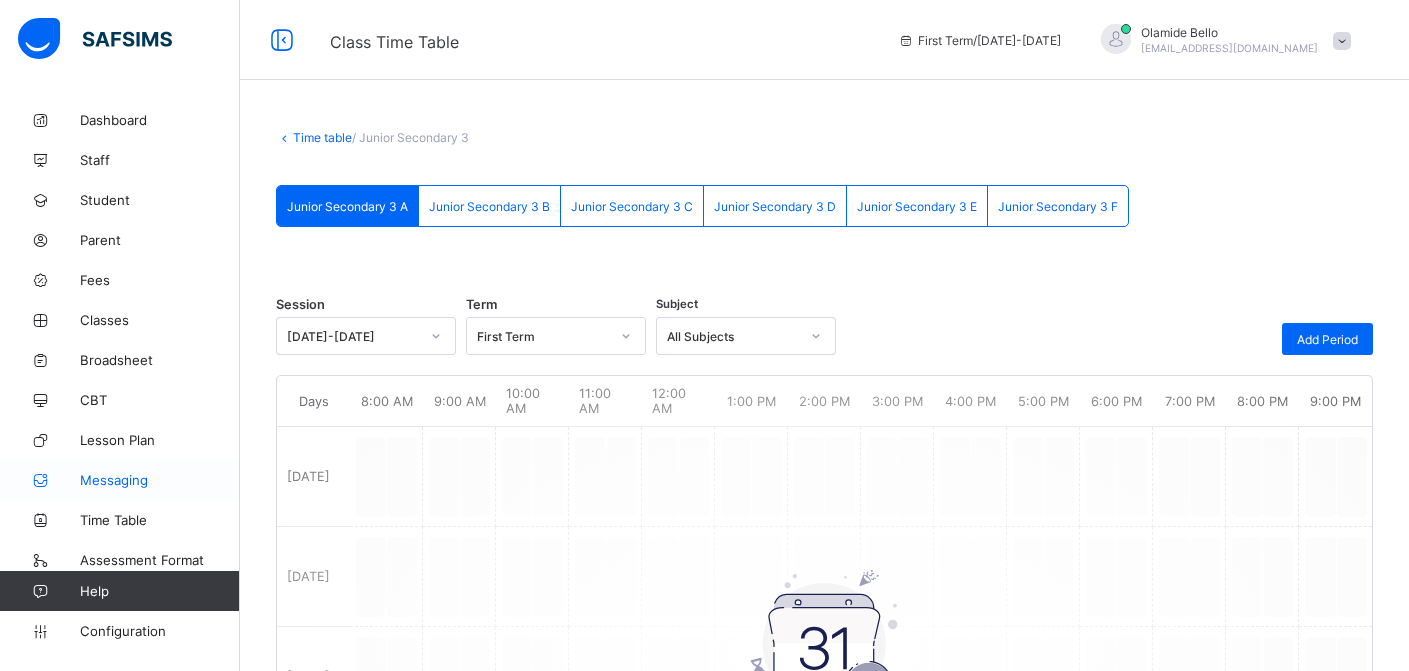 click on "Messaging" at bounding box center (160, 480) 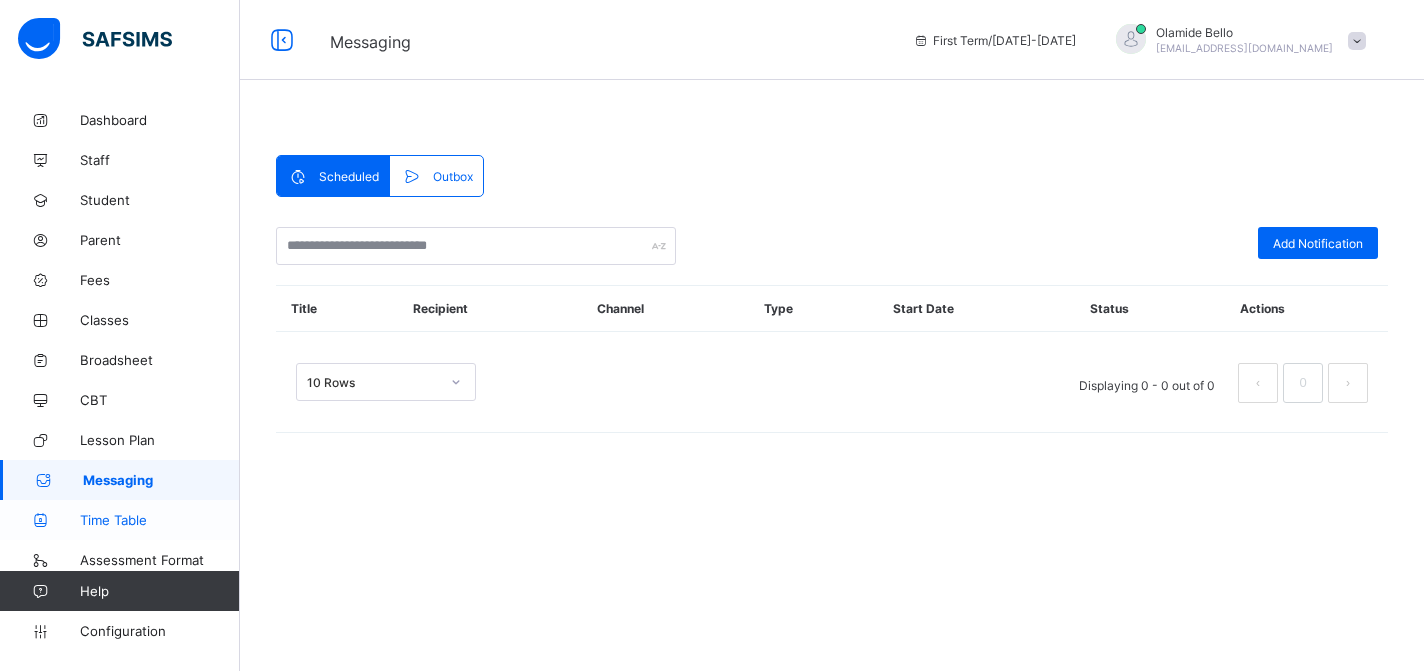 click on "Time Table" at bounding box center (160, 520) 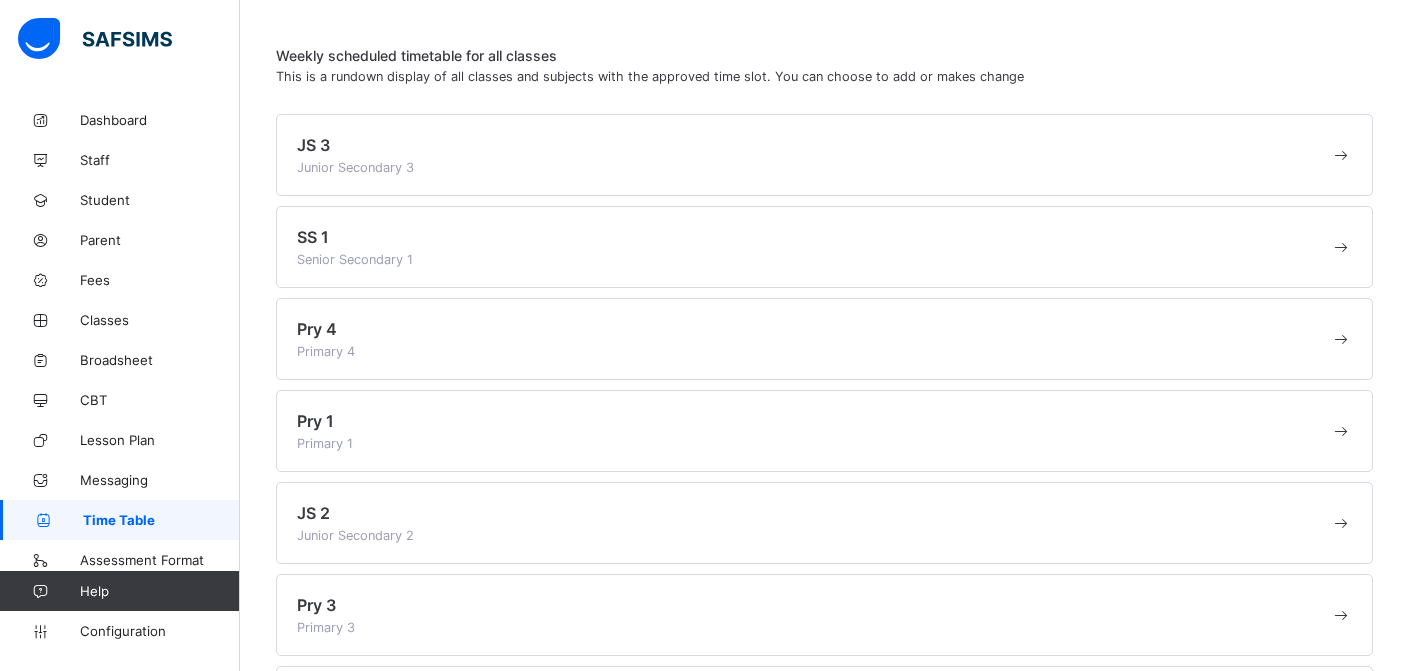 scroll, scrollTop: 120, scrollLeft: 0, axis: vertical 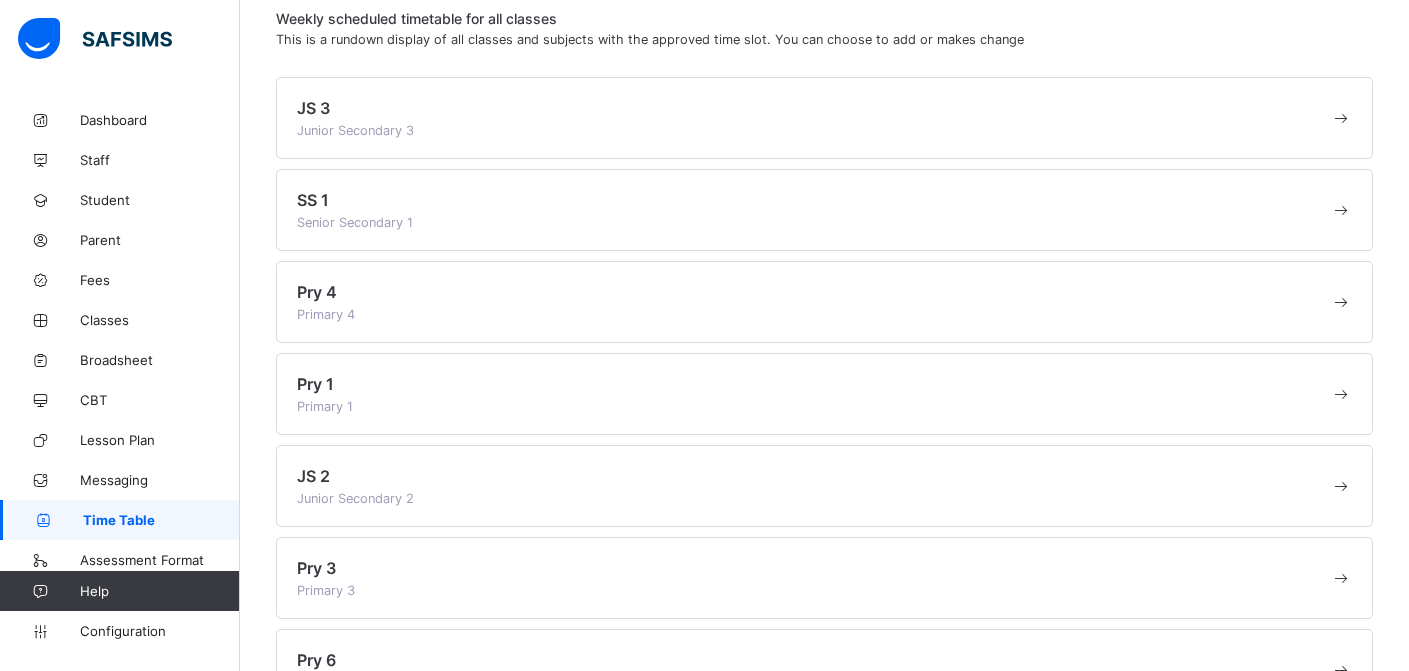 click on "JS 3 Junior Secondary 3" at bounding box center [813, 118] 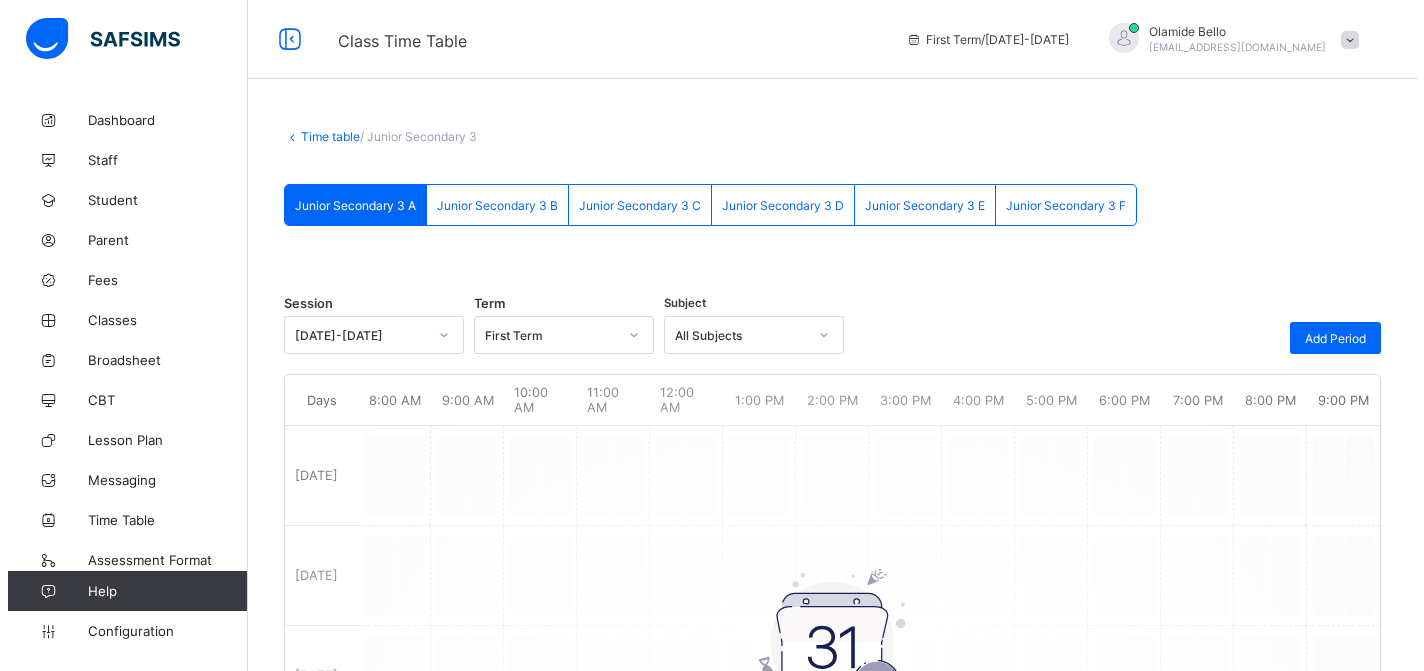 scroll, scrollTop: 0, scrollLeft: 0, axis: both 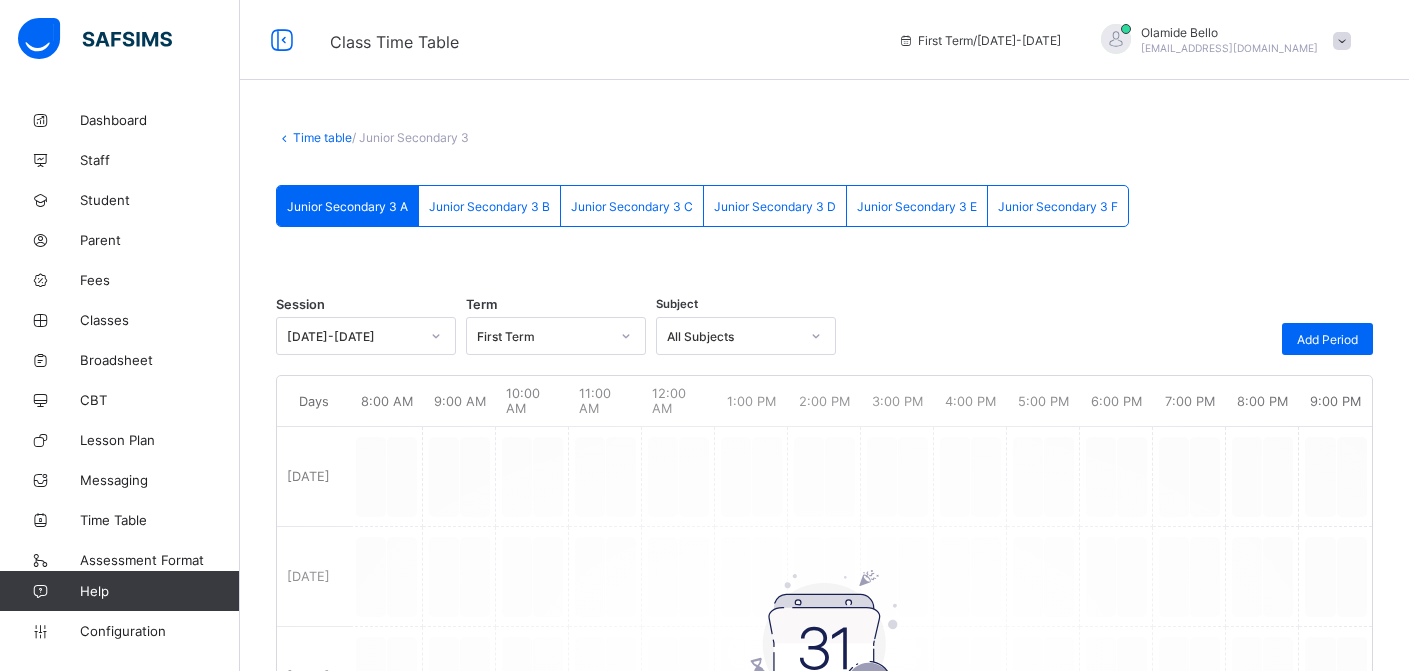 click on "Junior Secondary 3 B" at bounding box center (489, 206) 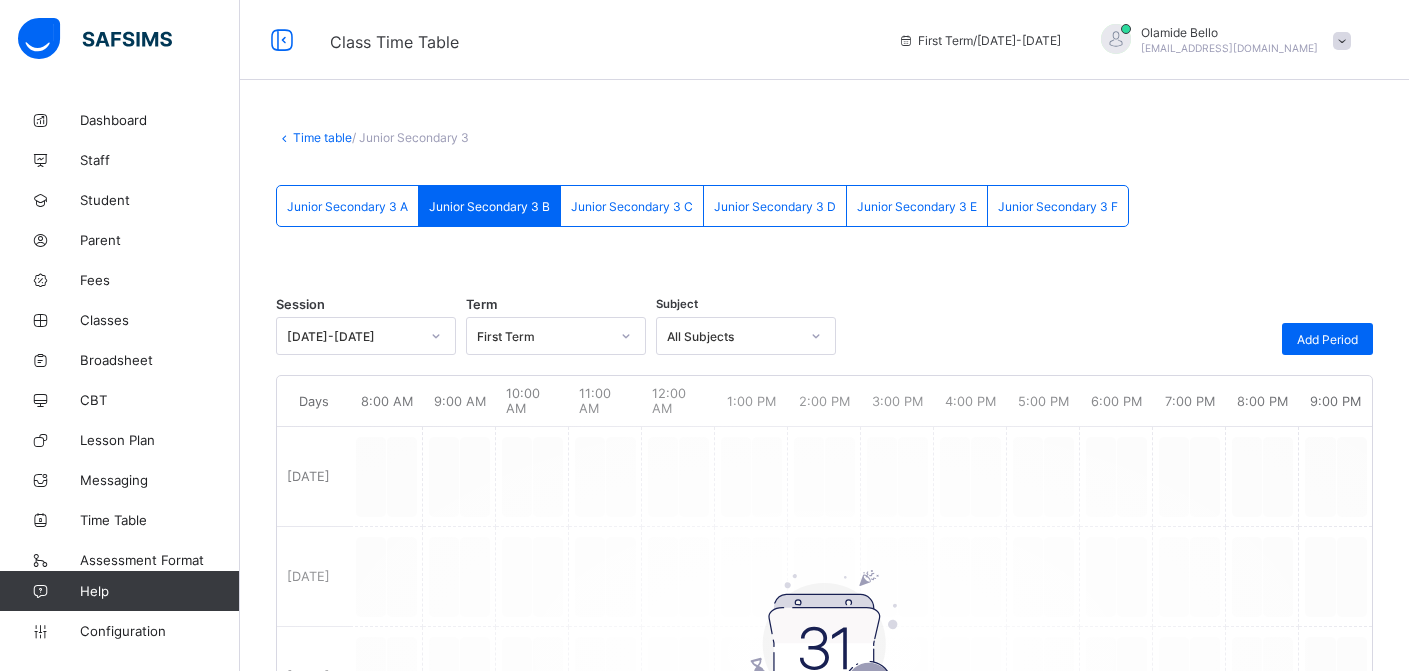 click on "Junior Secondary 3 C" at bounding box center [632, 206] 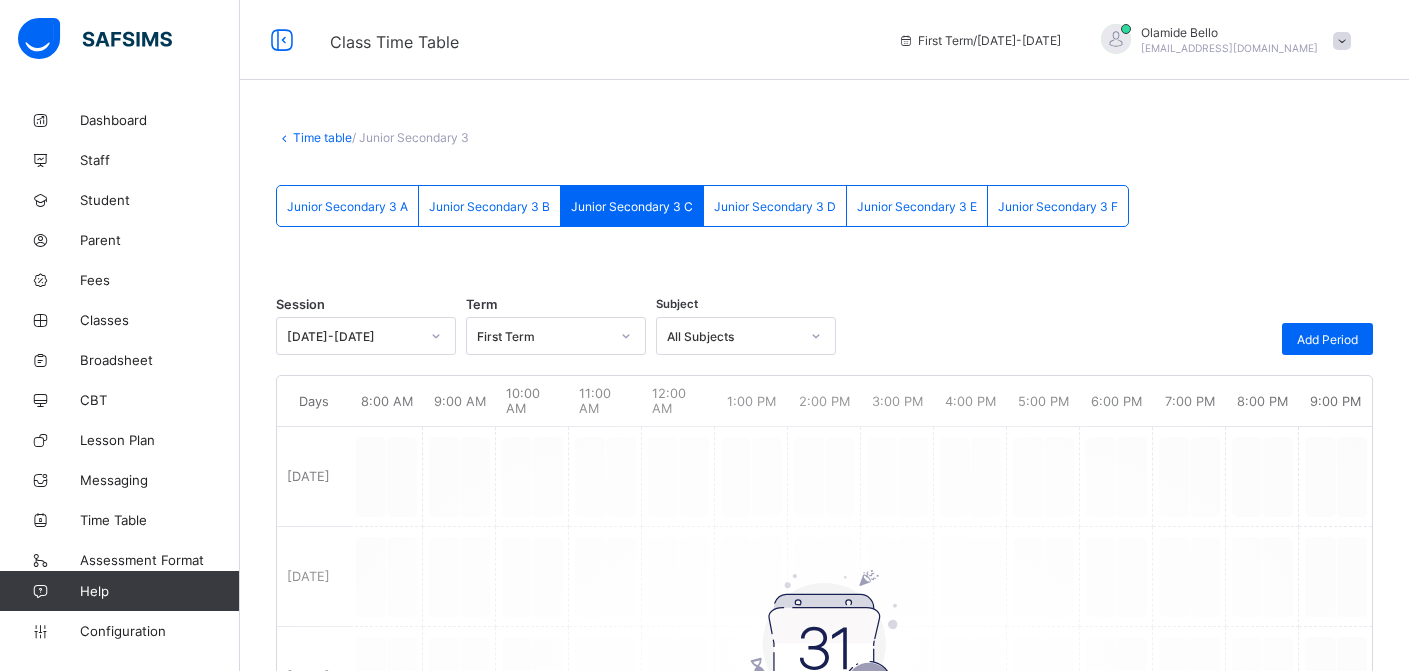 click on "Junior Secondary 3 D" at bounding box center [775, 206] 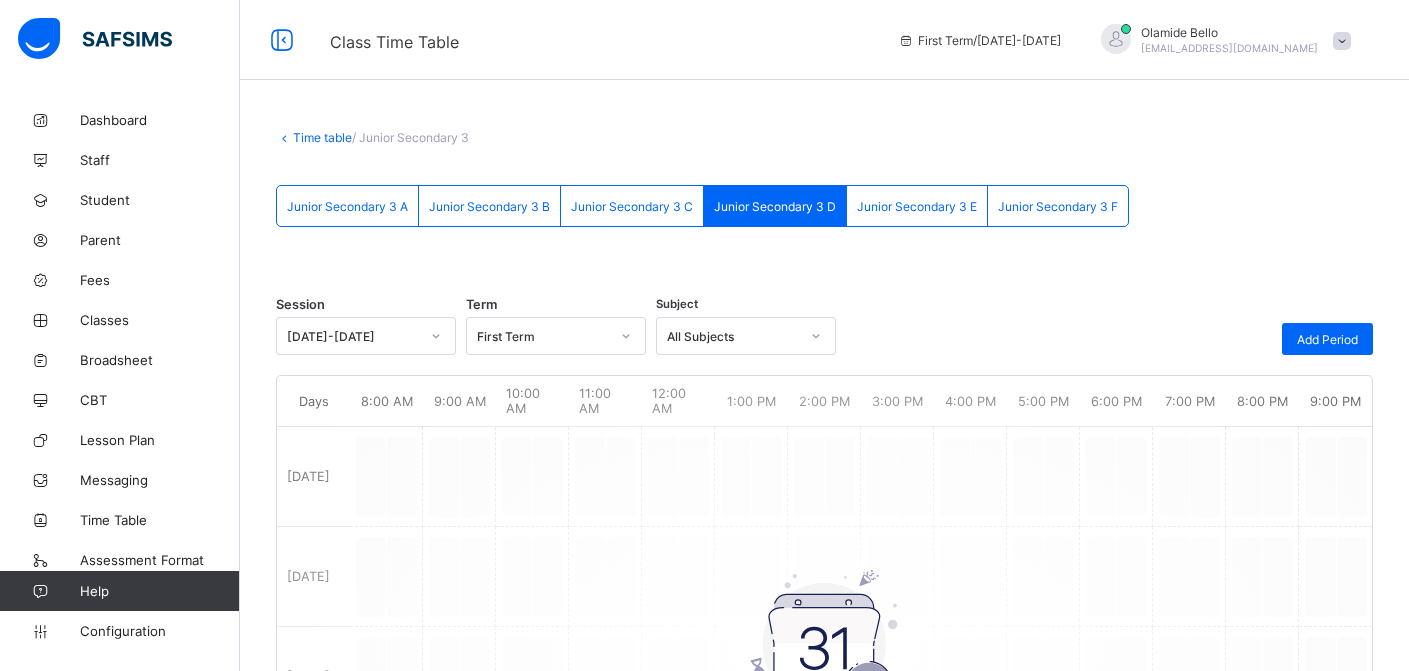 click on "Junior Secondary 3 E" at bounding box center (917, 206) 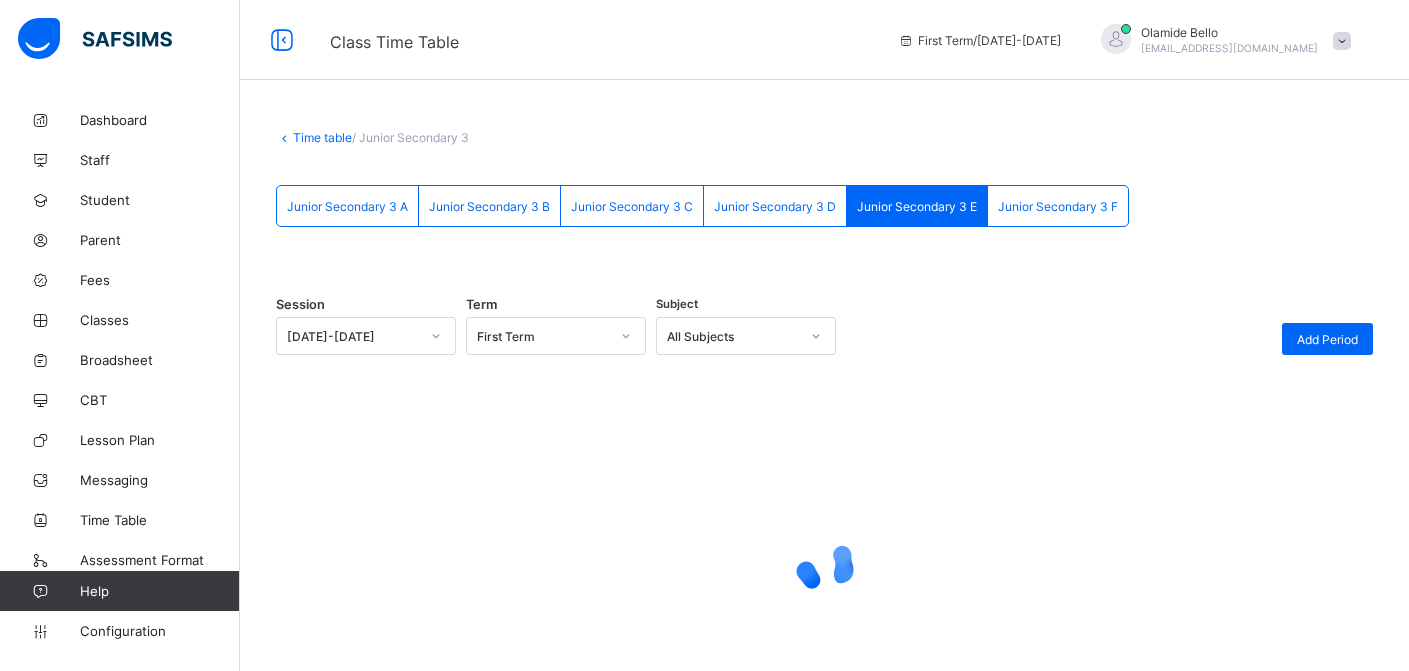 click on "Junior Secondary 3 F" at bounding box center [1058, 206] 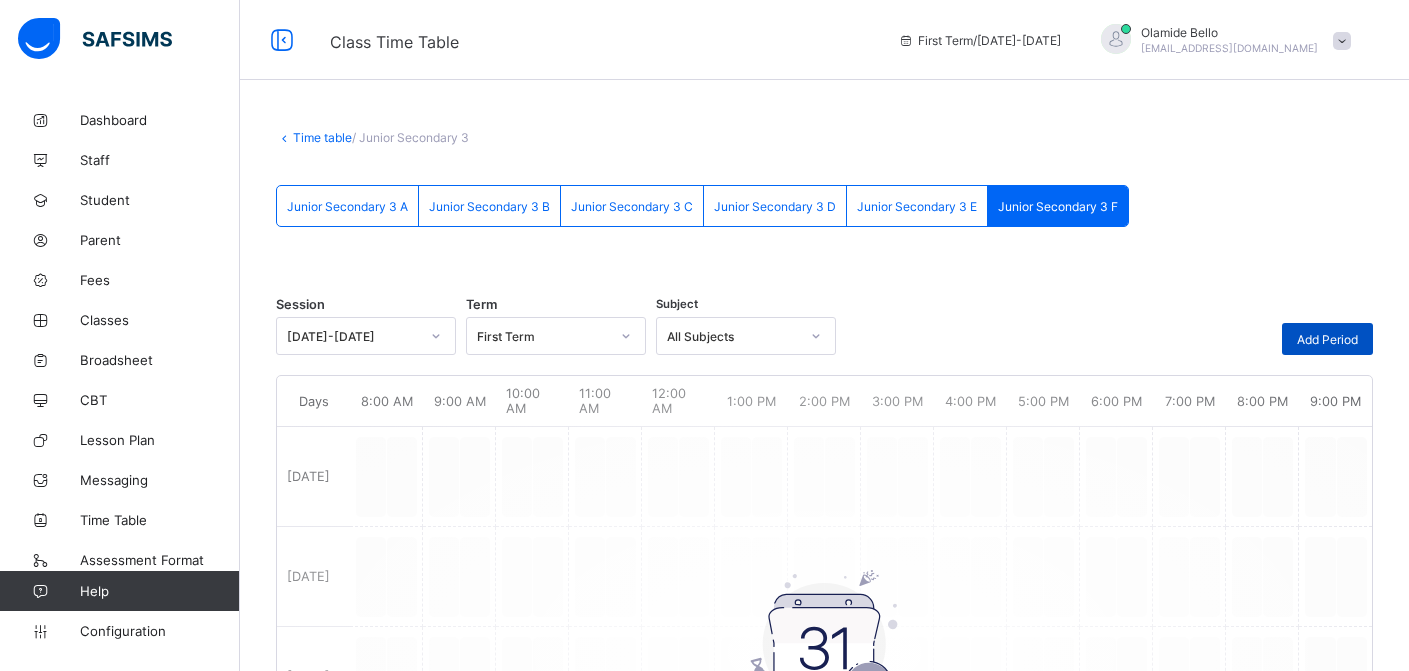 click on "Add Period" at bounding box center [1327, 339] 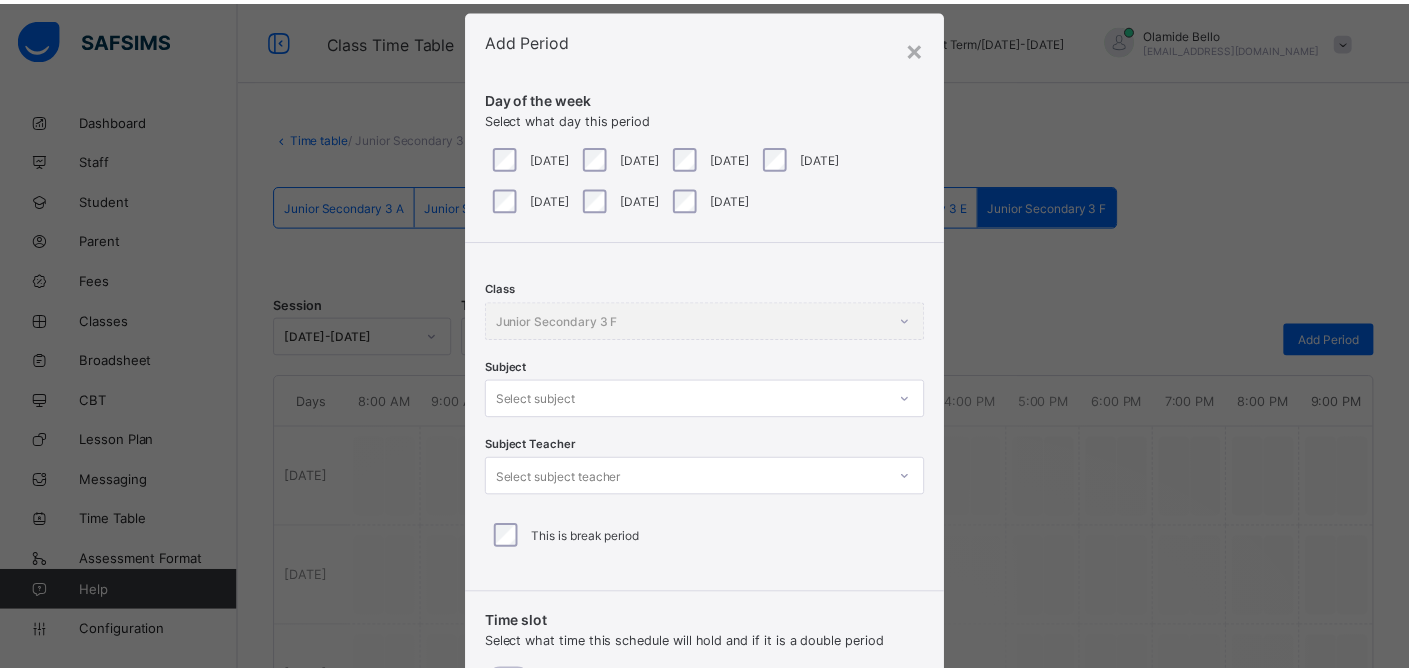 scroll, scrollTop: 0, scrollLeft: 0, axis: both 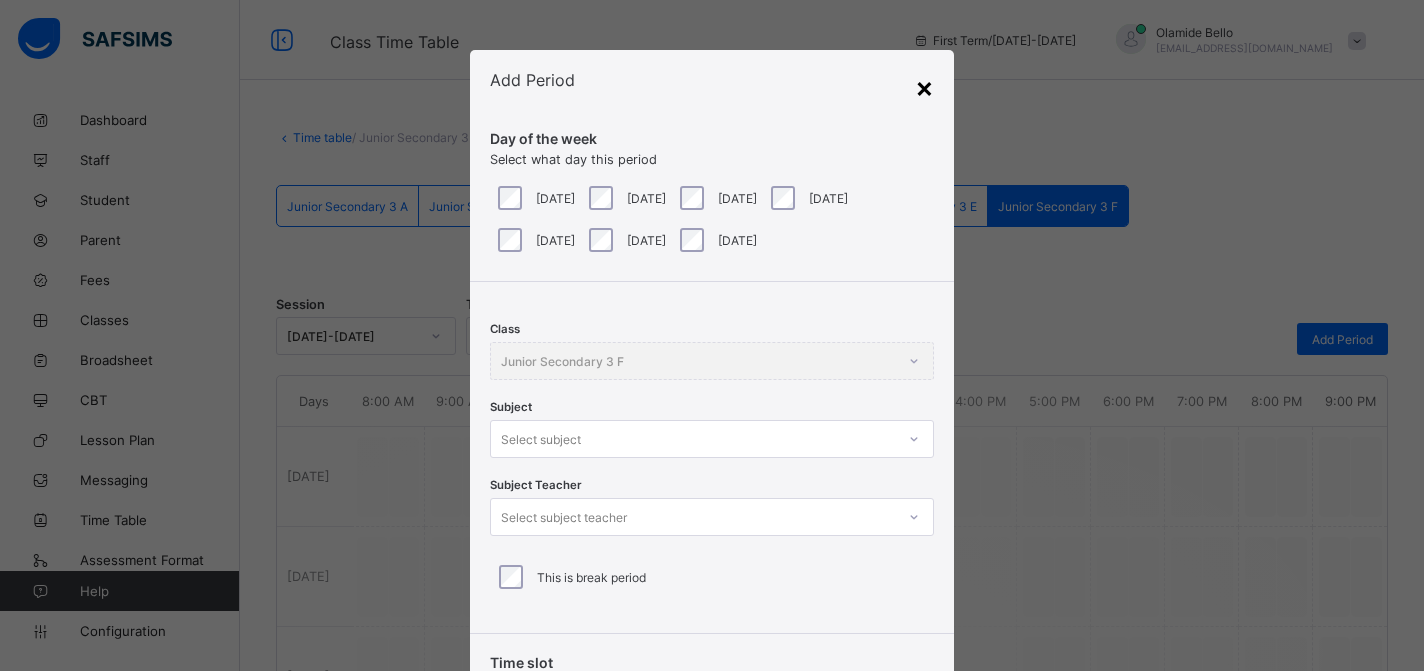 click on "×" at bounding box center (924, 87) 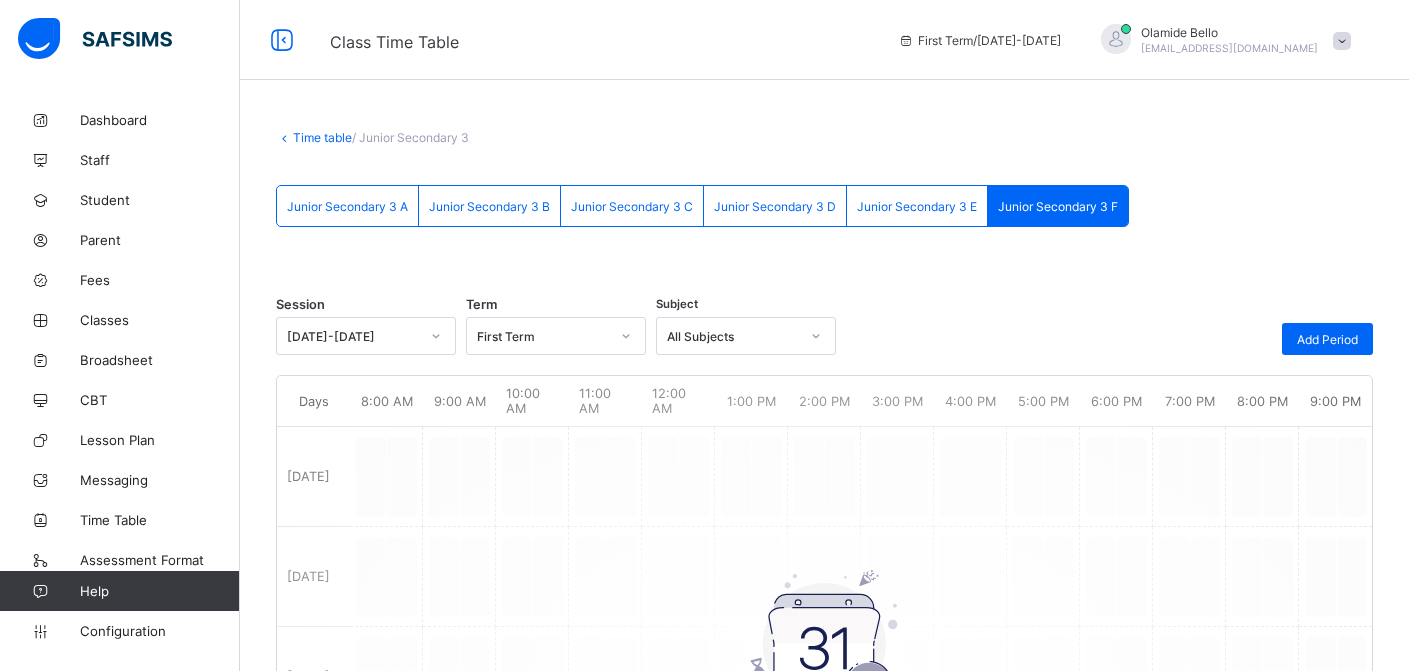 click on "Time table" at bounding box center (322, 137) 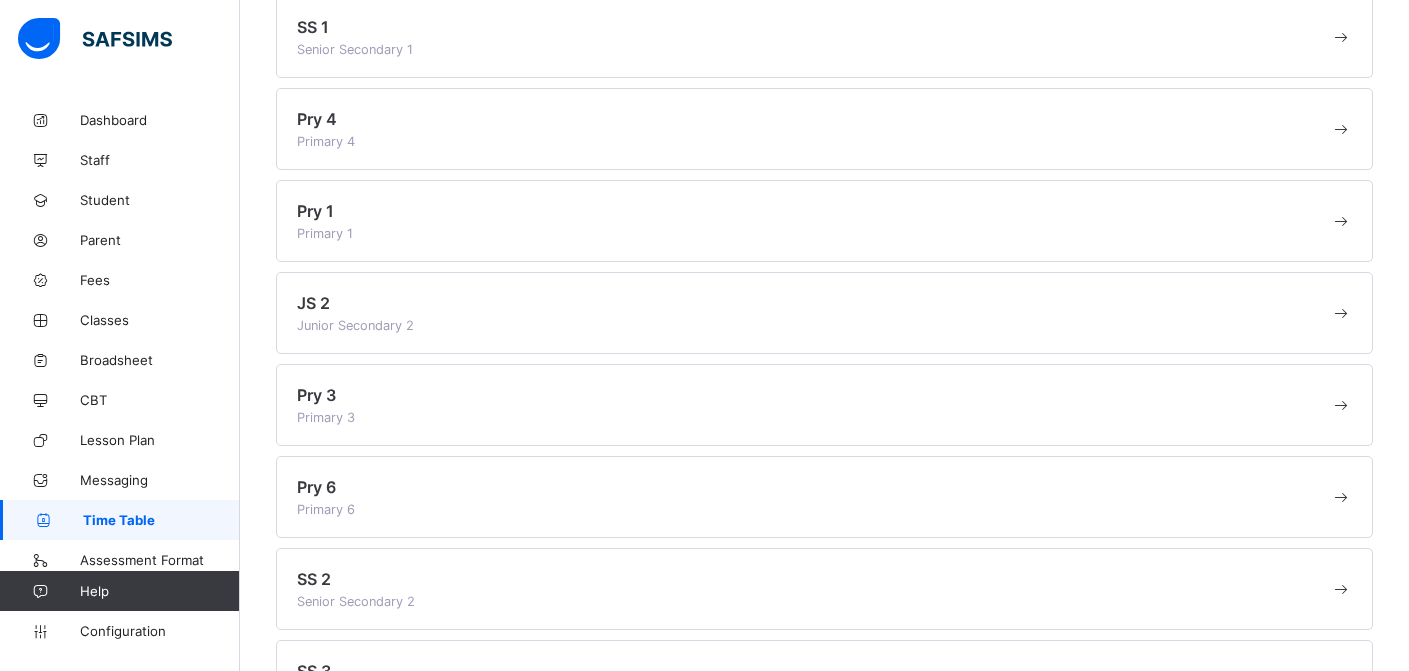 scroll, scrollTop: 0, scrollLeft: 0, axis: both 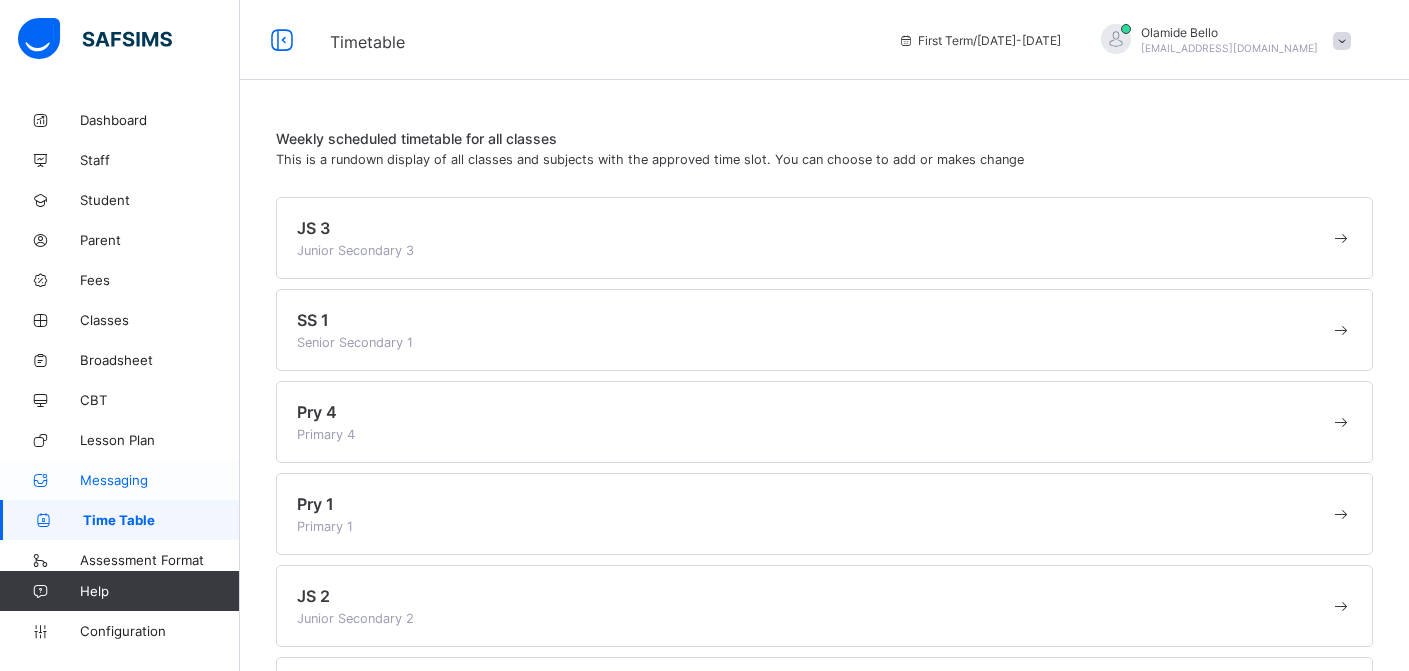 click on "Messaging" at bounding box center [160, 480] 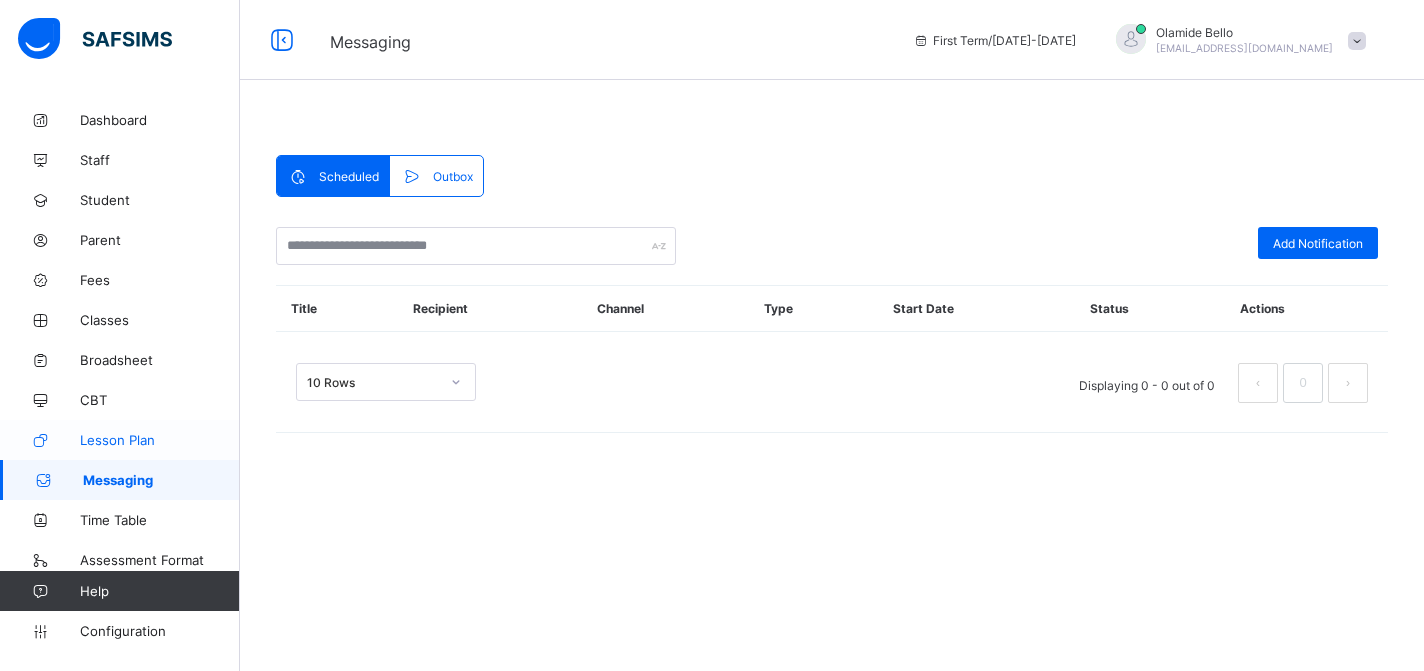click on "Lesson Plan" at bounding box center [160, 440] 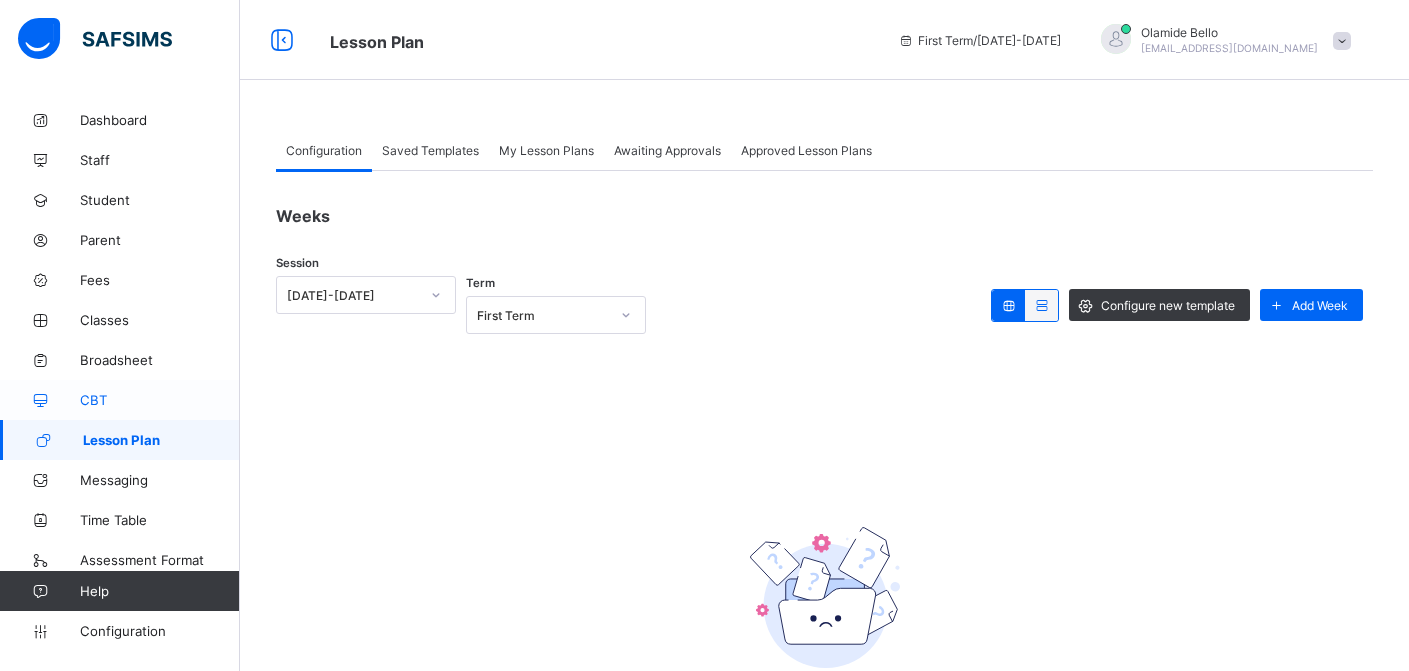click on "CBT" at bounding box center [120, 400] 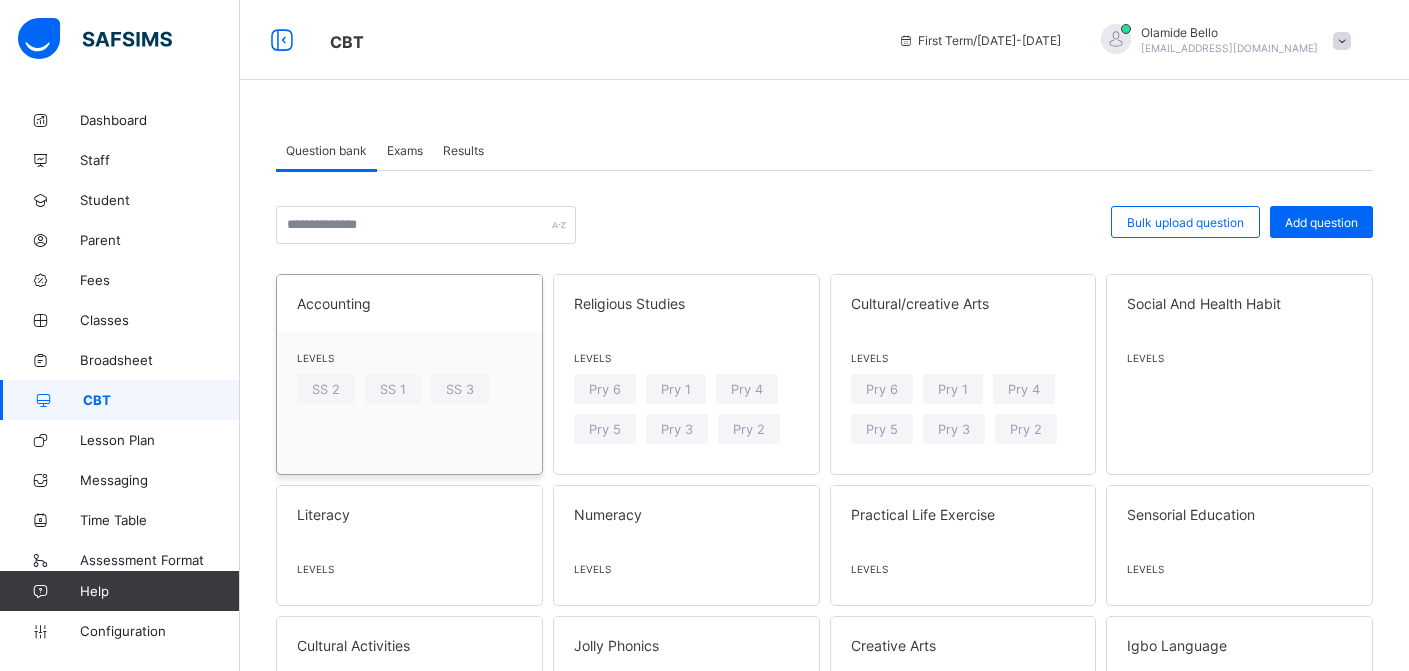 click on "Levels" at bounding box center (409, 358) 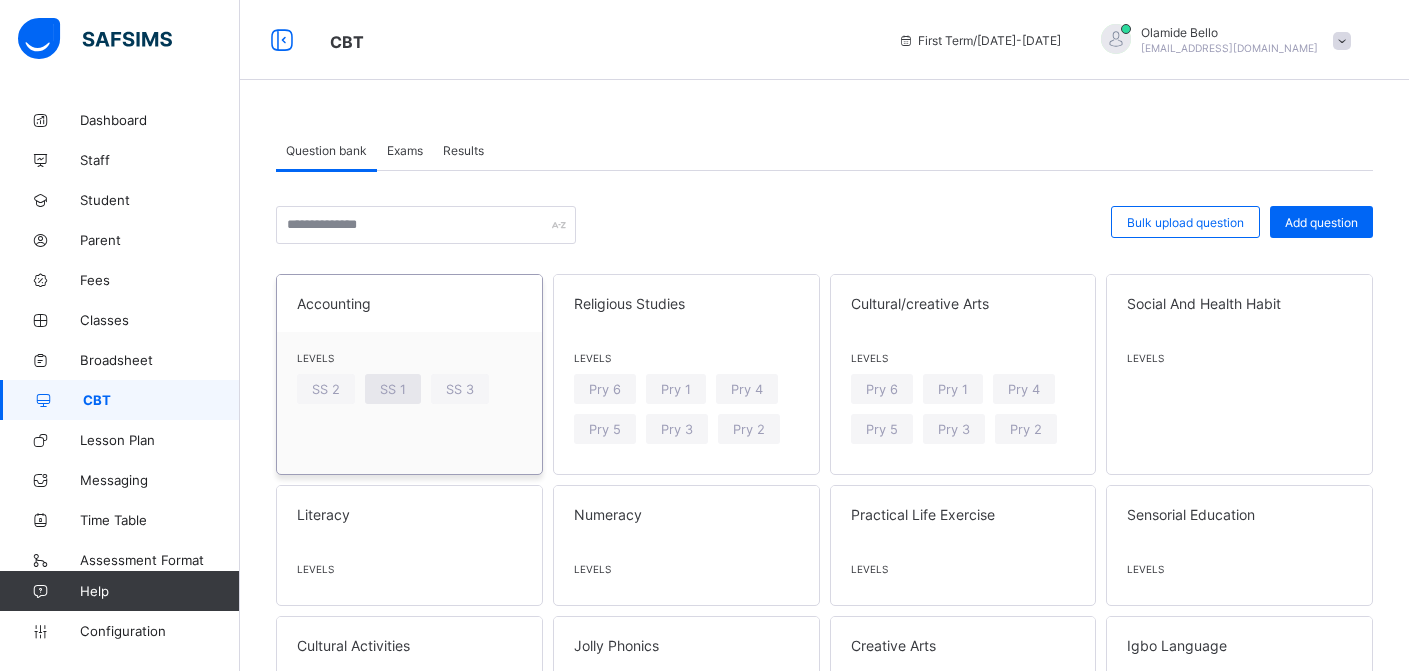 click on "SS 1" at bounding box center [393, 389] 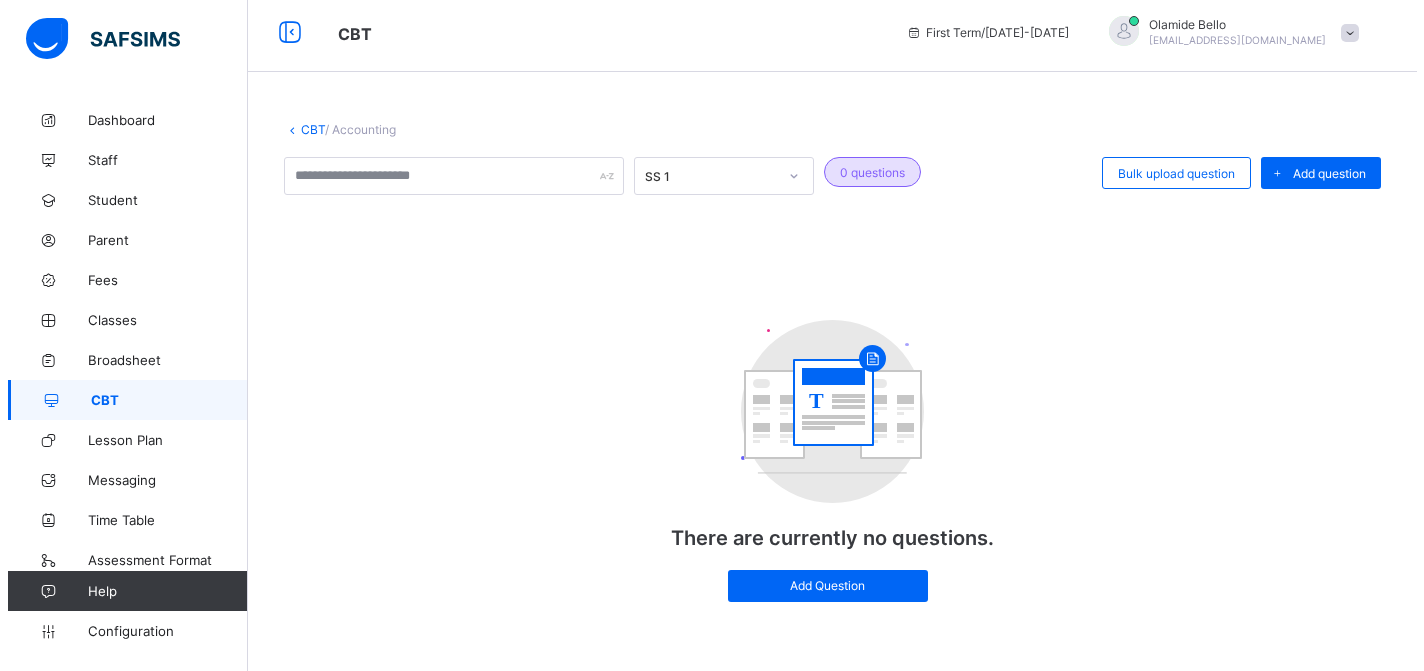 scroll, scrollTop: 0, scrollLeft: 0, axis: both 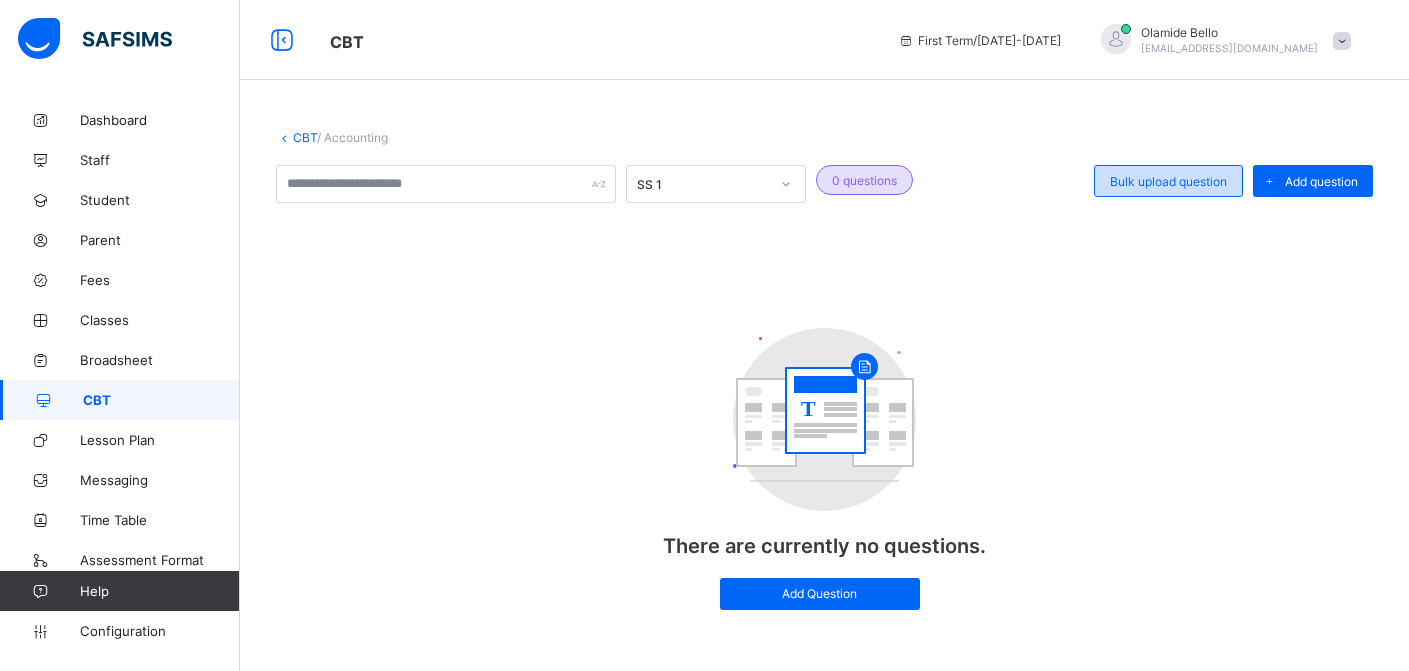click on "Bulk upload question" at bounding box center (1168, 181) 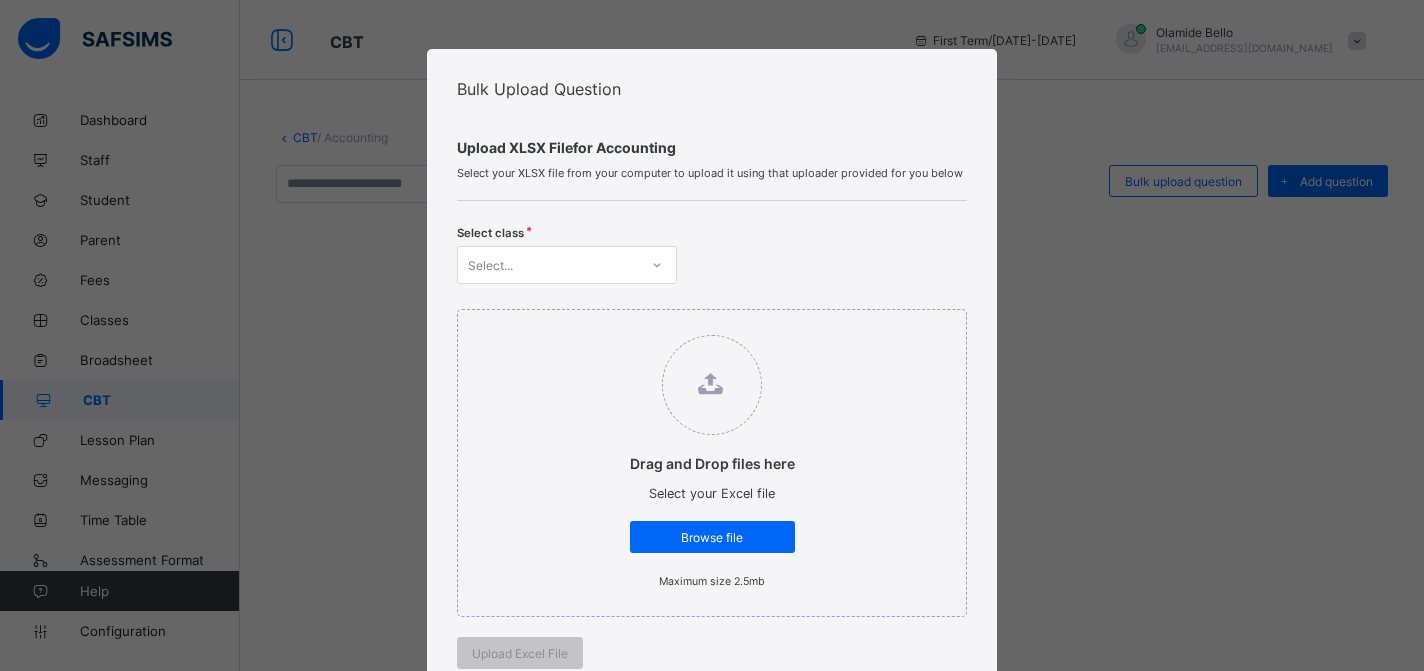 scroll, scrollTop: 0, scrollLeft: 0, axis: both 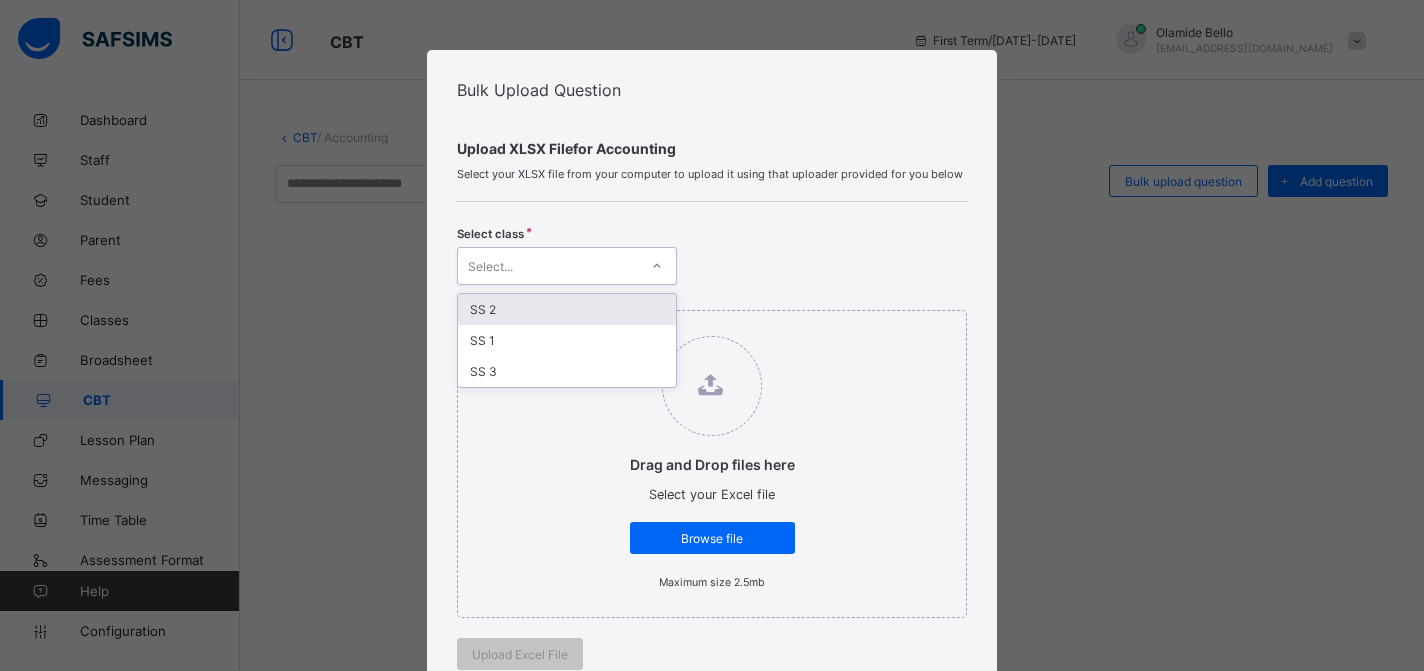 click on "Select..." at bounding box center (548, 266) 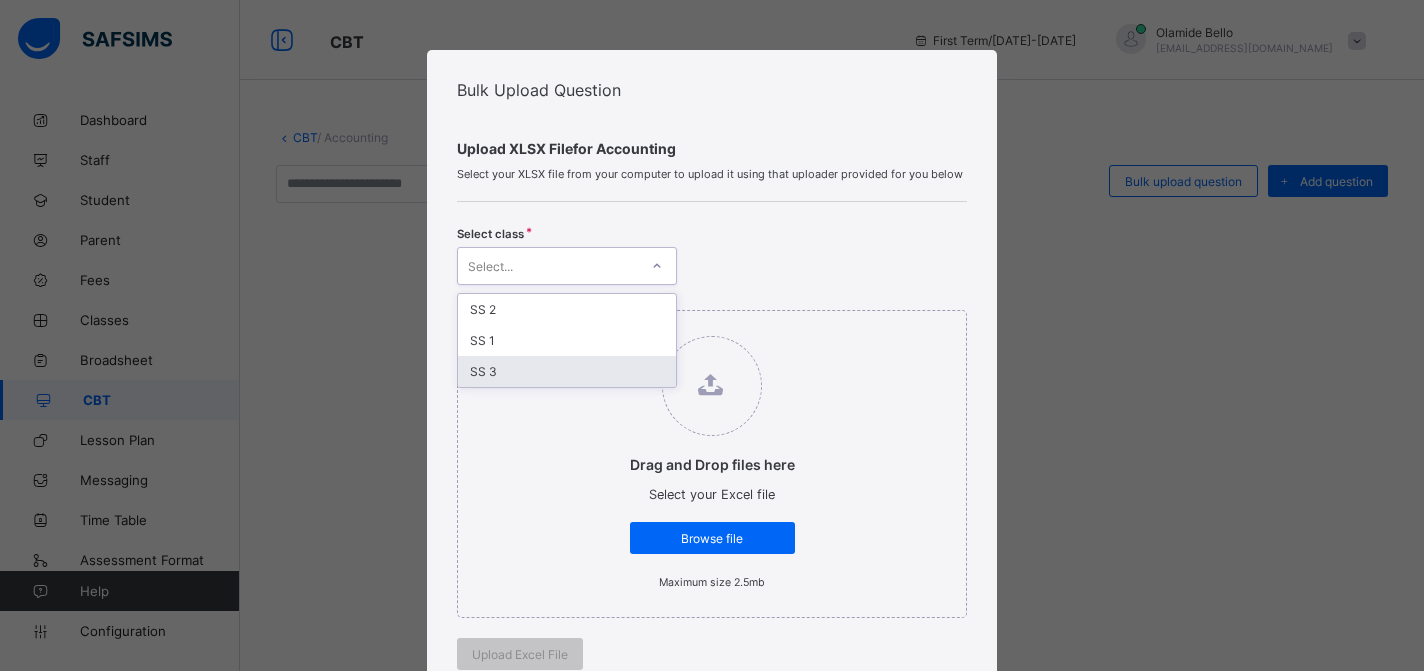 click on "SS 3" at bounding box center (567, 371) 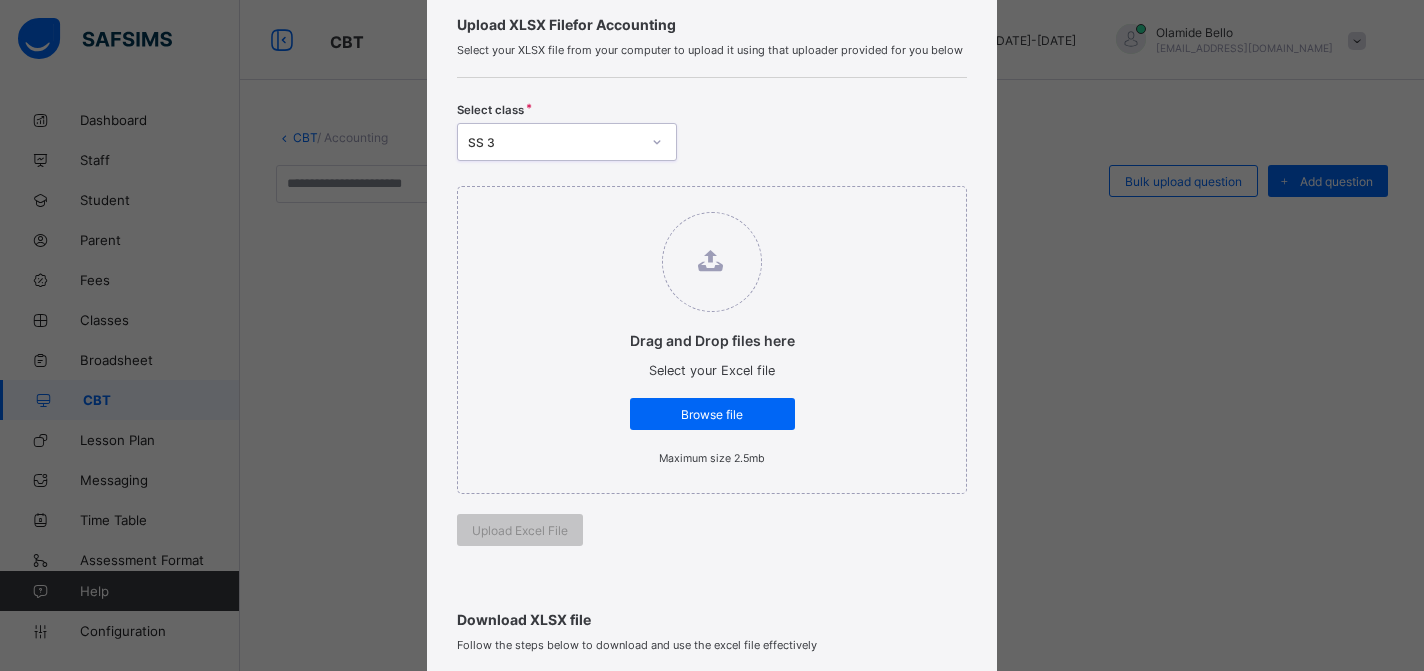 scroll, scrollTop: 8, scrollLeft: 0, axis: vertical 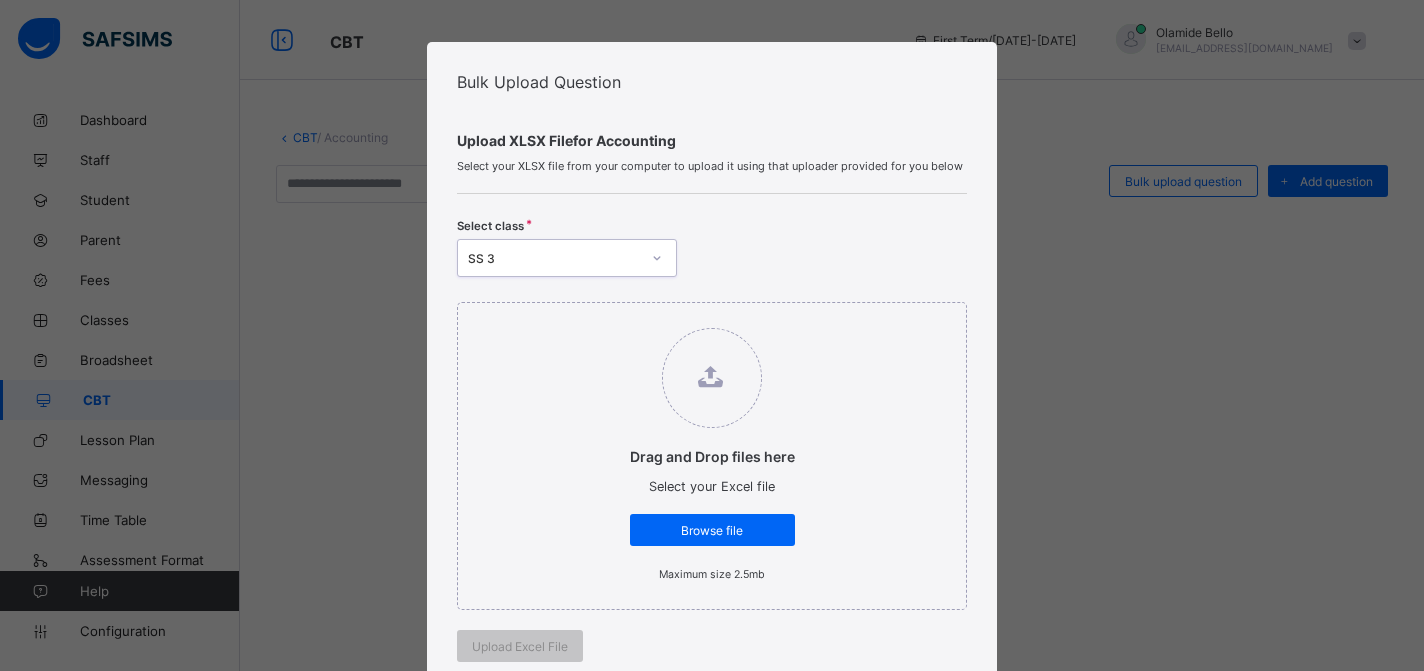 click on "Bulk Upload Question Upload XLSX File   for Accounting   Select your XLSX file from your computer to upload it using that uploader provided for you below   Select class   option SS 3, selected.     0 results available. Select is focused ,type to refine list, press Down to open the menu,  SS 3 Drag and Drop files here Select your Excel file Browse file Maximum size 2.5mb   Upload Excel File   Download XLSX file   Follow the steps below to download and use the excel file effectively    Step 1:  Click the button below to download the student bulk create excel file Download XLSX File  Step 2:  Open the file on your computer  Step 3:  Skip sample Data and start filling from the next line  Step 4:  Fill all sections provided in the specified format using the sample provided as a guide, then save  Step 5:  Click on the 'Browse File' button to select the filled template saved on your computer  Step 6:  To add all the students in the file to a particular class, select a class above, else skip to Step 7  Step 7:" at bounding box center (712, 335) 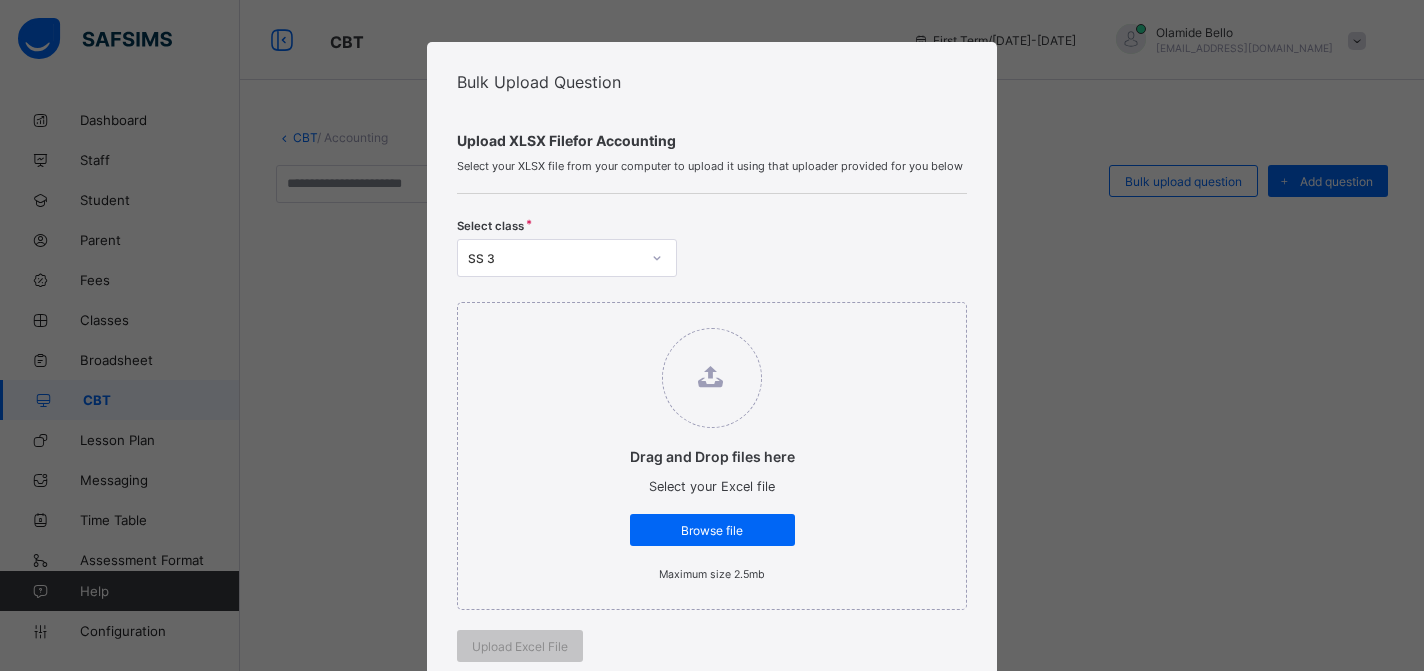 click on "Bulk Upload Question Upload XLSX File   for Accounting   Select your XLSX file from your computer to upload it using that uploader provided for you below   Select class SS 3 Drag and Drop files here Select your Excel file Browse file Maximum size 2.5mb   Upload Excel File   Download XLSX file   Follow the steps below to download and use the excel file effectively    Step 1:  Click the button below to download the student bulk create excel file Download XLSX File  Step 2:  Open the file on your computer  Step 3:  Skip sample Data and start filling from the next line  Step 4:  Fill all sections provided in the specified format using the sample provided as a guide, then save  Step 5:  Click on the 'Browse File' button to select the filled template saved on your computer  Step 6:  To add all the students in the file to a particular class, select a class above, else skip to Step 7  Step 7:  Click on the 'Upload Excel File' button to upload Cancel" at bounding box center (712, 335) 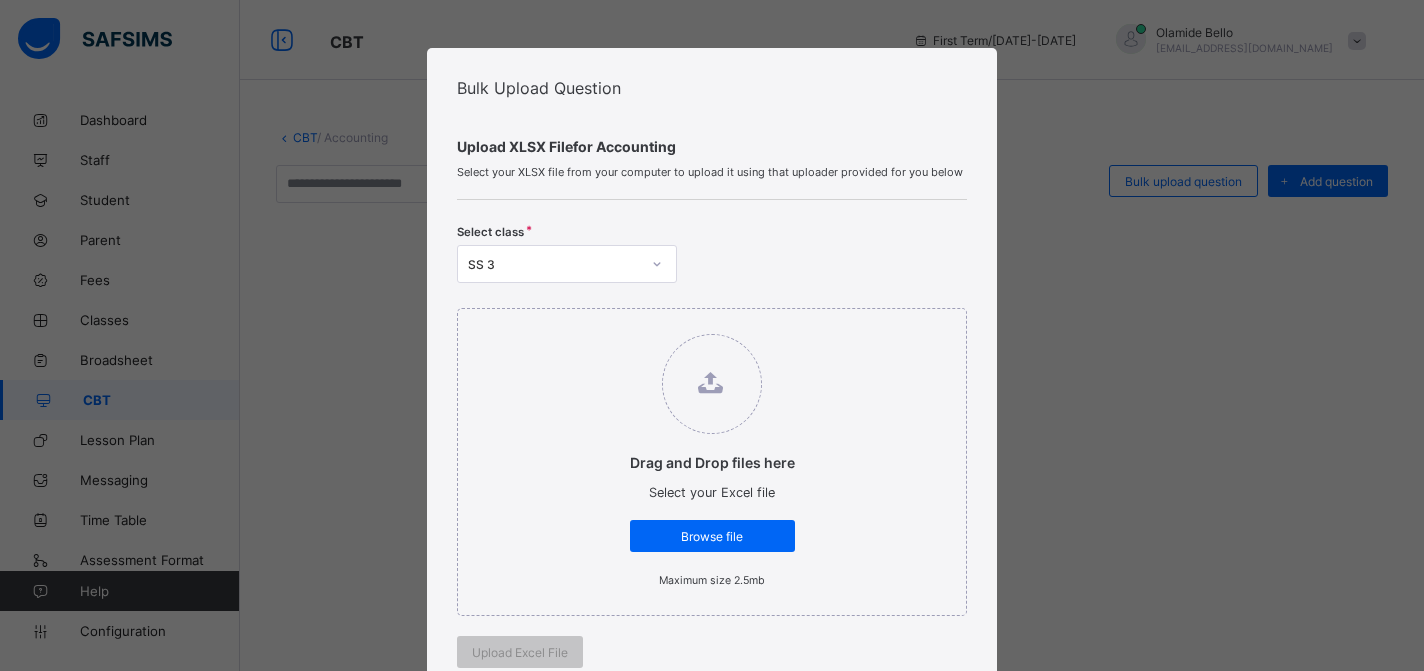 scroll, scrollTop: 0, scrollLeft: 0, axis: both 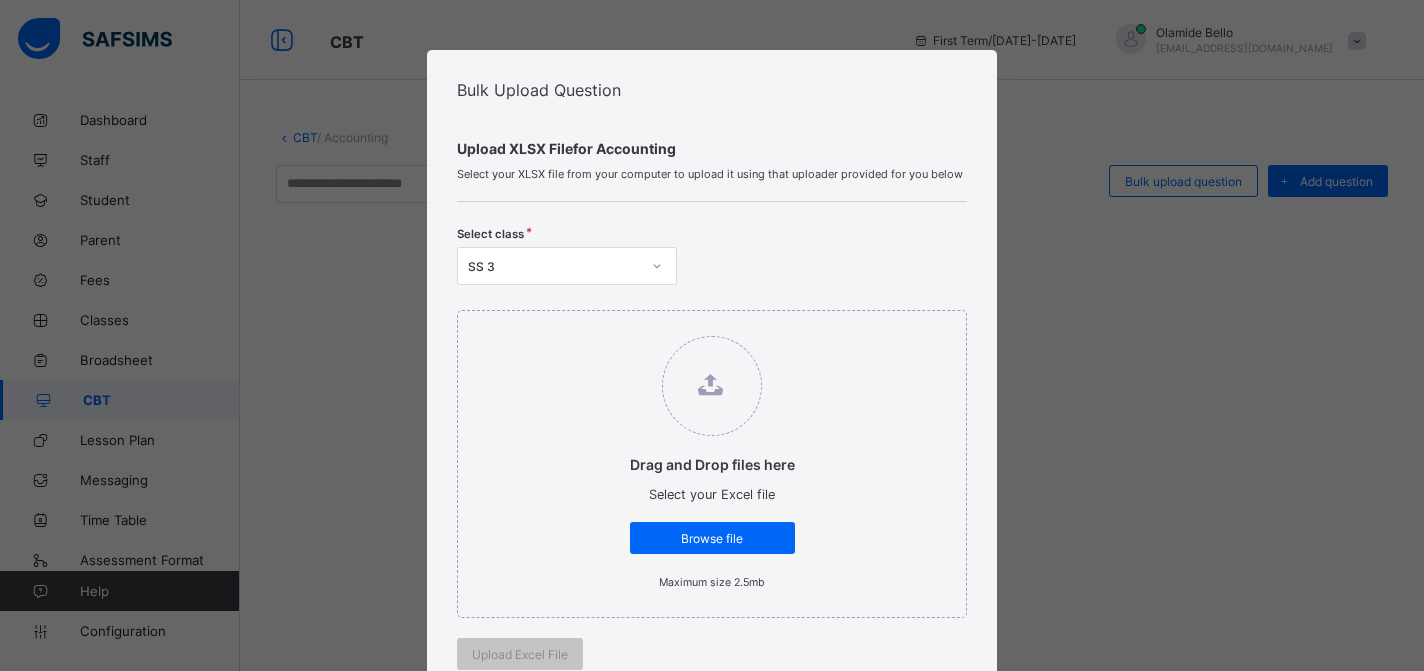 click on "Bulk Upload Question Upload XLSX File   for Accounting   Select your XLSX file from your computer to upload it using that uploader provided for you below   Select class SS 3 Drag and Drop files here Select your Excel file Browse file Maximum size 2.5mb   Upload Excel File   Download XLSX file   Follow the steps below to download and use the excel file effectively    Step 1:  Click the button below to download the student bulk create excel file Download XLSX File  Step 2:  Open the file on your computer  Step 3:  Skip sample Data and start filling from the next line  Step 4:  Fill all sections provided in the specified format using the sample provided as a guide, then save  Step 5:  Click on the 'Browse File' button to select the filled template saved on your computer  Step 6:  To add all the students in the file to a particular class, select a class above, else skip to Step 7  Step 7:  Click on the 'Upload Excel File' button to upload Cancel" at bounding box center (712, 335) 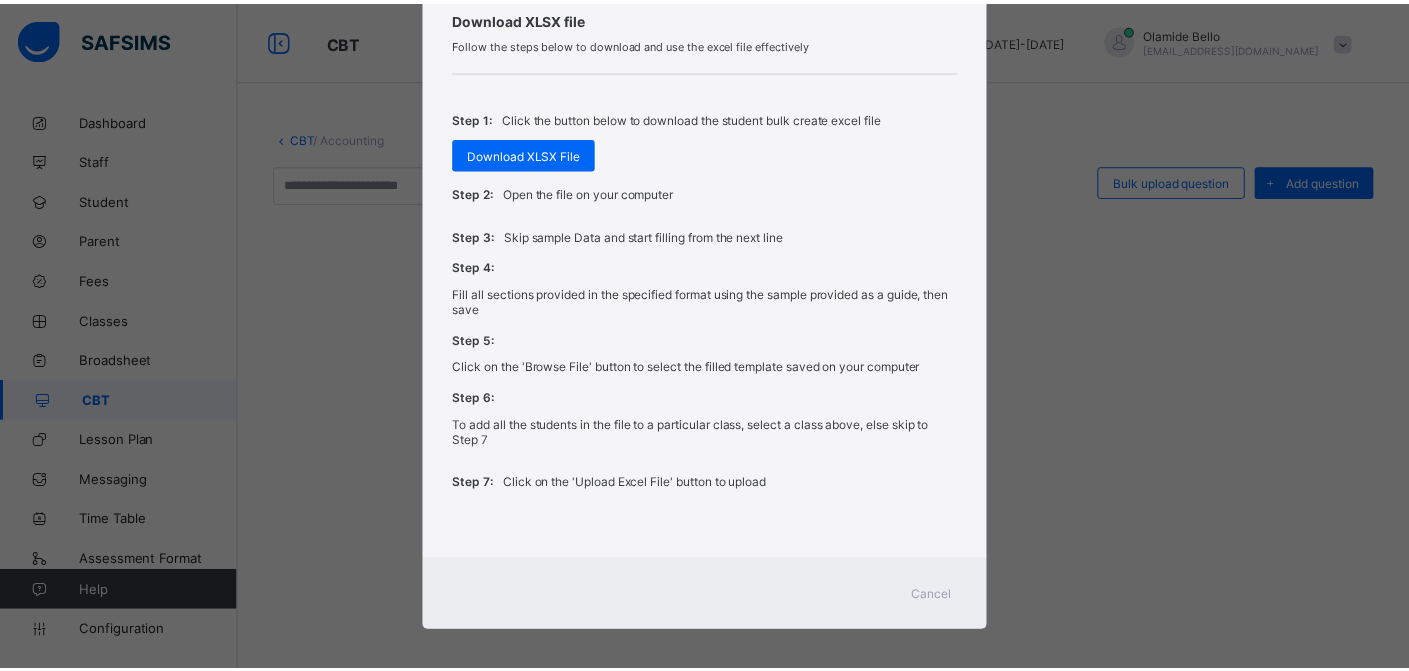 scroll, scrollTop: 728, scrollLeft: 0, axis: vertical 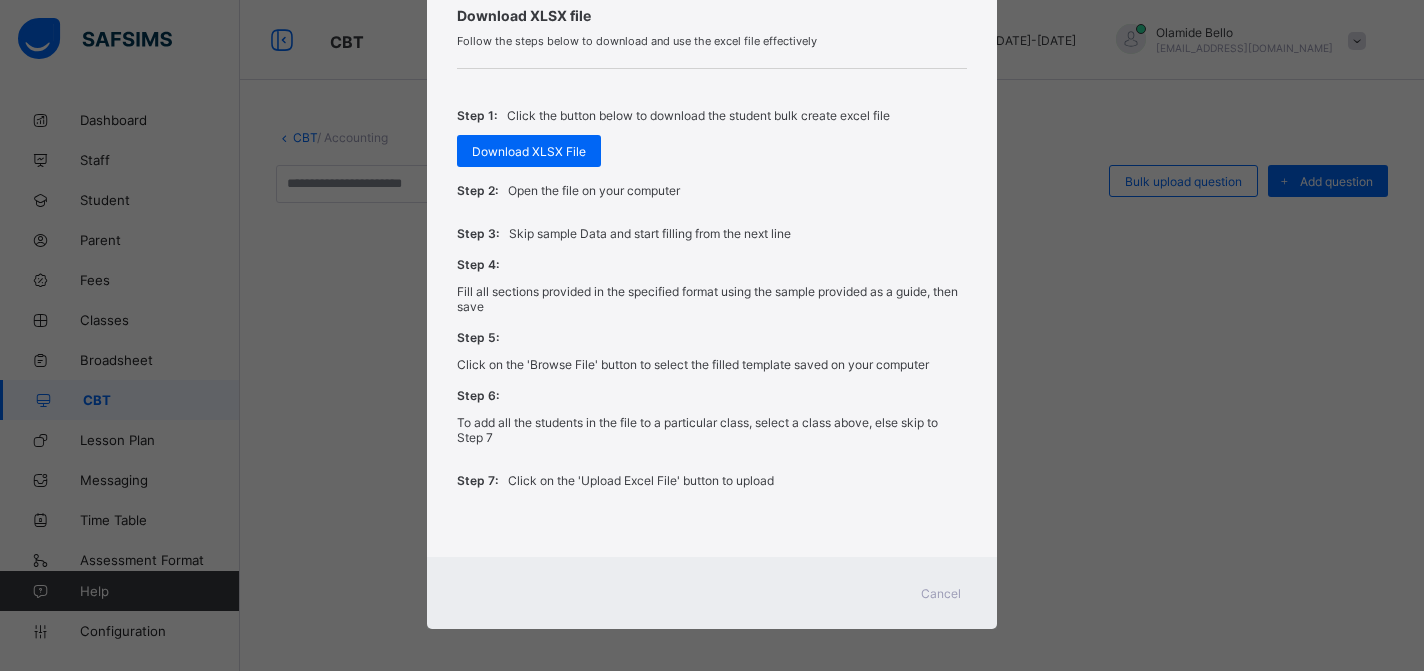 click on "Cancel" at bounding box center (941, 593) 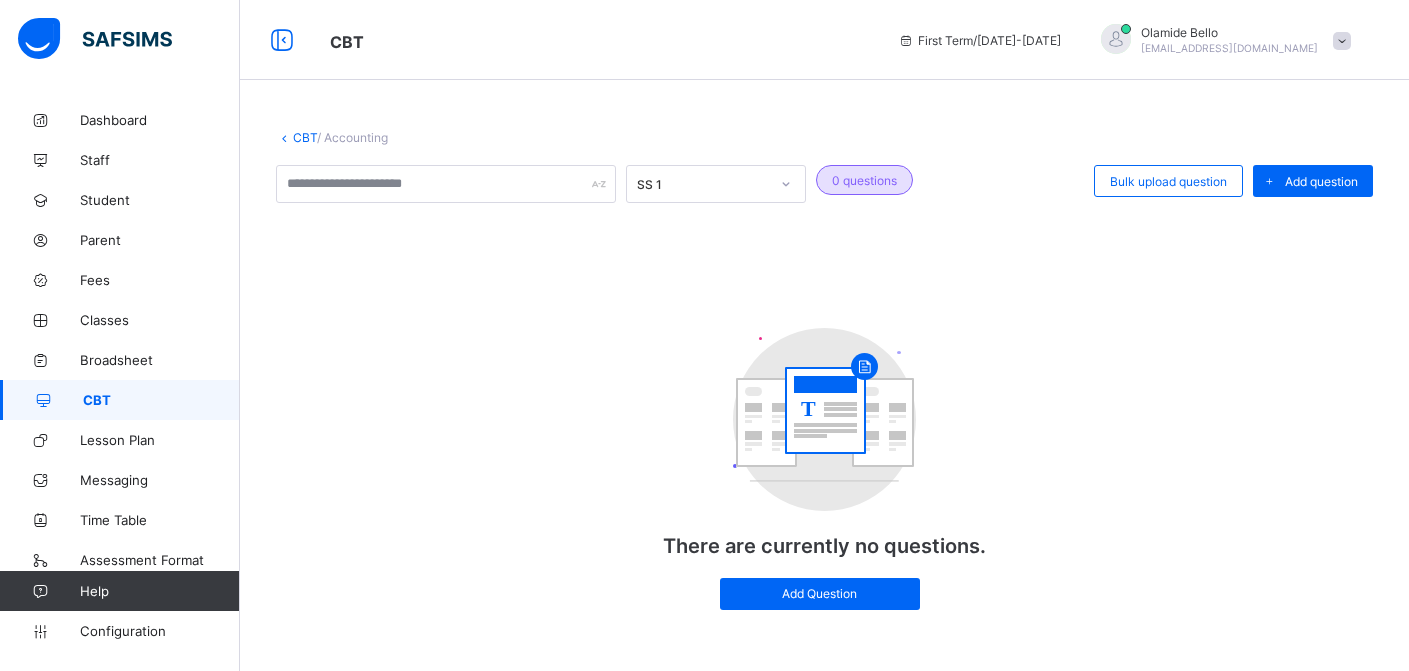 click on "Add Question" at bounding box center (825, 594) 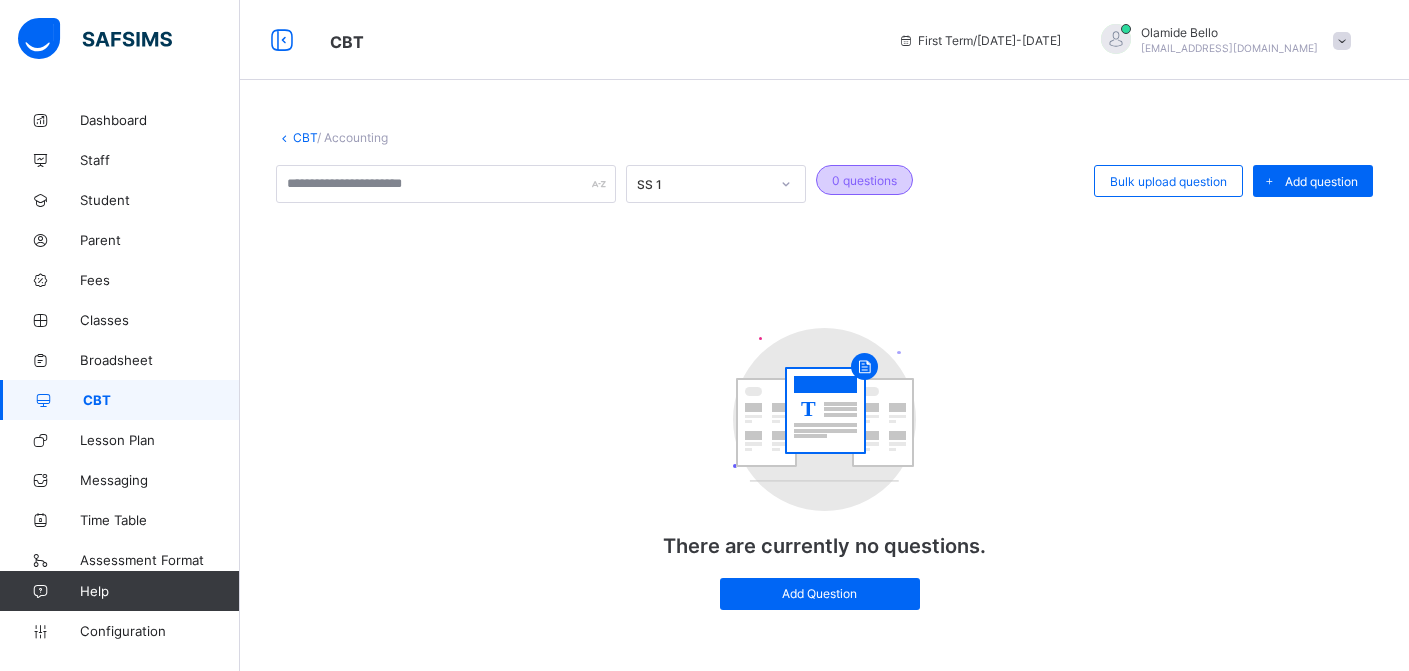 click on "0 questions" at bounding box center [864, 180] 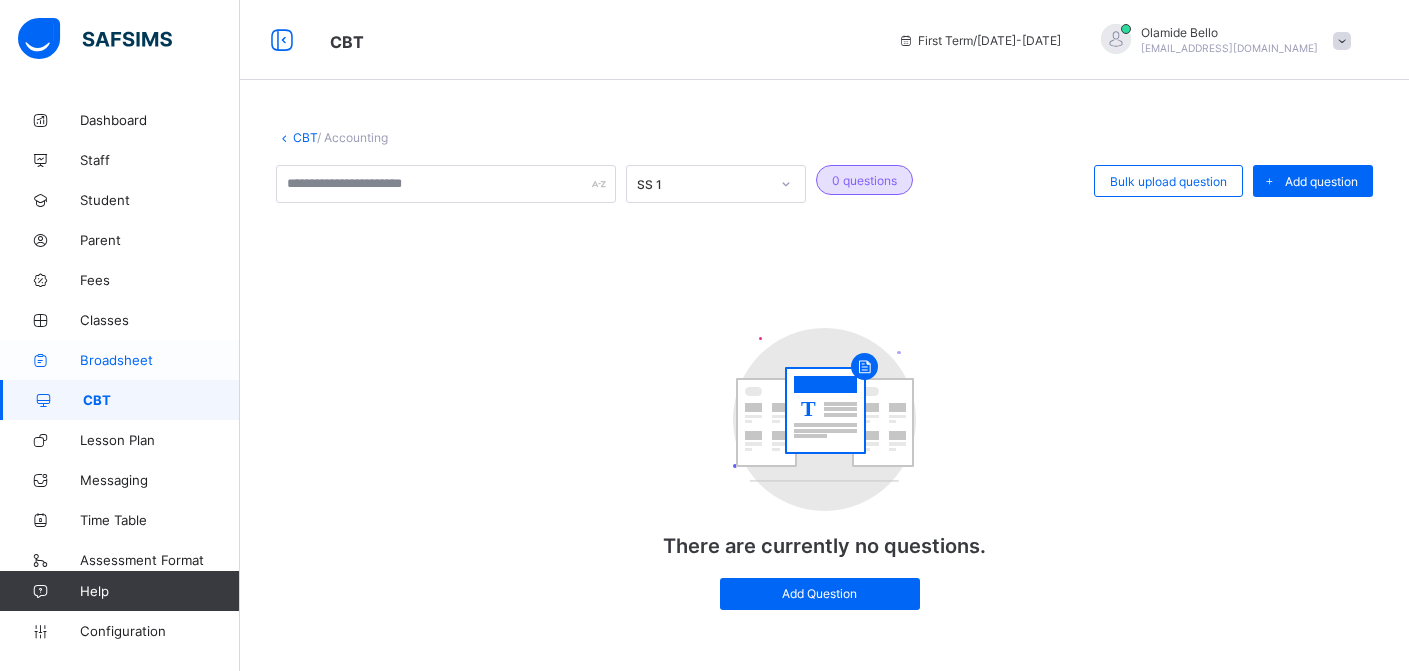 click on "Broadsheet" at bounding box center [160, 360] 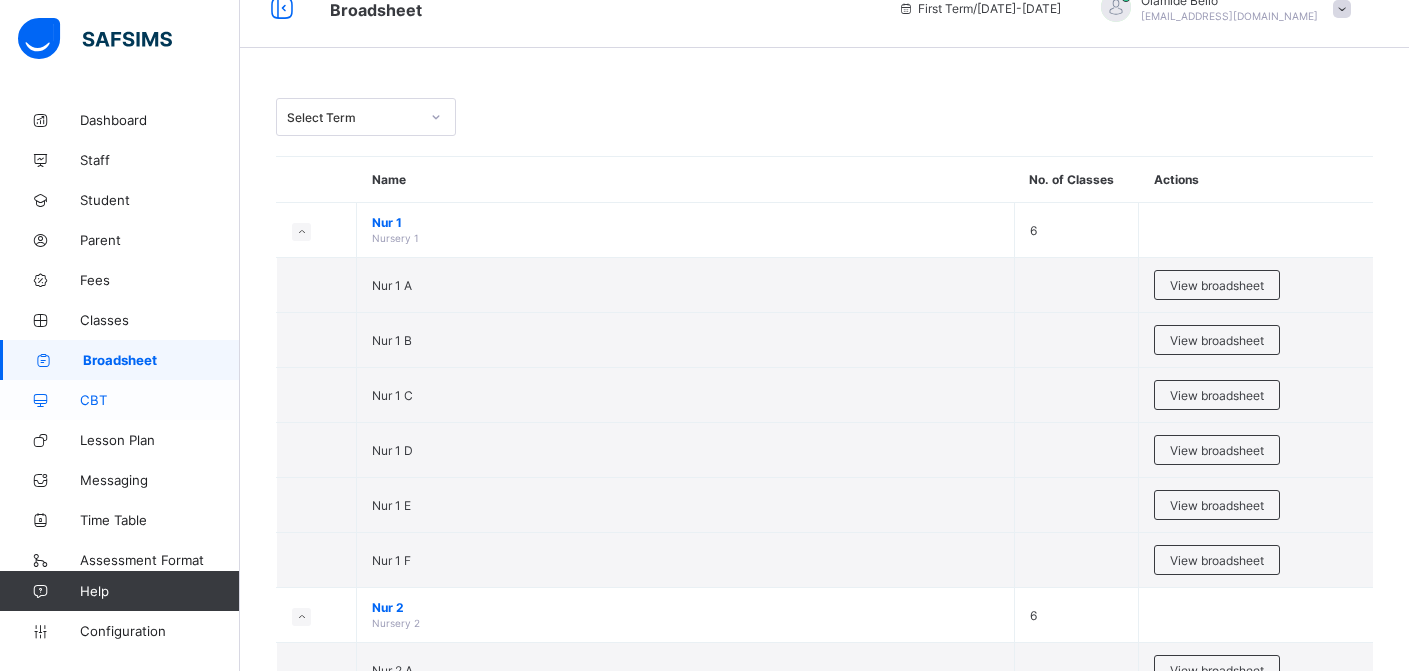 scroll, scrollTop: 0, scrollLeft: 0, axis: both 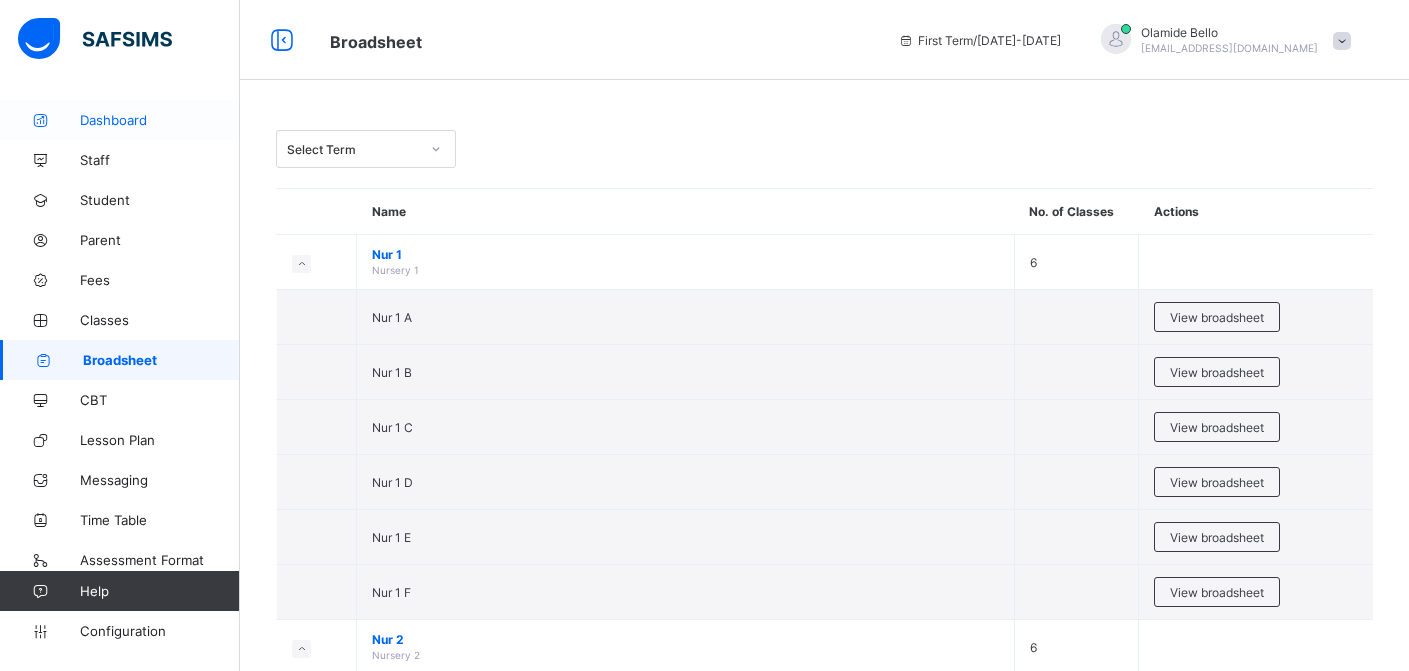 click on "Dashboard" at bounding box center (160, 120) 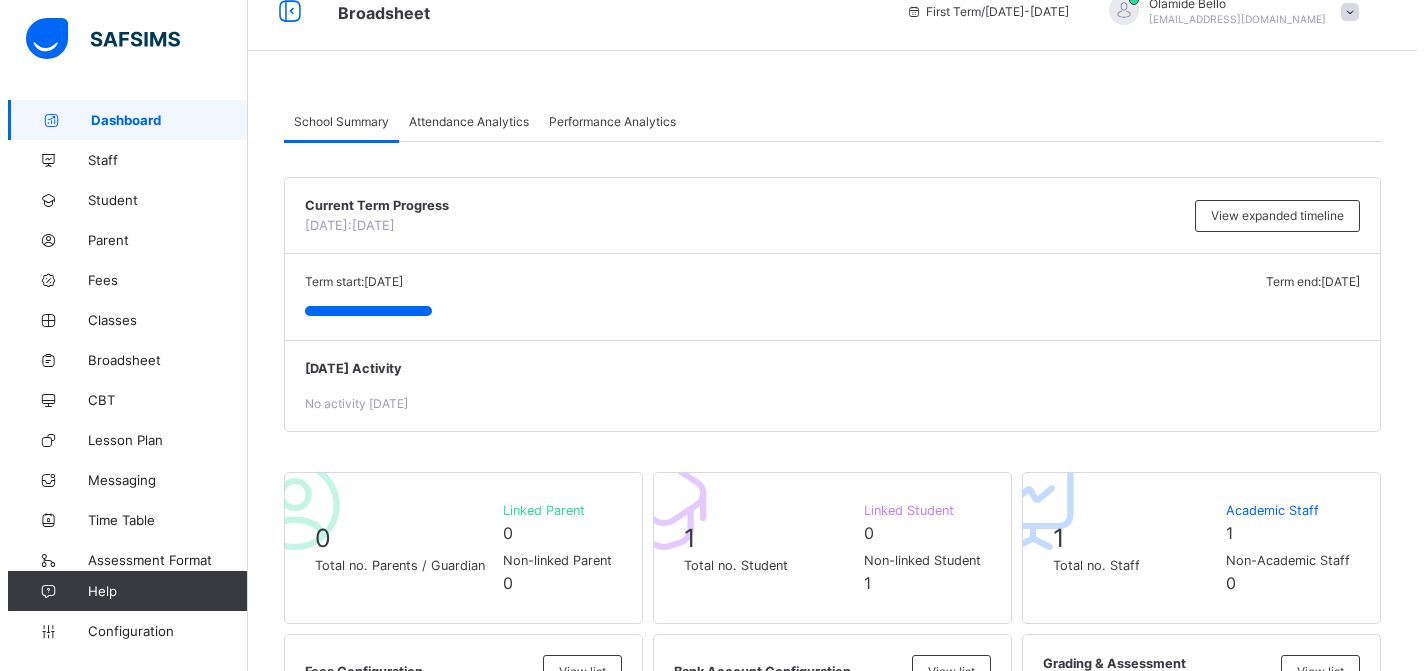 scroll, scrollTop: 0, scrollLeft: 0, axis: both 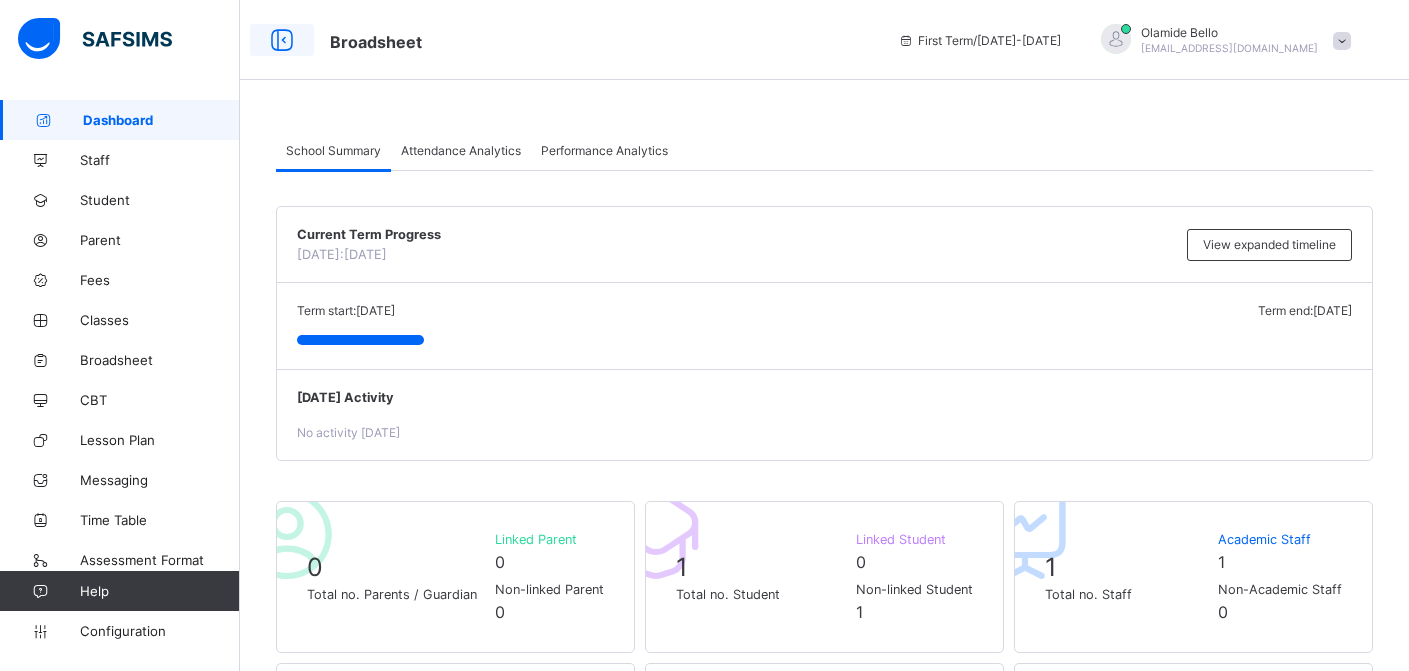 click at bounding box center [282, 40] 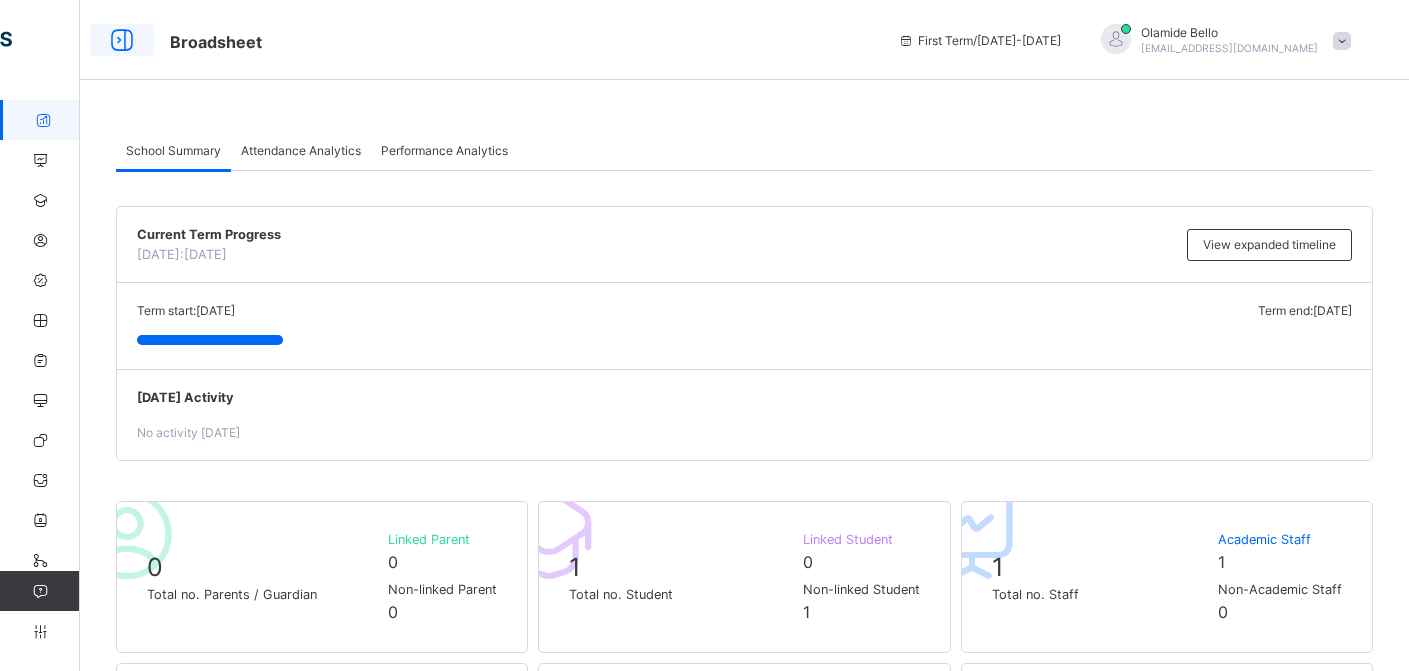 click at bounding box center (122, 40) 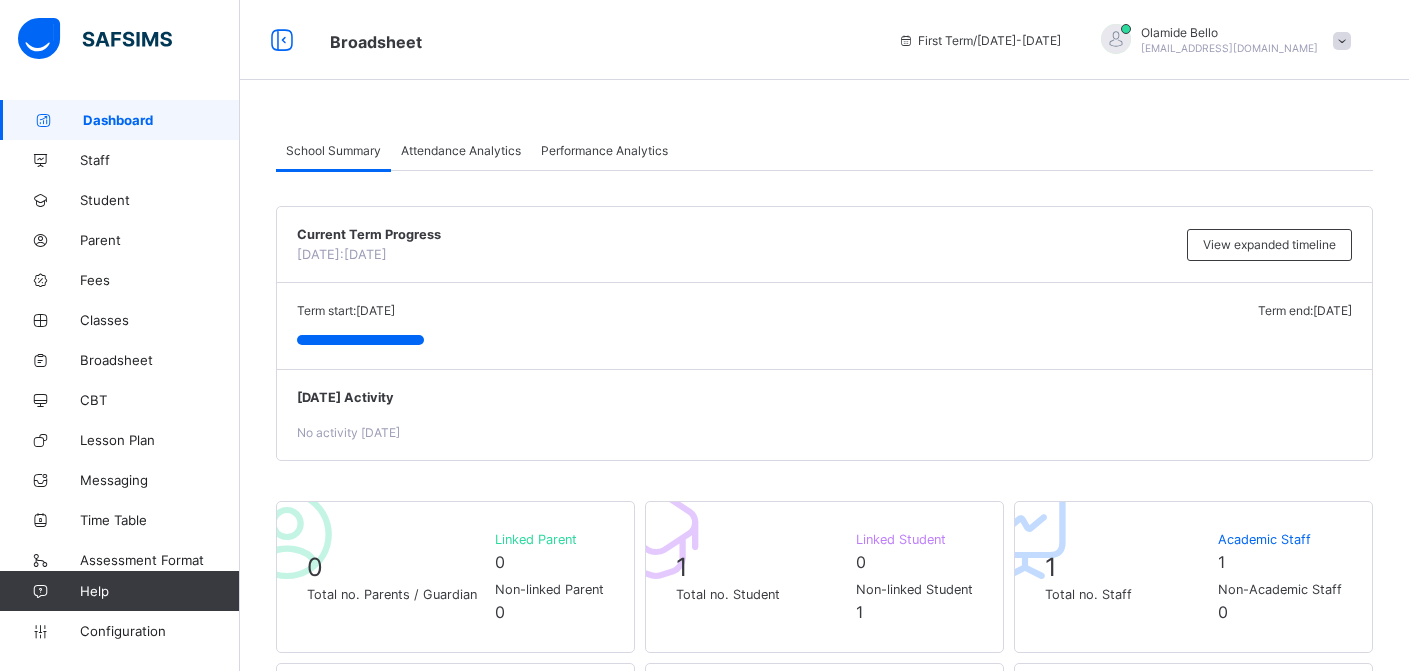click at bounding box center (1342, 41) 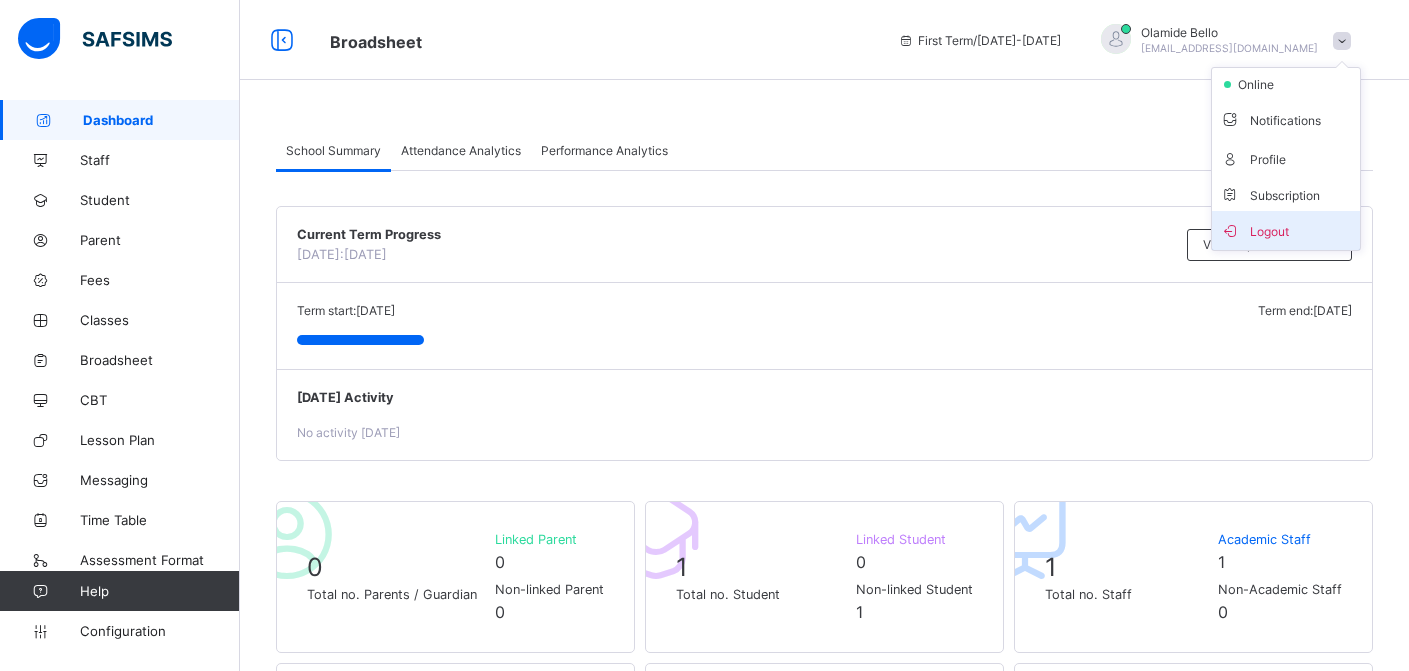 click on "Logout" at bounding box center [1286, 230] 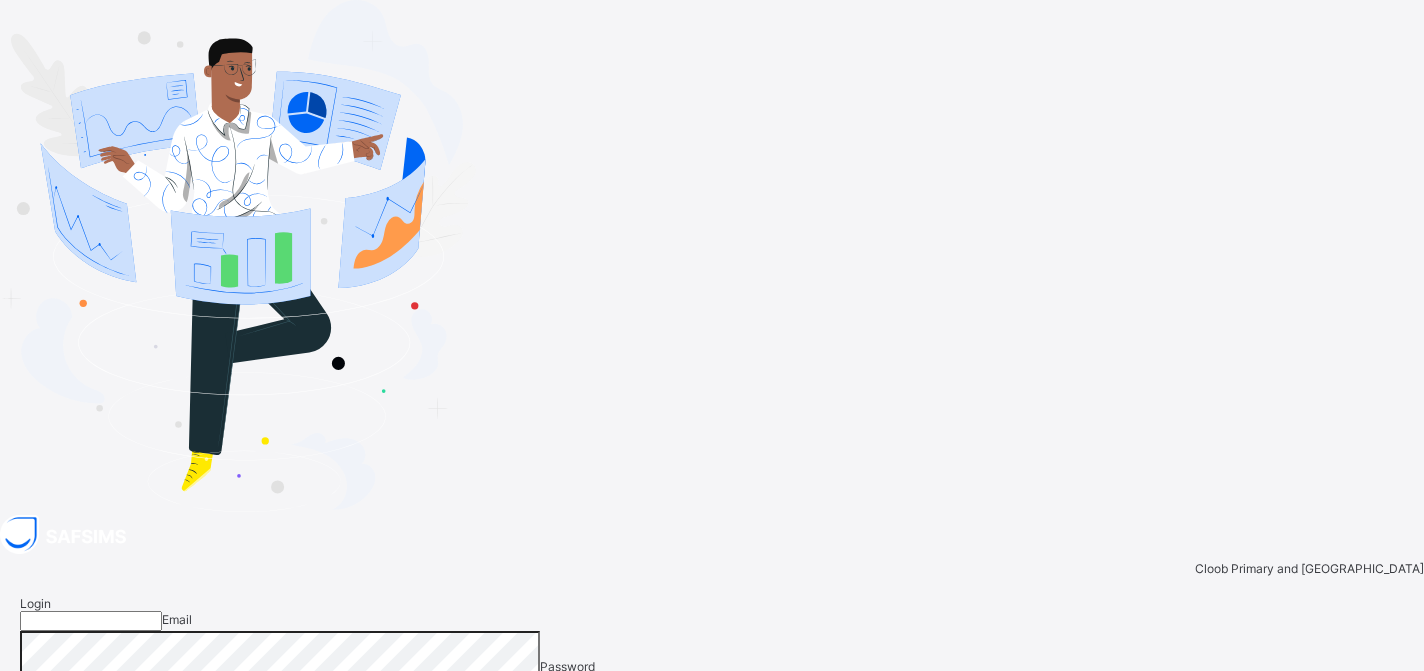 click at bounding box center [91, 621] 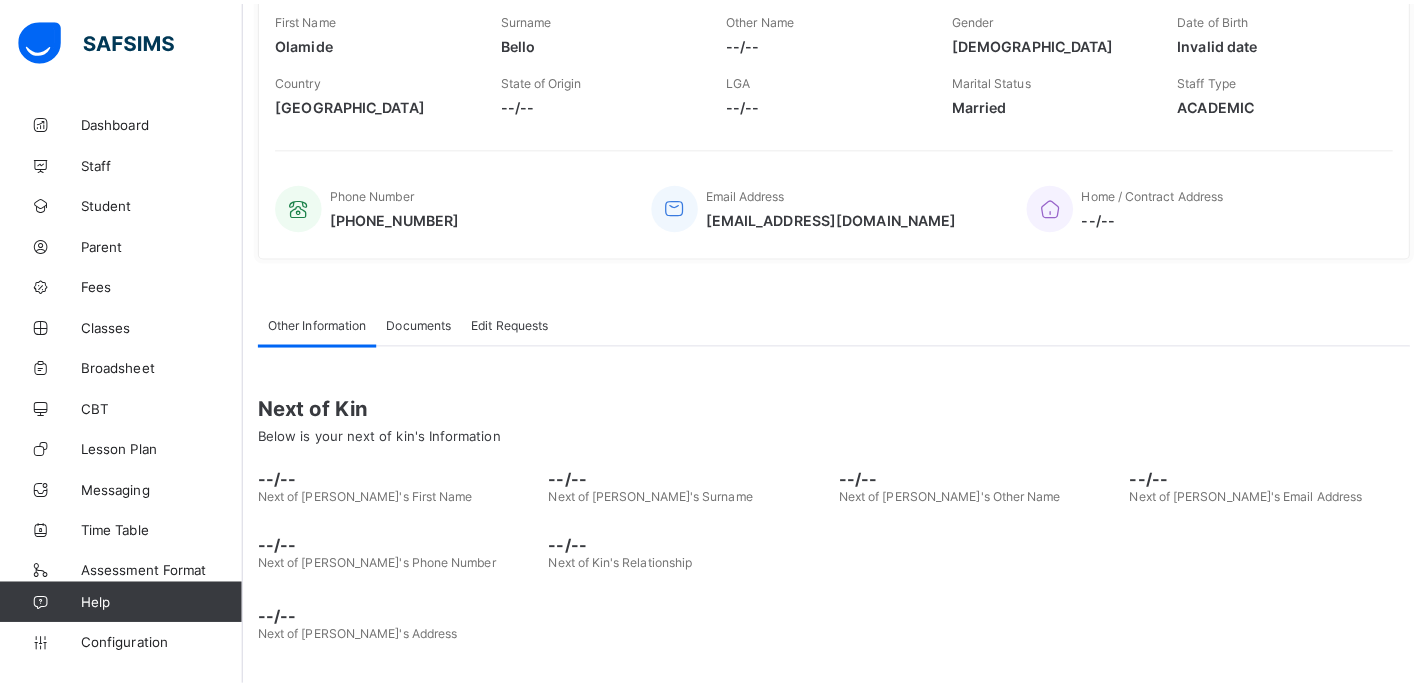 scroll, scrollTop: 0, scrollLeft: 0, axis: both 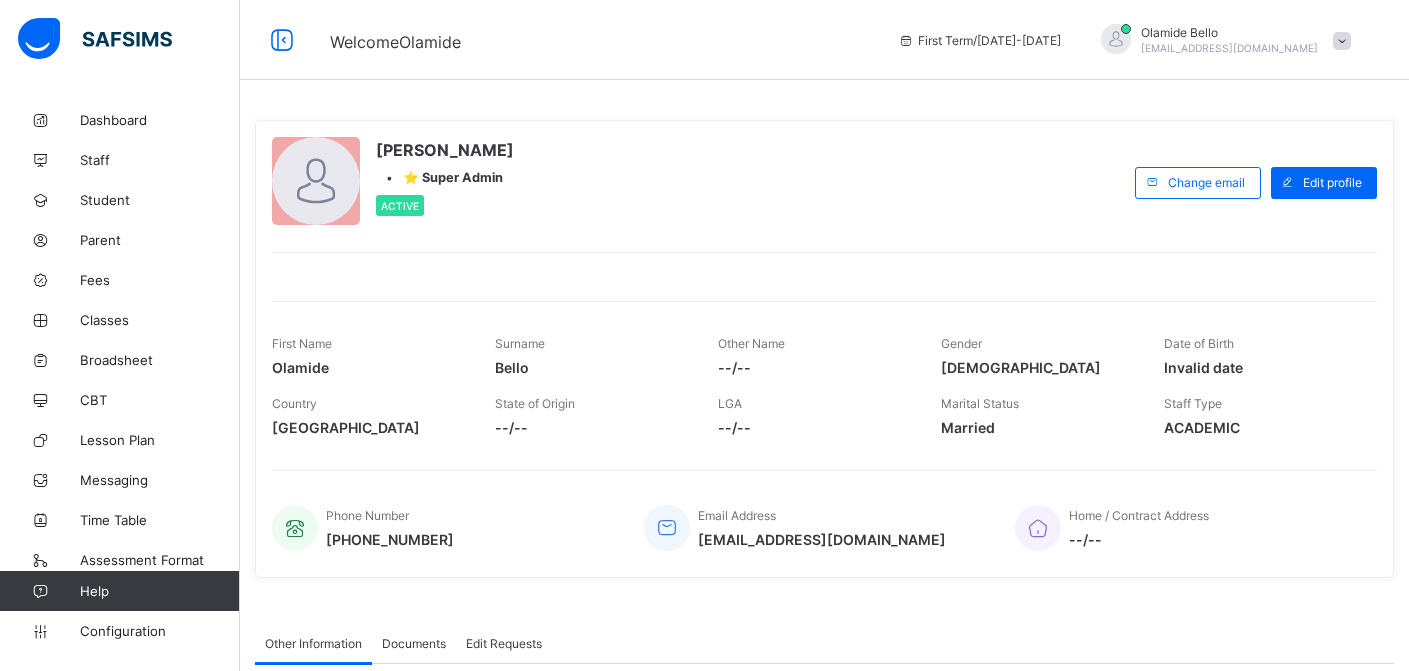 click at bounding box center (1342, 41) 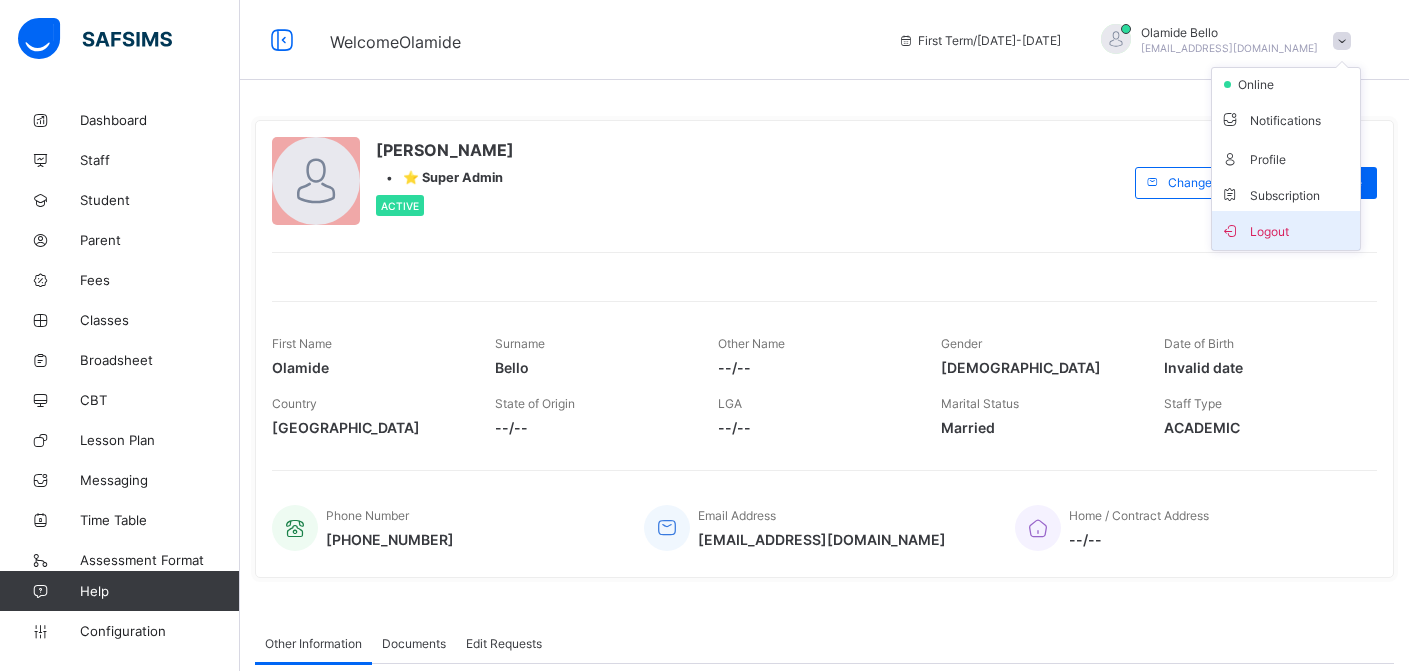 click on "Logout" at bounding box center (1286, 230) 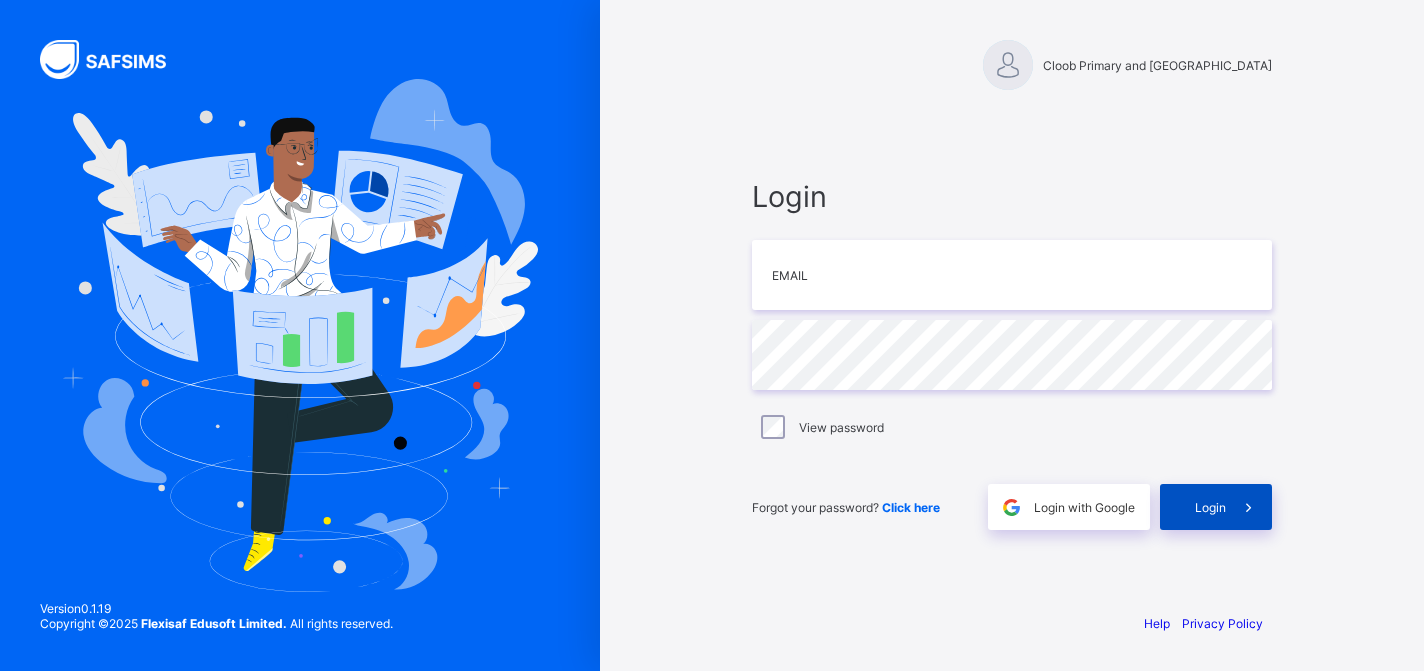 click at bounding box center [1249, 507] 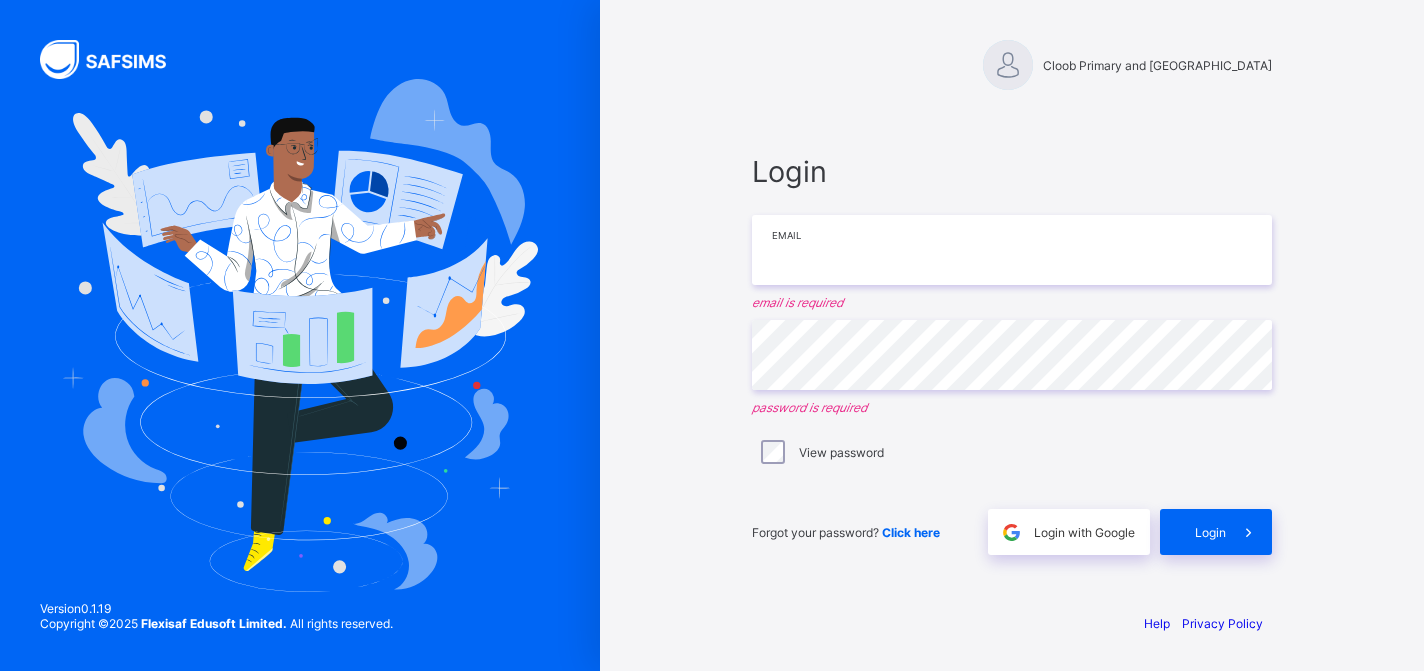 click at bounding box center [1012, 250] 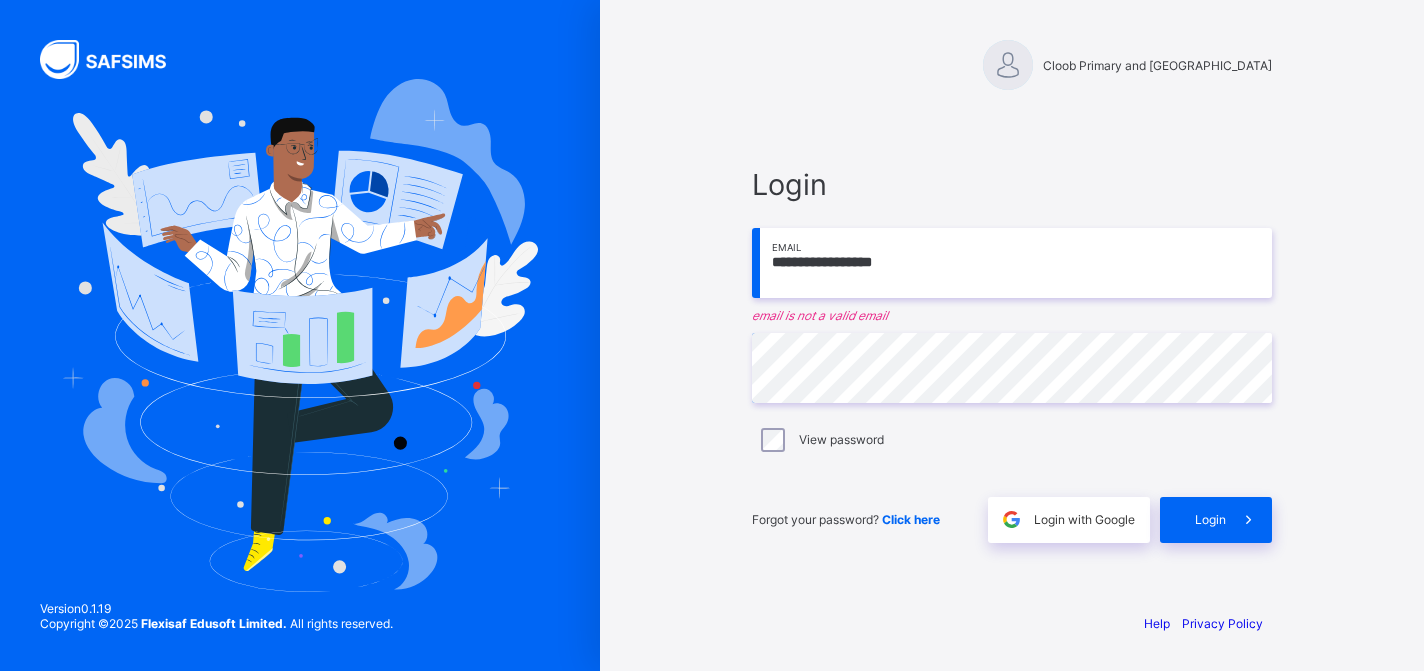 drag, startPoint x: 940, startPoint y: 261, endPoint x: 729, endPoint y: 260, distance: 211.00237 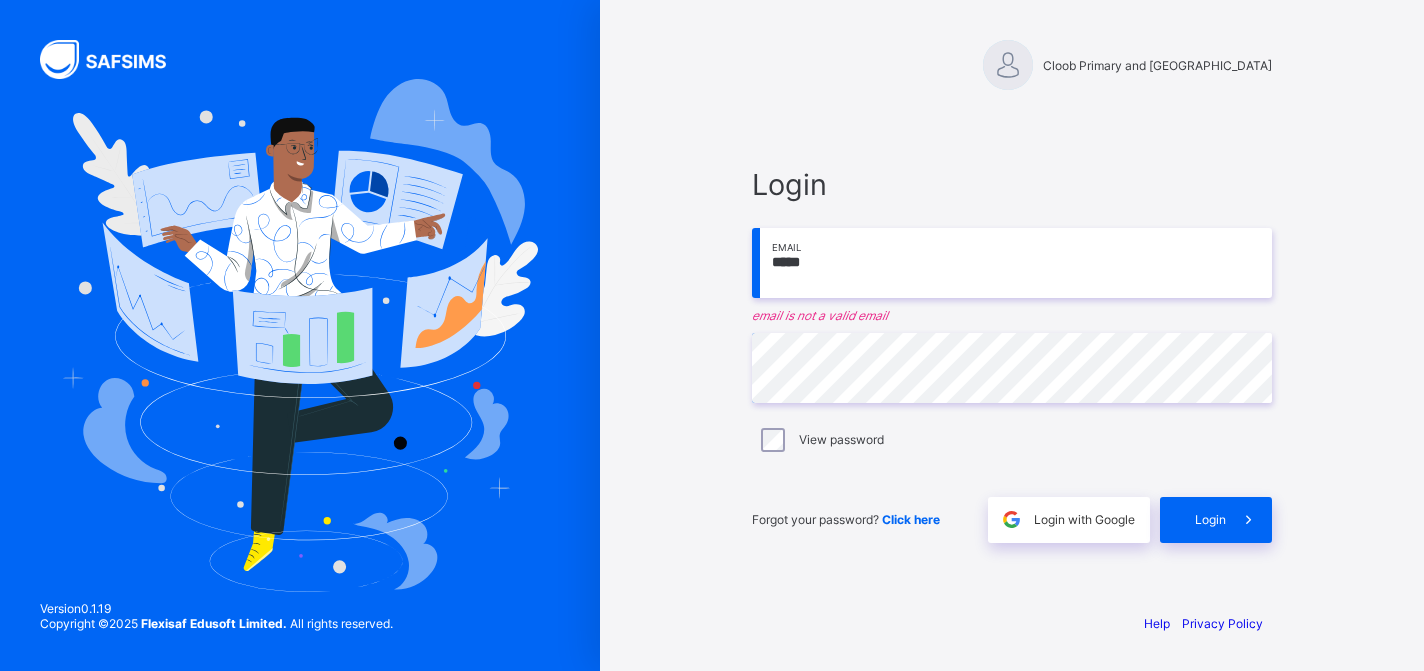 type on "**********" 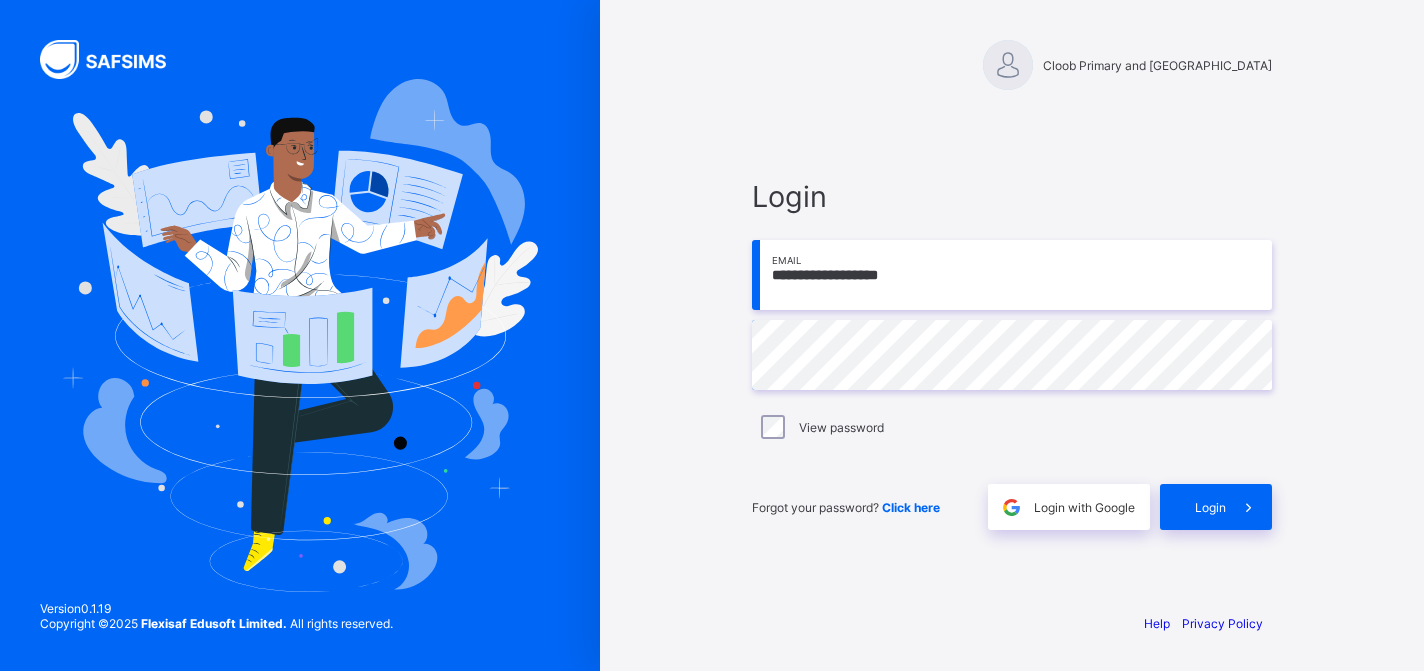 click on "**********" at bounding box center (1012, 335) 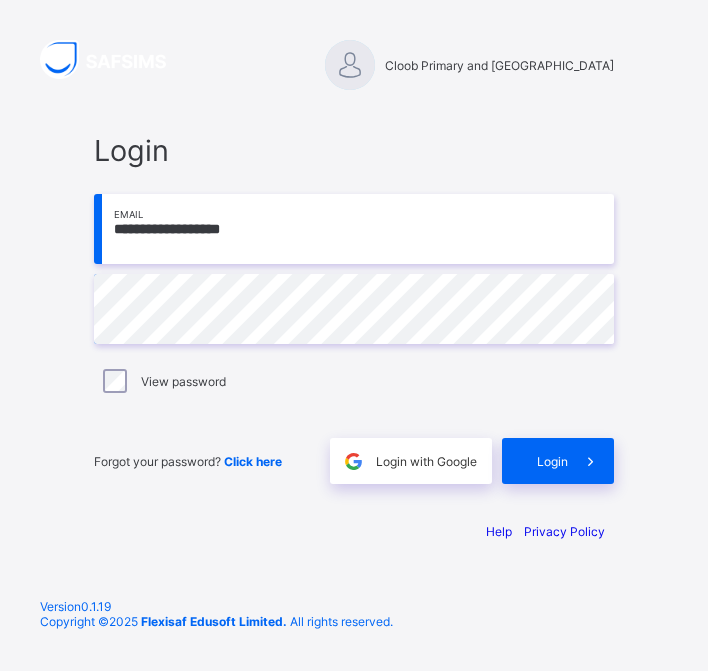 drag, startPoint x: 270, startPoint y: 234, endPoint x: 113, endPoint y: 228, distance: 157.11461 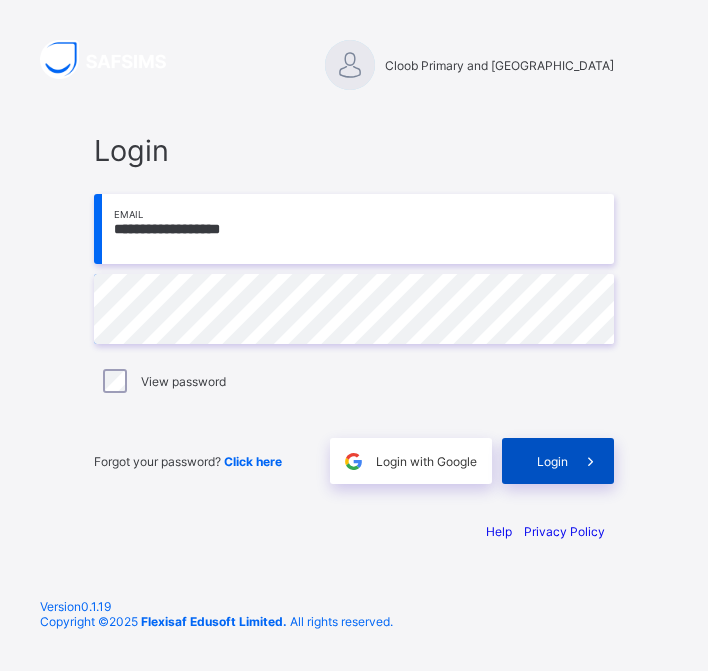 click on "Login" at bounding box center (552, 461) 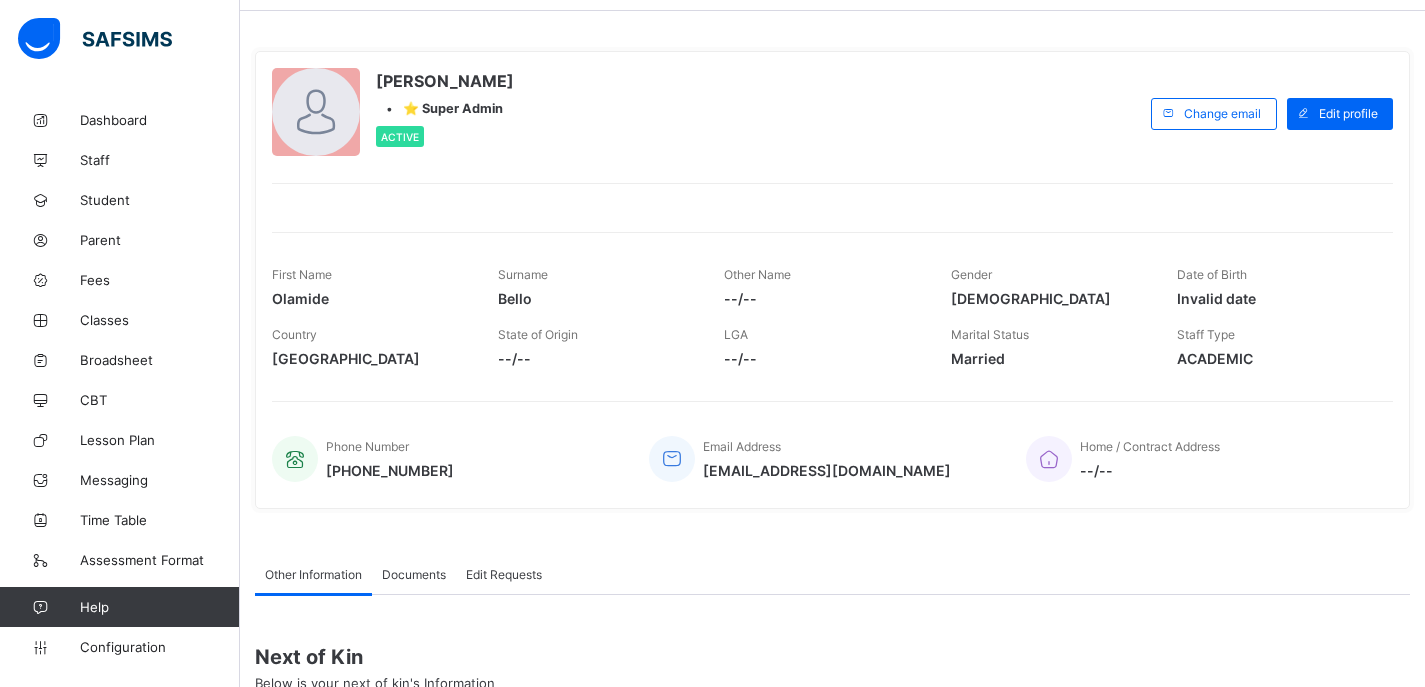 scroll, scrollTop: 0, scrollLeft: 0, axis: both 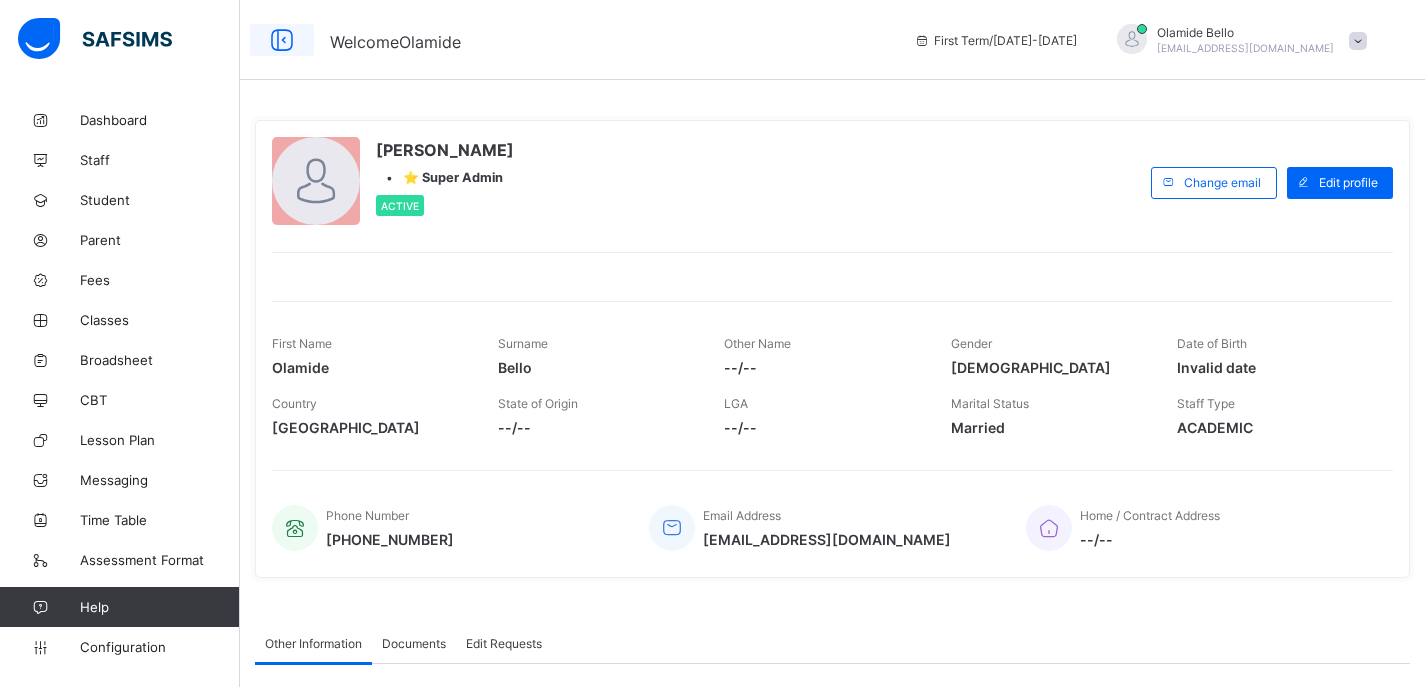 click at bounding box center (282, 40) 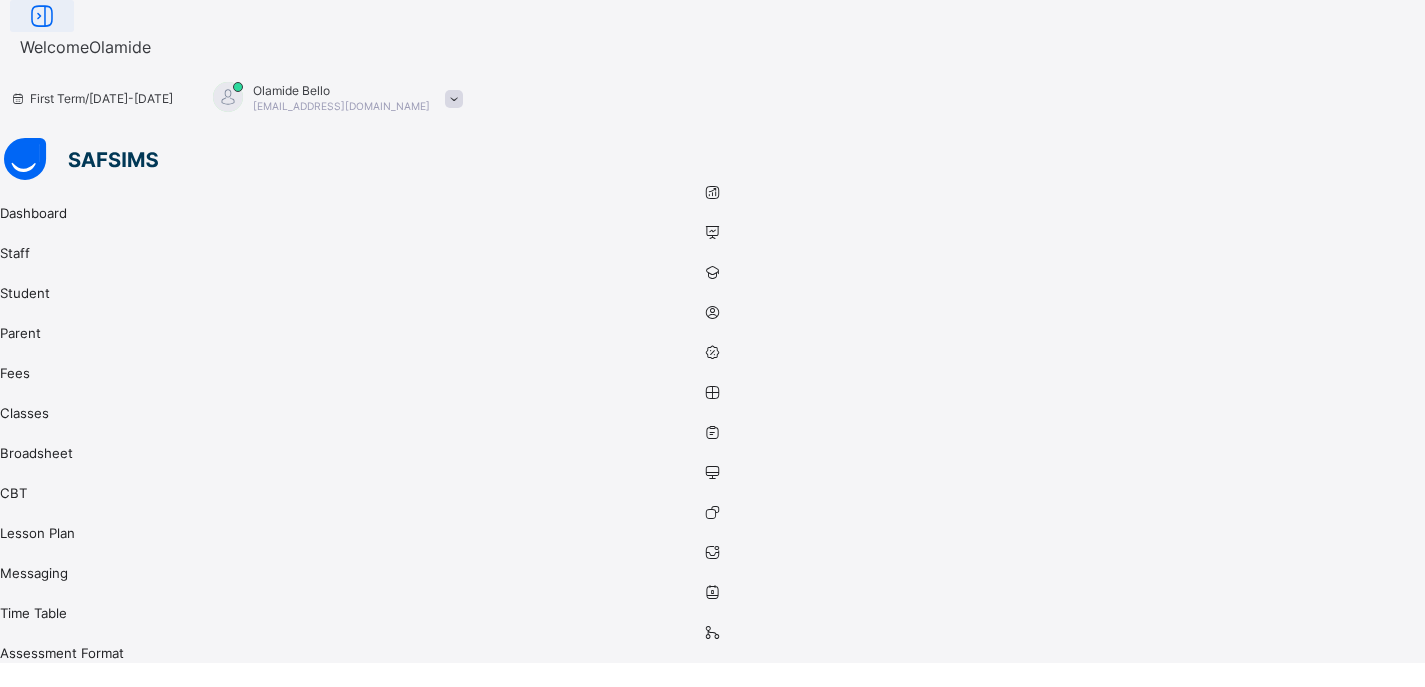click at bounding box center [42, 16] 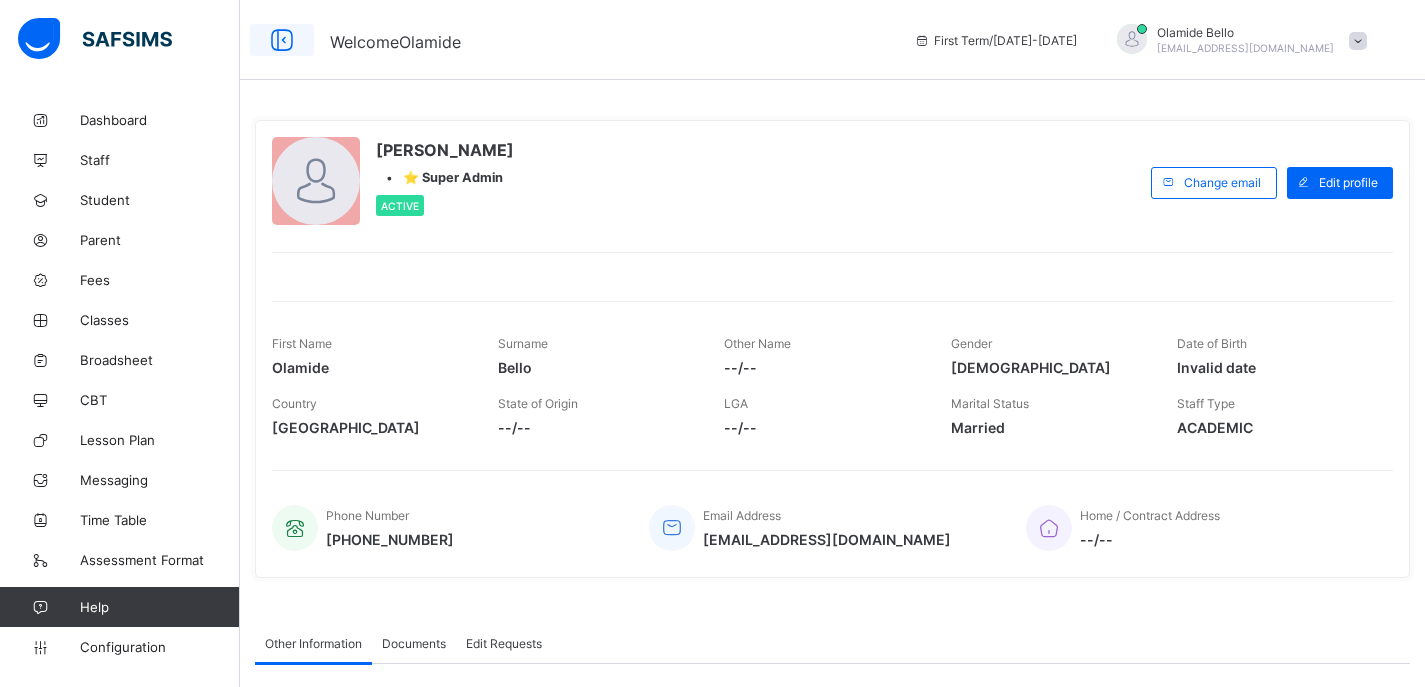 click at bounding box center [282, 40] 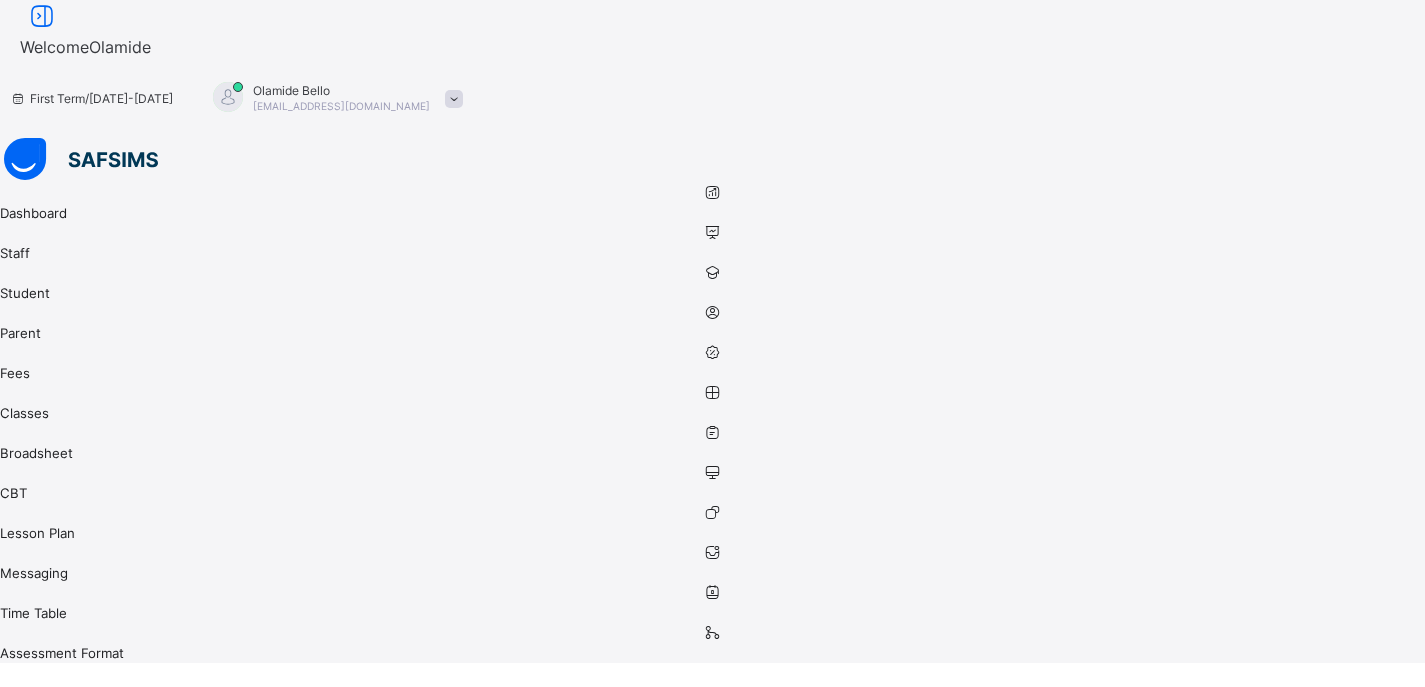 click on "[PERSON_NAME] [EMAIL_ADDRESS][DOMAIN_NAME]" at bounding box center [333, 98] 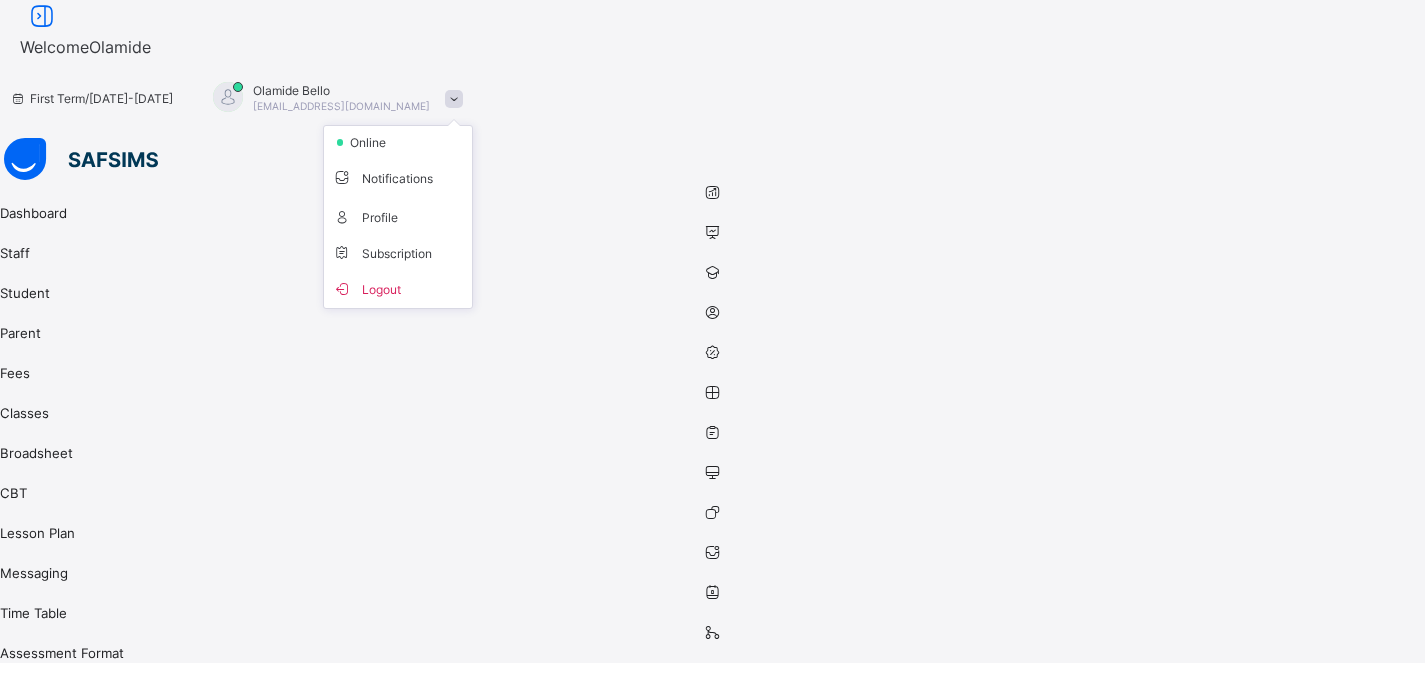 click on "[PERSON_NAME] [EMAIL_ADDRESS][DOMAIN_NAME]" at bounding box center (333, 98) 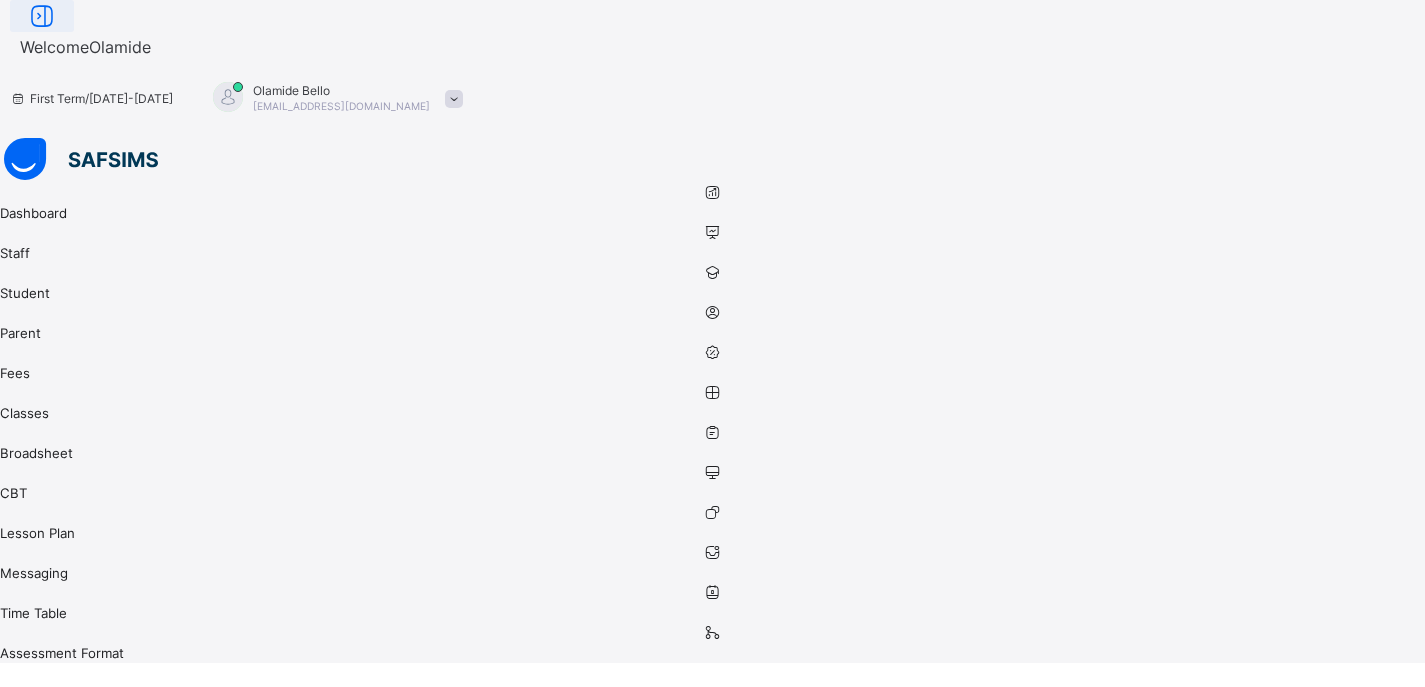 click at bounding box center (42, 16) 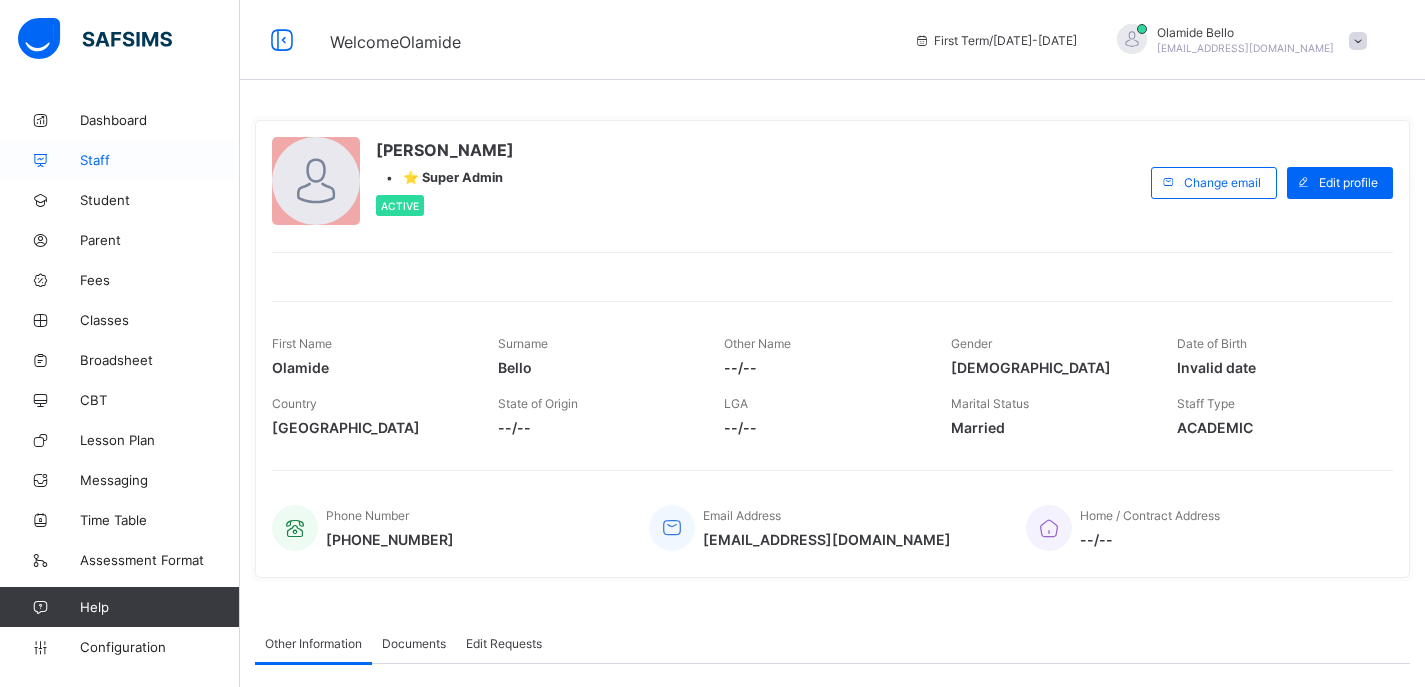click on "Staff" at bounding box center (160, 160) 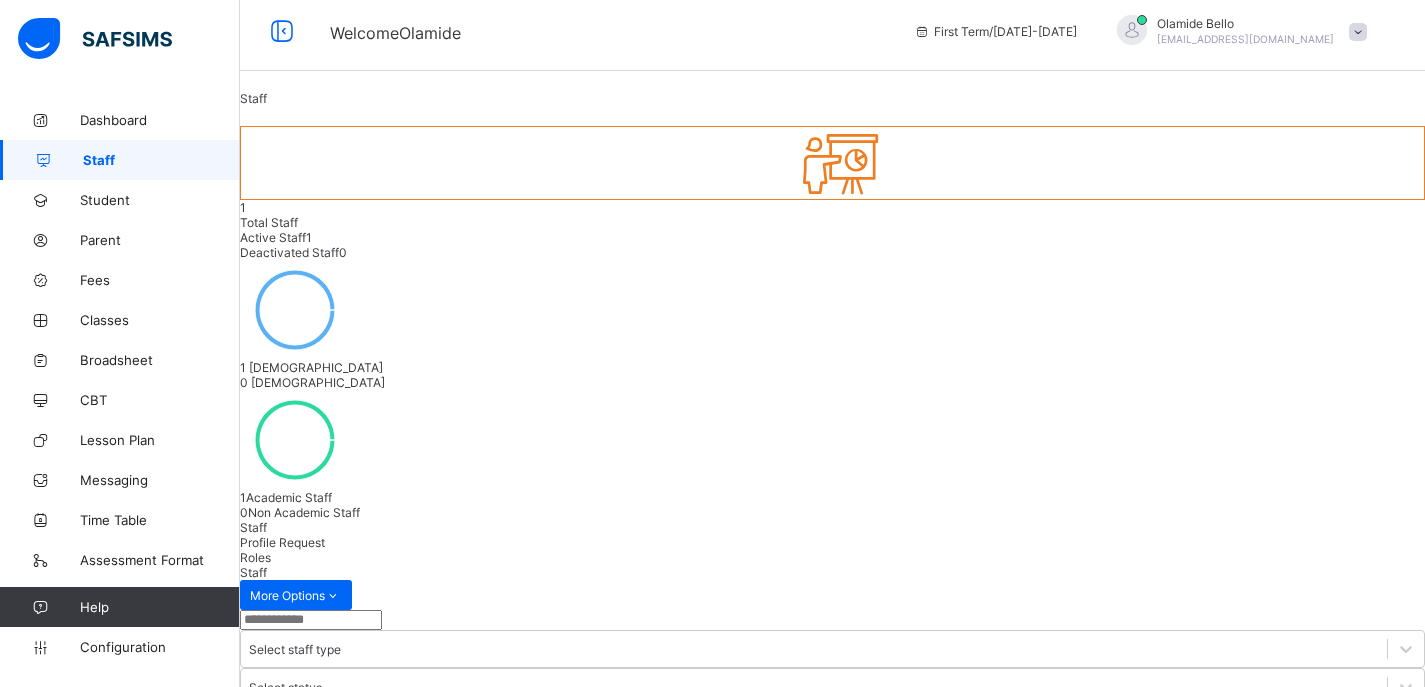 scroll, scrollTop: 0, scrollLeft: 0, axis: both 